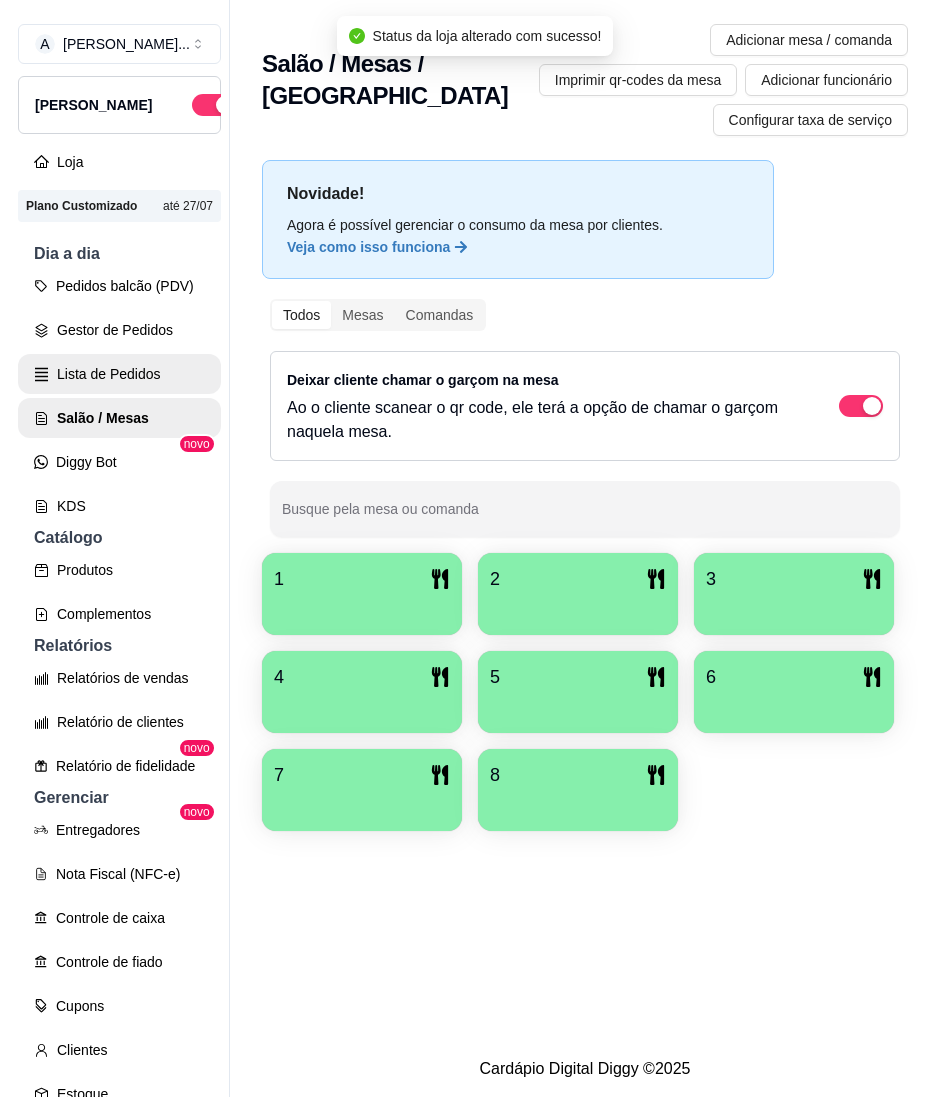 scroll, scrollTop: 0, scrollLeft: 0, axis: both 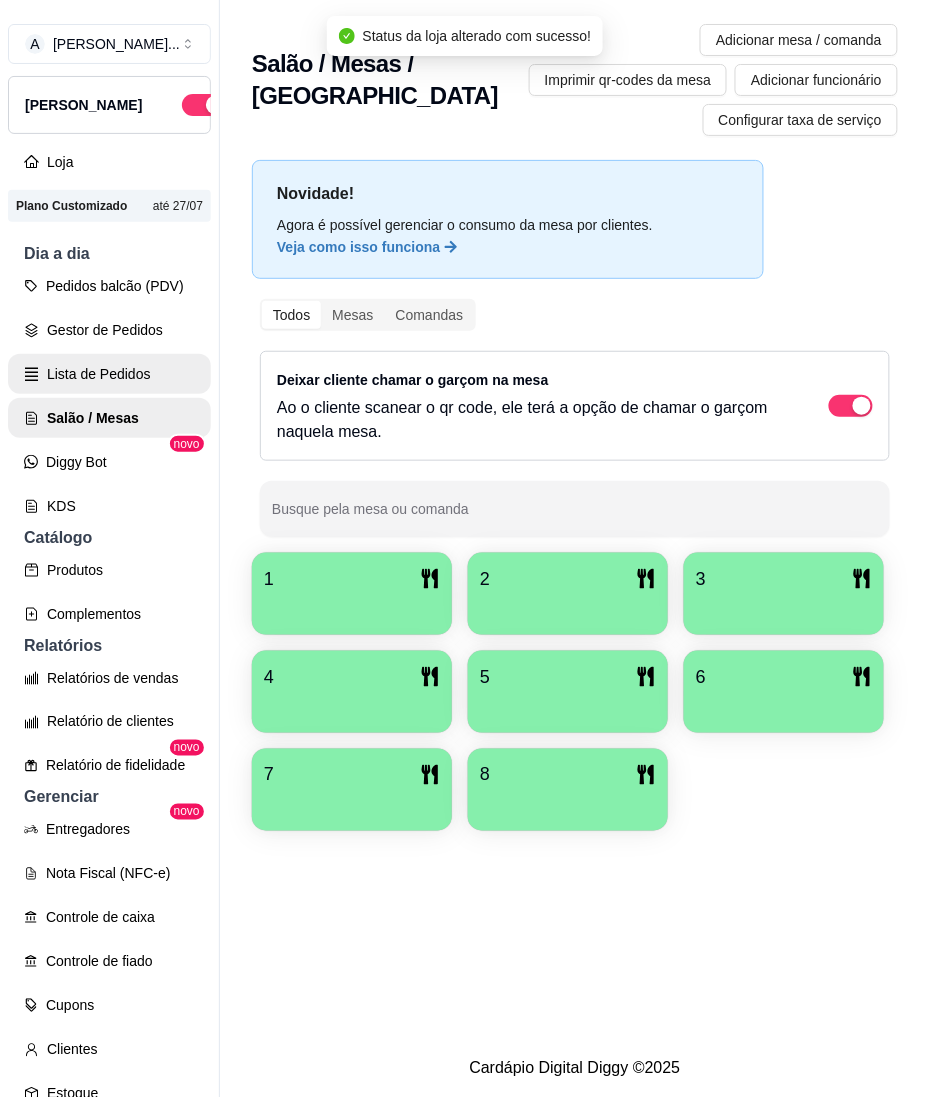 click on "Lista de Pedidos" at bounding box center (109, 374) 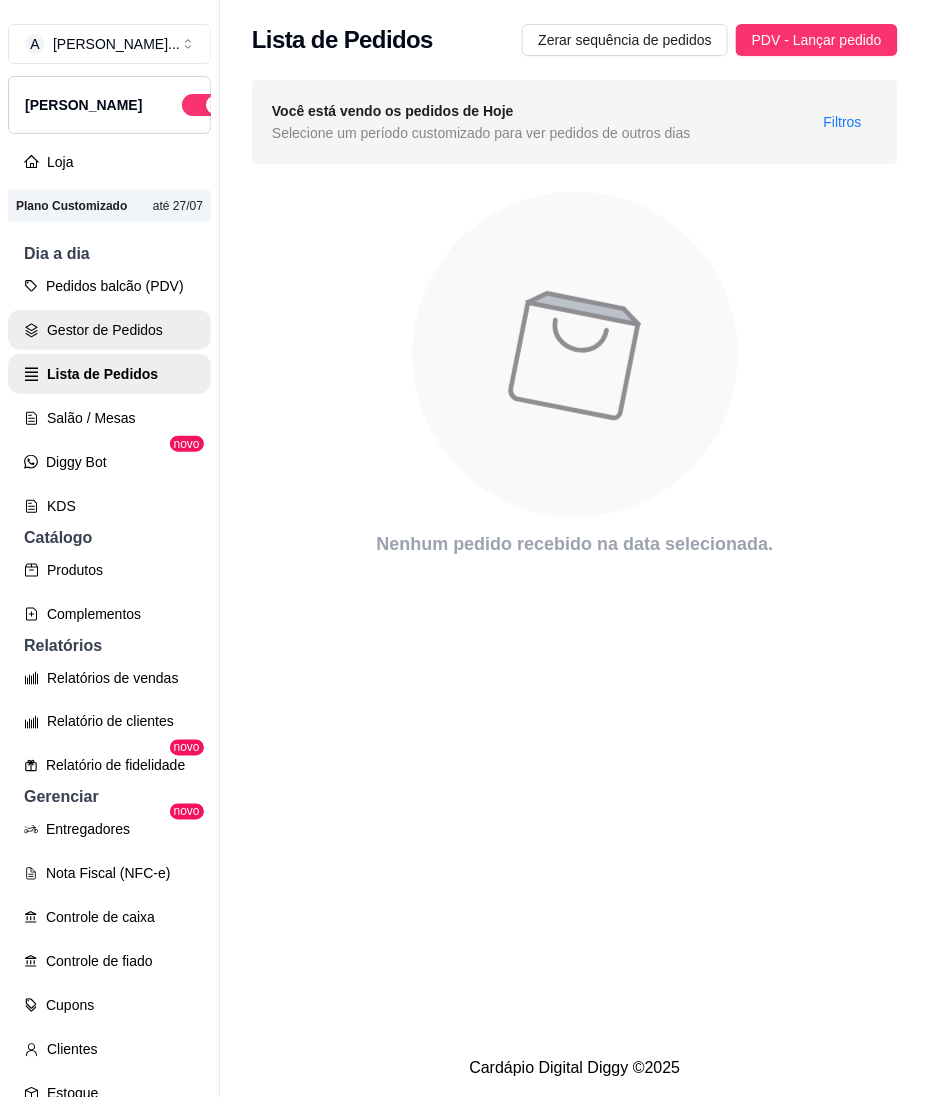 click on "Gestor de Pedidos" at bounding box center [109, 330] 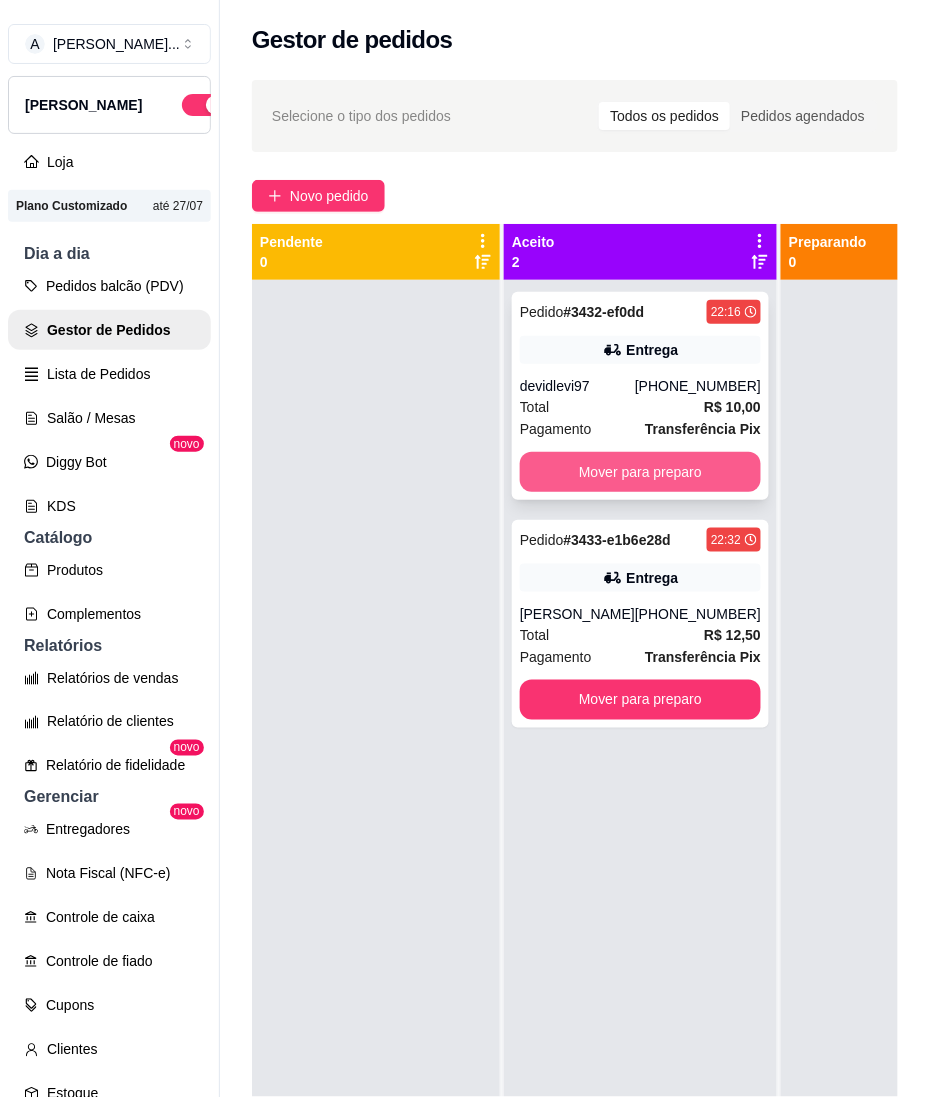 click on "Mover para preparo" at bounding box center (640, 472) 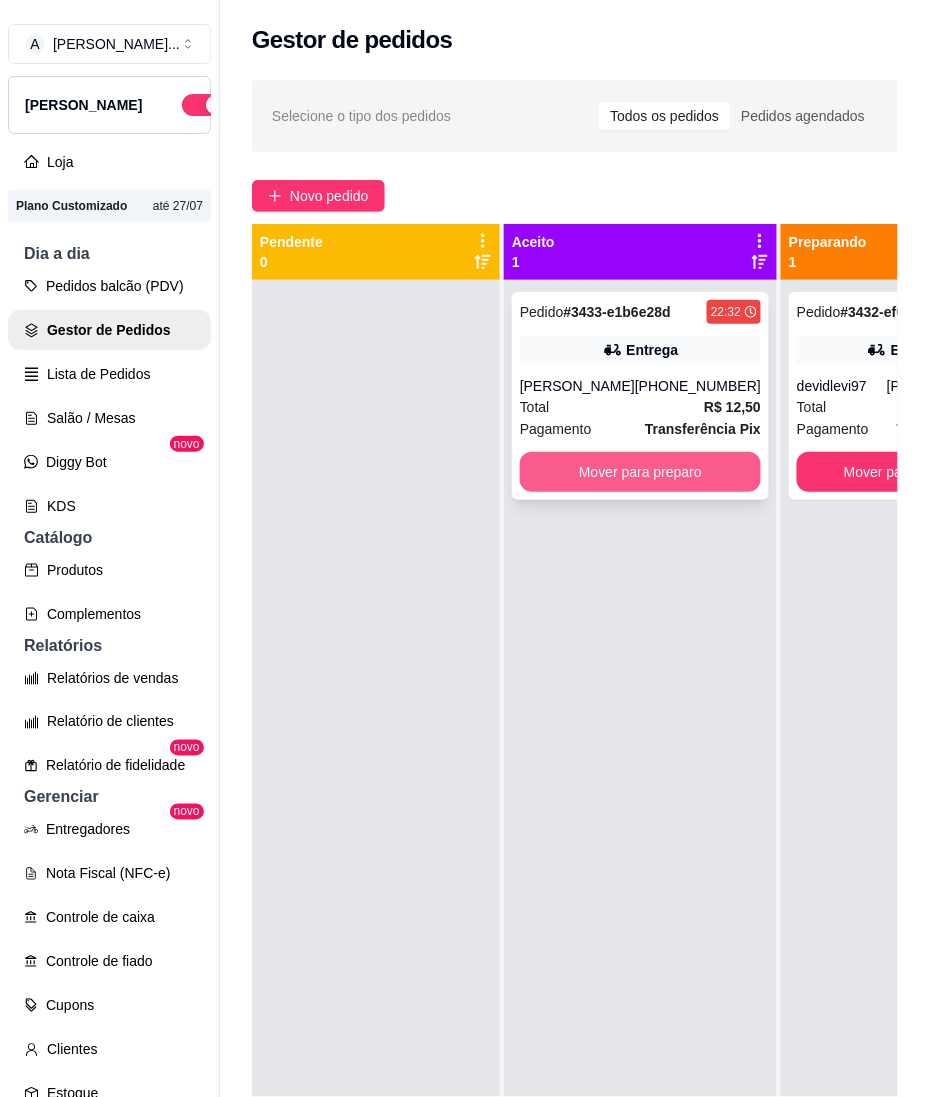 click on "Mover para preparo" at bounding box center [640, 472] 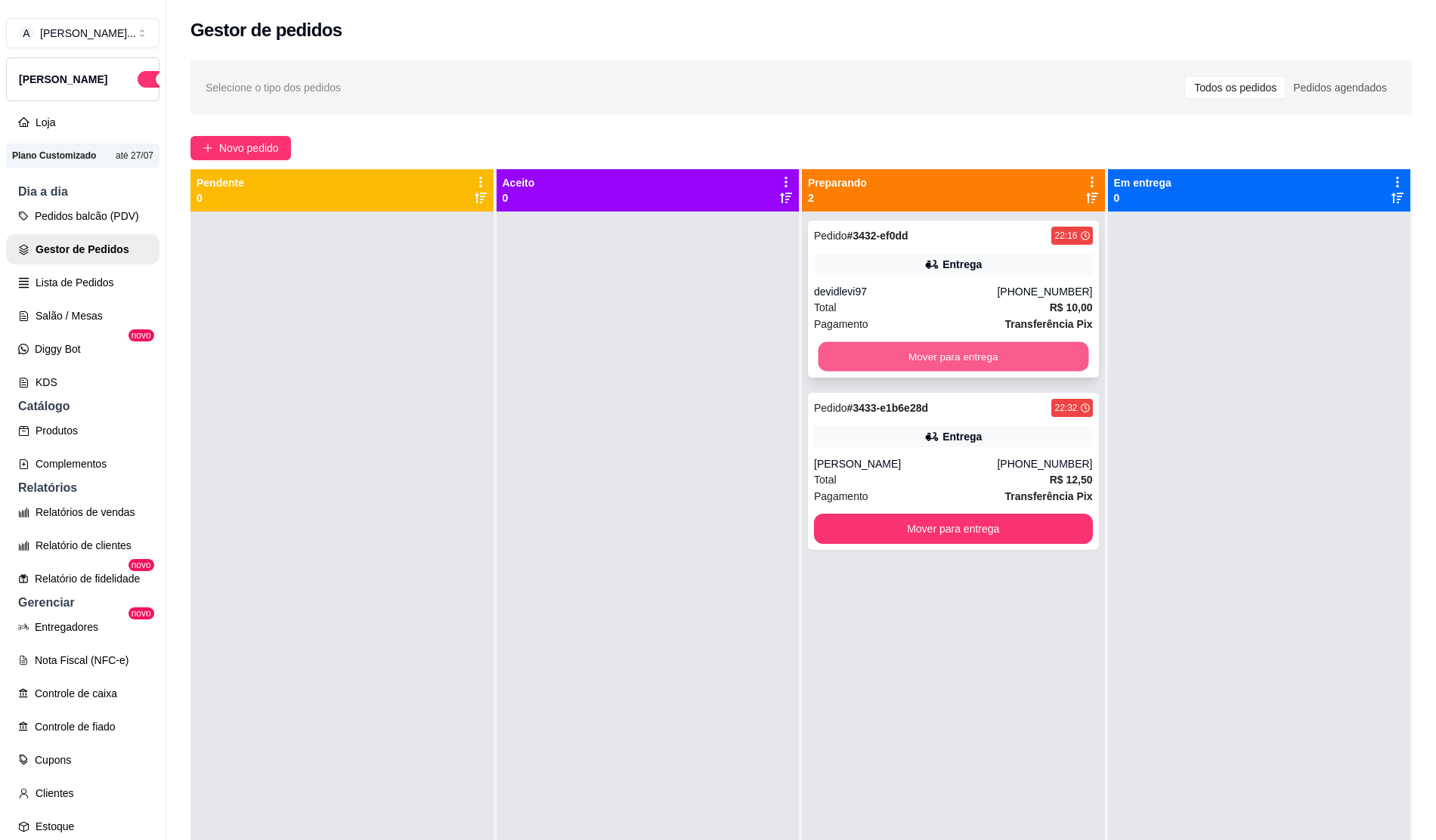click on "Mover para entrega" at bounding box center (953, 357) 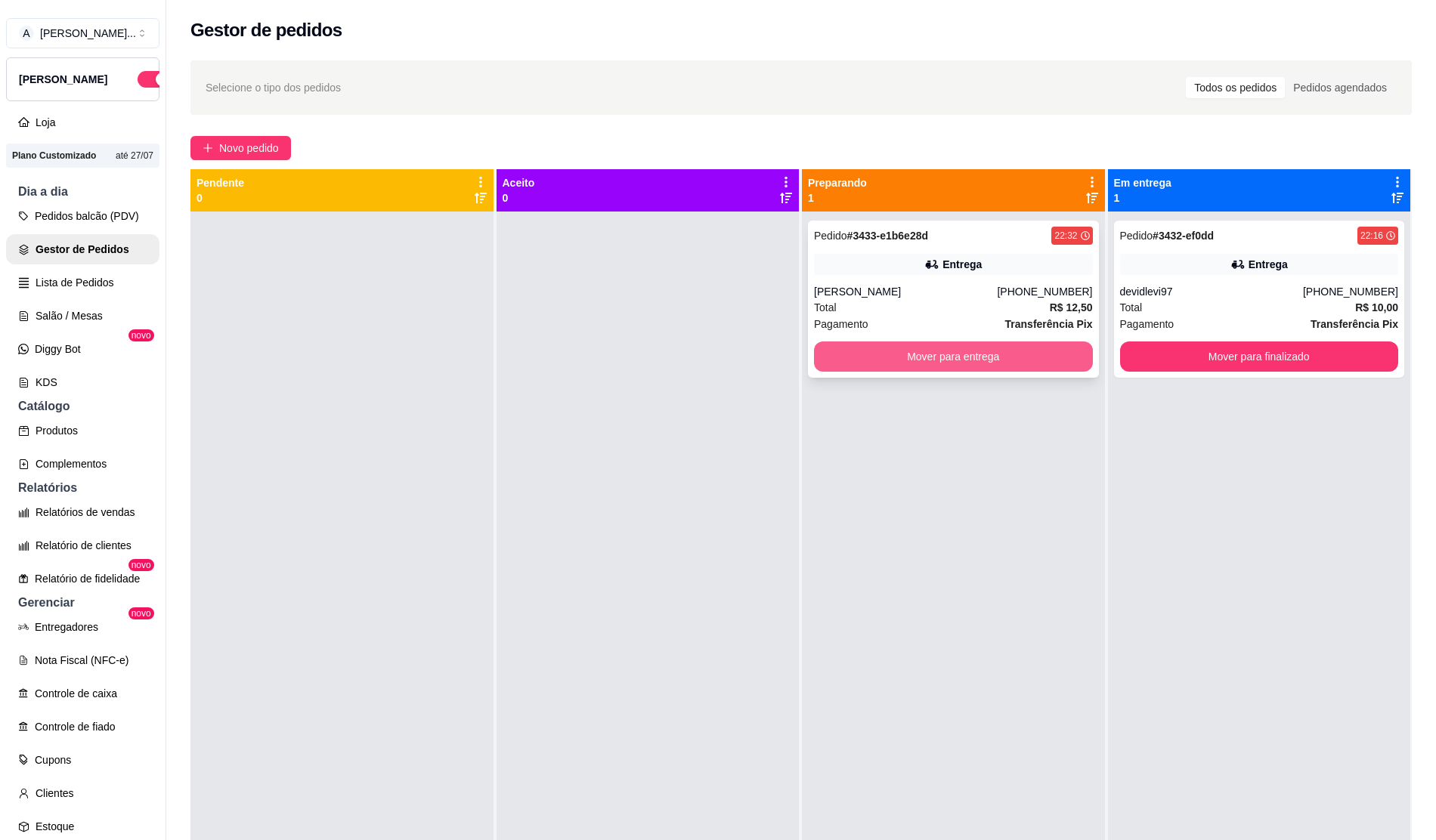 click on "Mover para entrega" at bounding box center (953, 357) 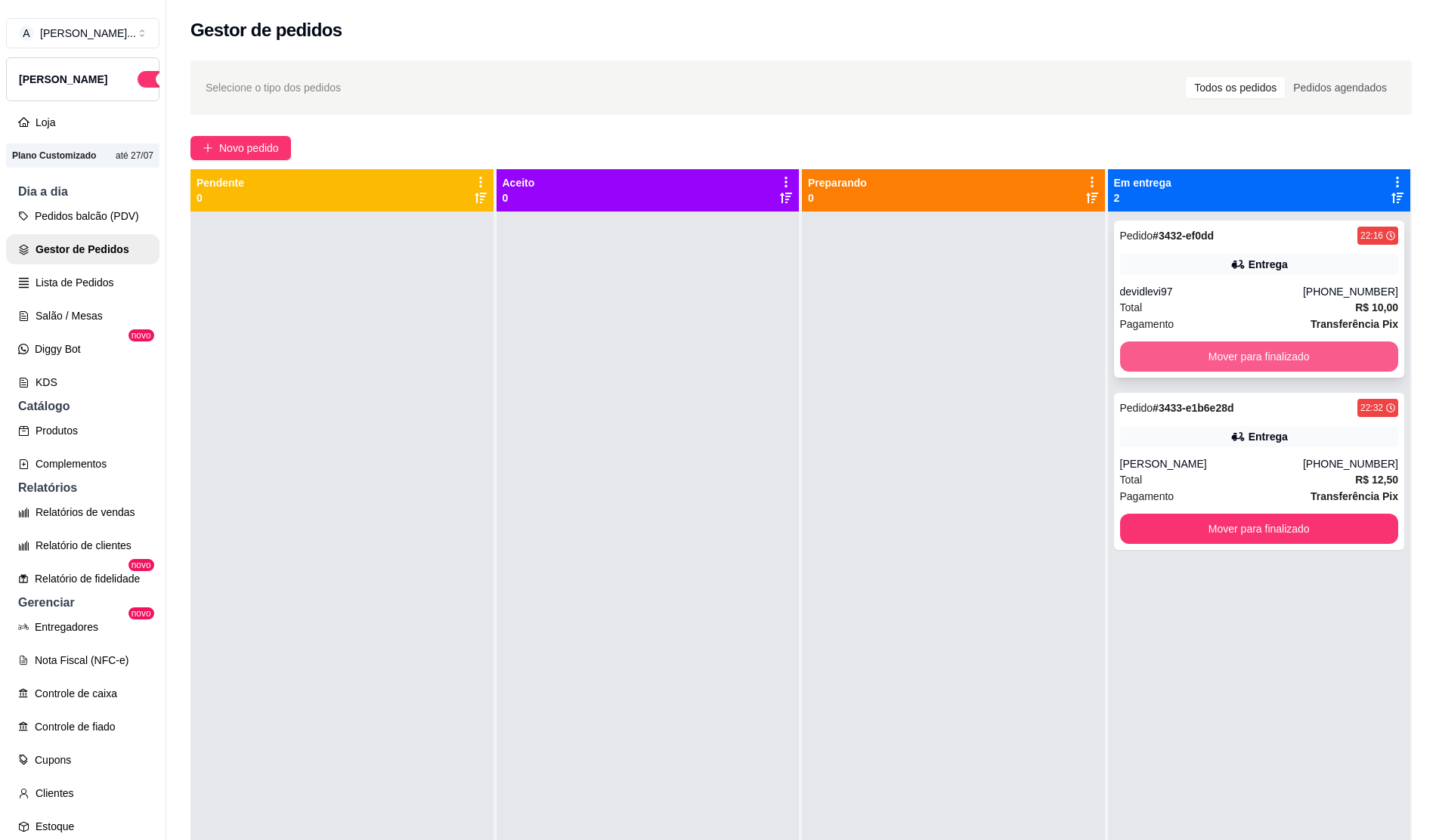 click on "Mover para finalizado" at bounding box center (1259, 357) 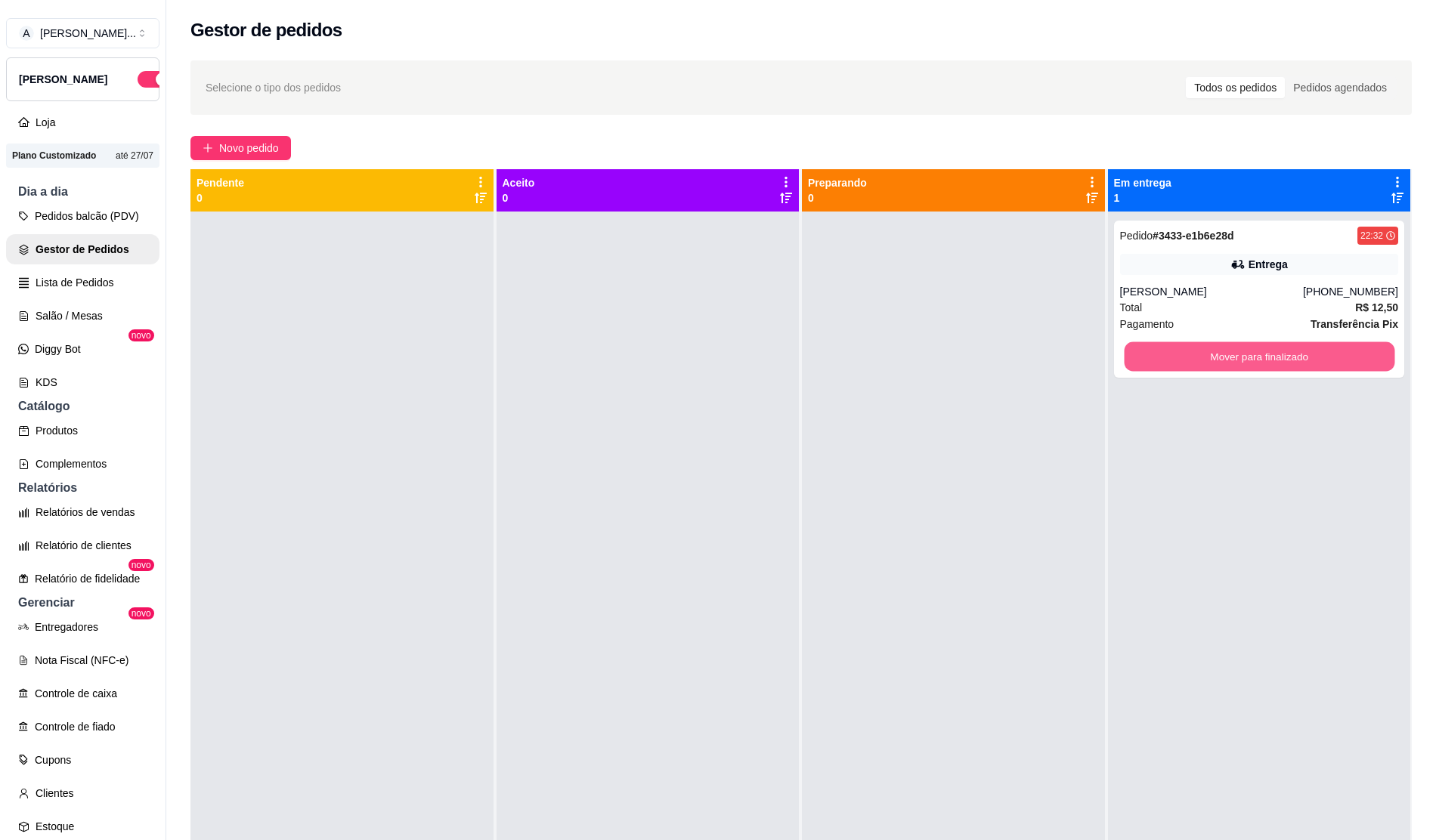 click on "Mover para finalizado" at bounding box center [1258, 357] 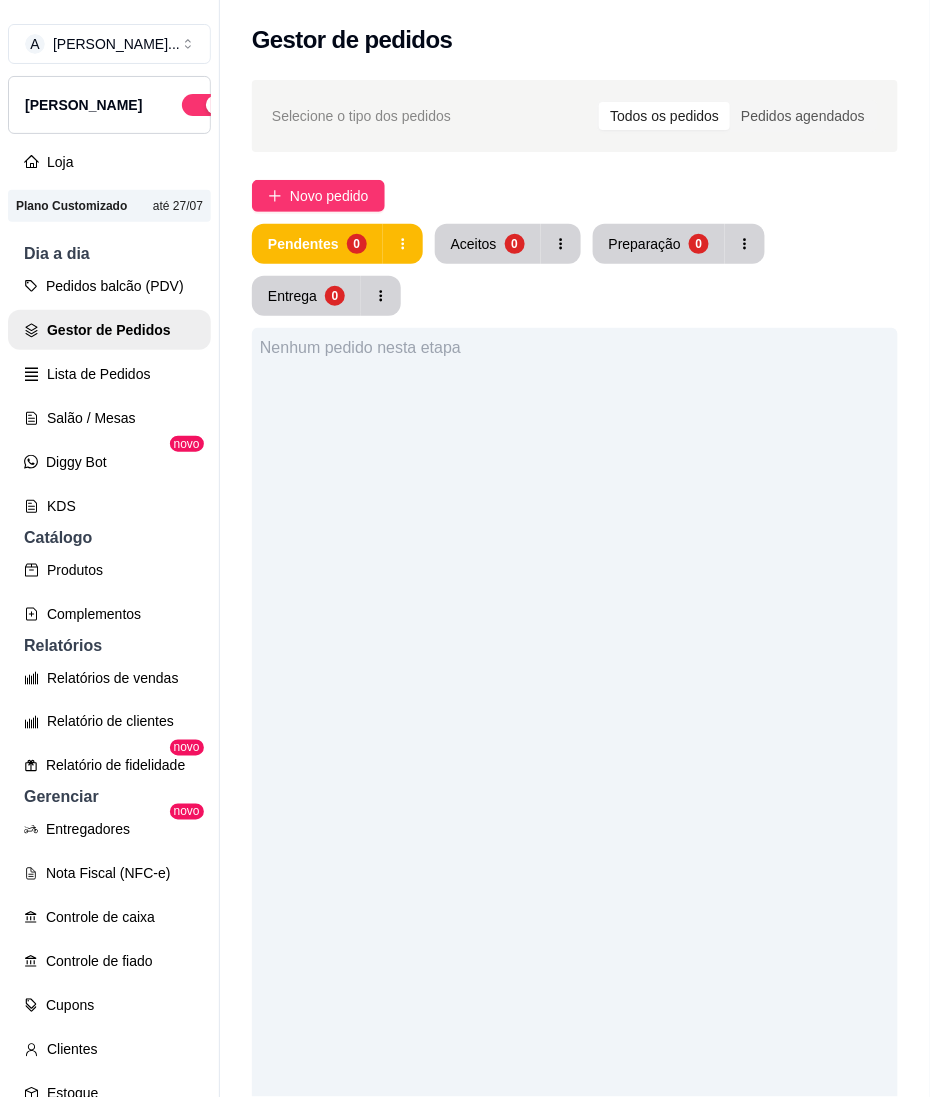 click on "Nenhum pedido nesta etapa" at bounding box center [575, 876] 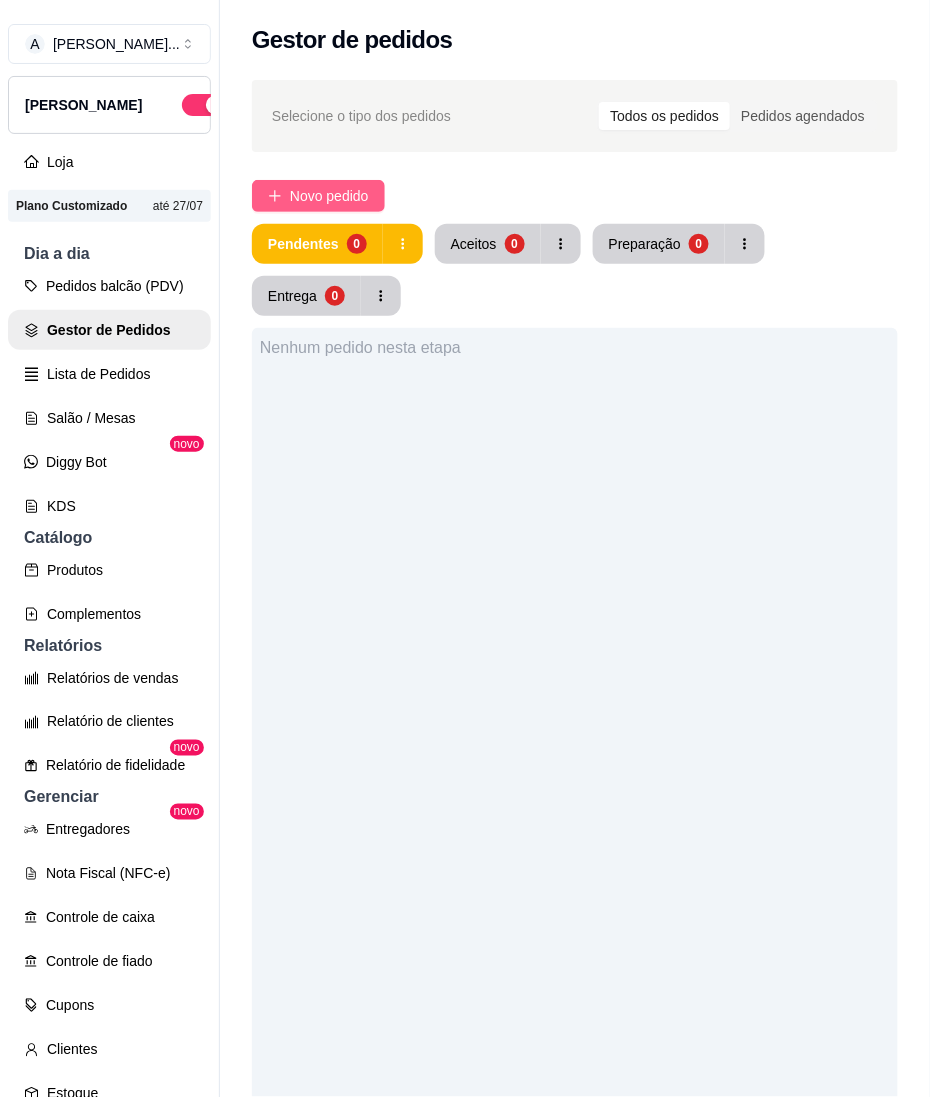 click on "Novo pedido" at bounding box center (329, 196) 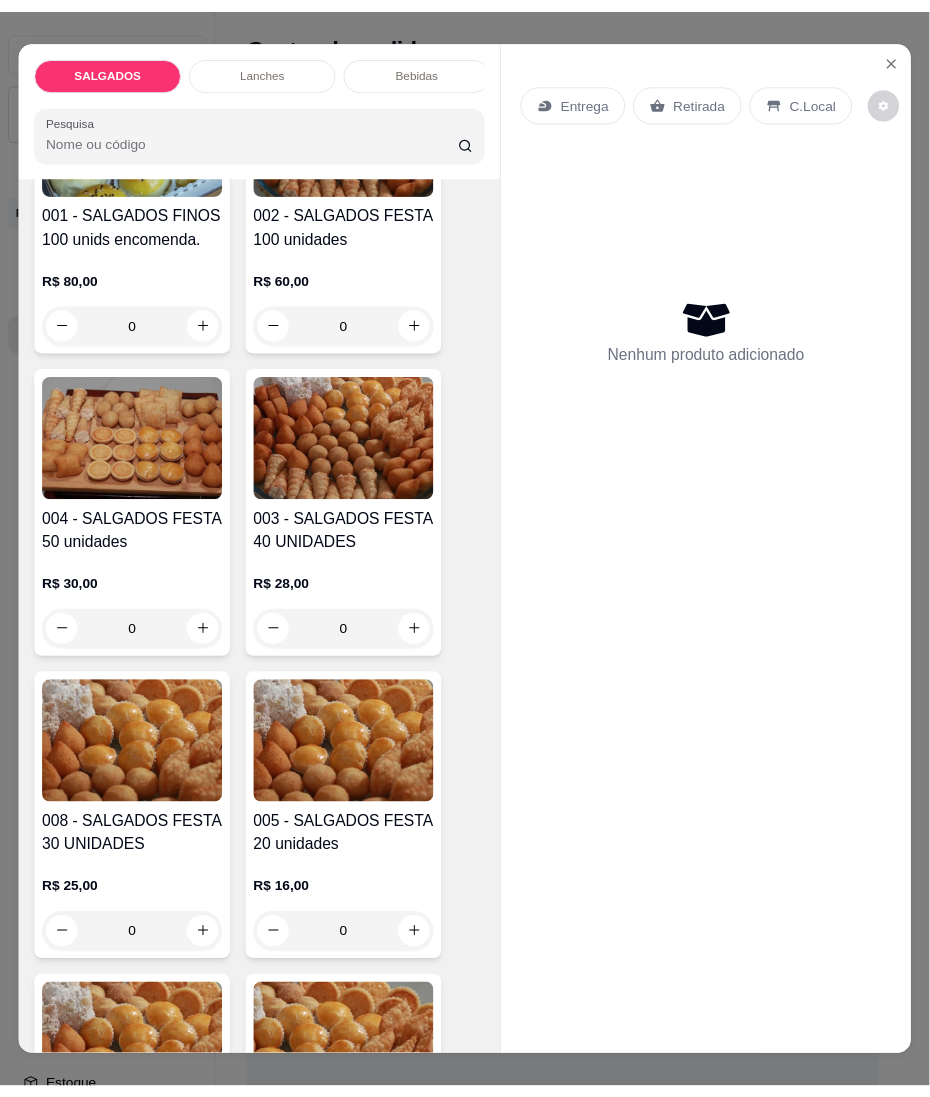 scroll, scrollTop: 266, scrollLeft: 0, axis: vertical 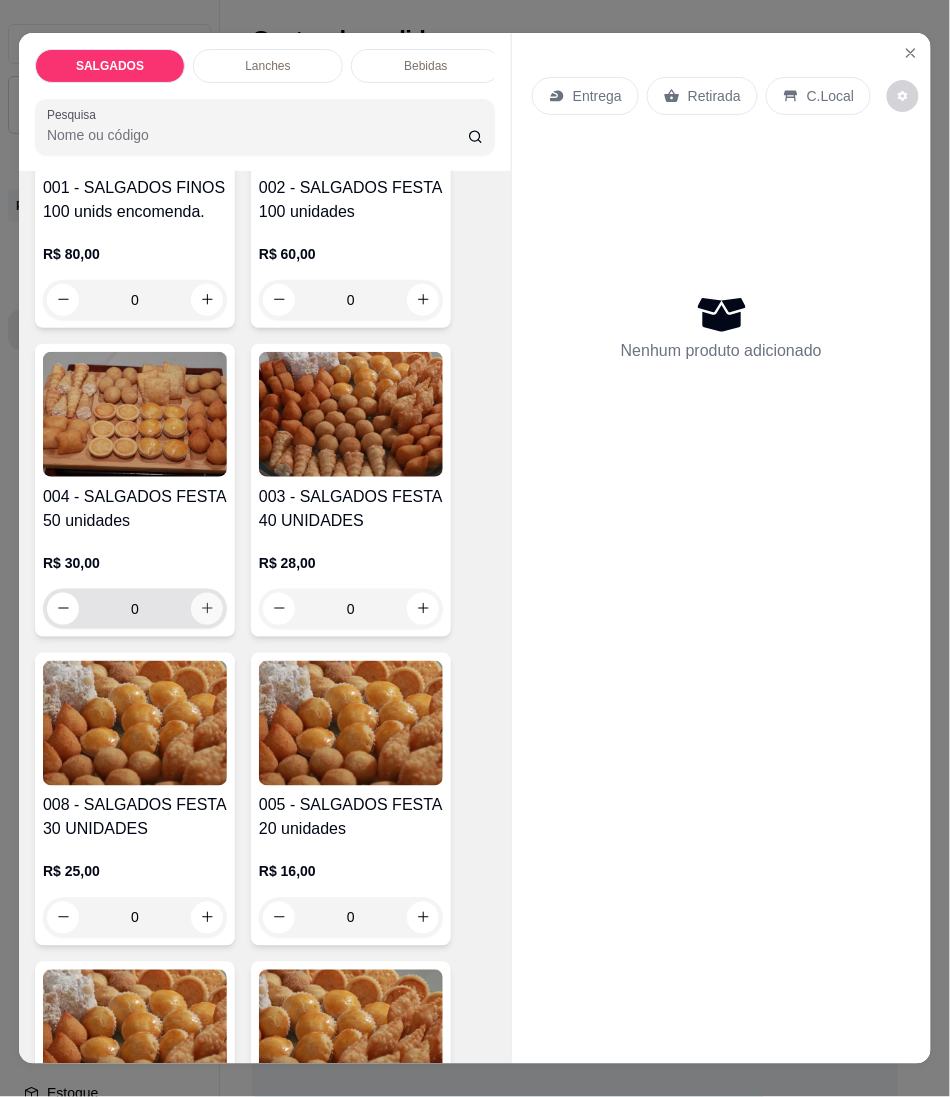 click 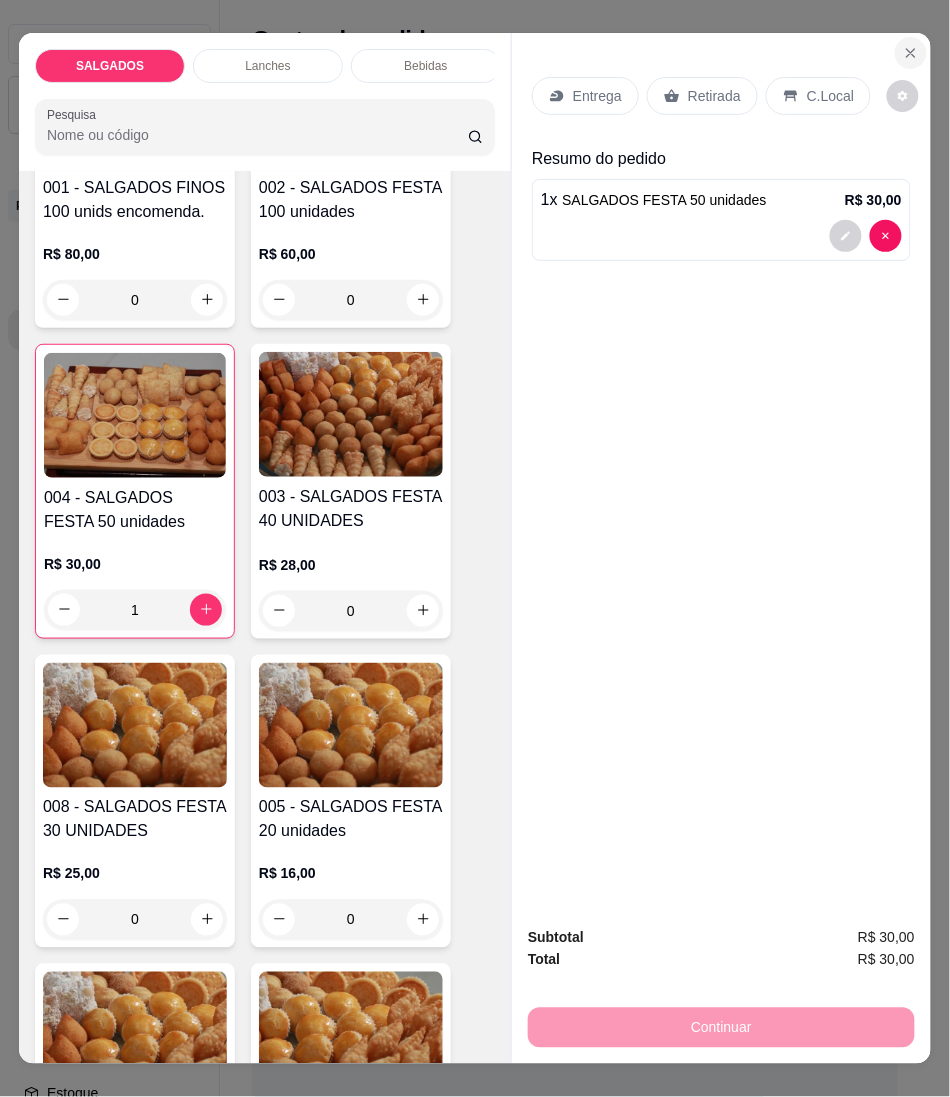 click 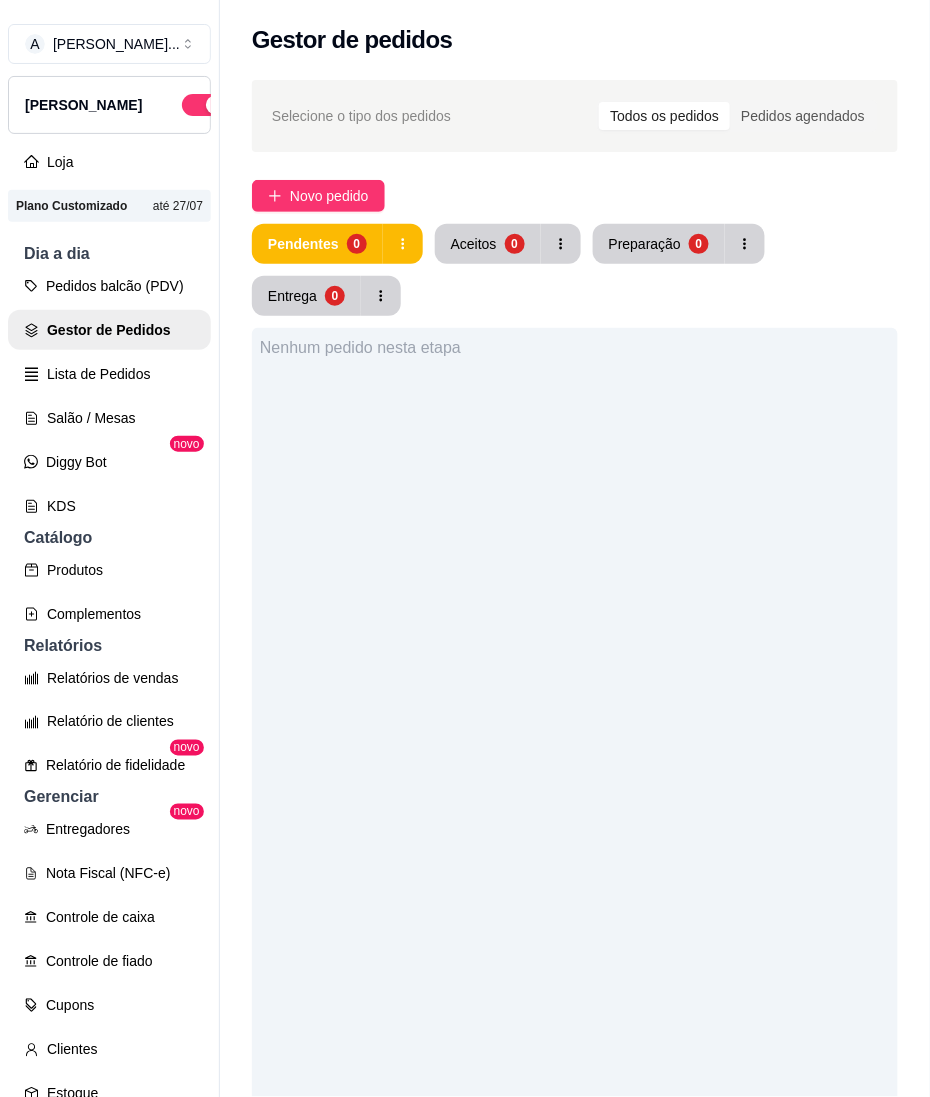 click on "Relatórios de vendas Relatório de clientes Relatório de fidelidade novo" at bounding box center (109, 722) 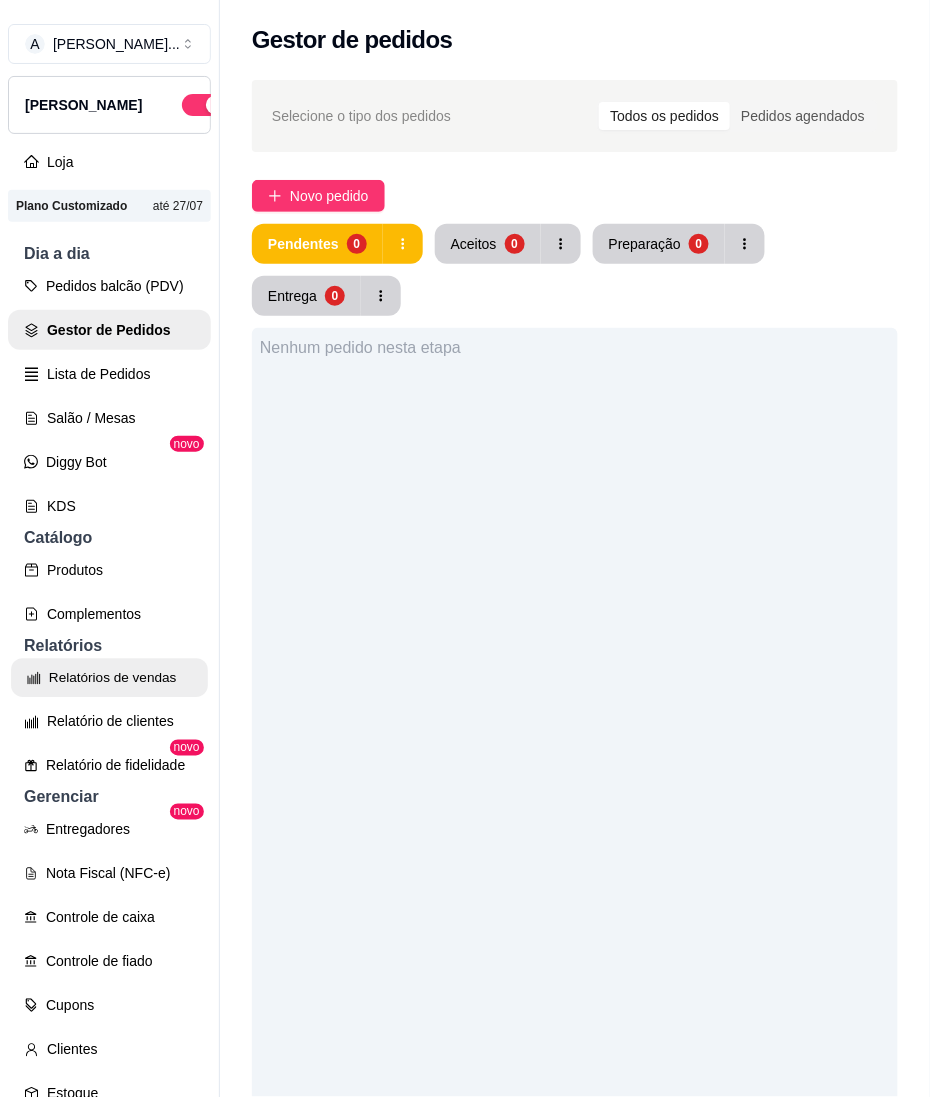 click on "Relatórios de vendas" at bounding box center [109, 678] 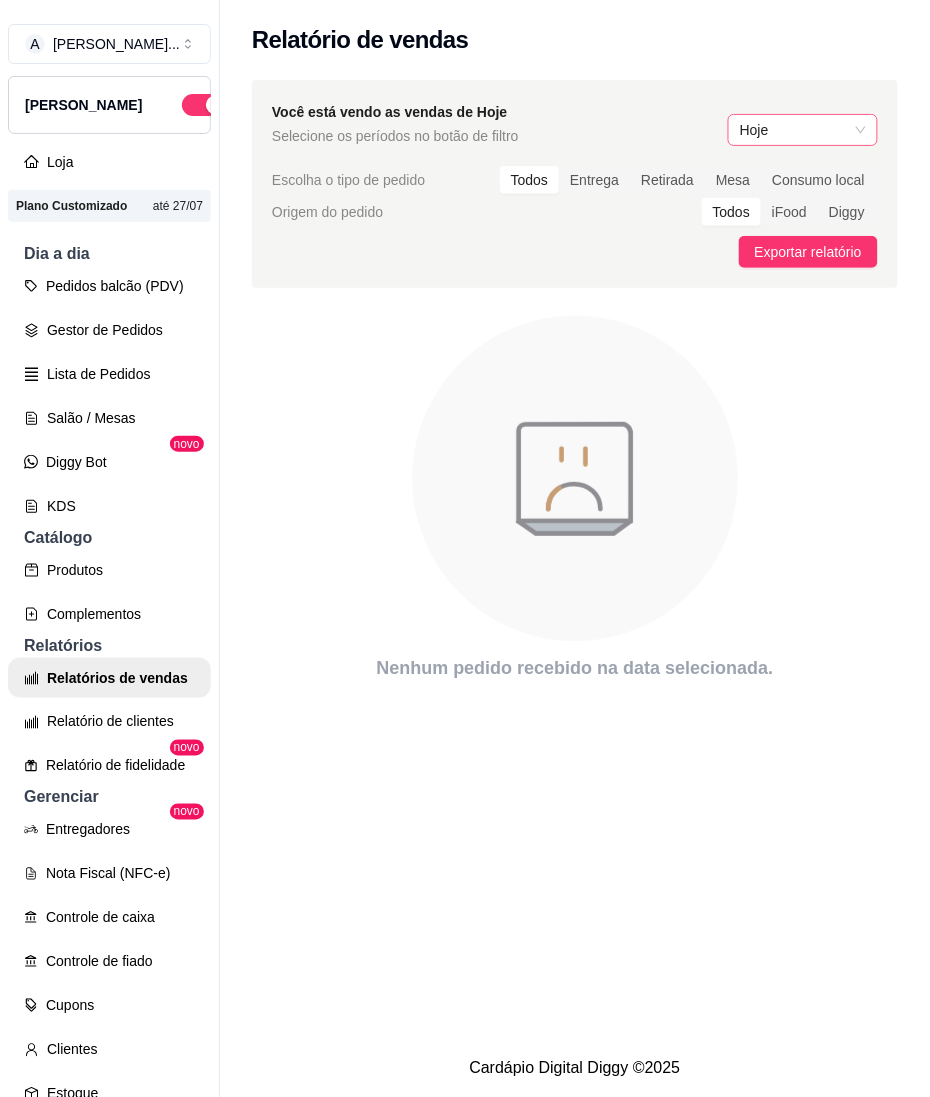 click on "Hoje" at bounding box center [803, 130] 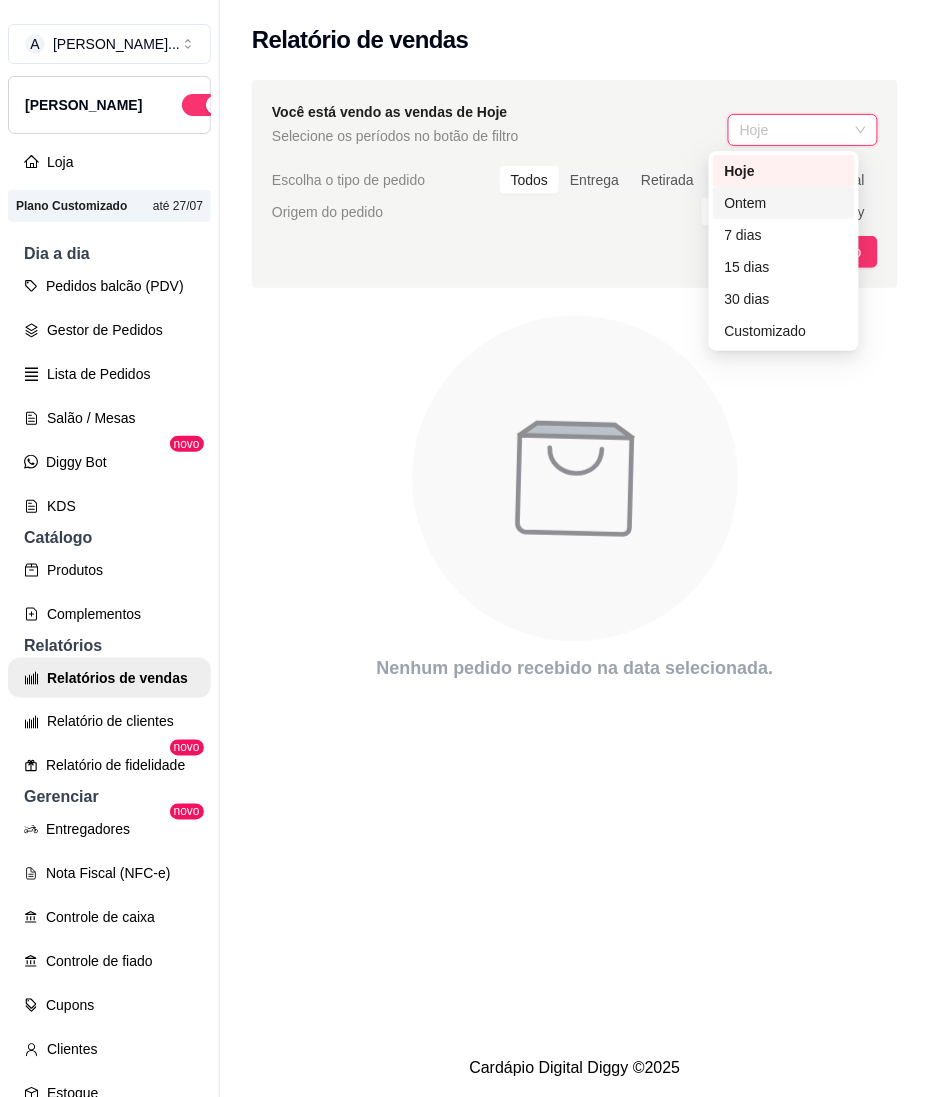 click on "Ontem" at bounding box center (784, 203) 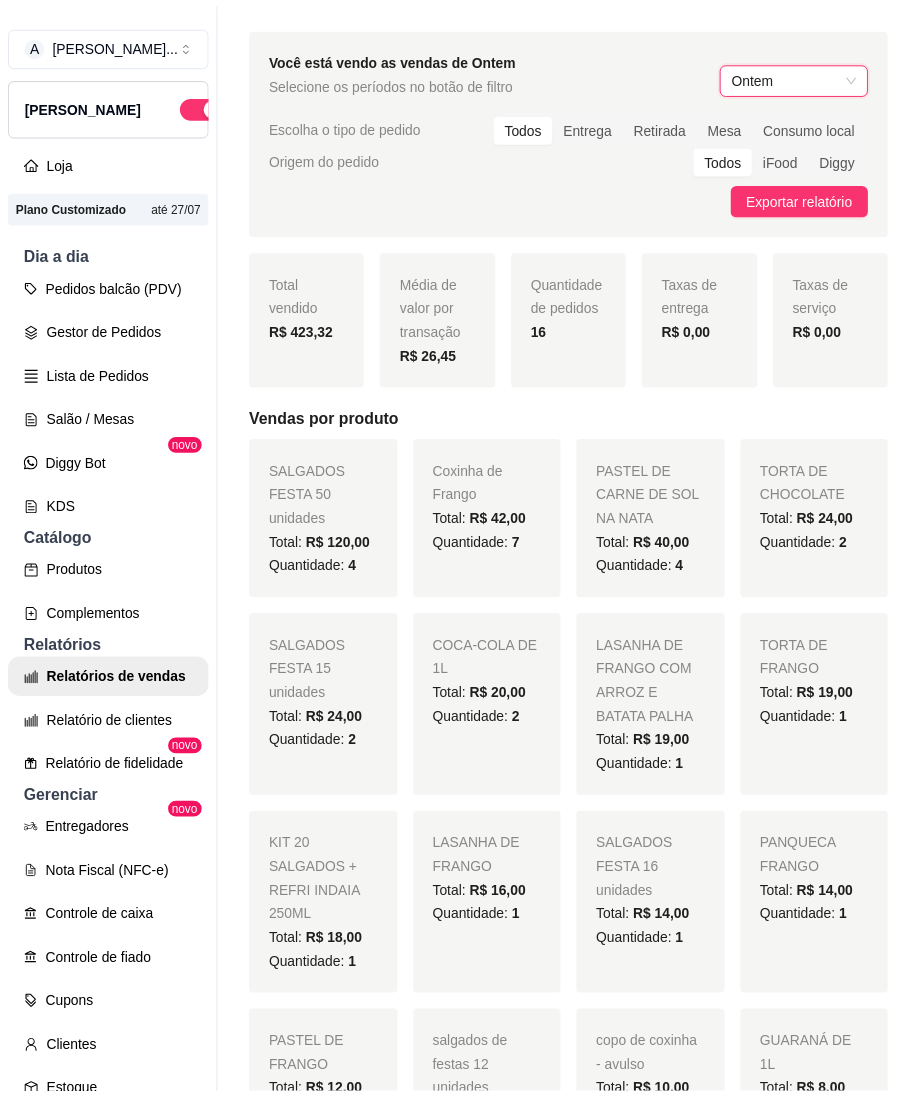 scroll, scrollTop: 0, scrollLeft: 0, axis: both 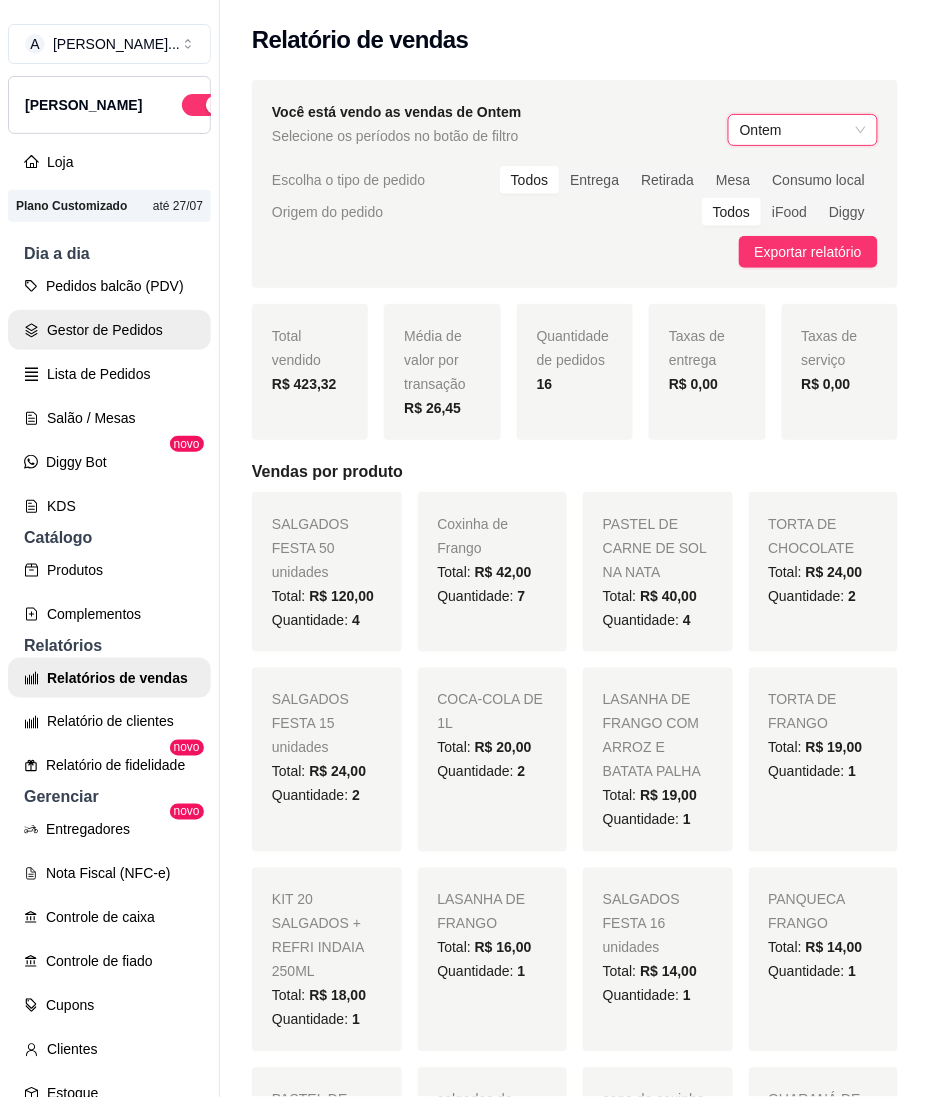 click on "Gestor de Pedidos" at bounding box center [109, 330] 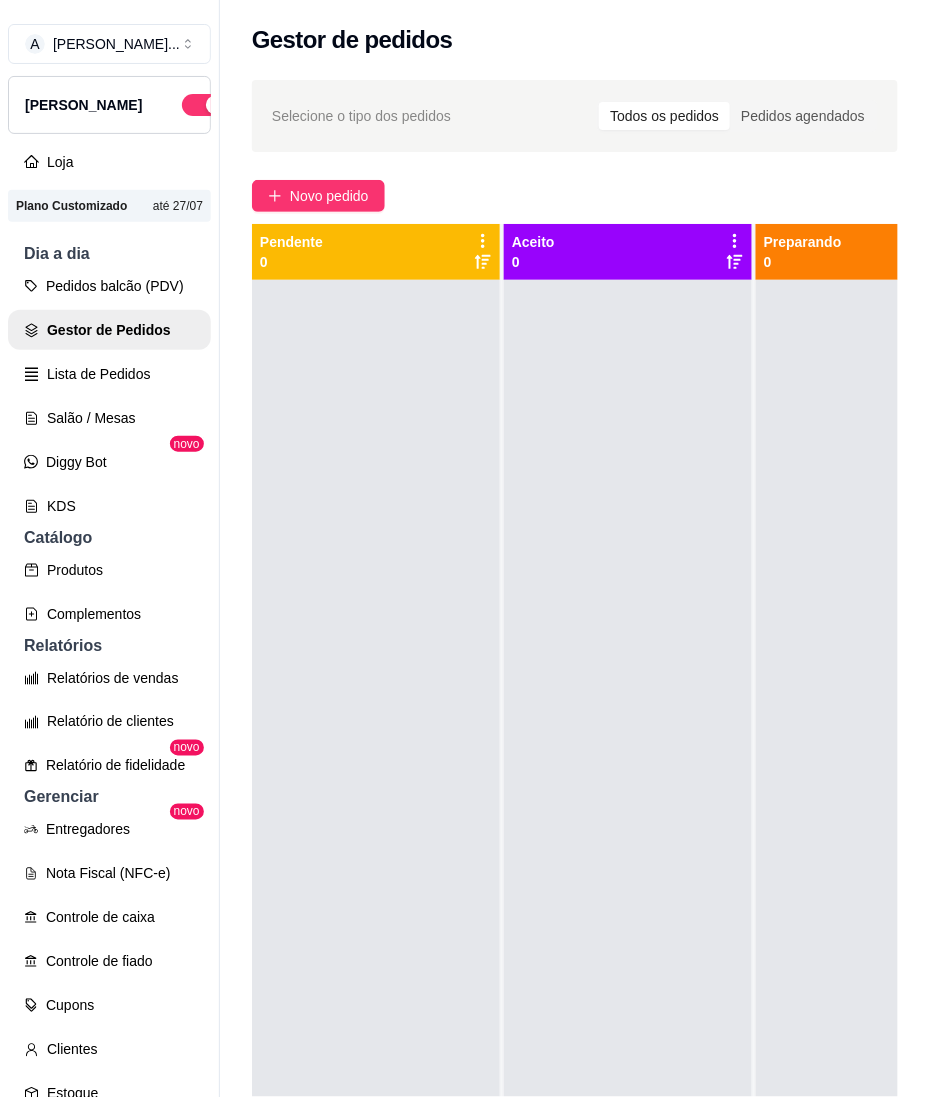 click at bounding box center [628, 828] 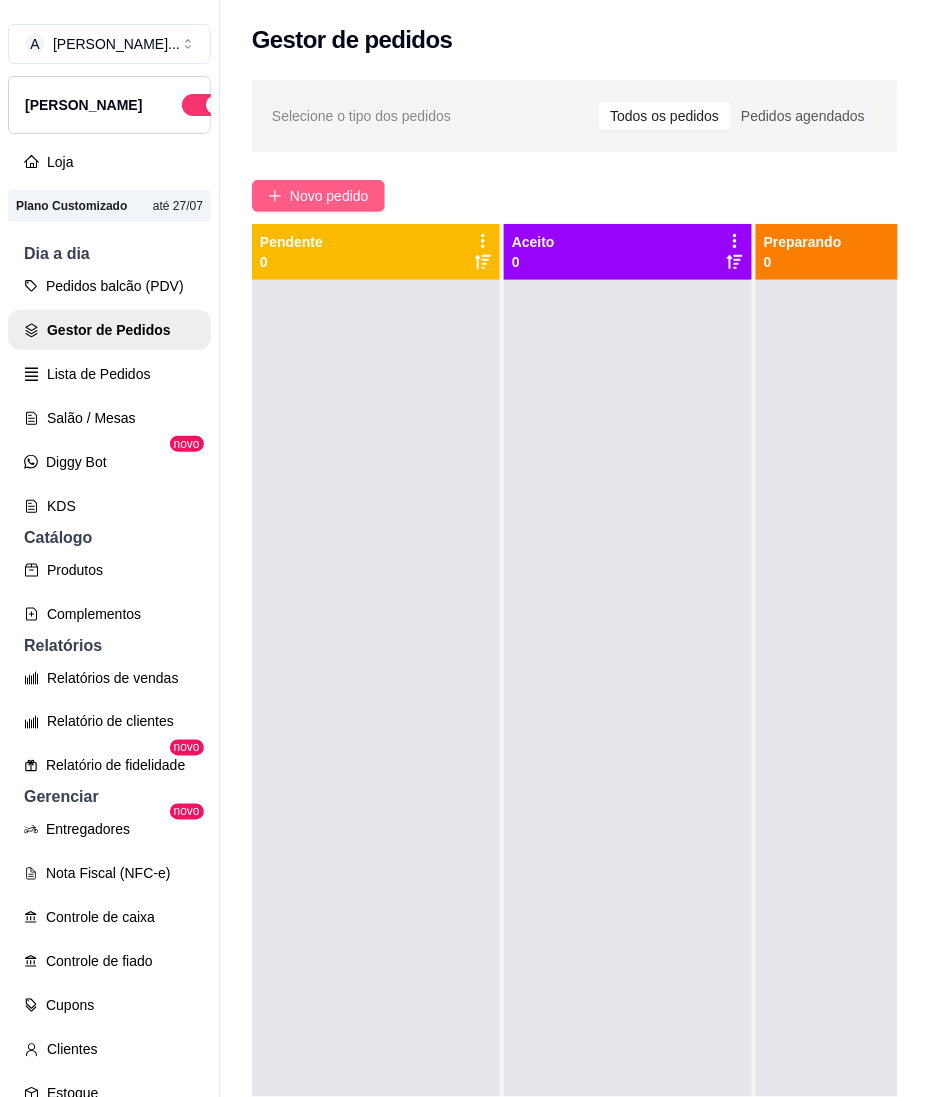 click on "Novo pedido" at bounding box center (329, 196) 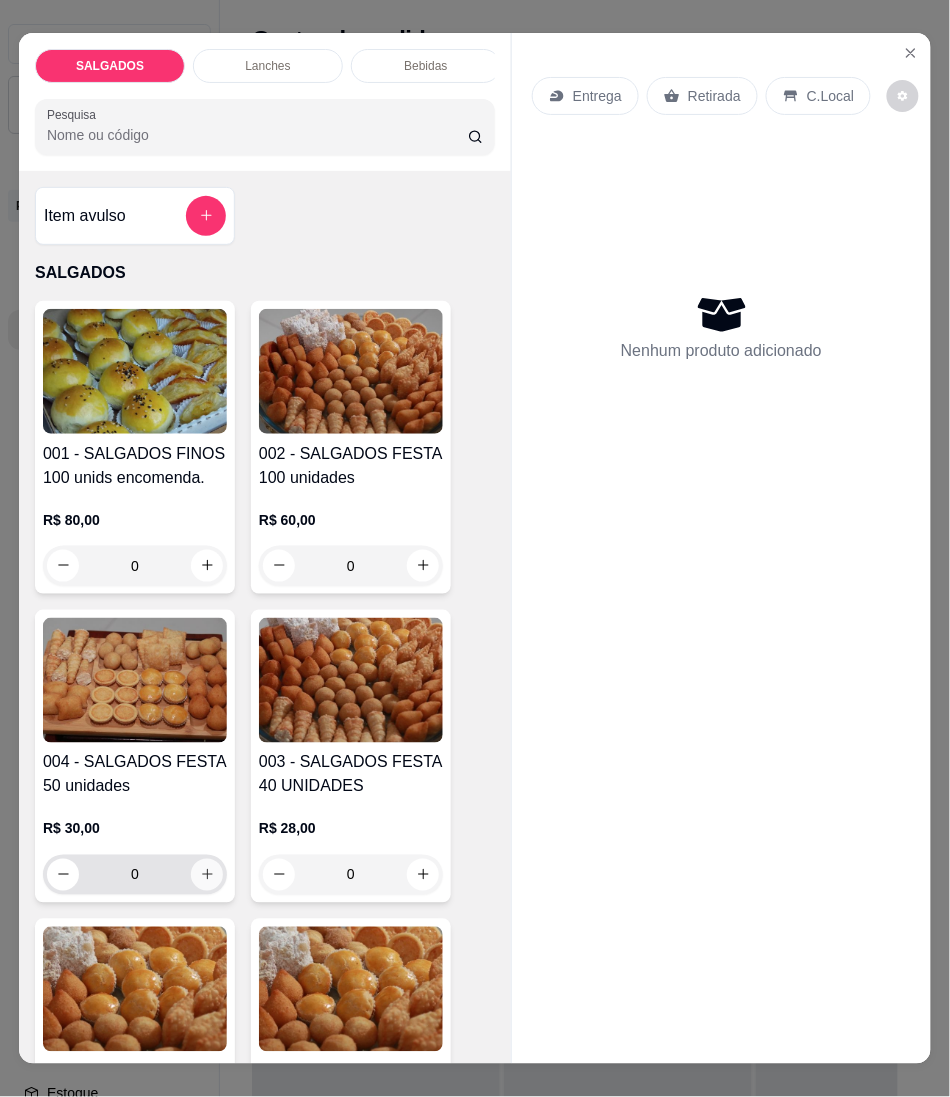 click 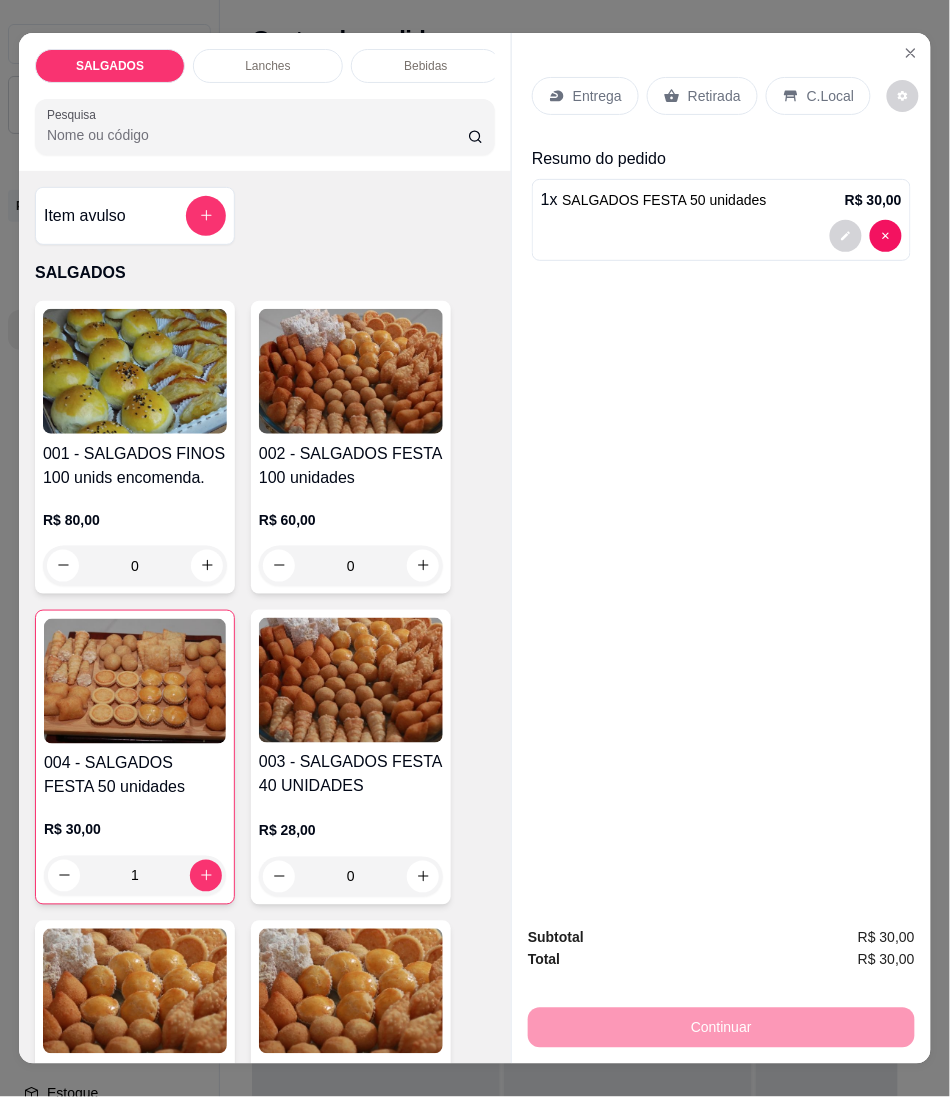 click at bounding box center (721, 236) 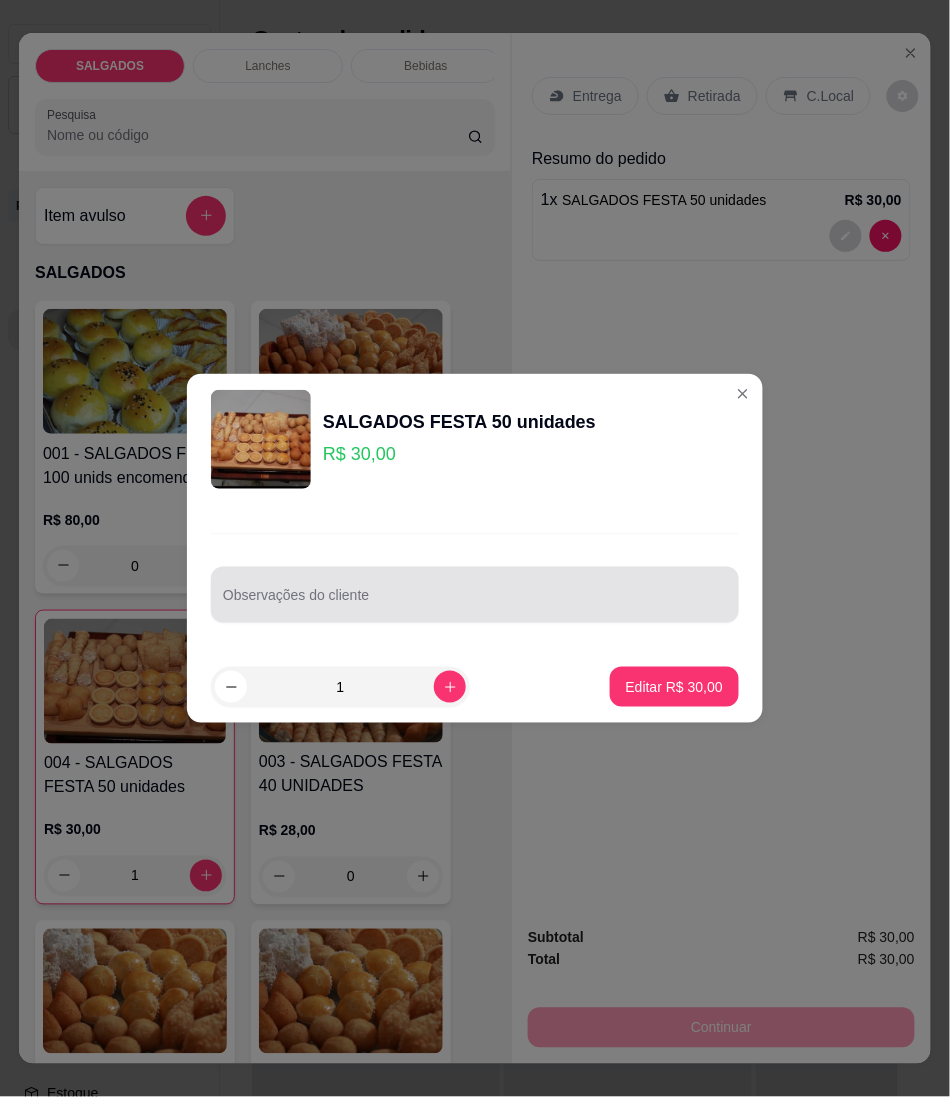 click at bounding box center [475, 595] 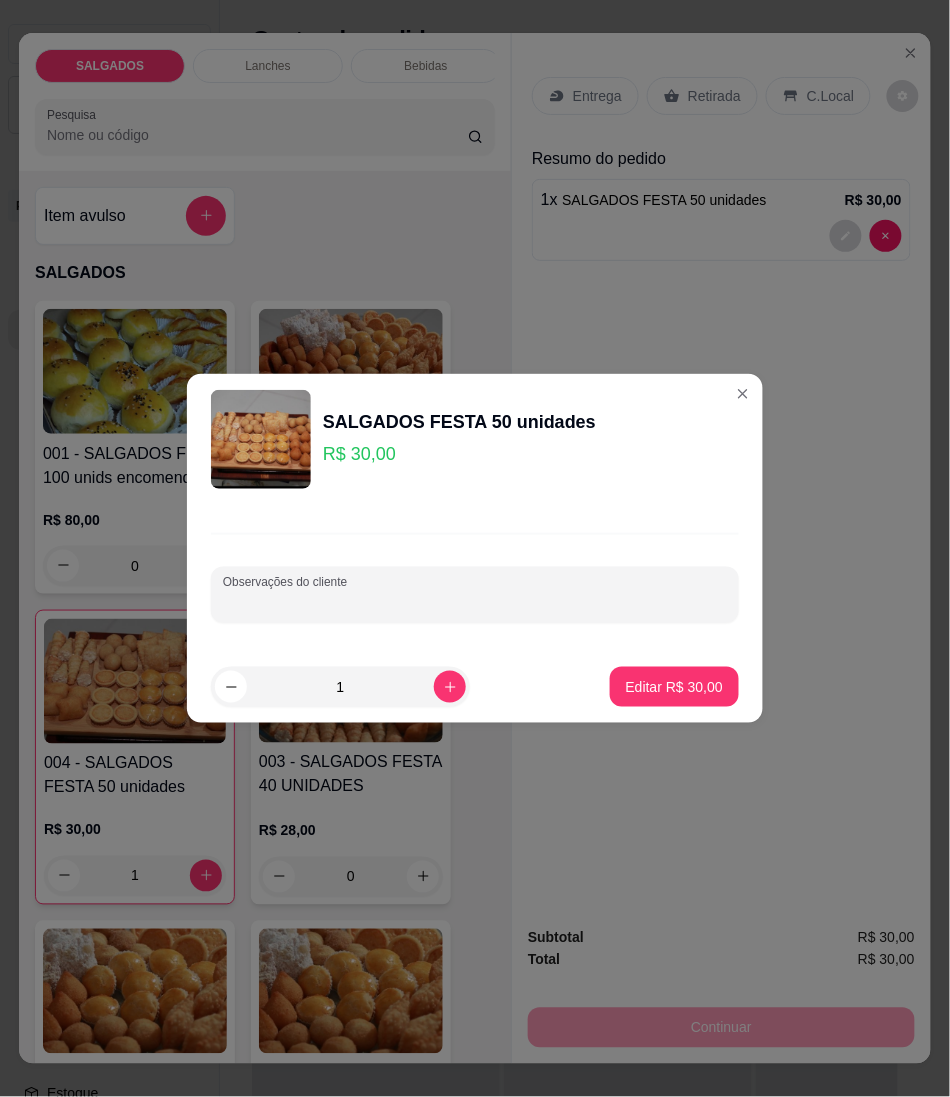 paste on "Então, eu quero 10 coxinhas, 10 pastéis,  15 canudos e 15 bolinhos de queijo" 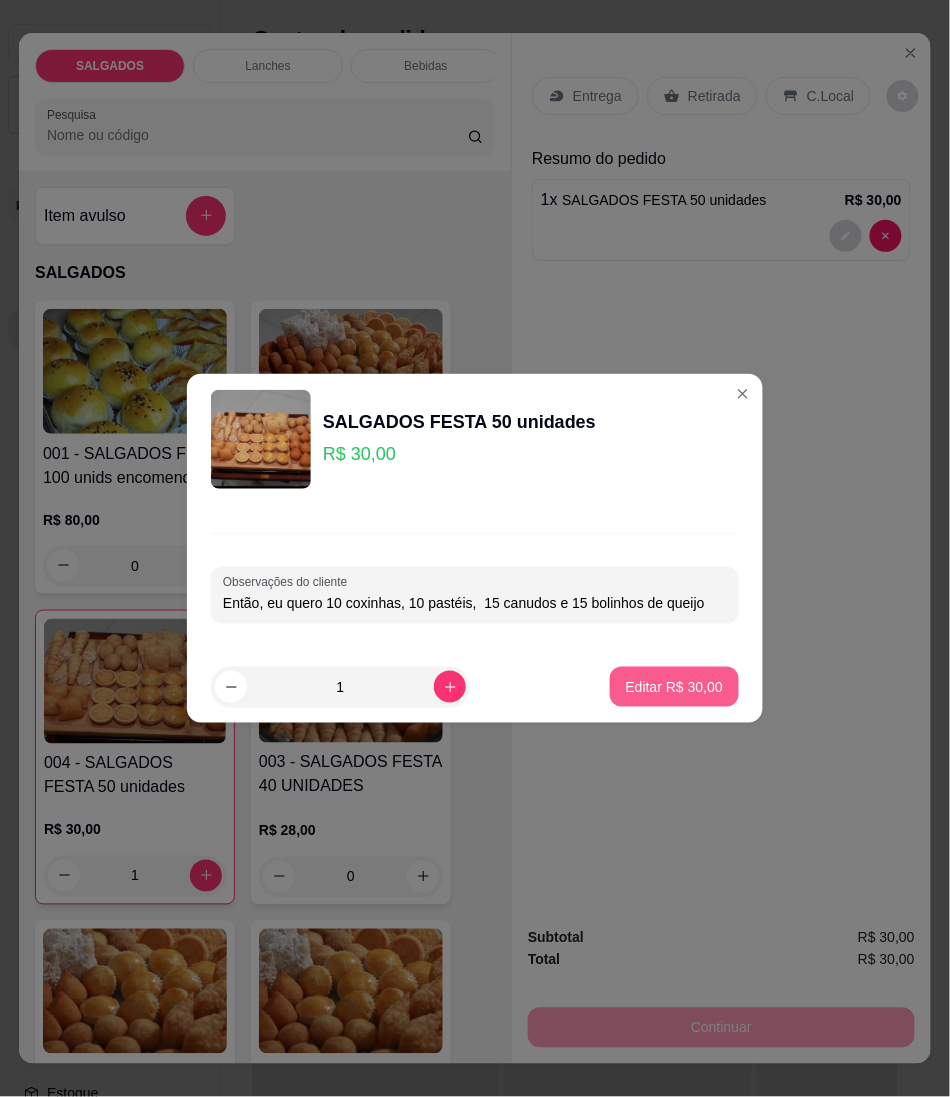 type on "Então, eu quero 10 coxinhas, 10 pastéis,  15 canudos e 15 bolinhos de queijo" 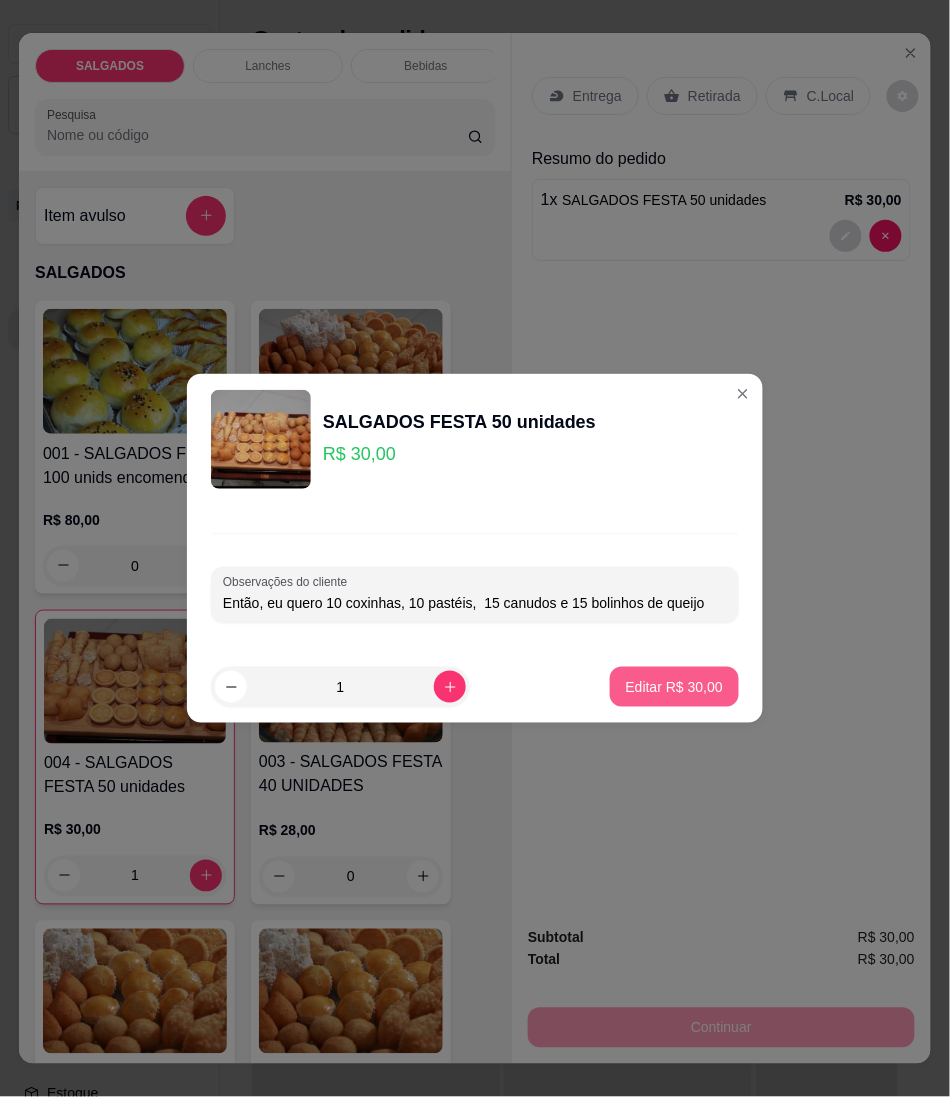 click on "Editar   R$ 30,00" at bounding box center [674, 687] 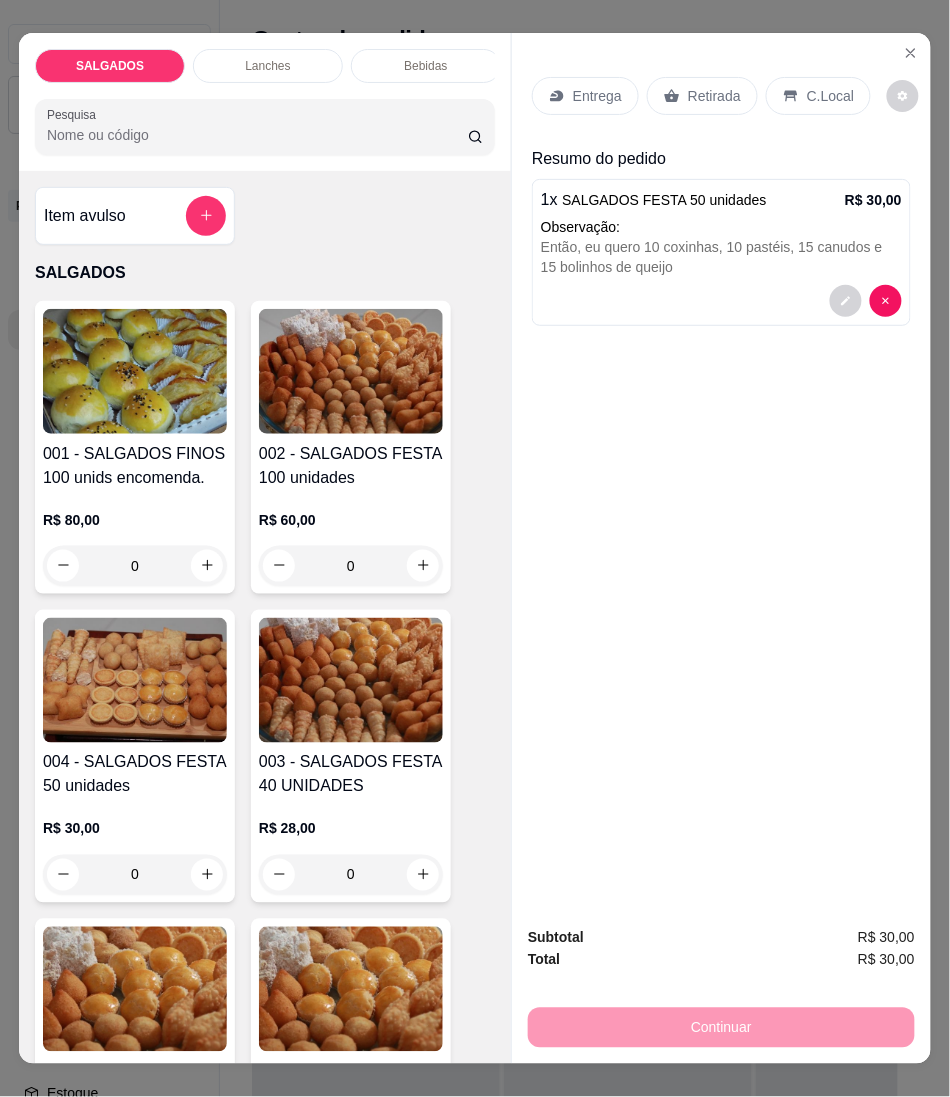 click on "Entrega" at bounding box center [597, 96] 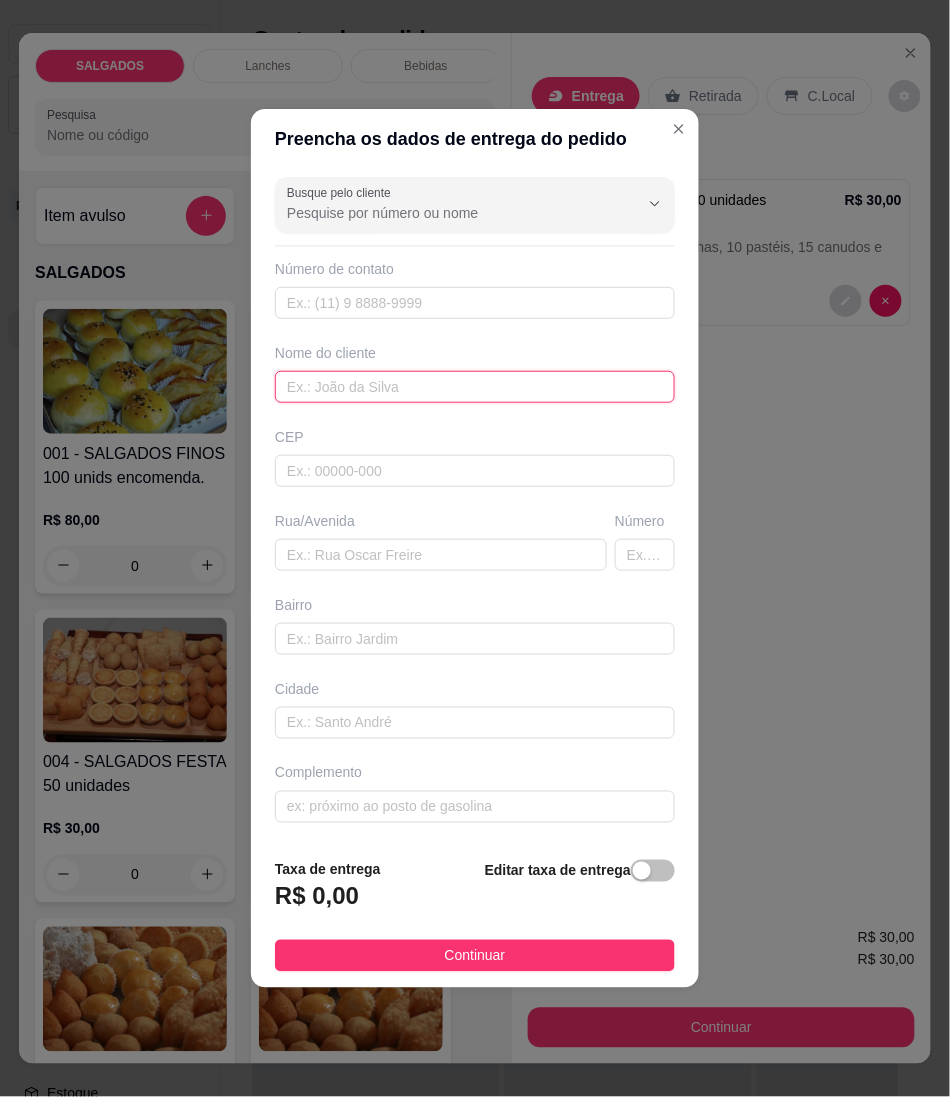 click at bounding box center [475, 387] 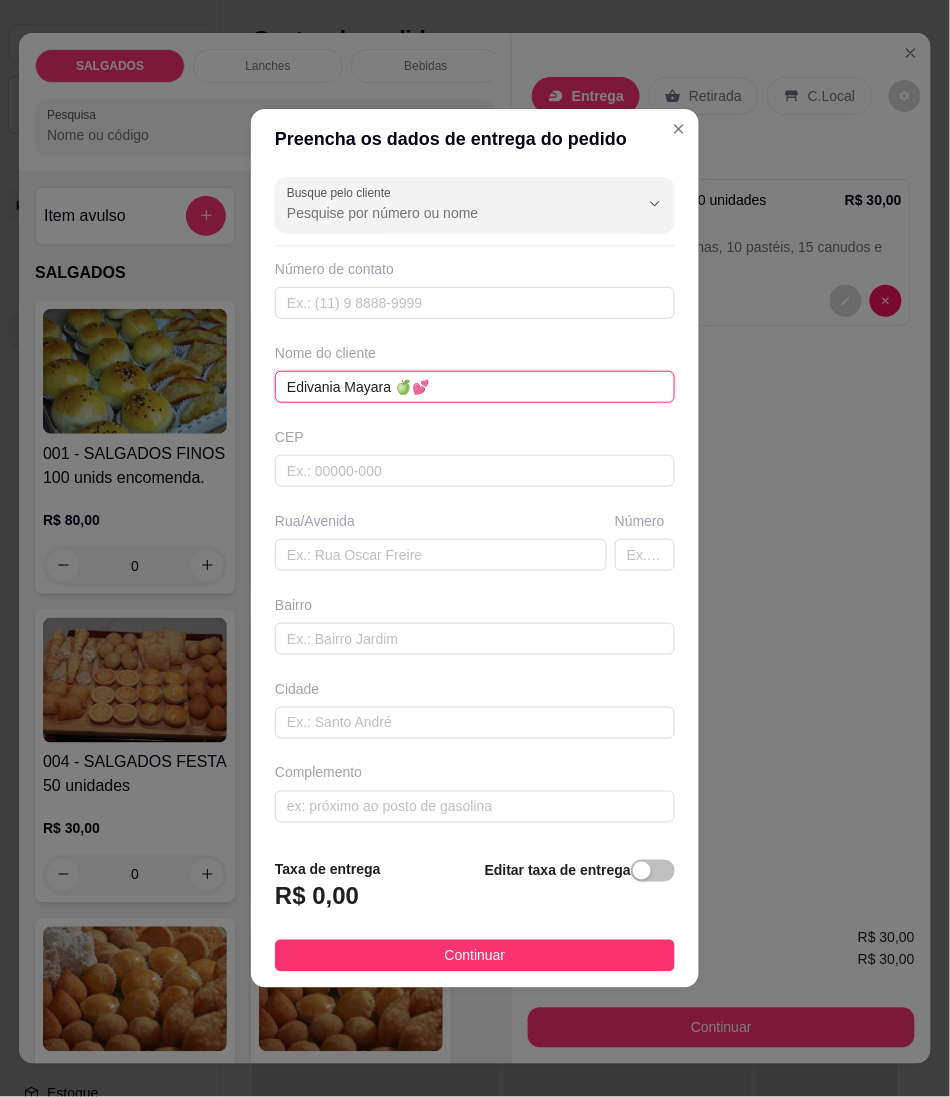 type on "Edivania Mayara 🍏💕" 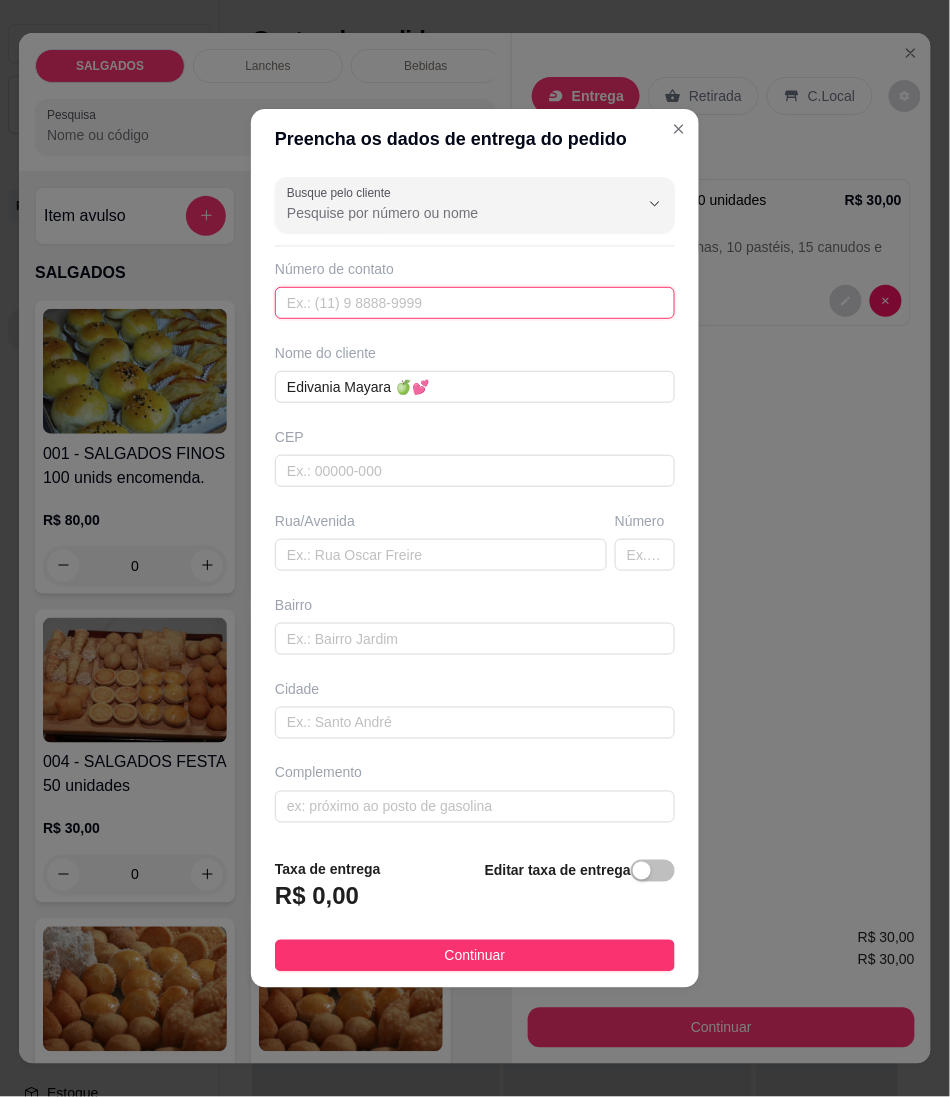 click at bounding box center (475, 303) 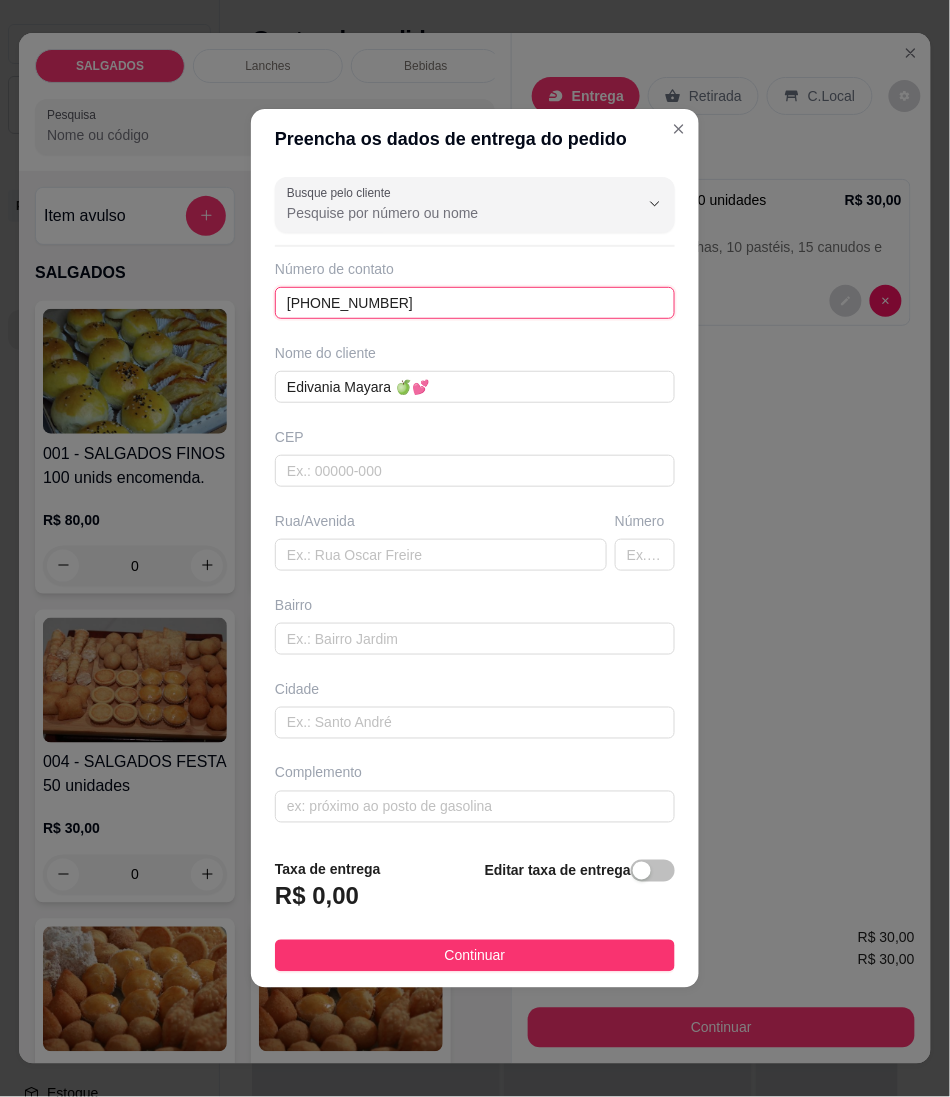 type on "[PHONE_NUMBER]" 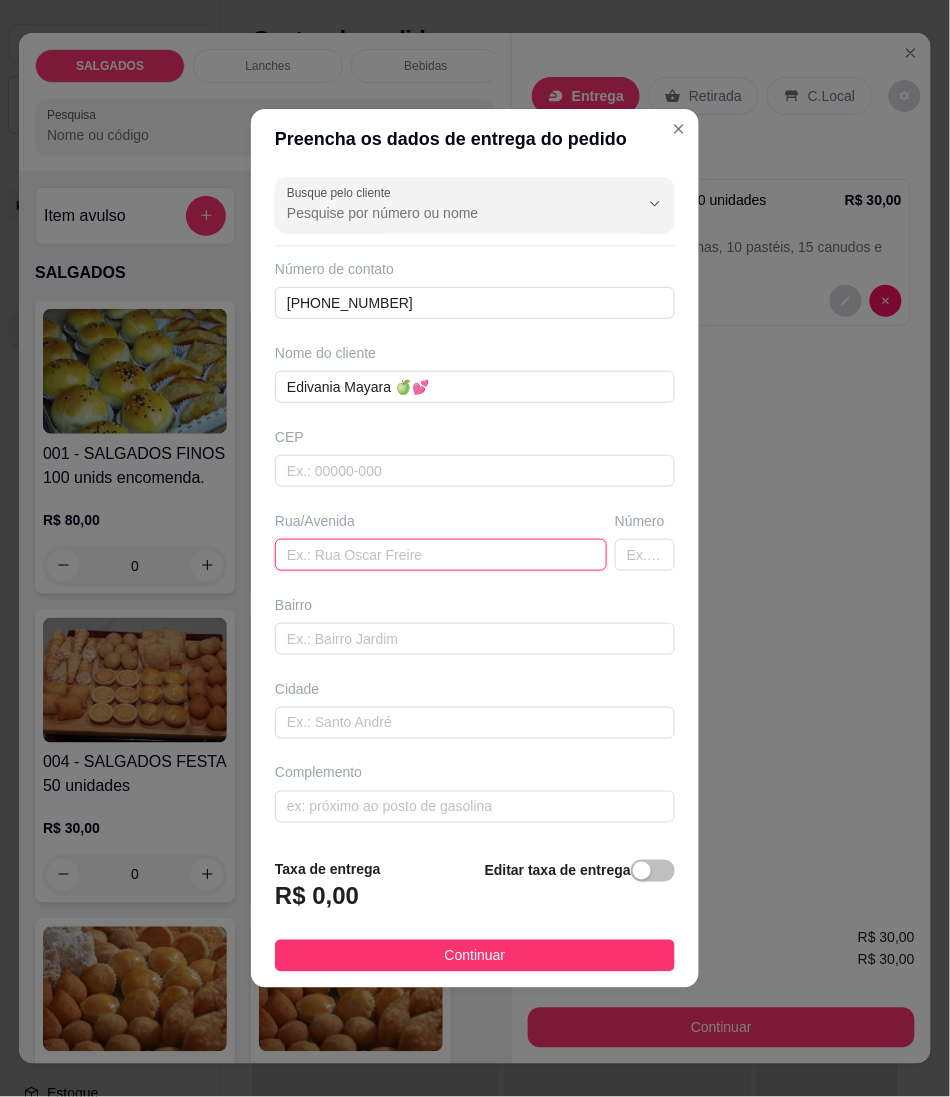 click at bounding box center (441, 555) 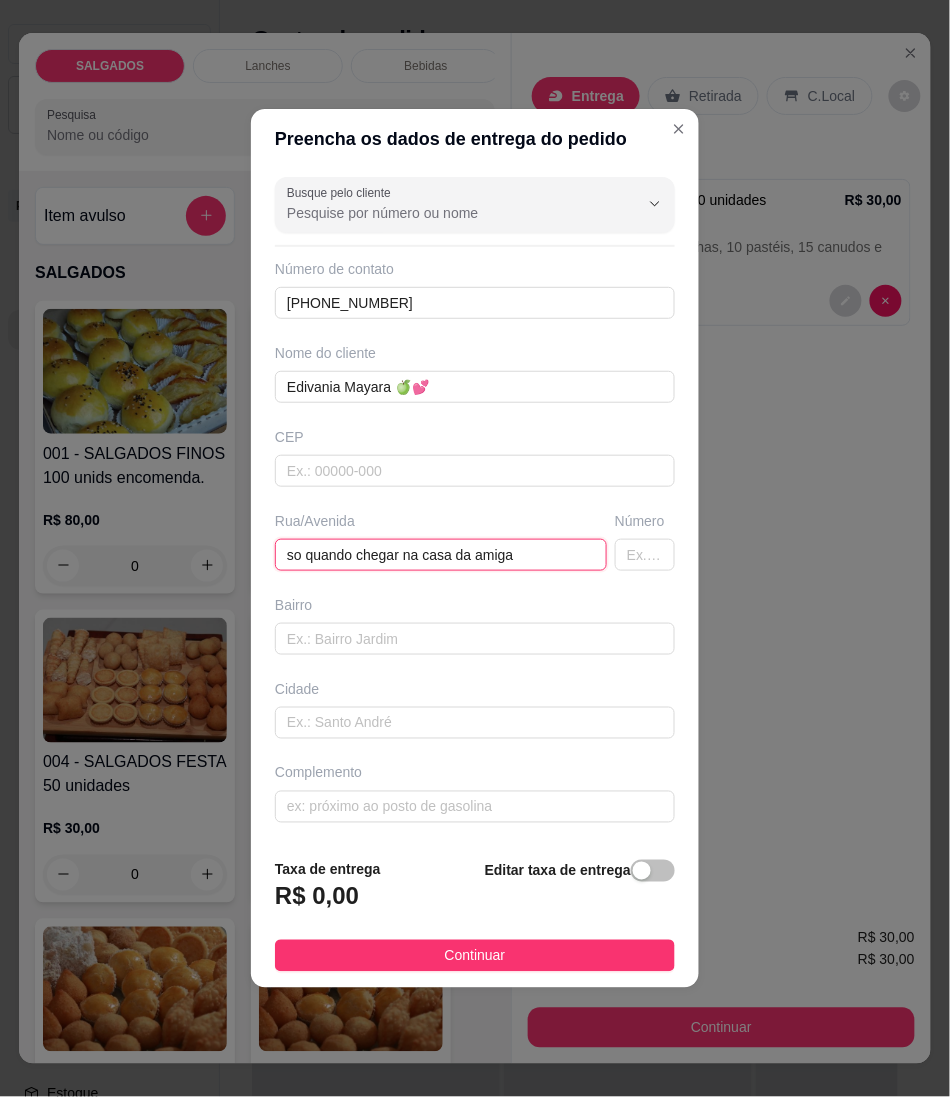 type on "so quando chegar na casa da amiga" 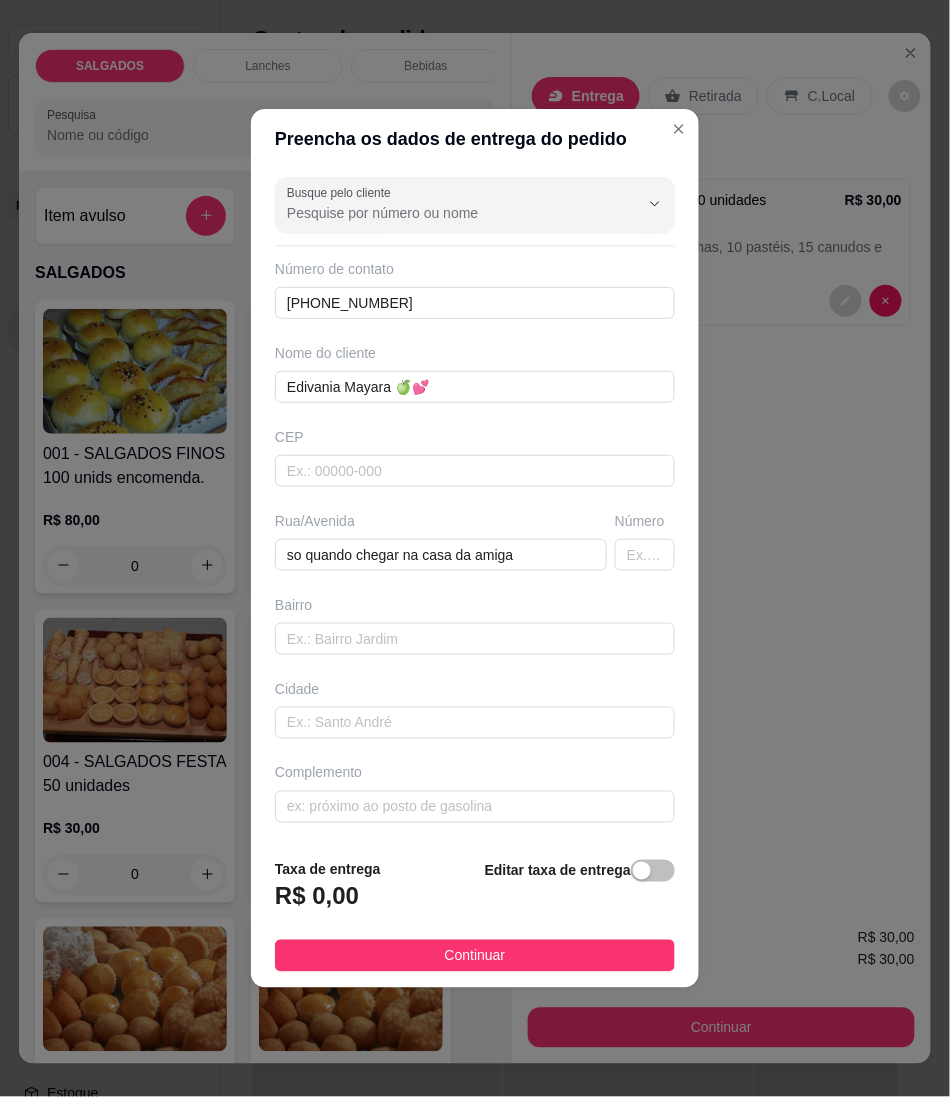 click on "Taxa de entrega R$ 0,00 Editar taxa de entrega  Continuar" at bounding box center (475, 916) 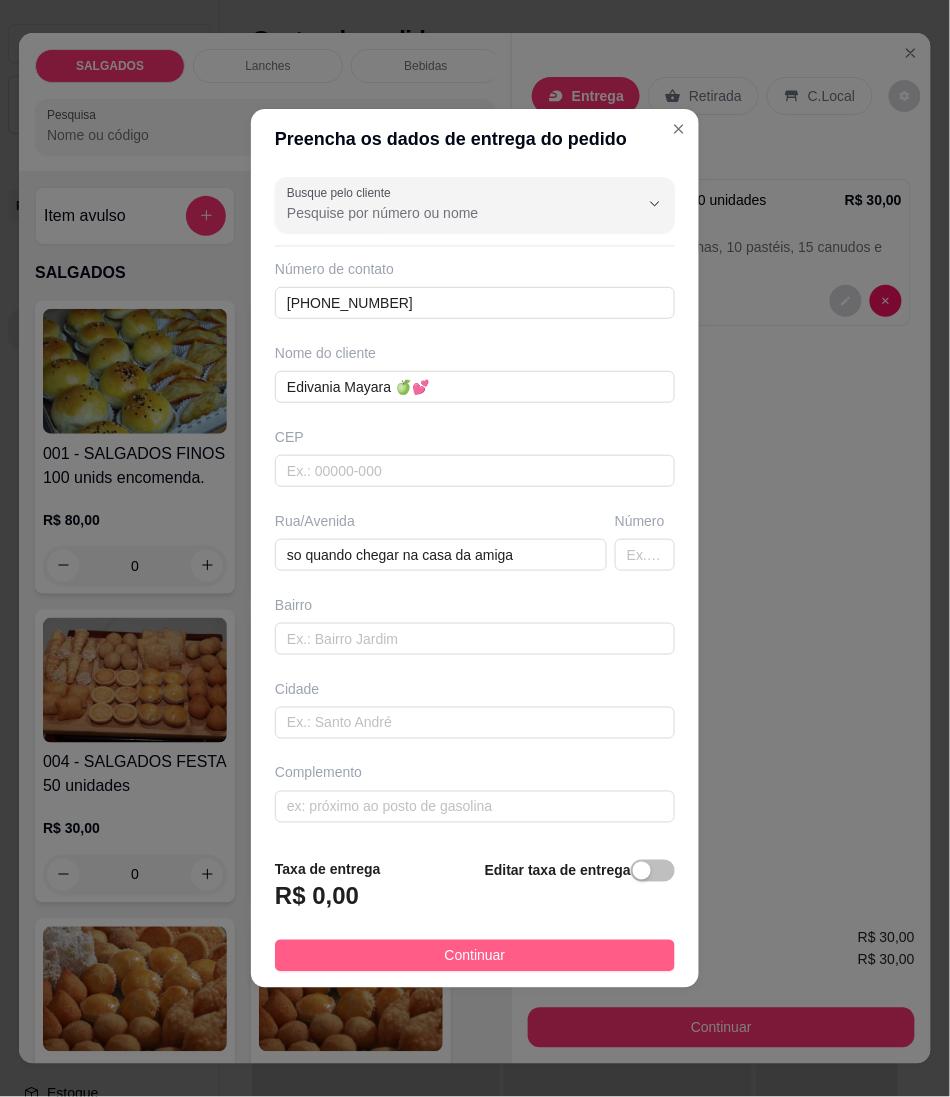click on "Continuar" at bounding box center (475, 956) 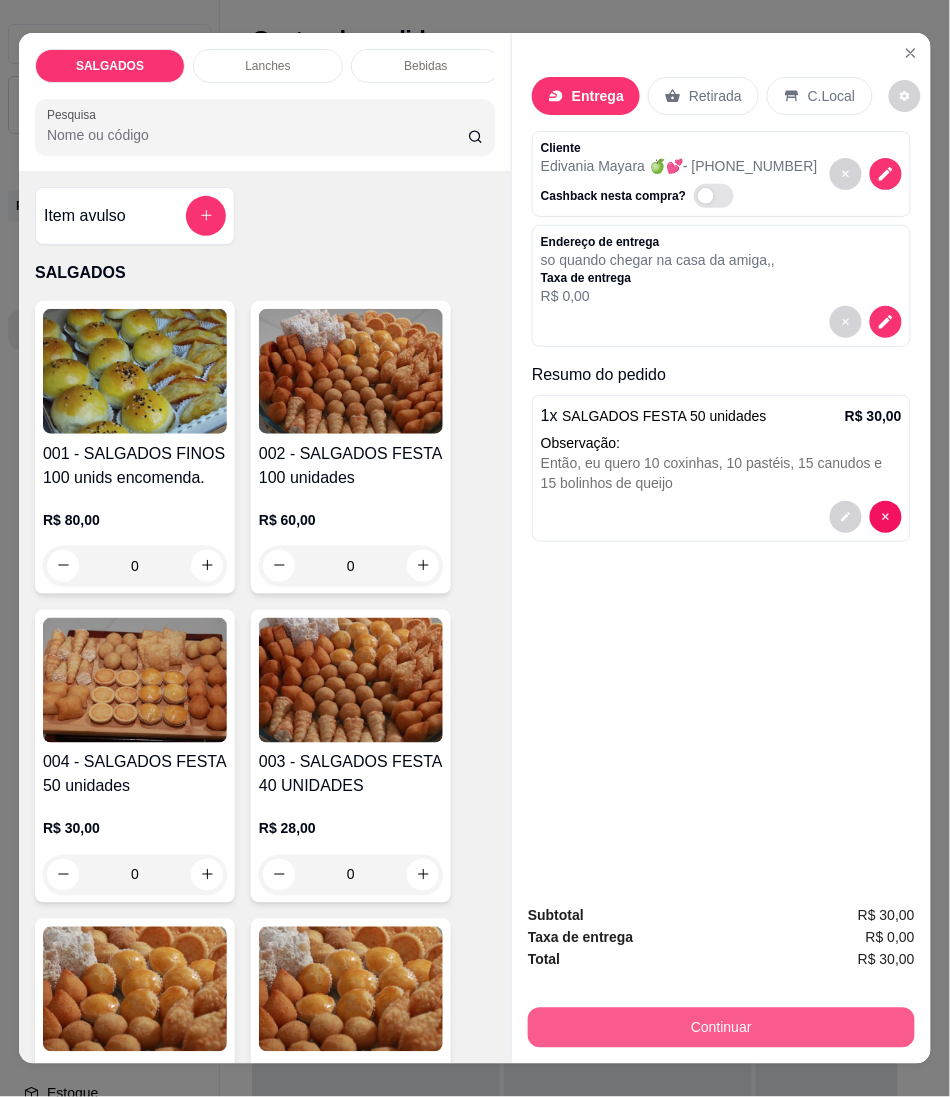 click on "Continuar" at bounding box center [721, 1028] 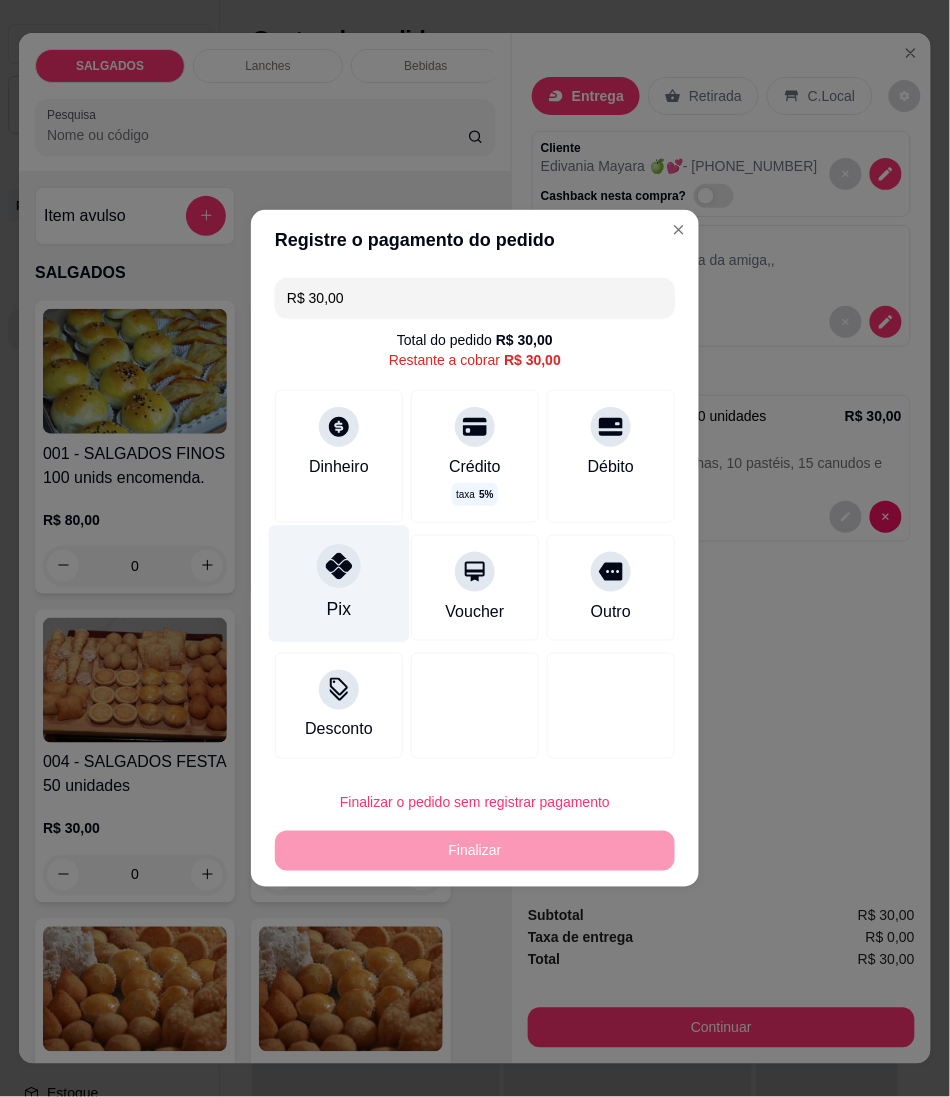 click on "Pix" at bounding box center [339, 584] 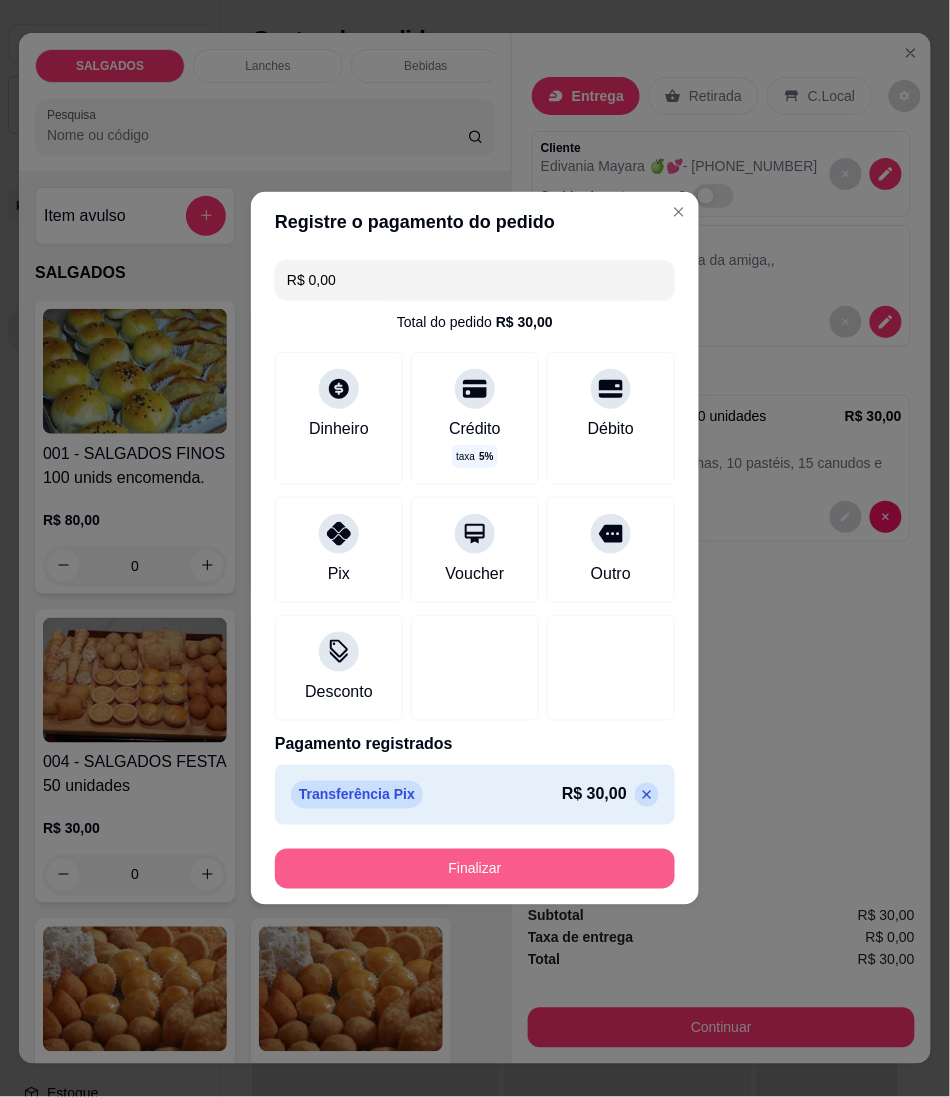 click on "Finalizar" at bounding box center (475, 869) 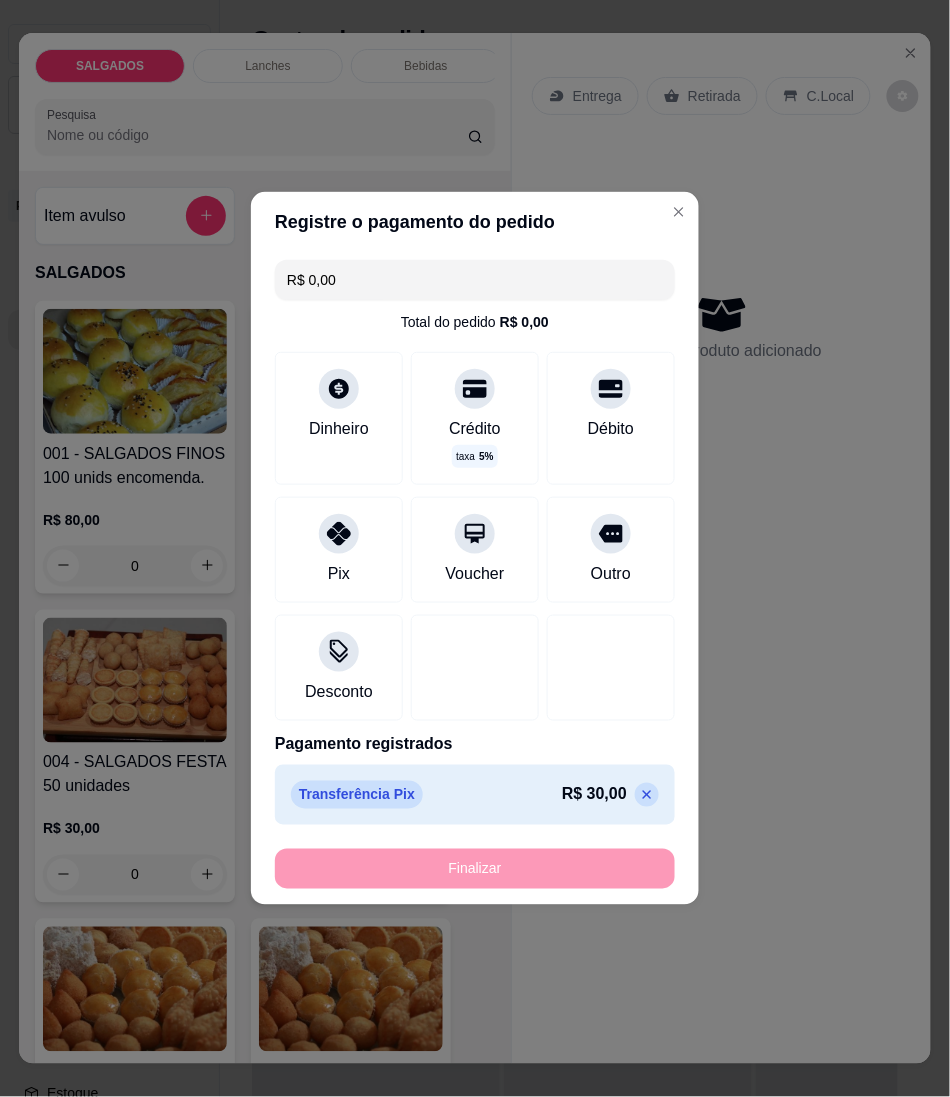 type on "-R$ 30,00" 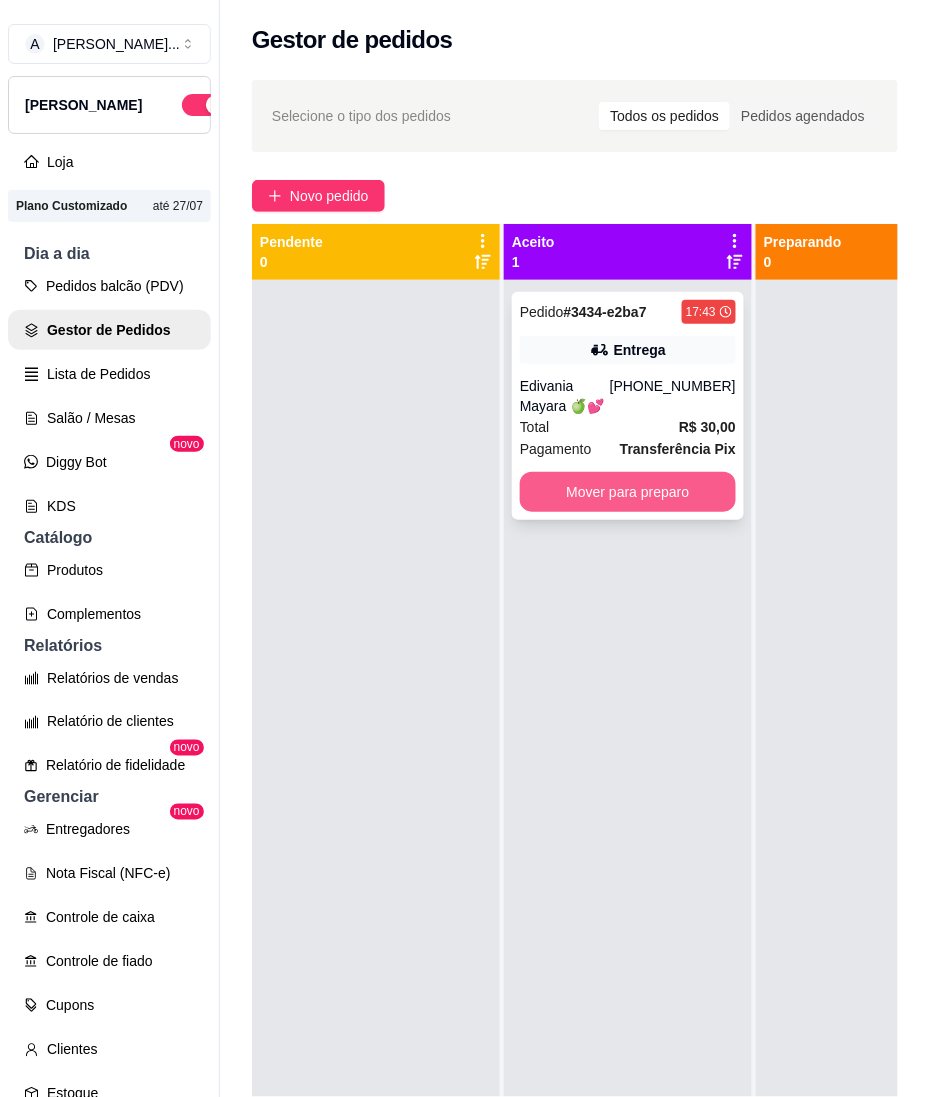 click on "Mover para preparo" at bounding box center [628, 492] 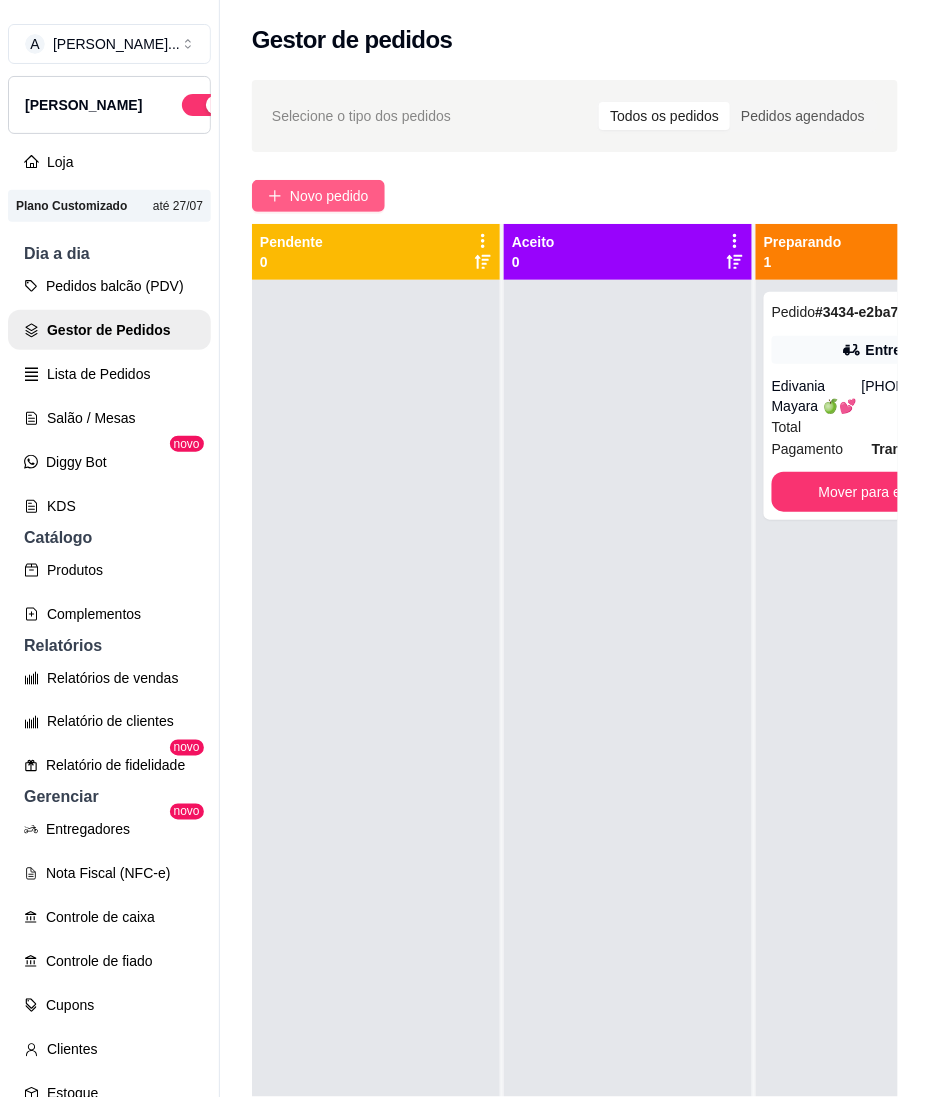 click on "Novo pedido" at bounding box center (329, 196) 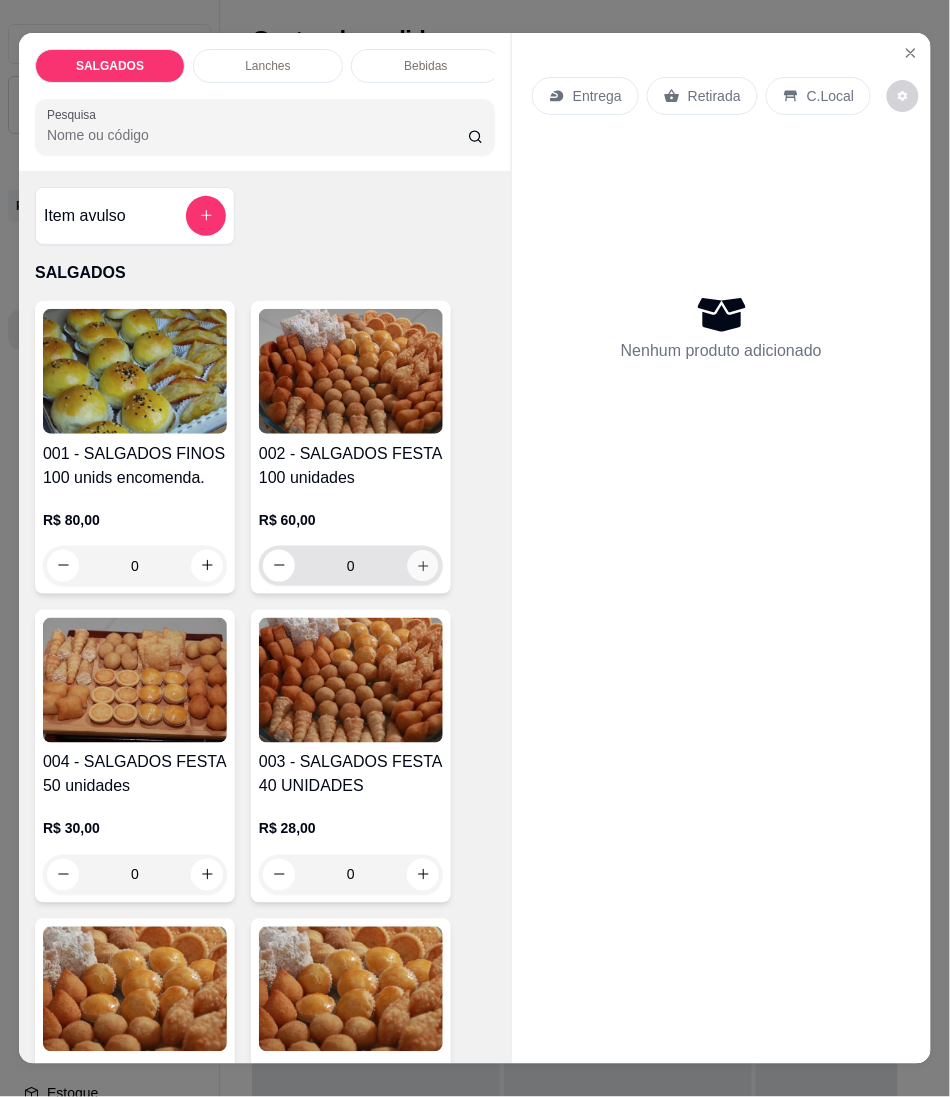 click at bounding box center [422, 565] 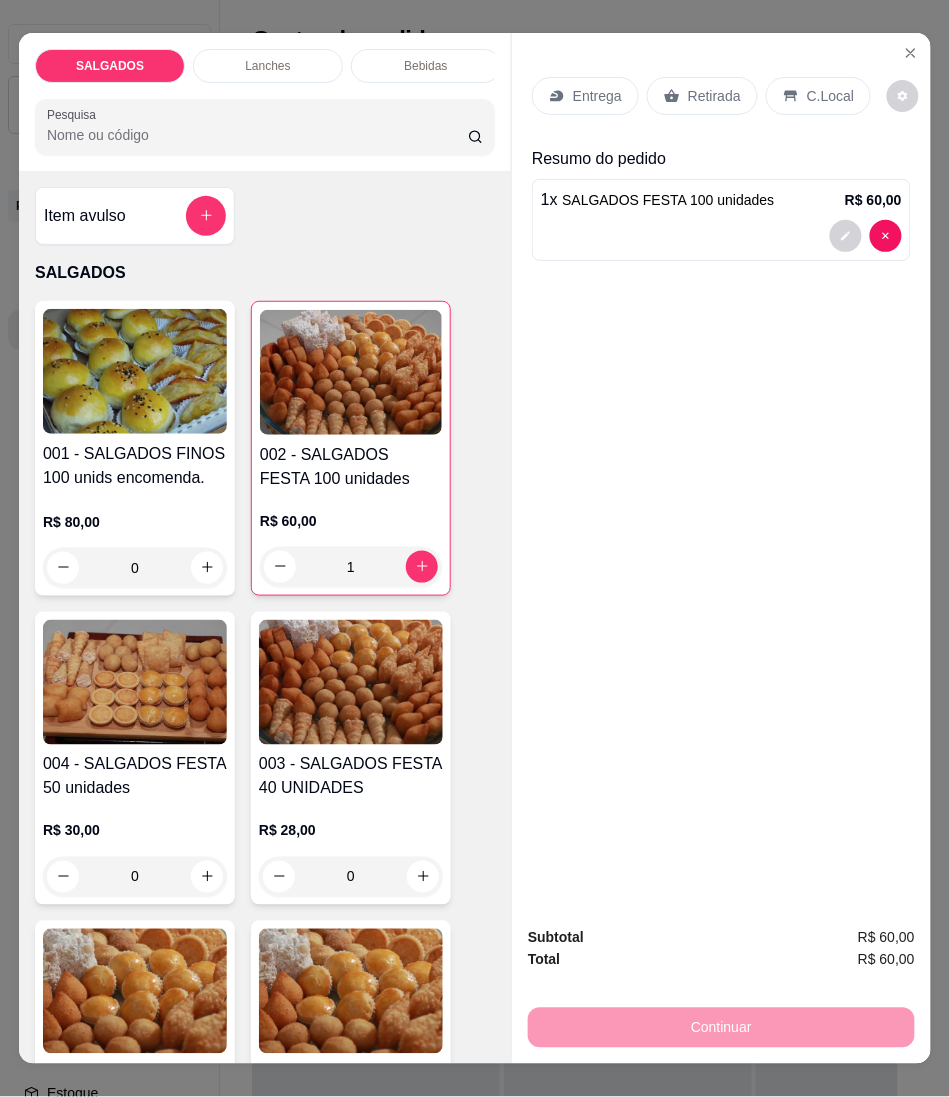 click on "Entrega" at bounding box center [597, 96] 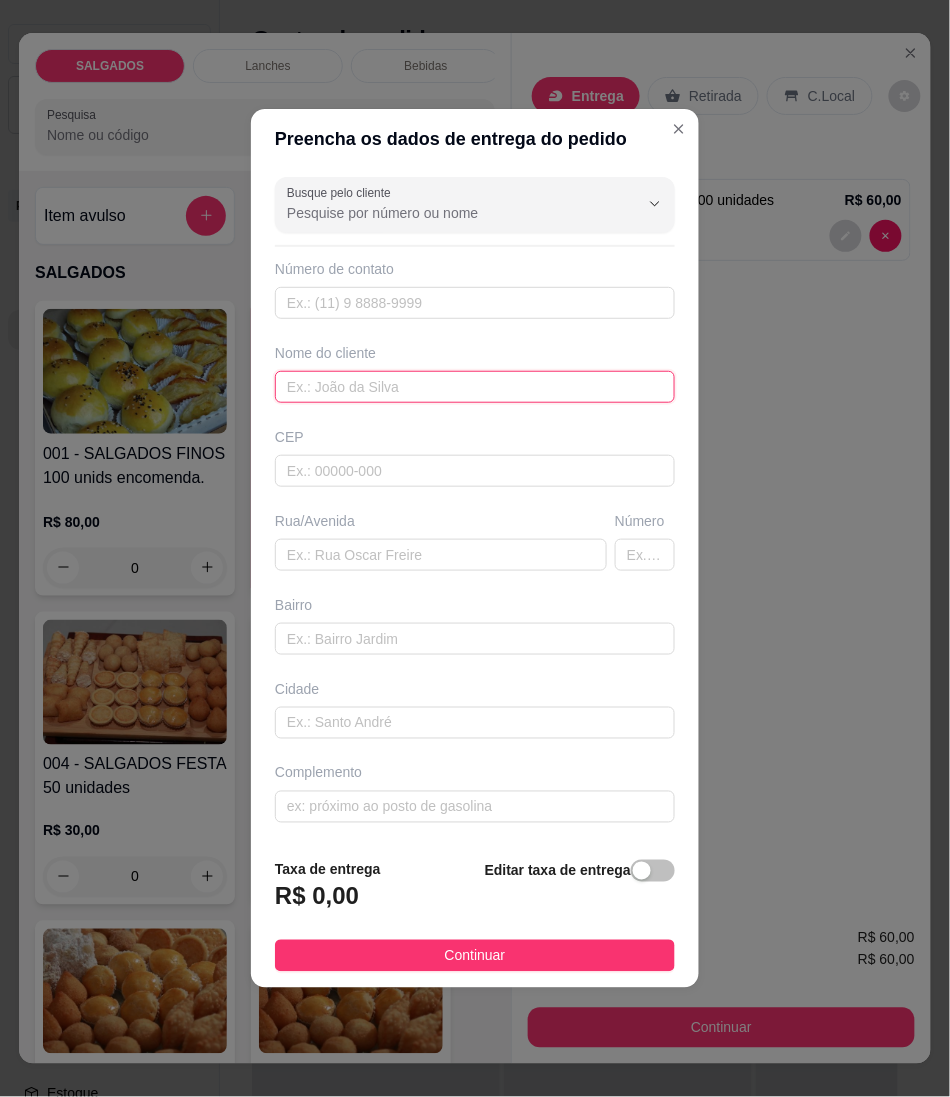 click at bounding box center [475, 387] 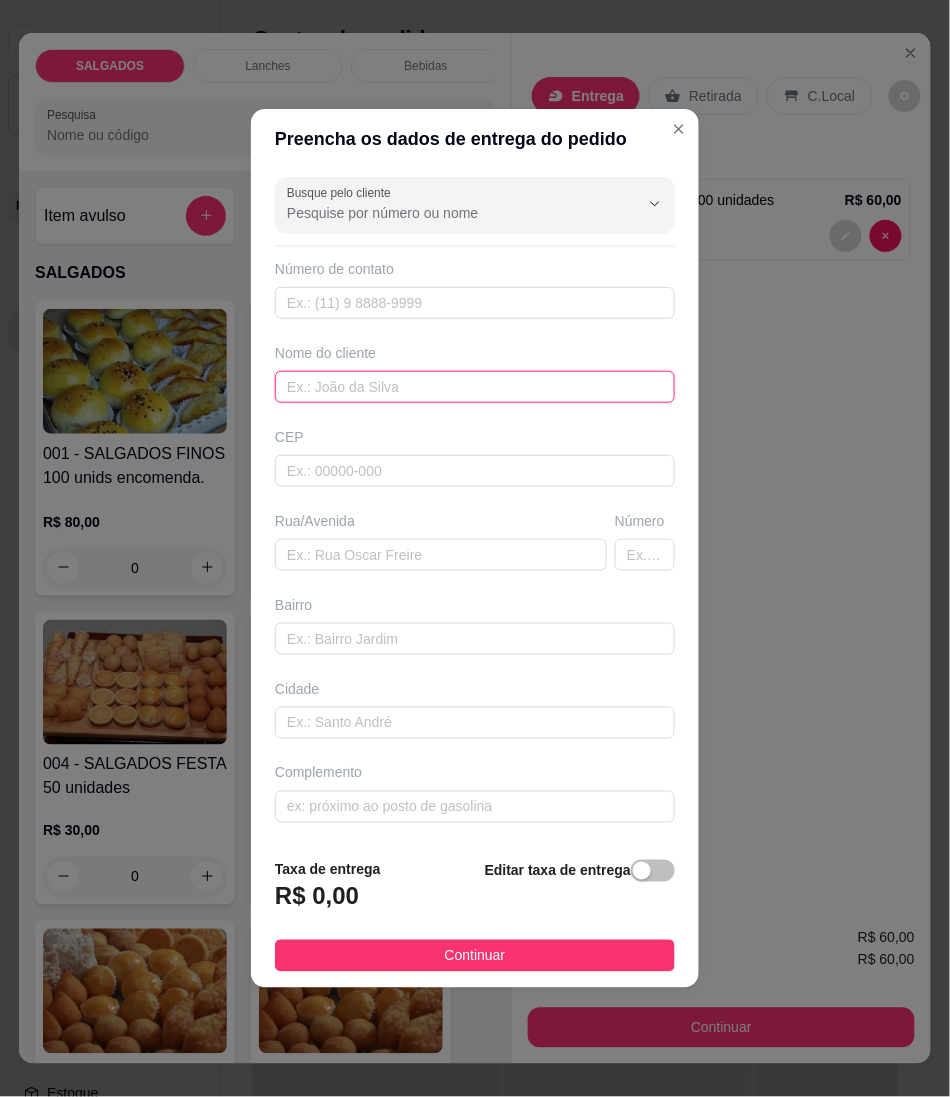 paste on "[PERSON_NAME]" 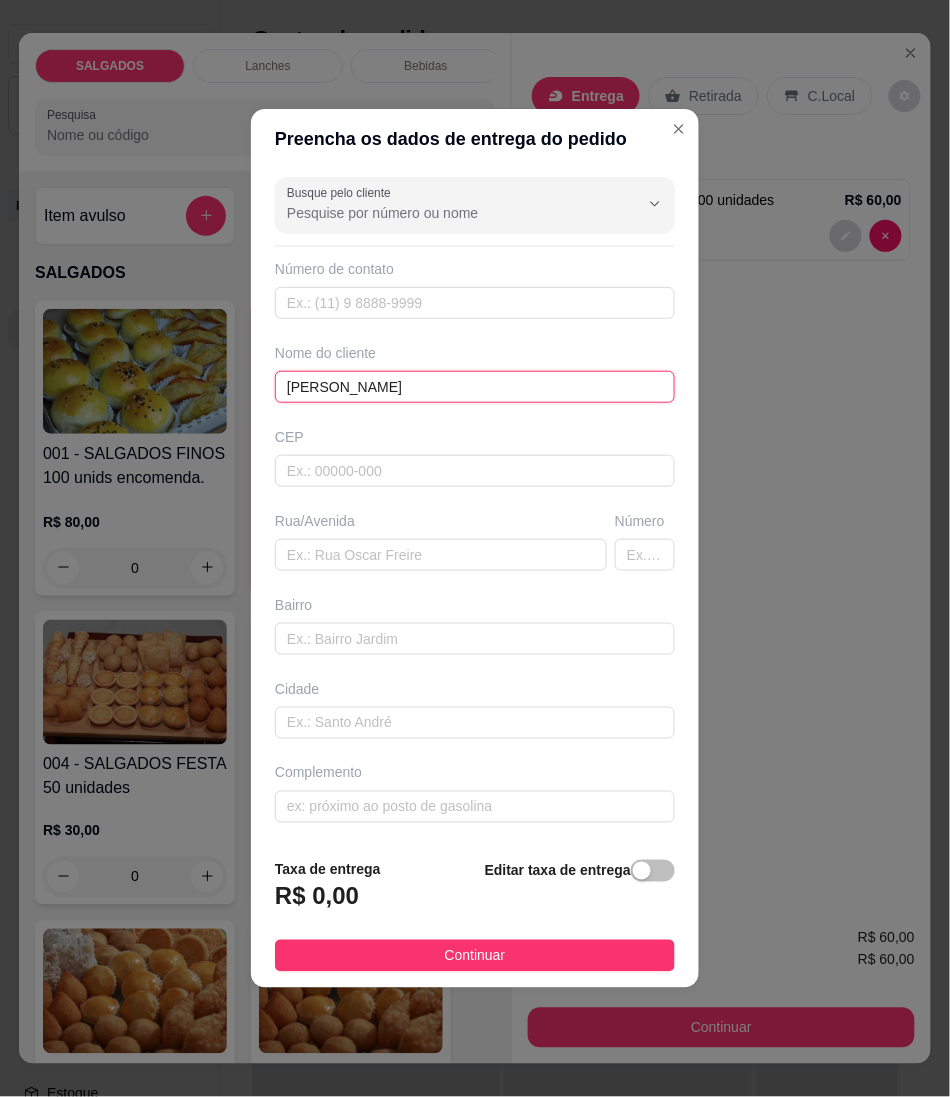 type on "[PERSON_NAME]" 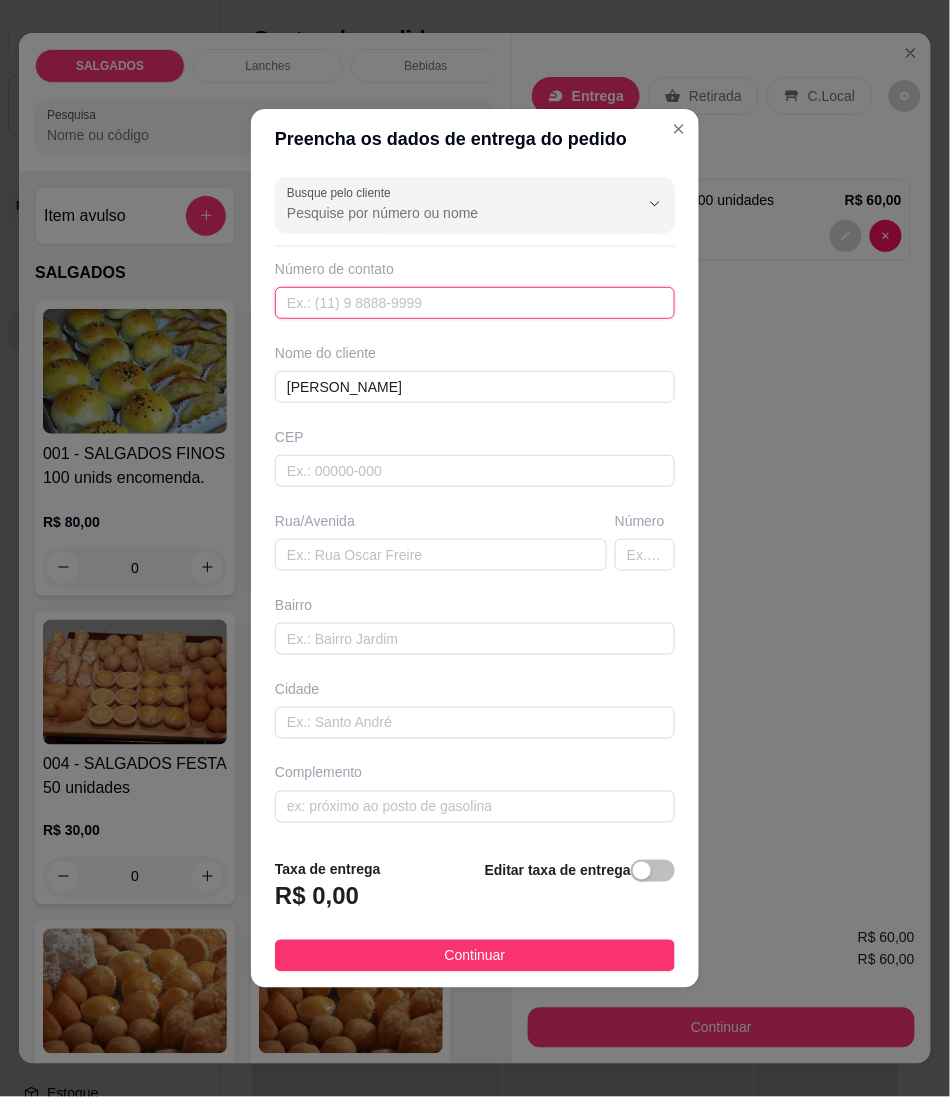click at bounding box center (475, 303) 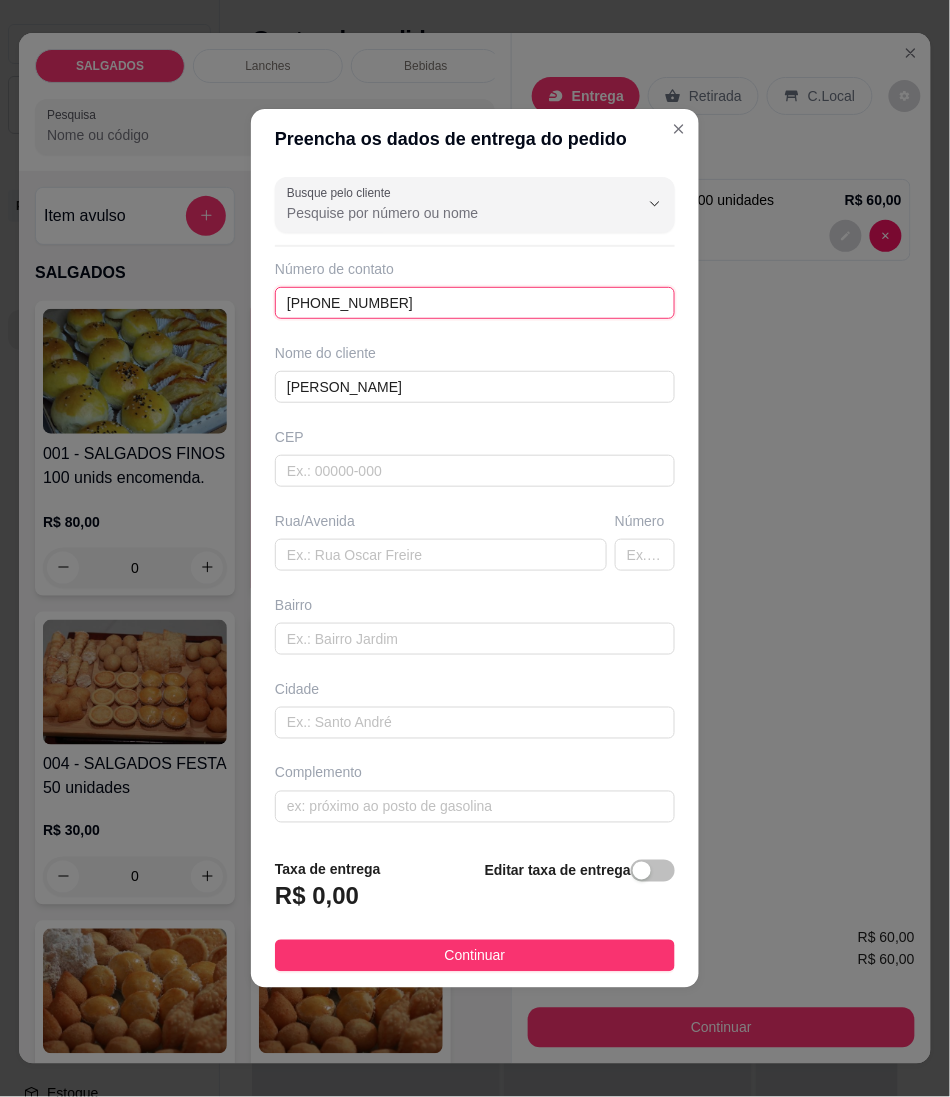 type on "[PHONE_NUMBER]" 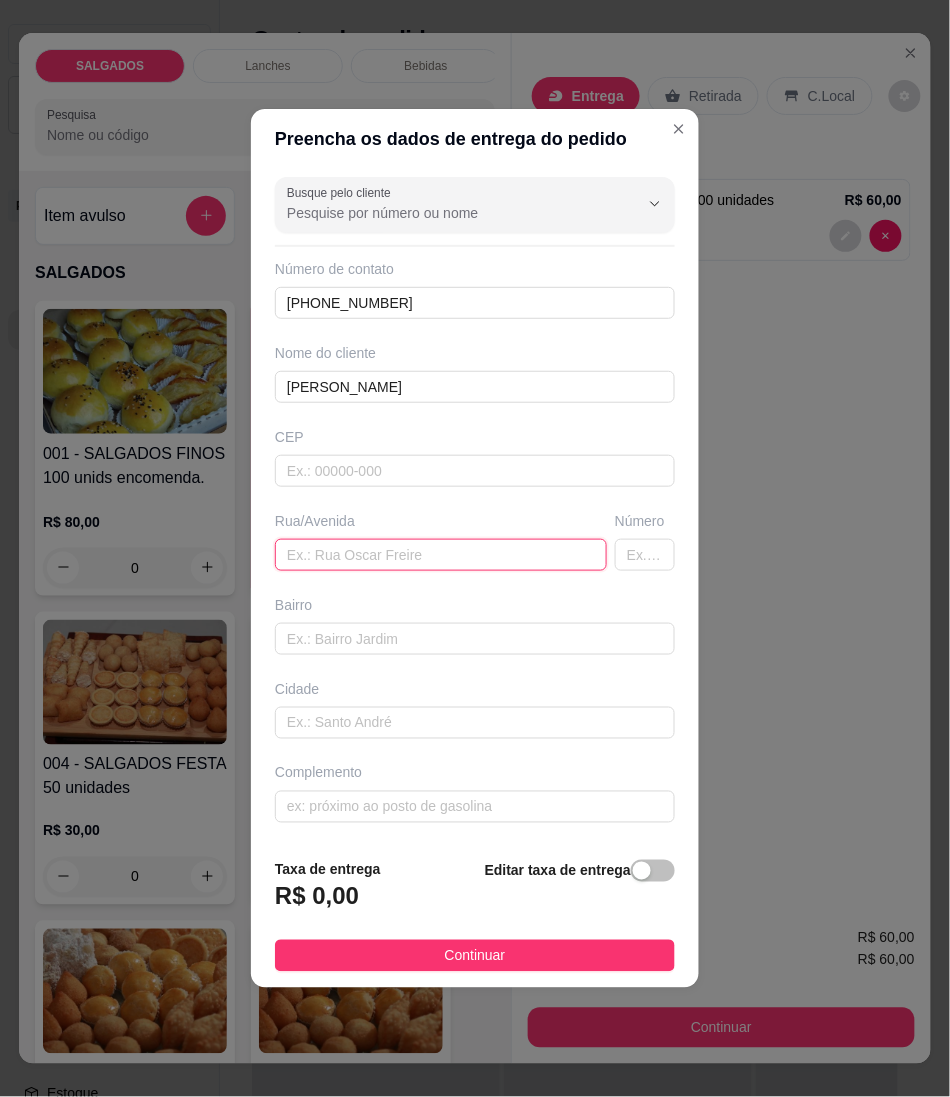 click at bounding box center (441, 555) 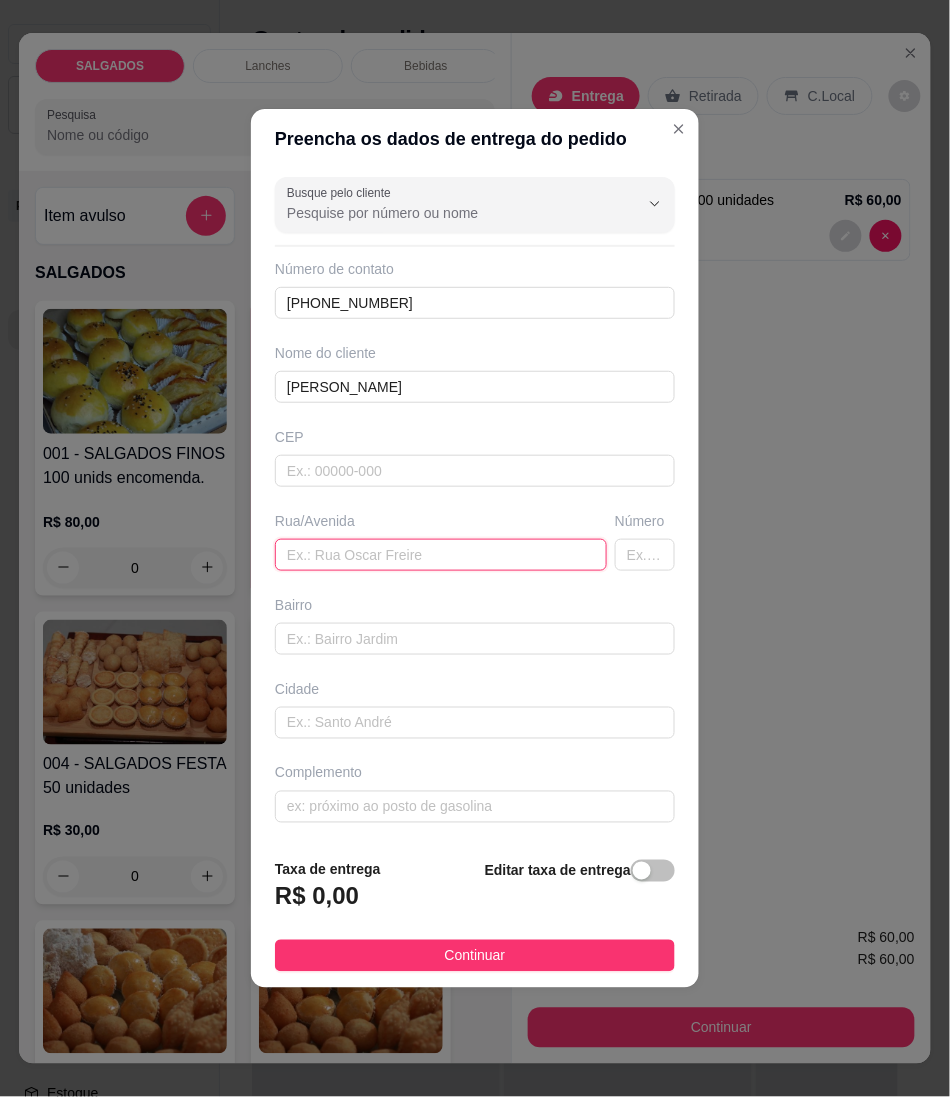 paste on "De frente a vaquejada casa amarela" 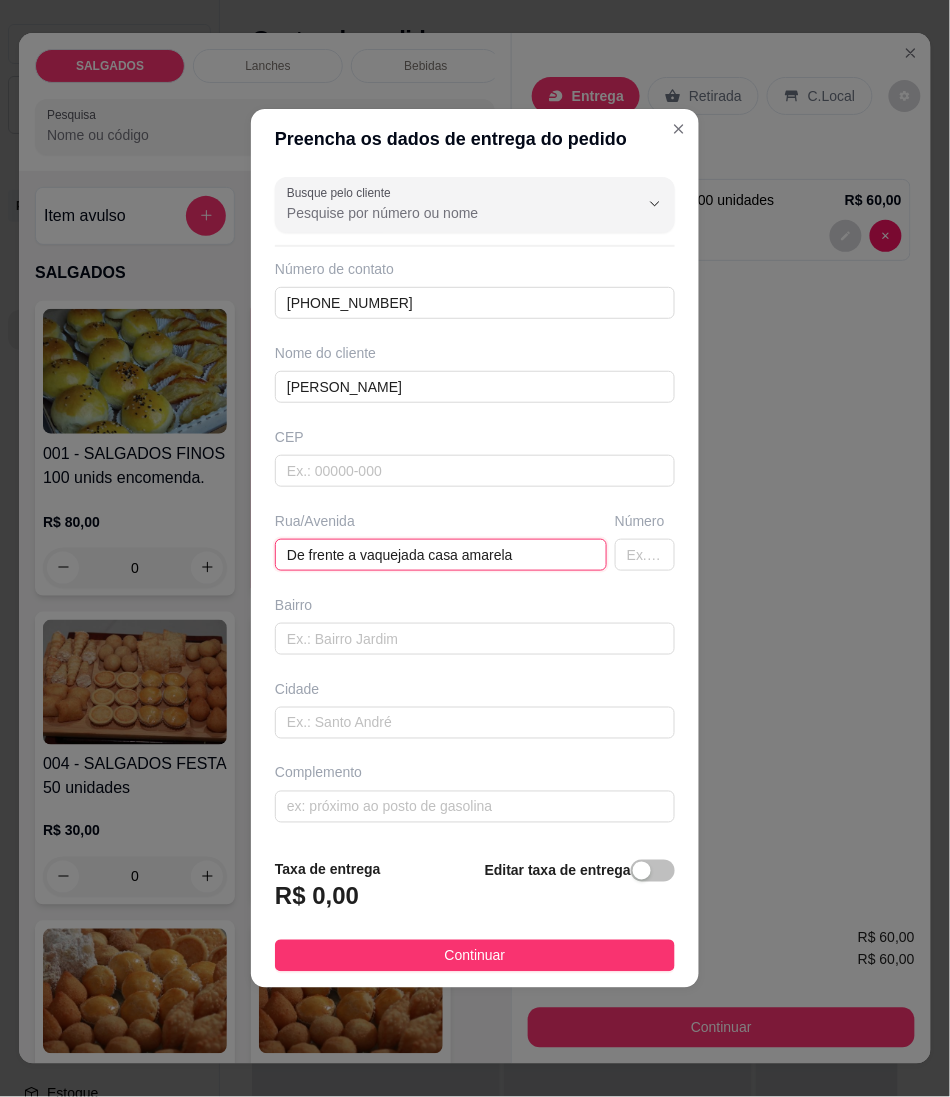 click on "De frente a vaquejada casa amarela" at bounding box center (441, 555) 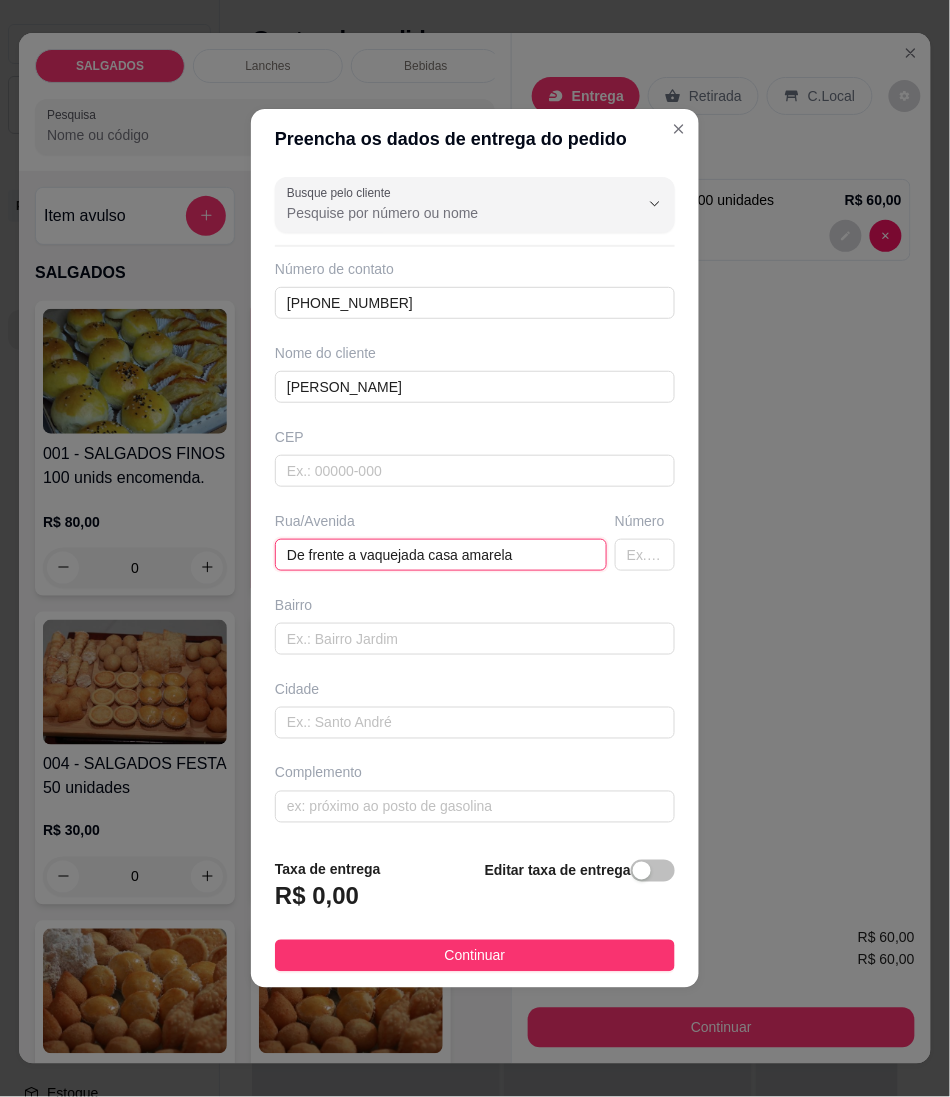paste on "N 126" 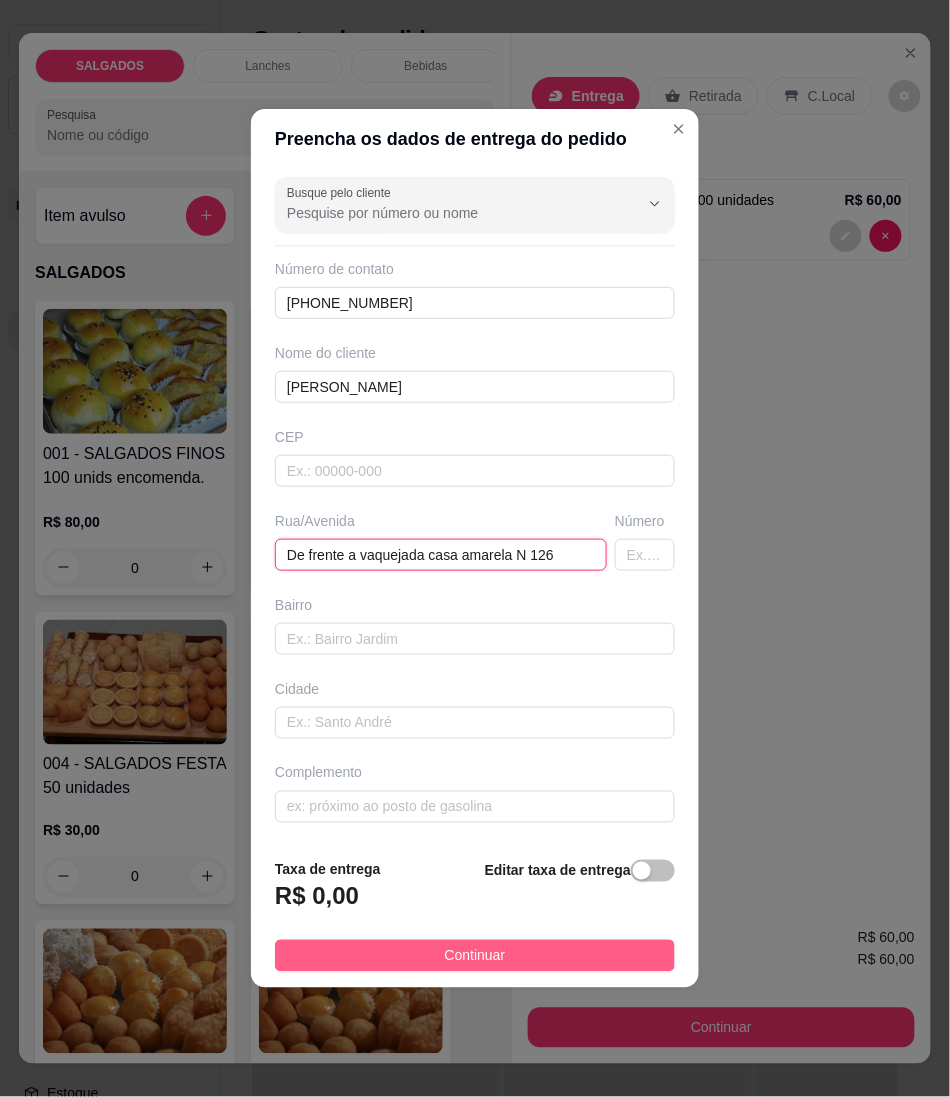 type on "De frente a vaquejada casa amarela N 126" 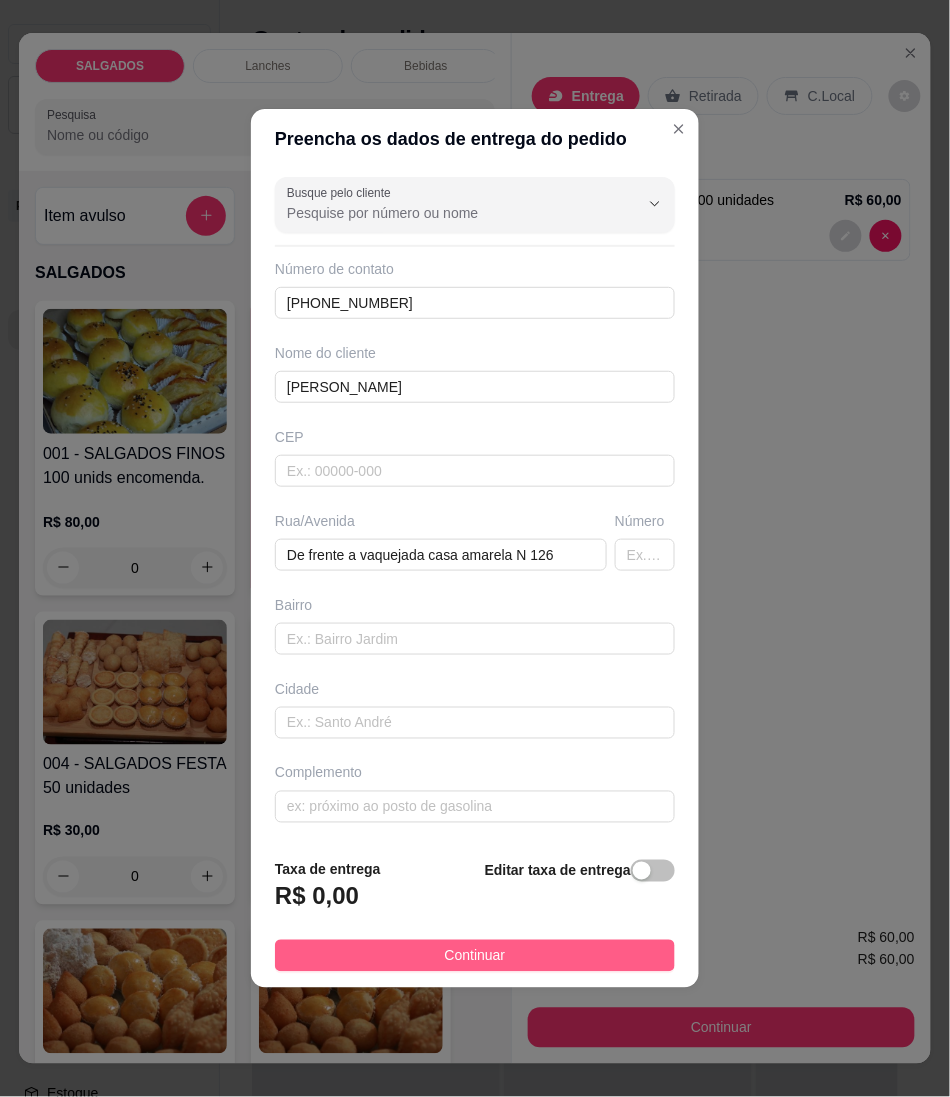 click on "Continuar" at bounding box center (475, 956) 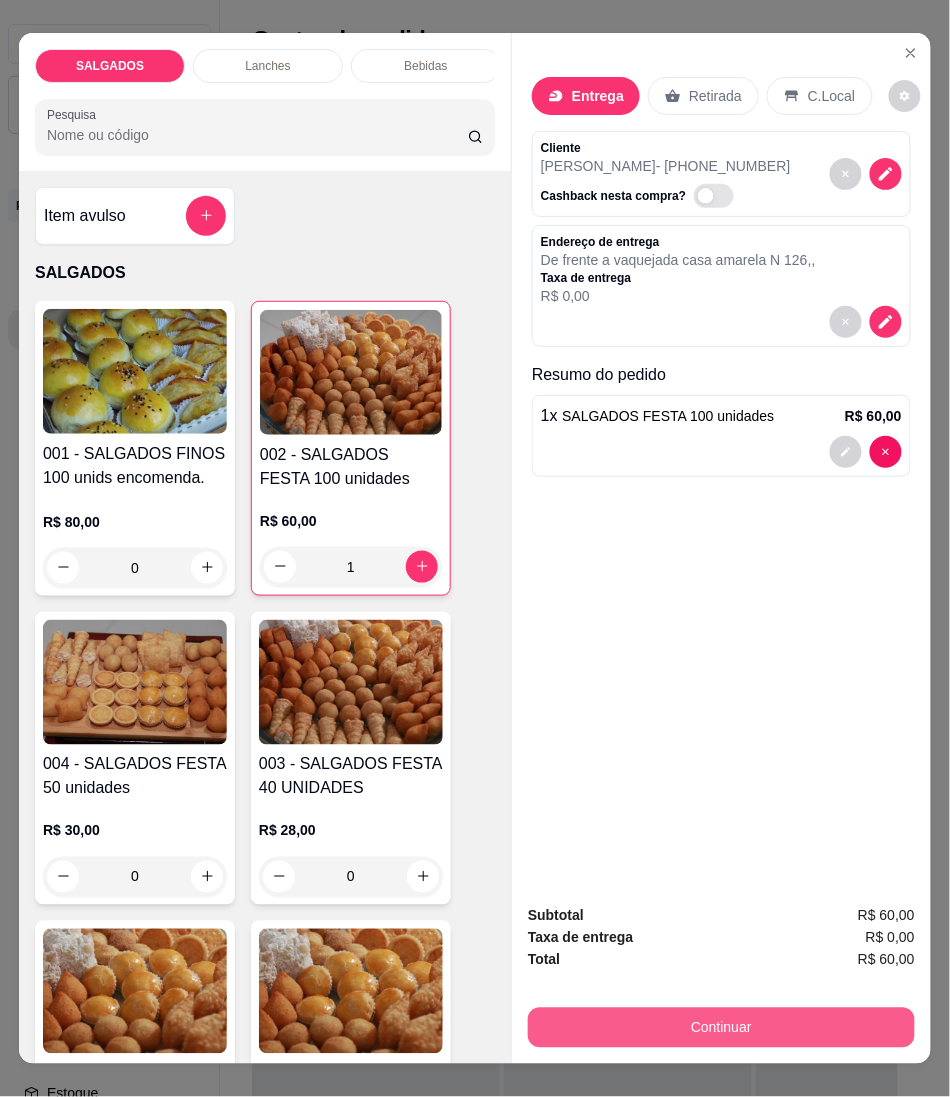 click on "Continuar" at bounding box center (721, 1028) 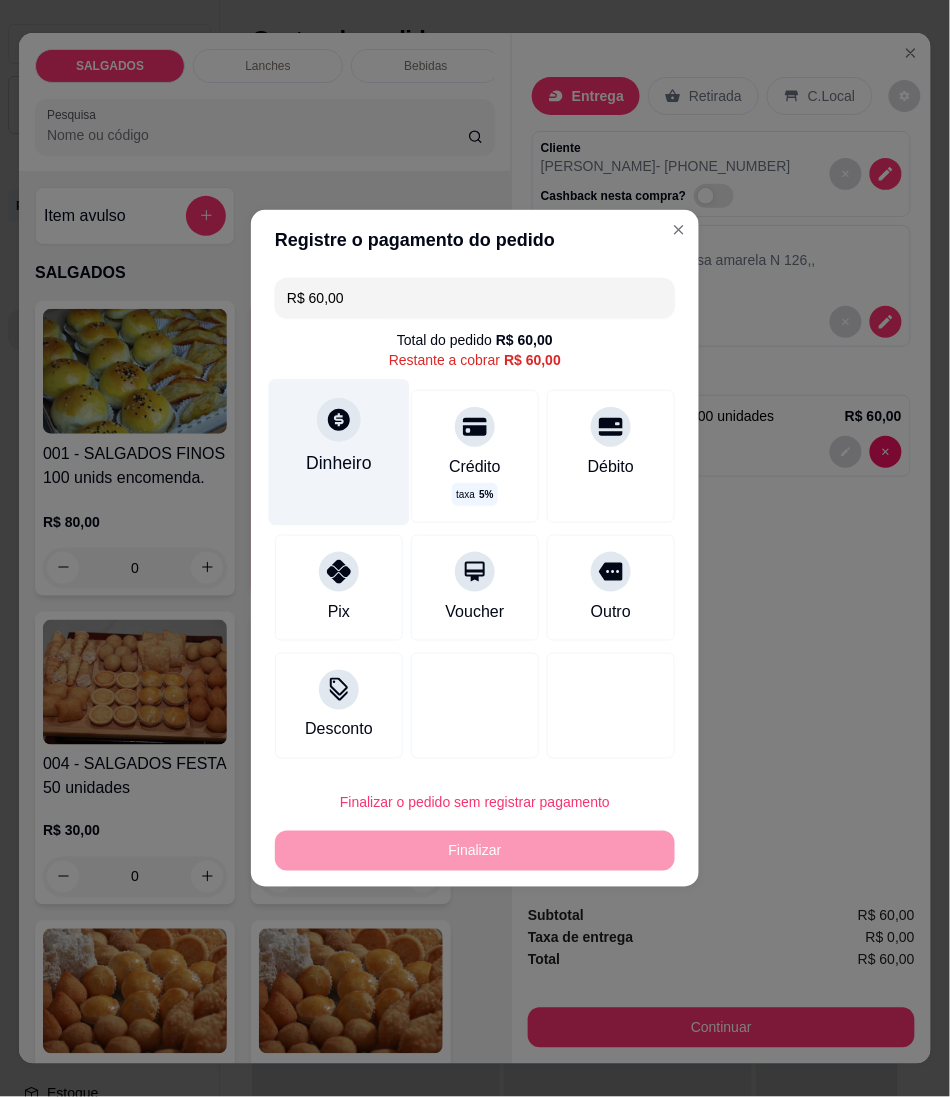 click on "Dinheiro" at bounding box center [339, 452] 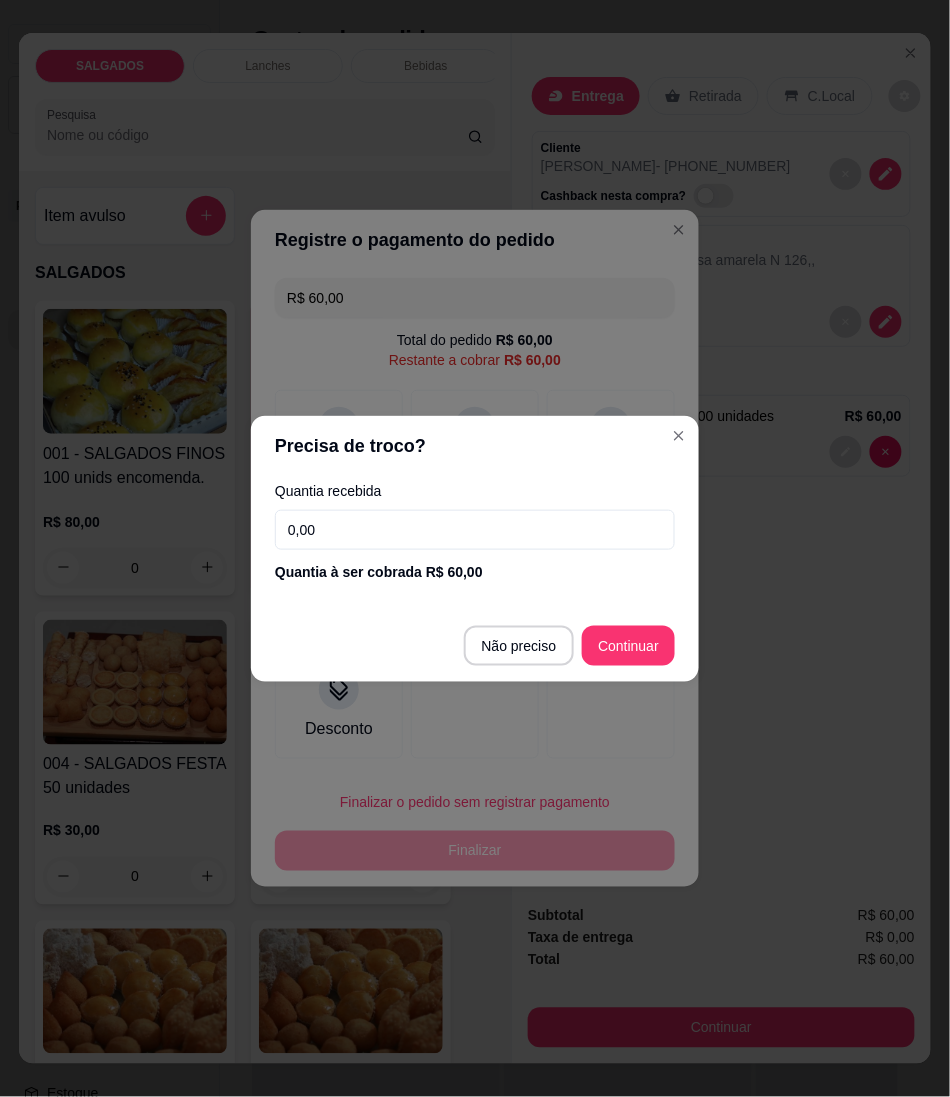 click on "0,00" at bounding box center [475, 530] 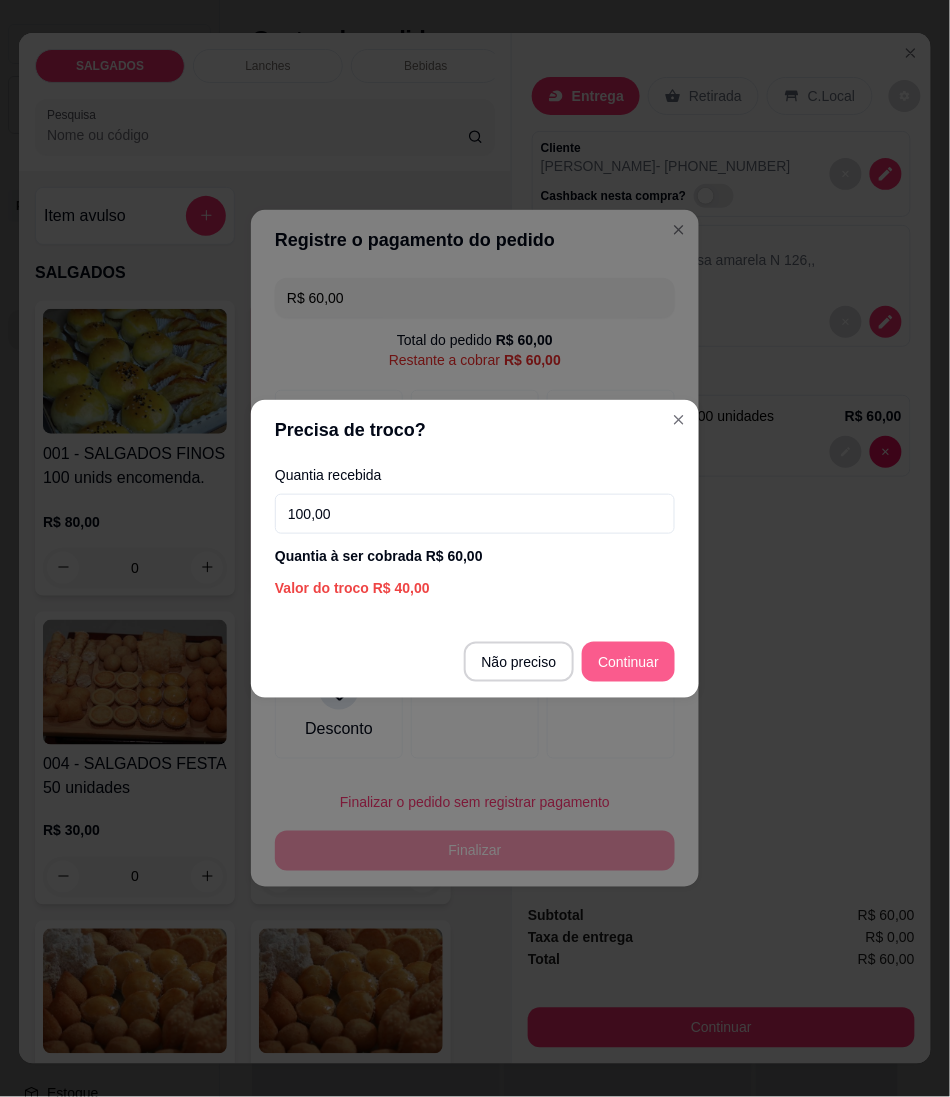 type on "100,00" 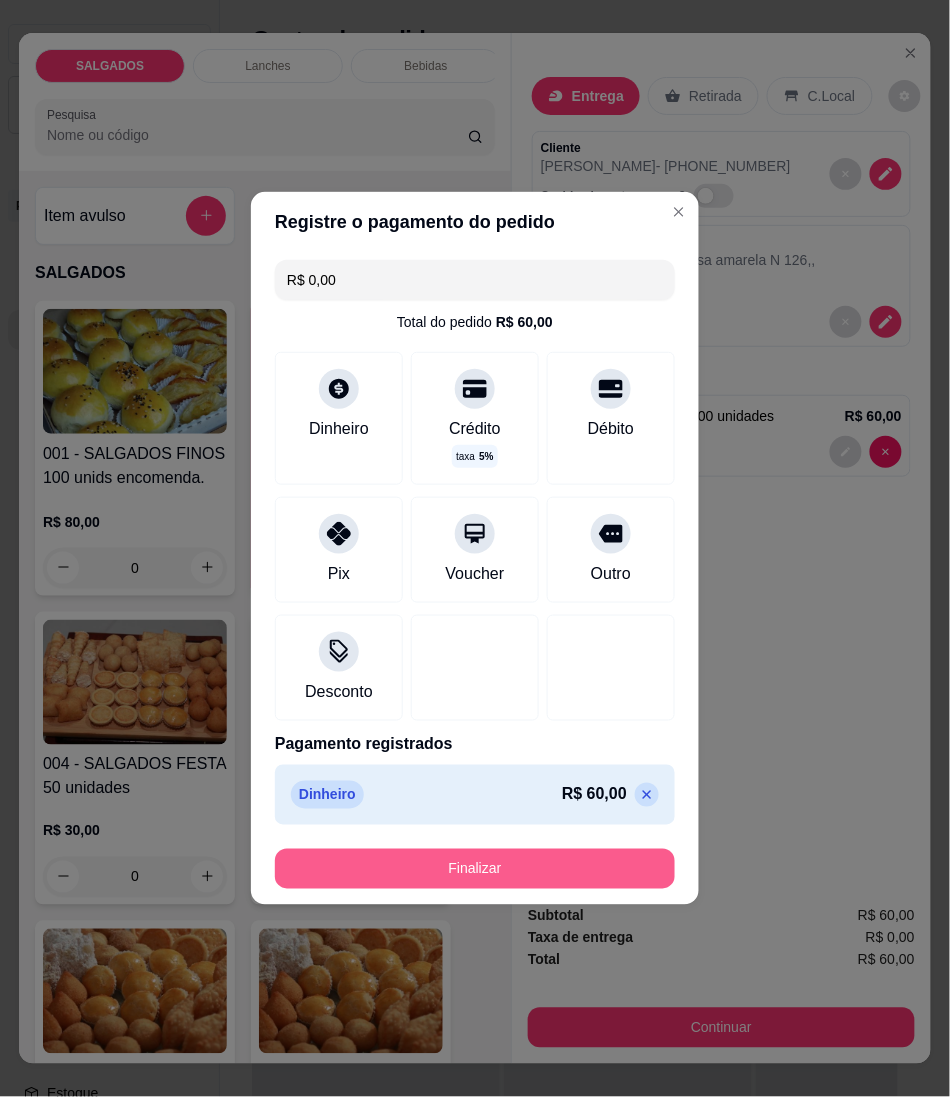 click on "Finalizar" at bounding box center [475, 869] 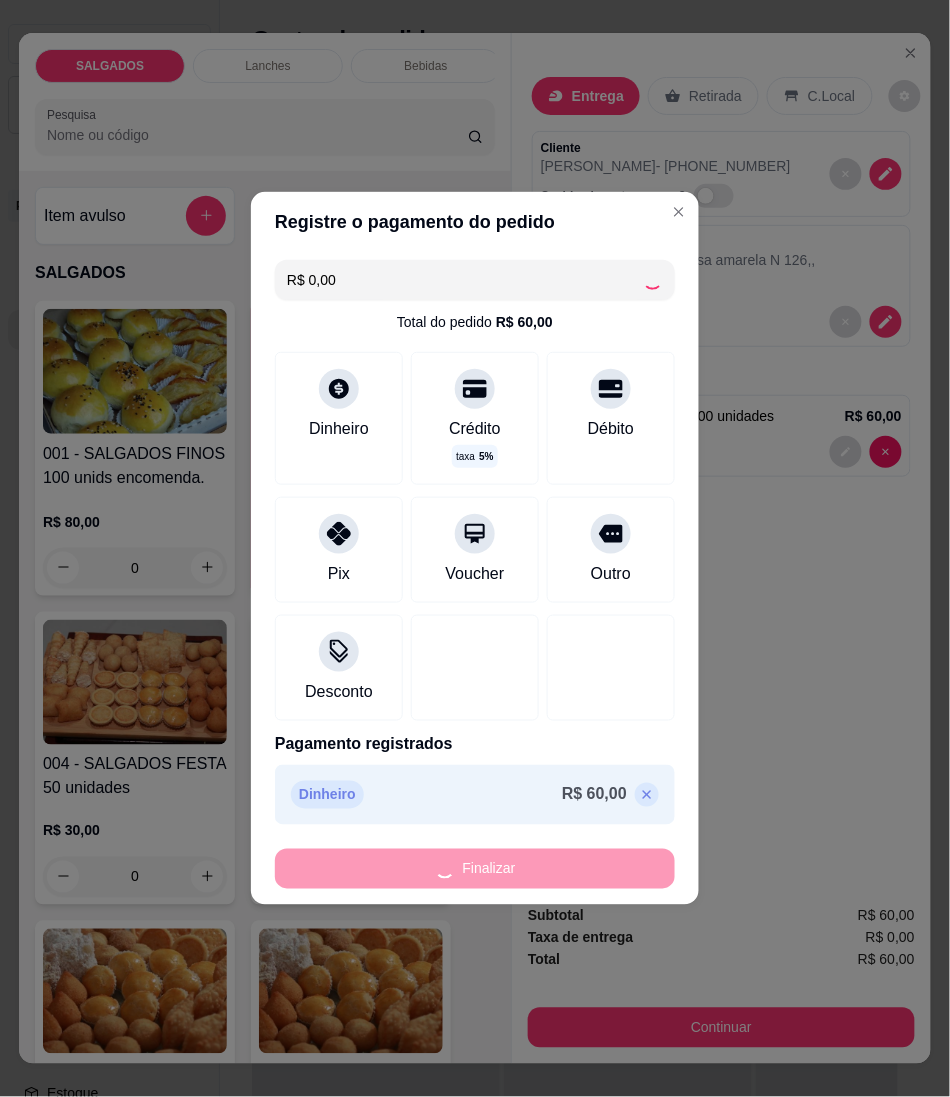type on "0" 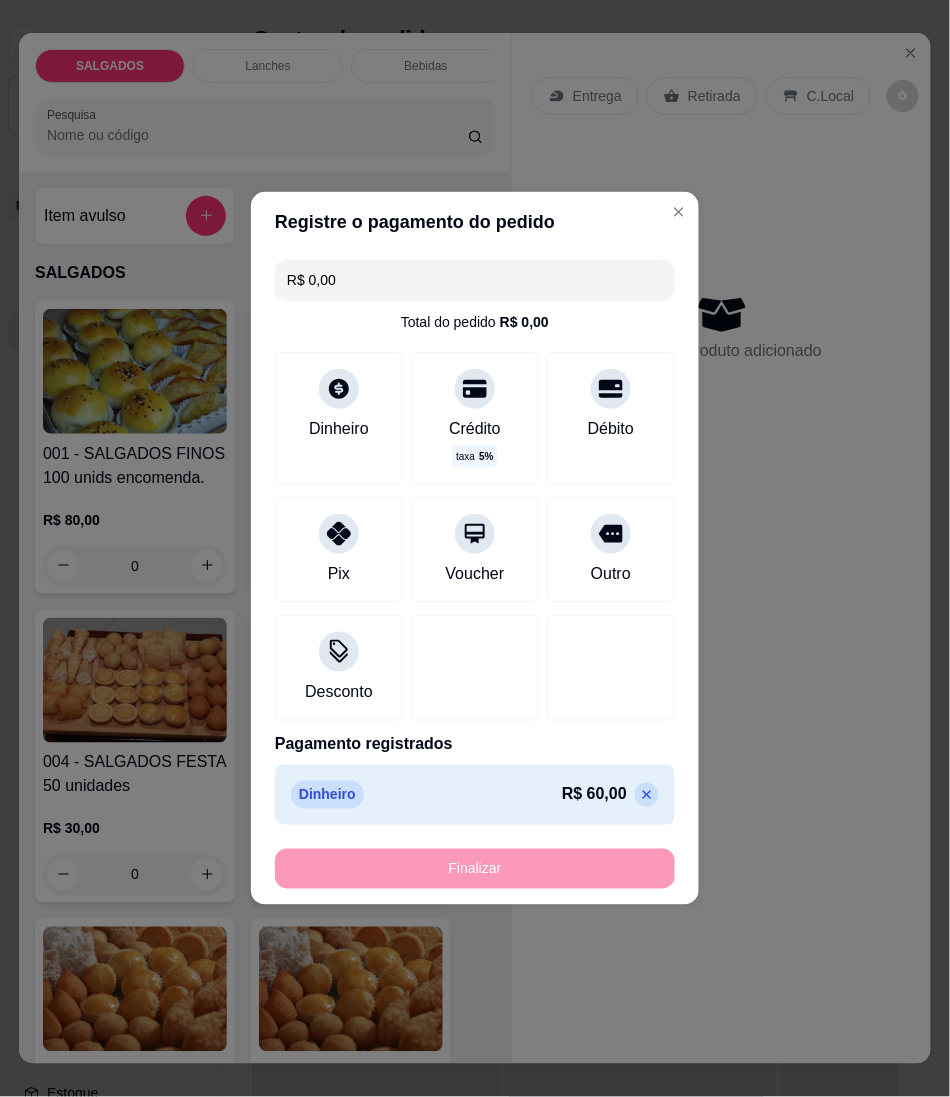 type on "-R$ 60,00" 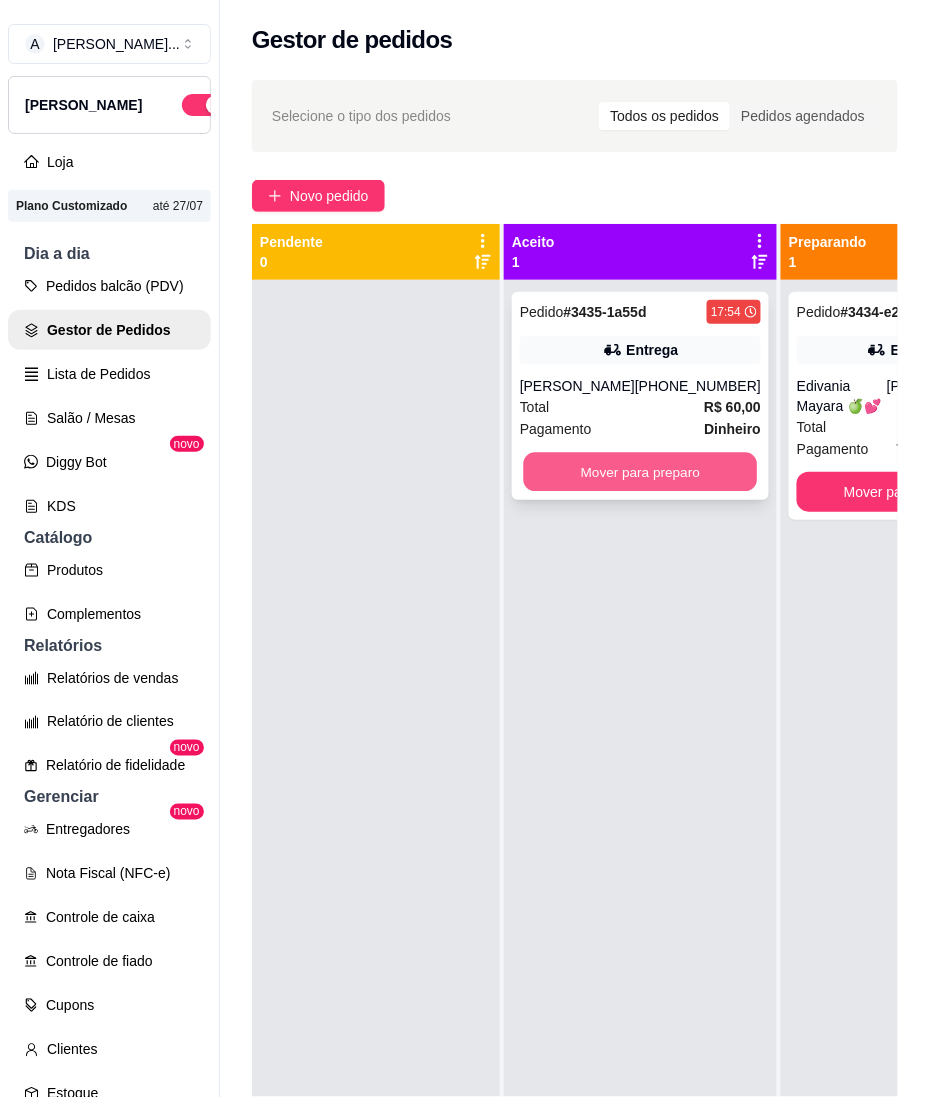 click on "Mover para preparo" at bounding box center (641, 472) 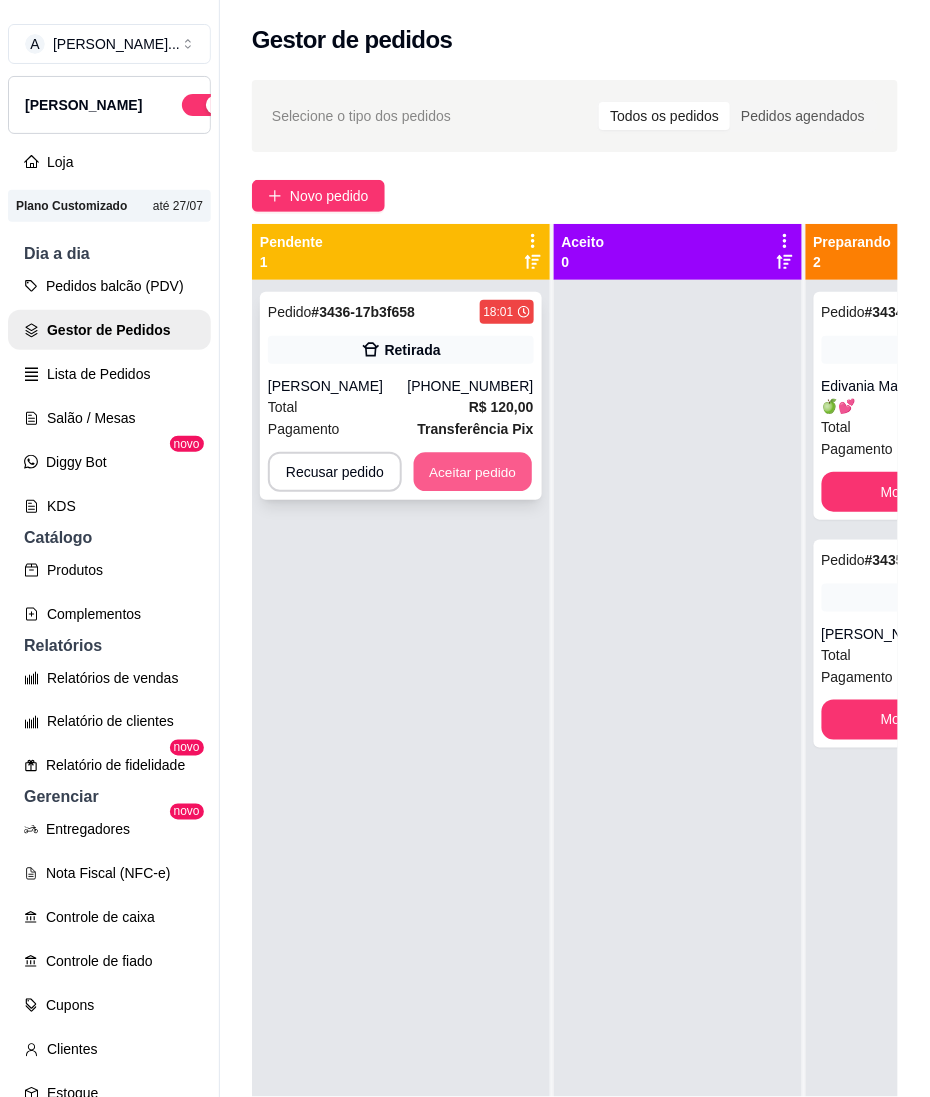 click on "Aceitar pedido" at bounding box center [473, 472] 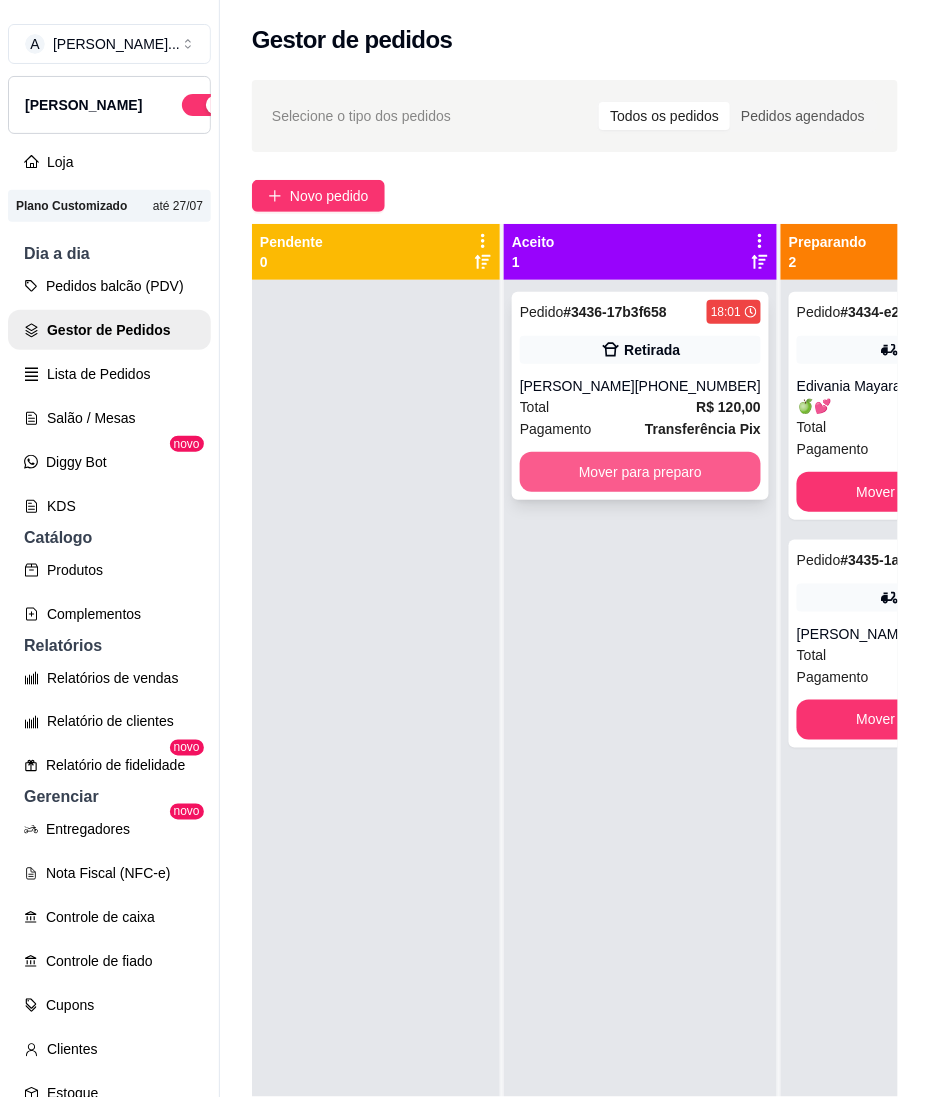 click on "Mover para preparo" at bounding box center (640, 472) 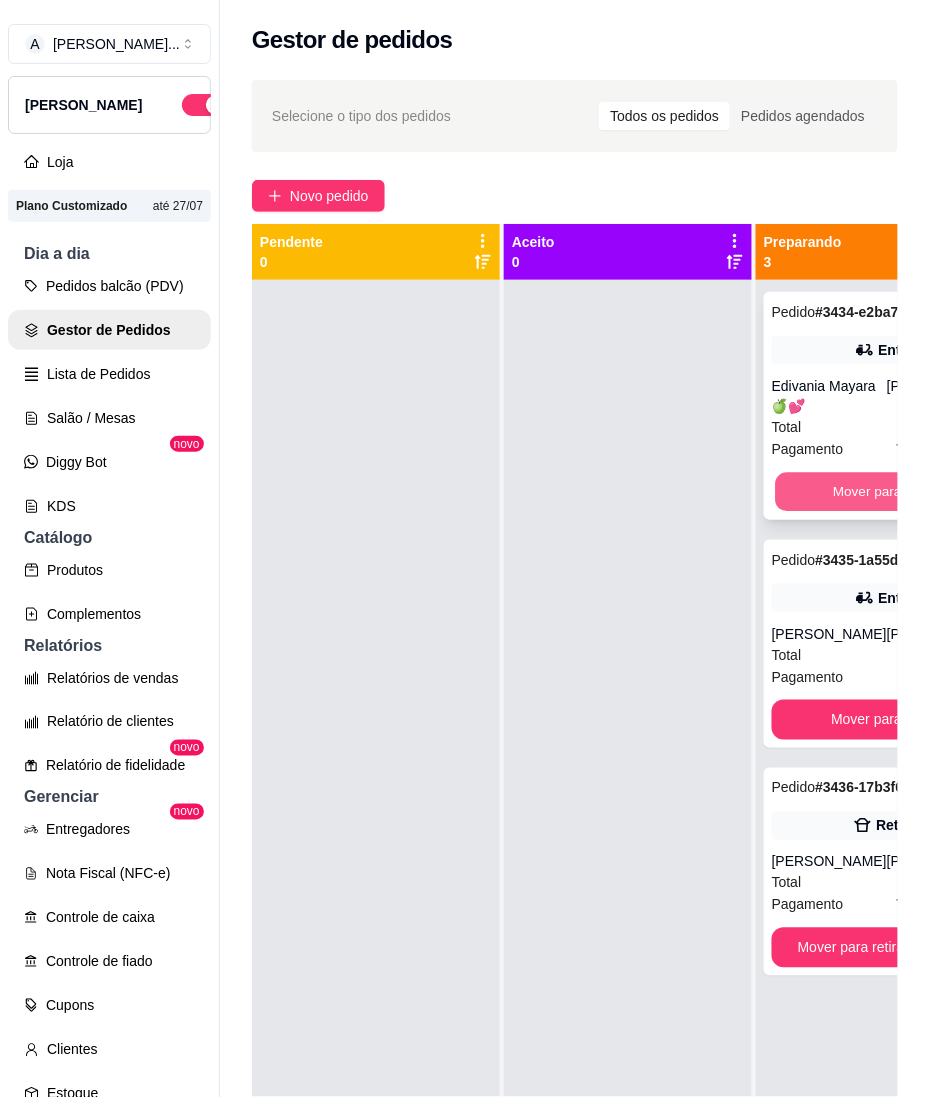 click on "Mover para entrega" at bounding box center (893, 492) 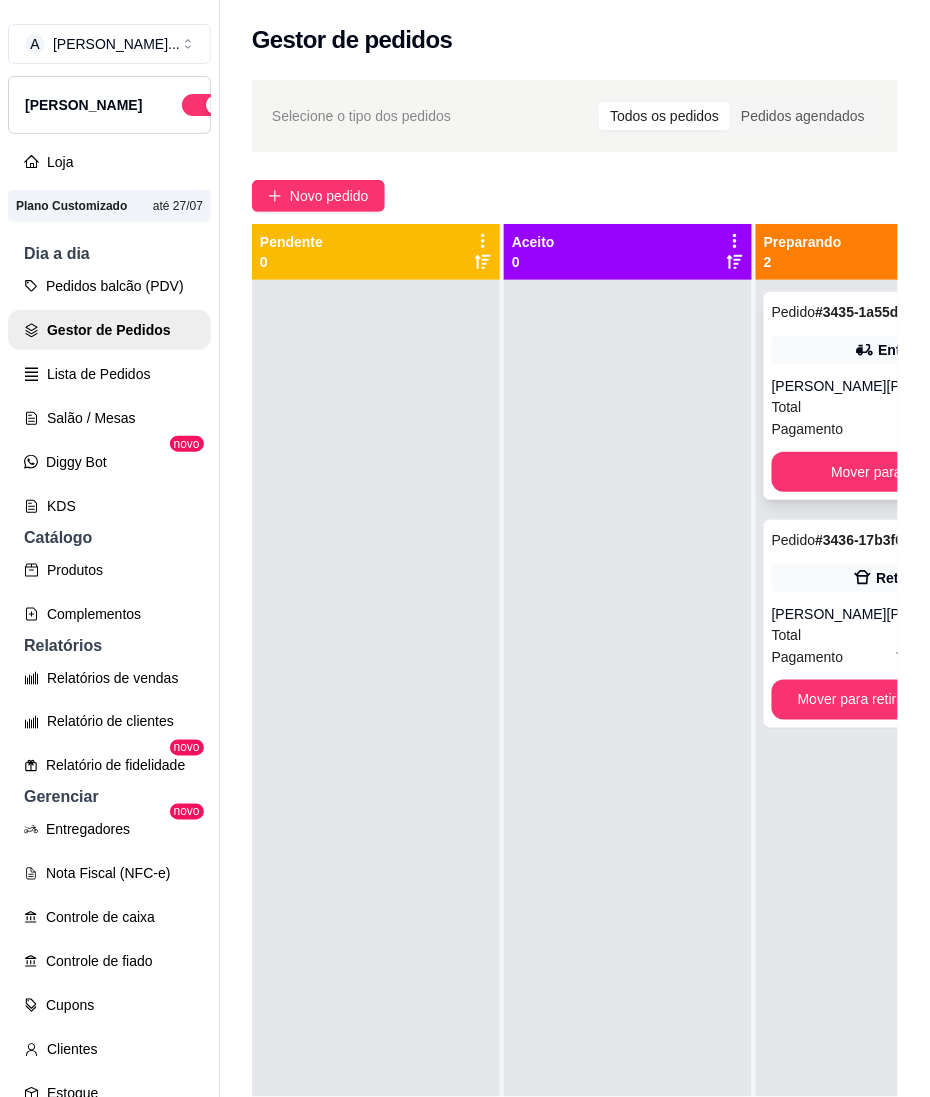 click on "Pedido  # 3435-1a55d 17:54 Entrega [PERSON_NAME] [PHONE_NUMBER] Total R$ 60,00 Pagamento Dinheiro Mover para entrega" at bounding box center (892, 396) 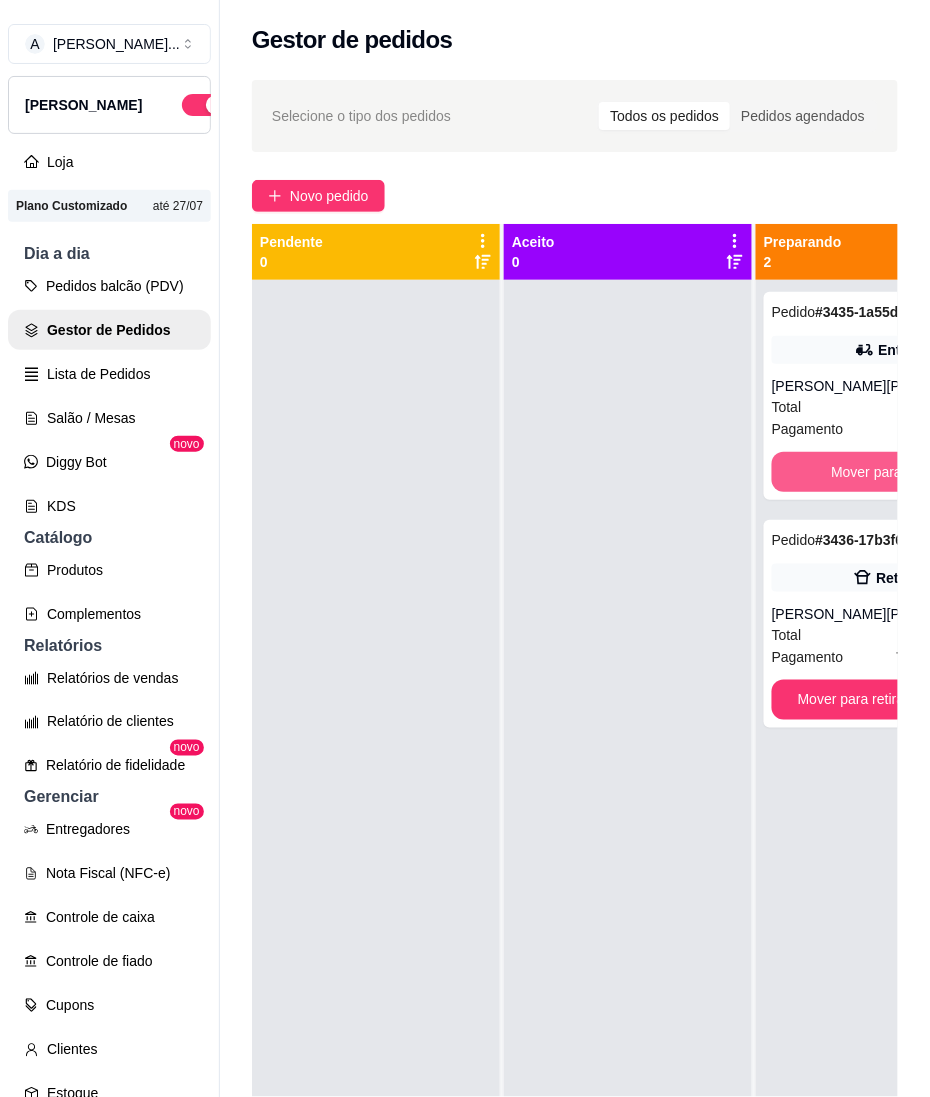 click on "Mover para entrega" at bounding box center [892, 472] 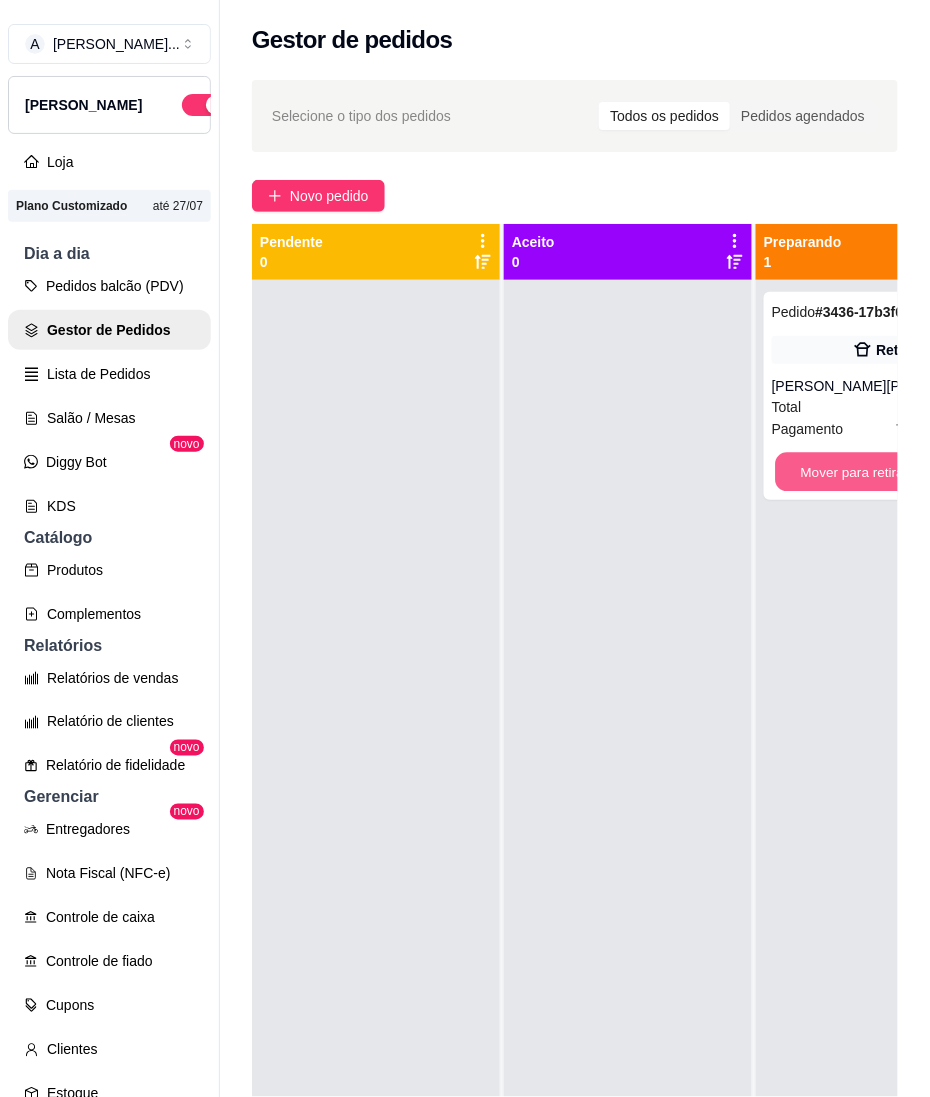 click on "Mover para retirada disponível" at bounding box center [893, 472] 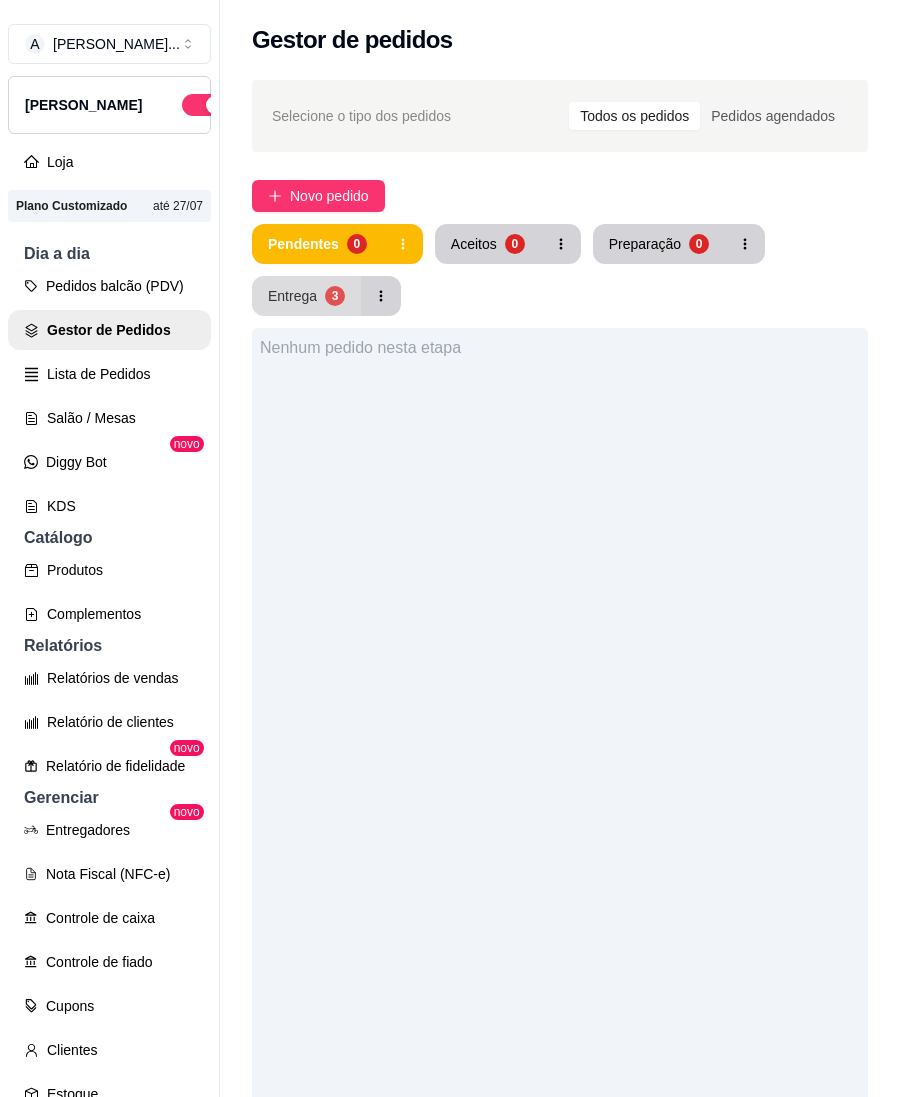 click on "Entrega 3" at bounding box center [306, 296] 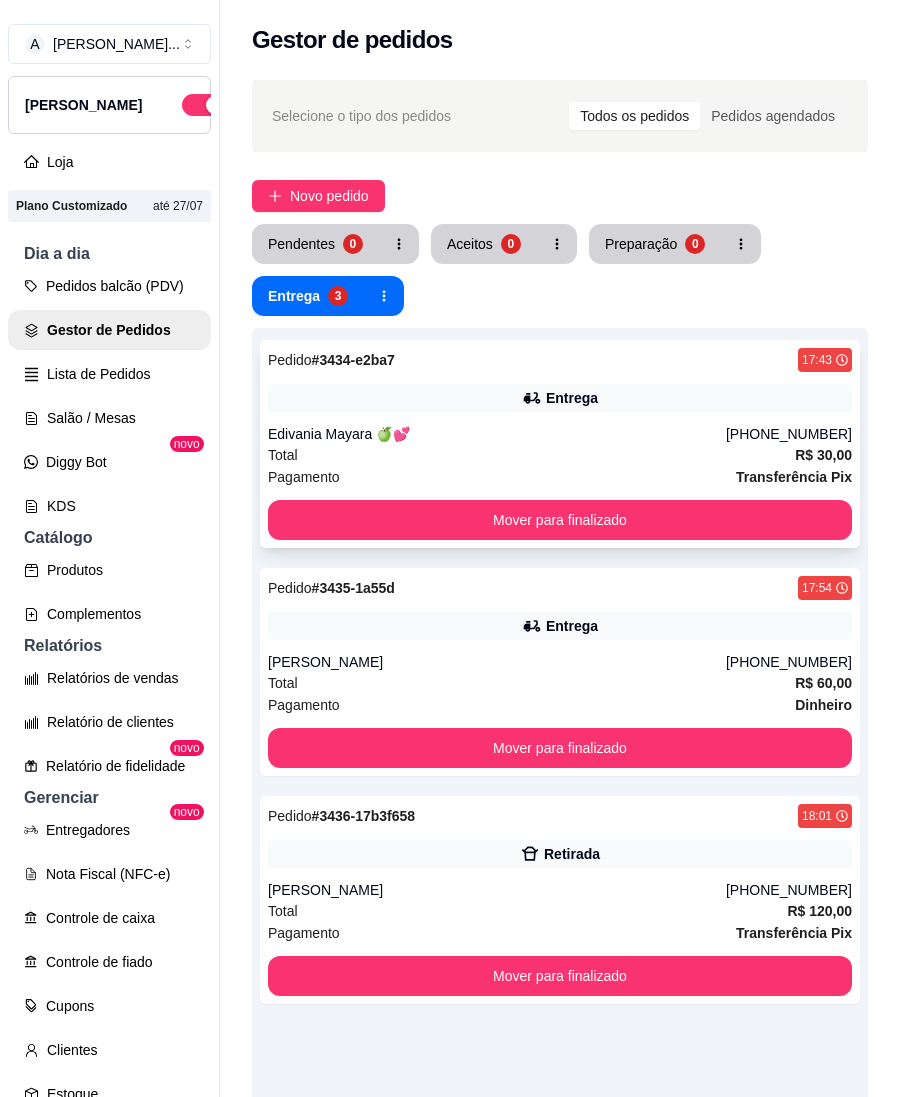 click on "Edivania Mayara 🍏💕" at bounding box center (497, 434) 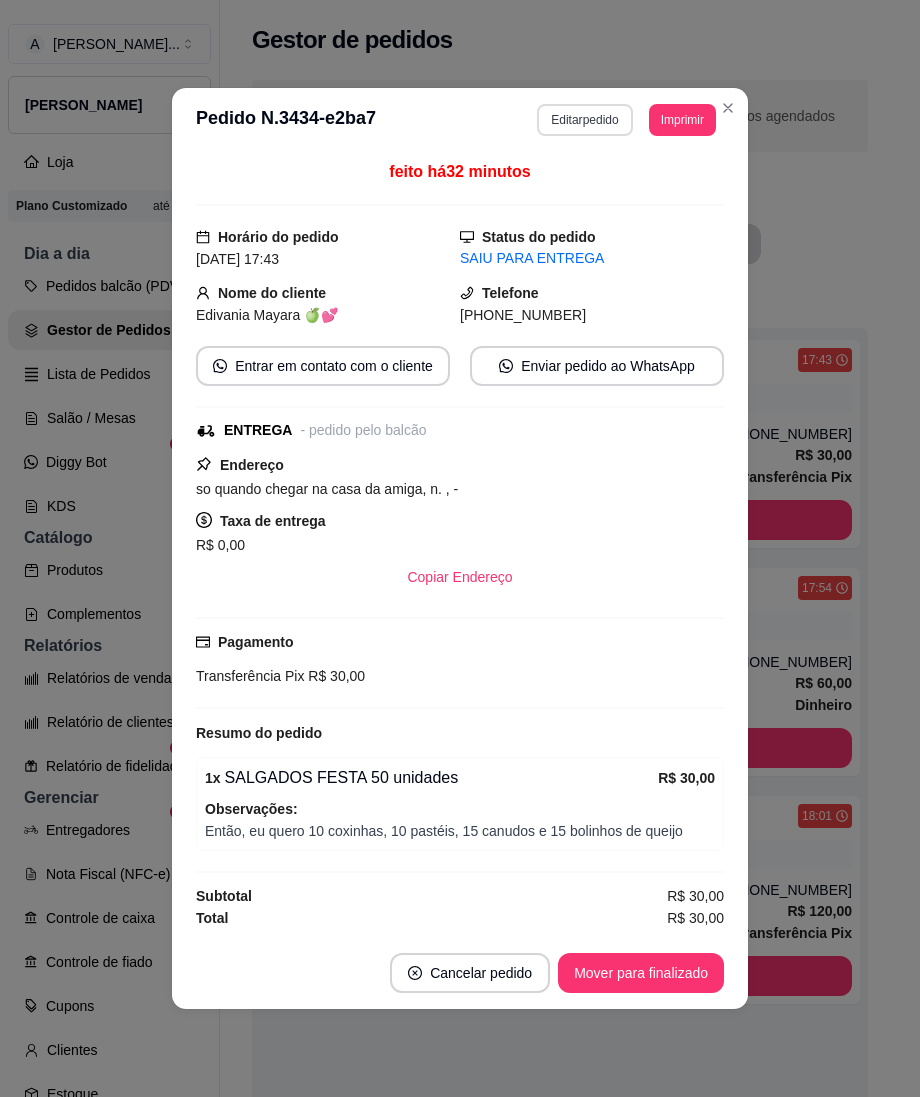 click on "Editar  pedido" at bounding box center (584, 120) 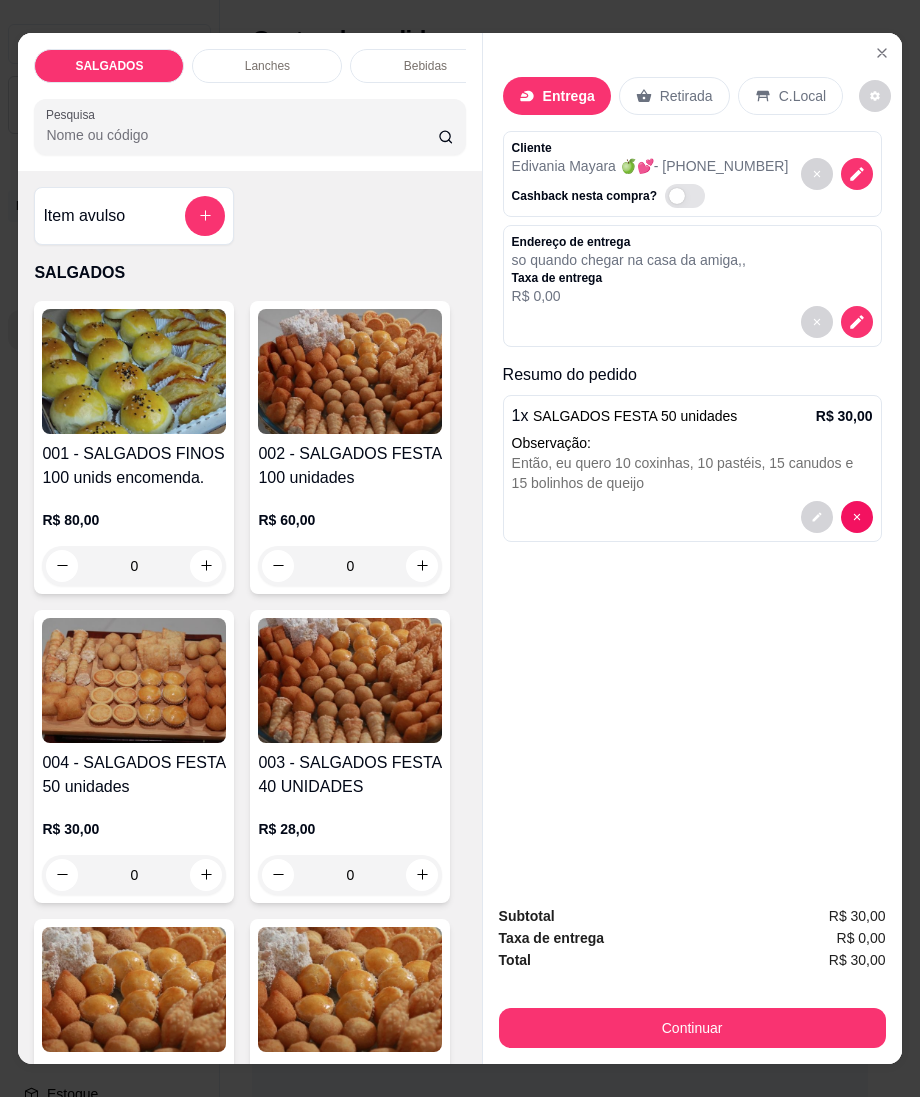click on "Entrega" at bounding box center [569, 96] 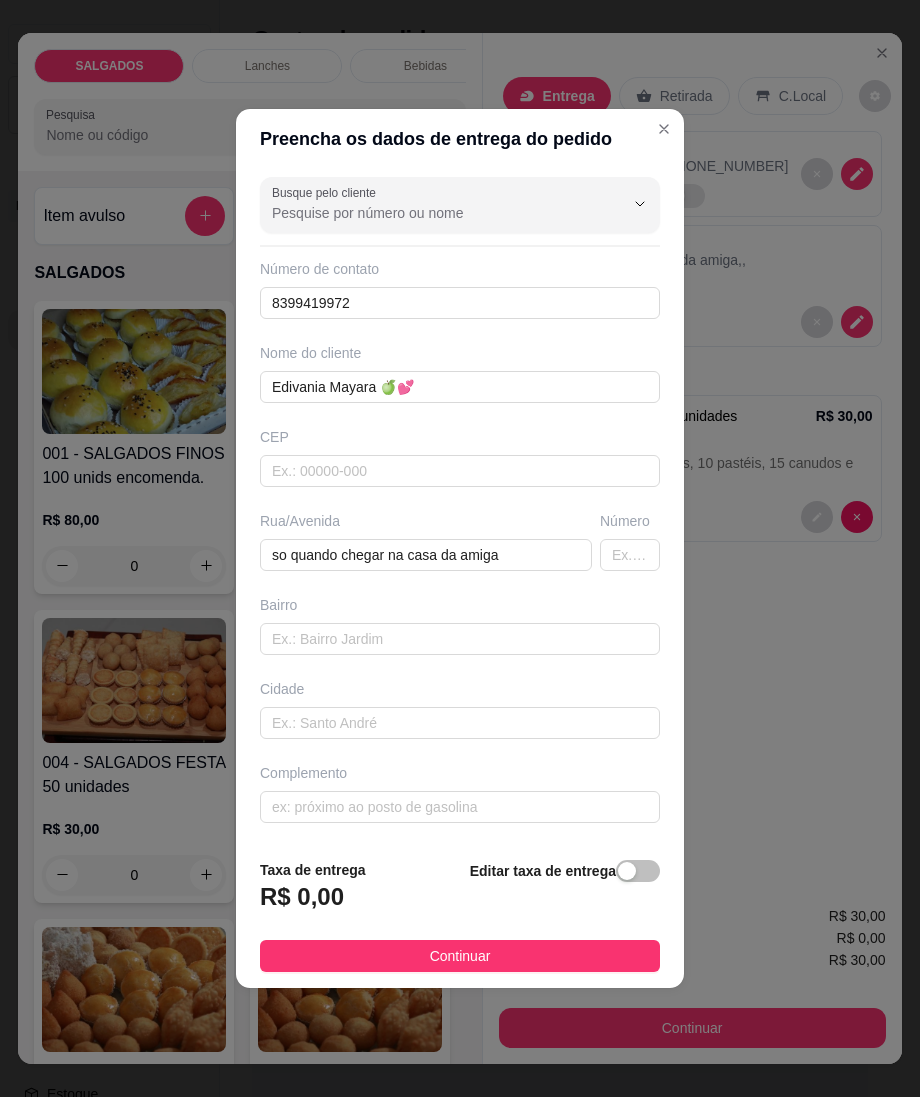 click on "Busque pelo cliente Número de contato 8399419972 Nome do cliente Edivania Mayara 🍏💕 CEP Rua/Avenida so quando chegar na casa da amiga Número Bairro Cidade Complemento" at bounding box center (460, 506) 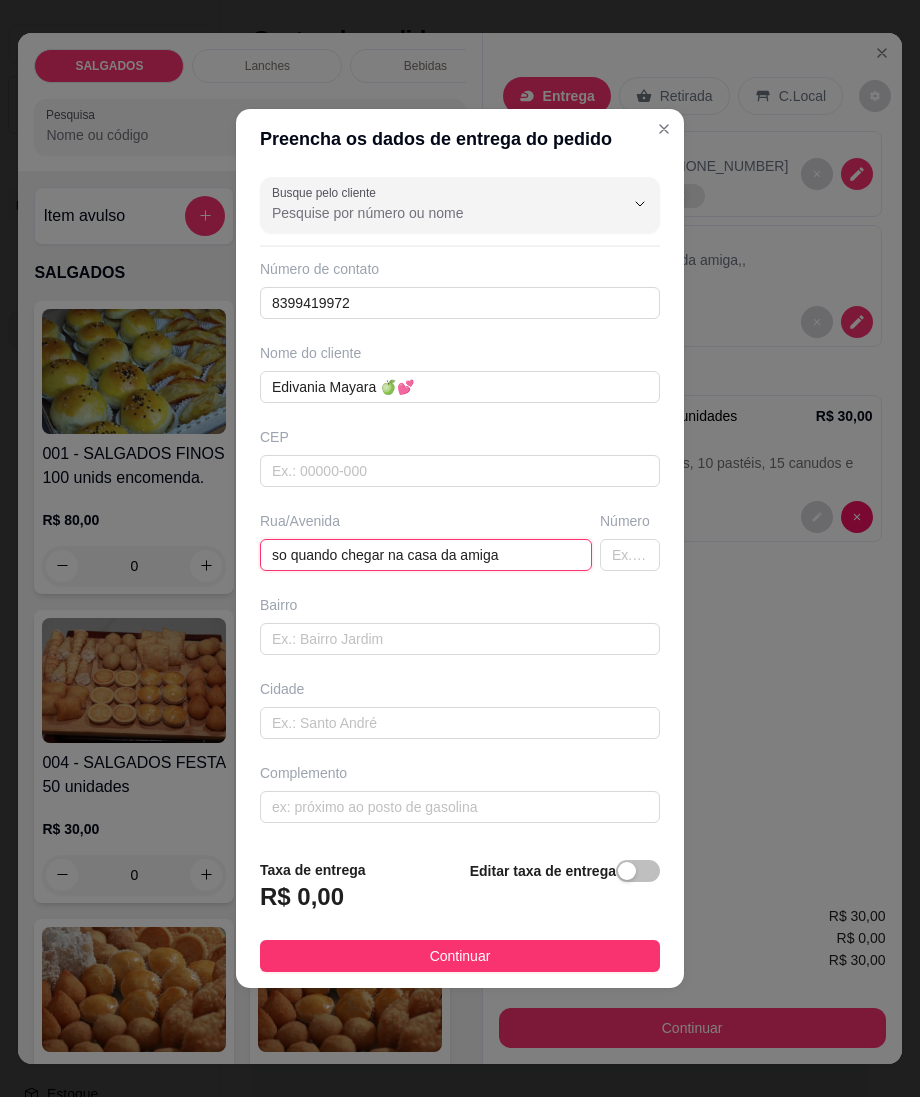 click on "so quando chegar na casa da amiga" at bounding box center (426, 555) 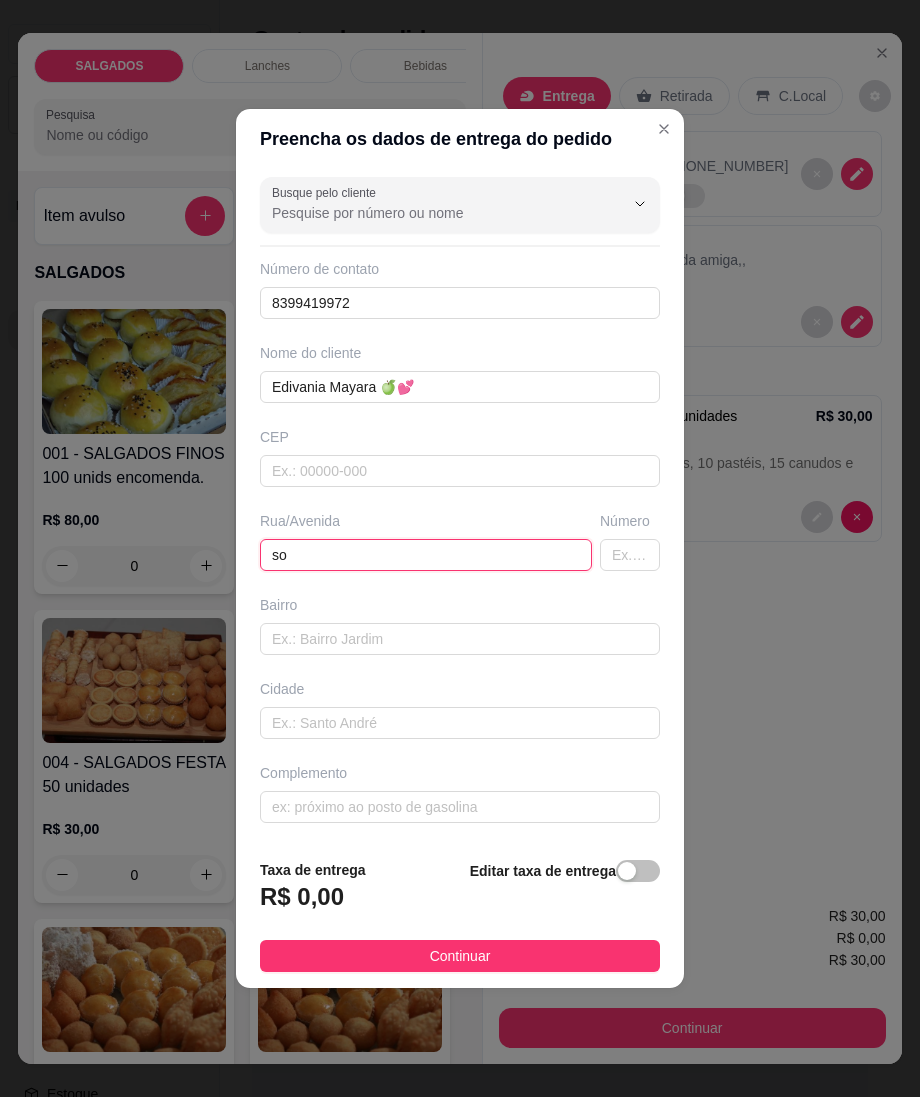 type on "s" 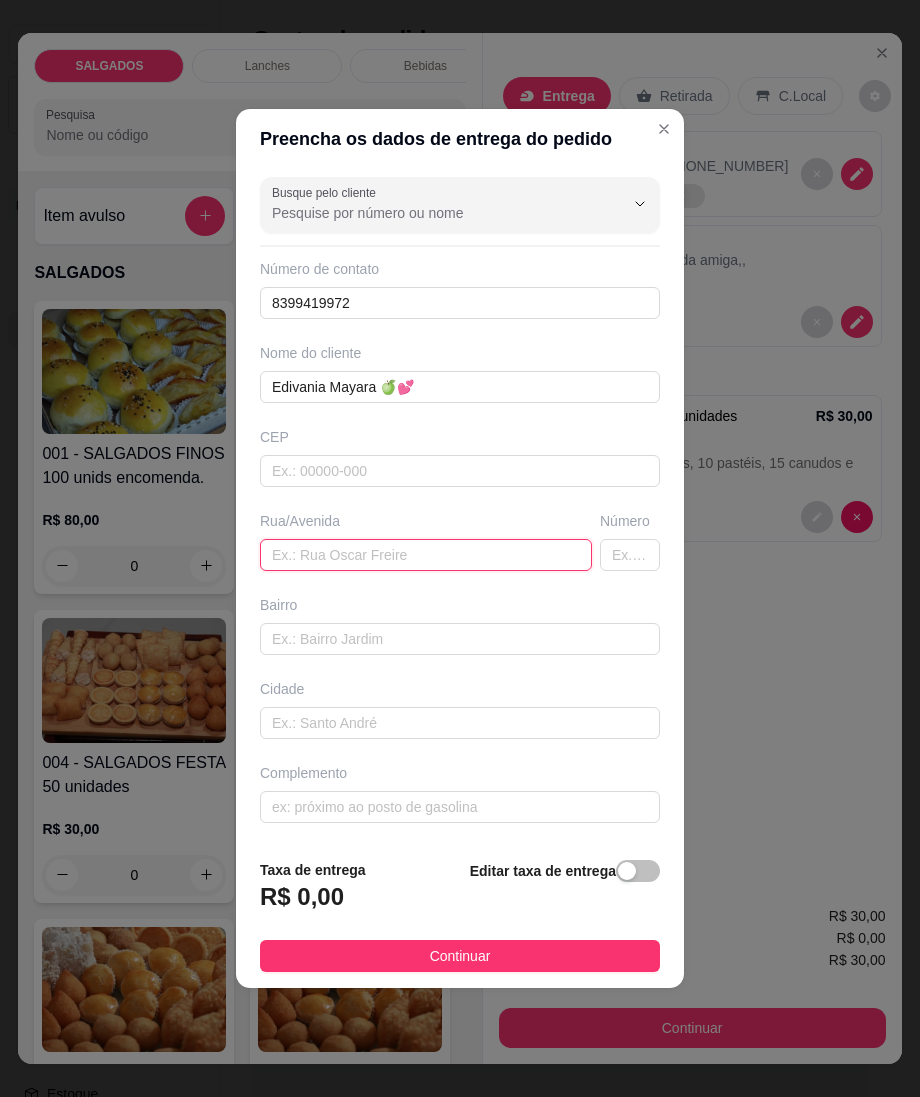 click at bounding box center (426, 555) 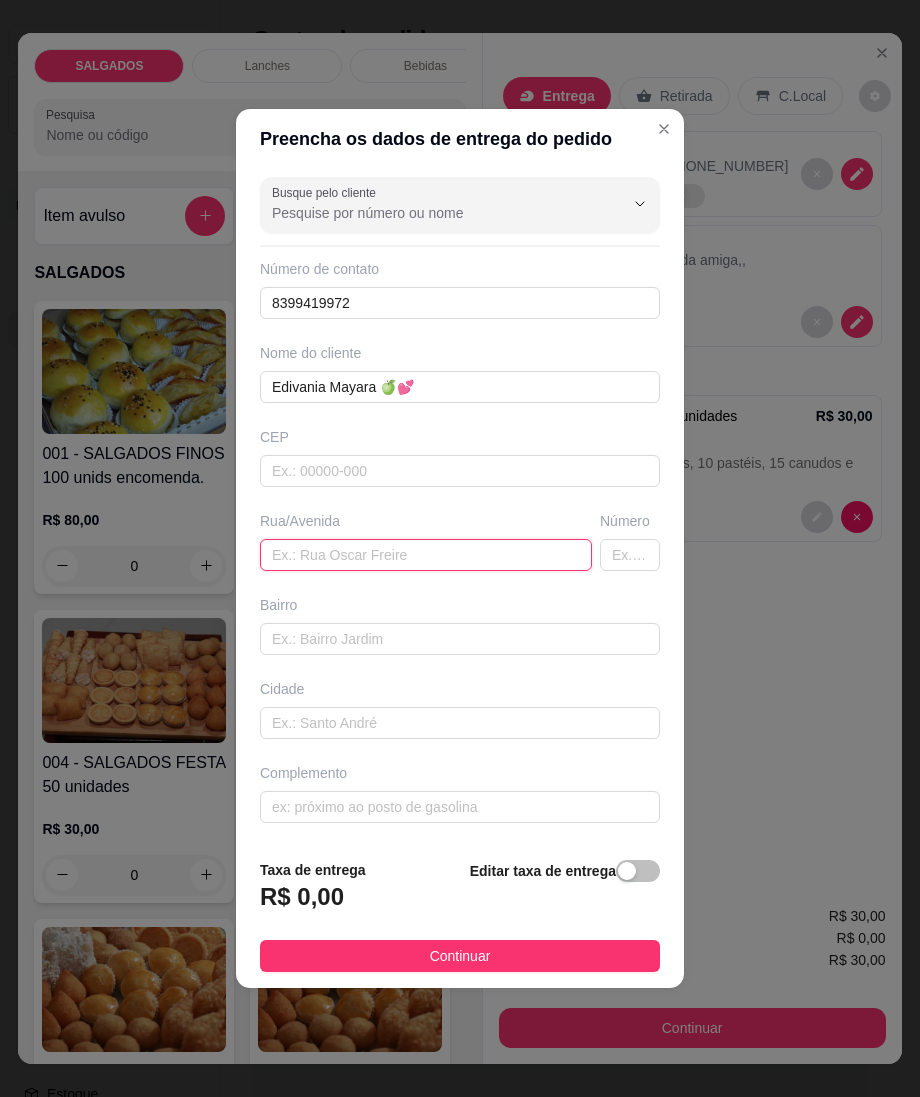 paste on "[PERSON_NAME], rua da UBS quando vem da passagem molhada, só pegar a direita, número 310" 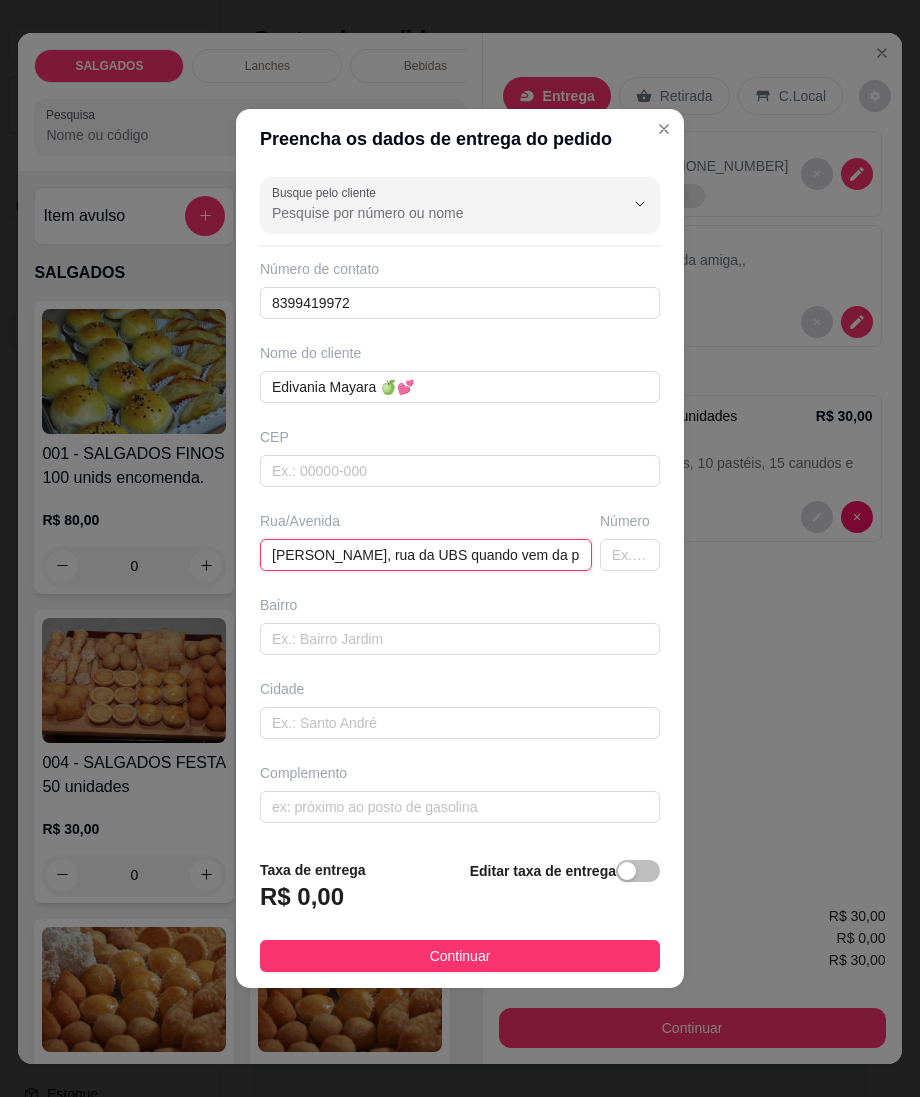 scroll, scrollTop: 0, scrollLeft: 285, axis: horizontal 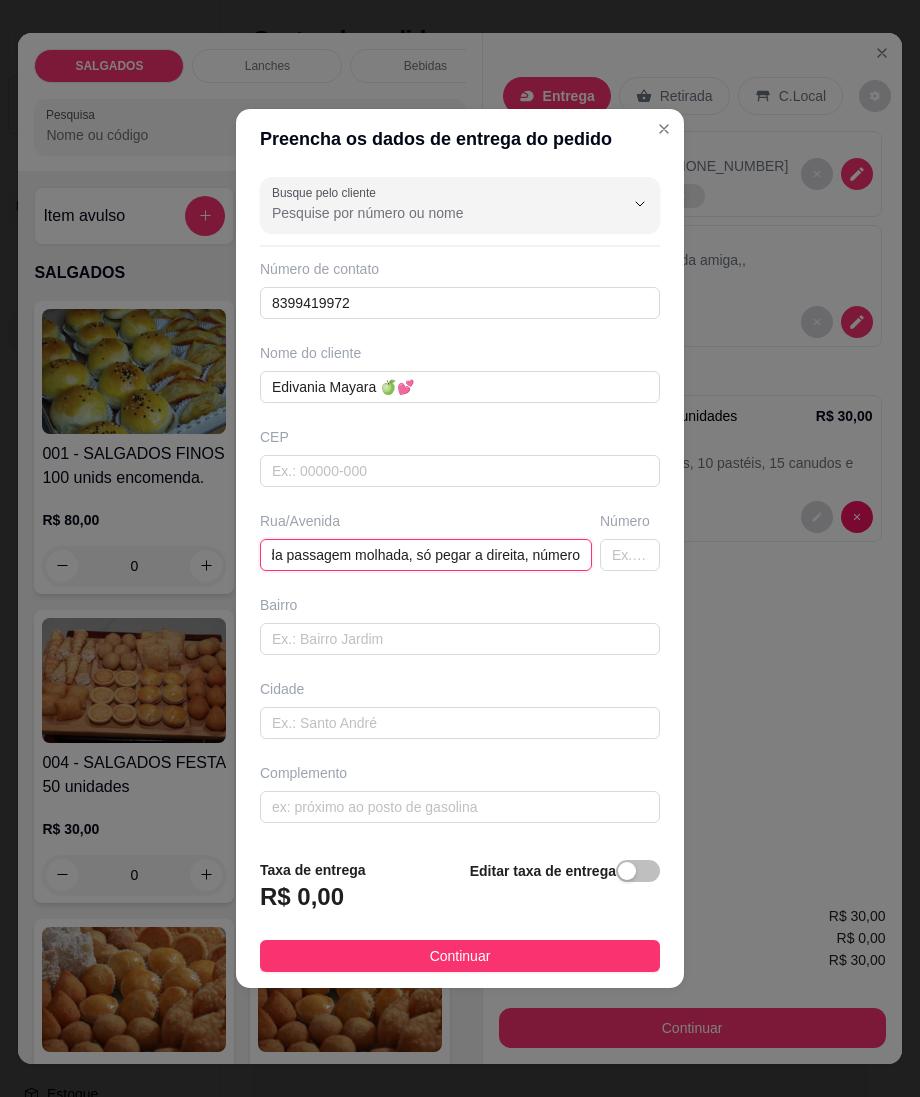 type on "[PERSON_NAME], rua da UBS quando vem da passagem molhada, só pegar a direita, número 310" 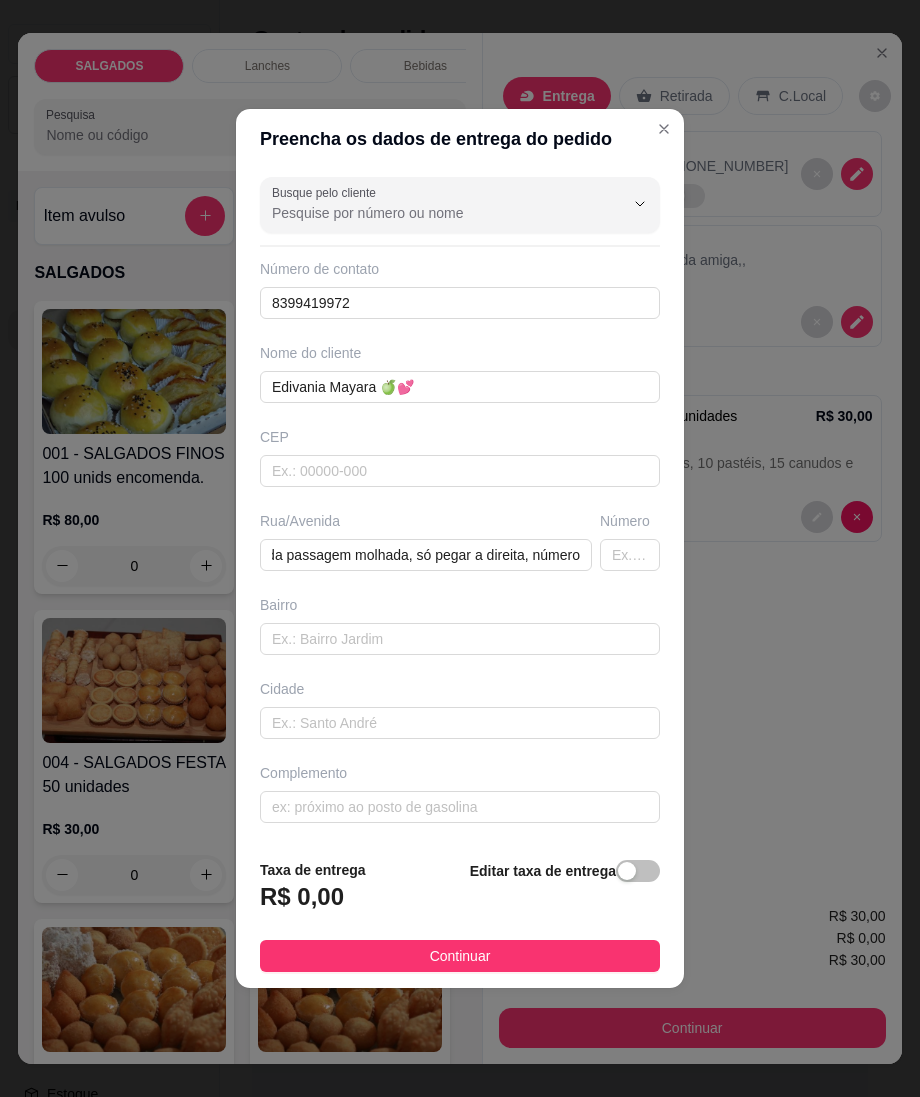 scroll, scrollTop: 0, scrollLeft: 0, axis: both 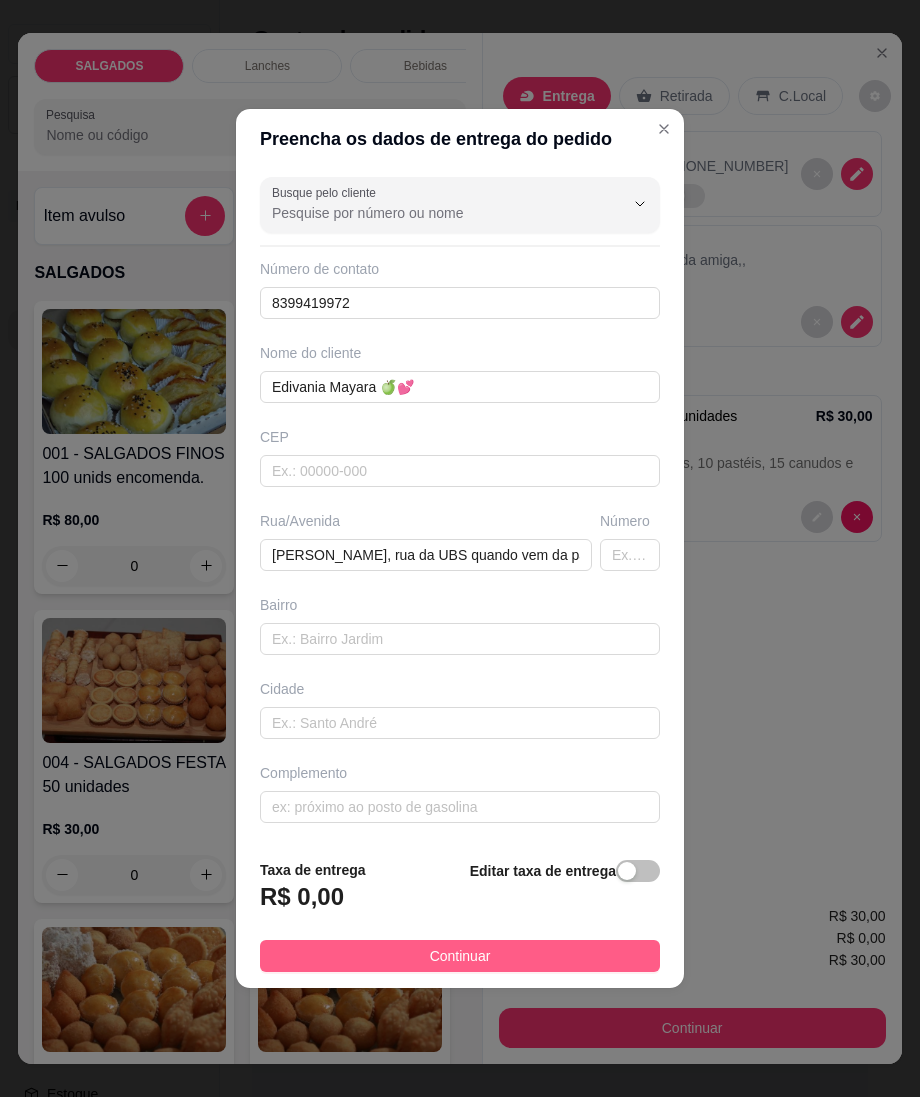 click on "Continuar" at bounding box center (460, 956) 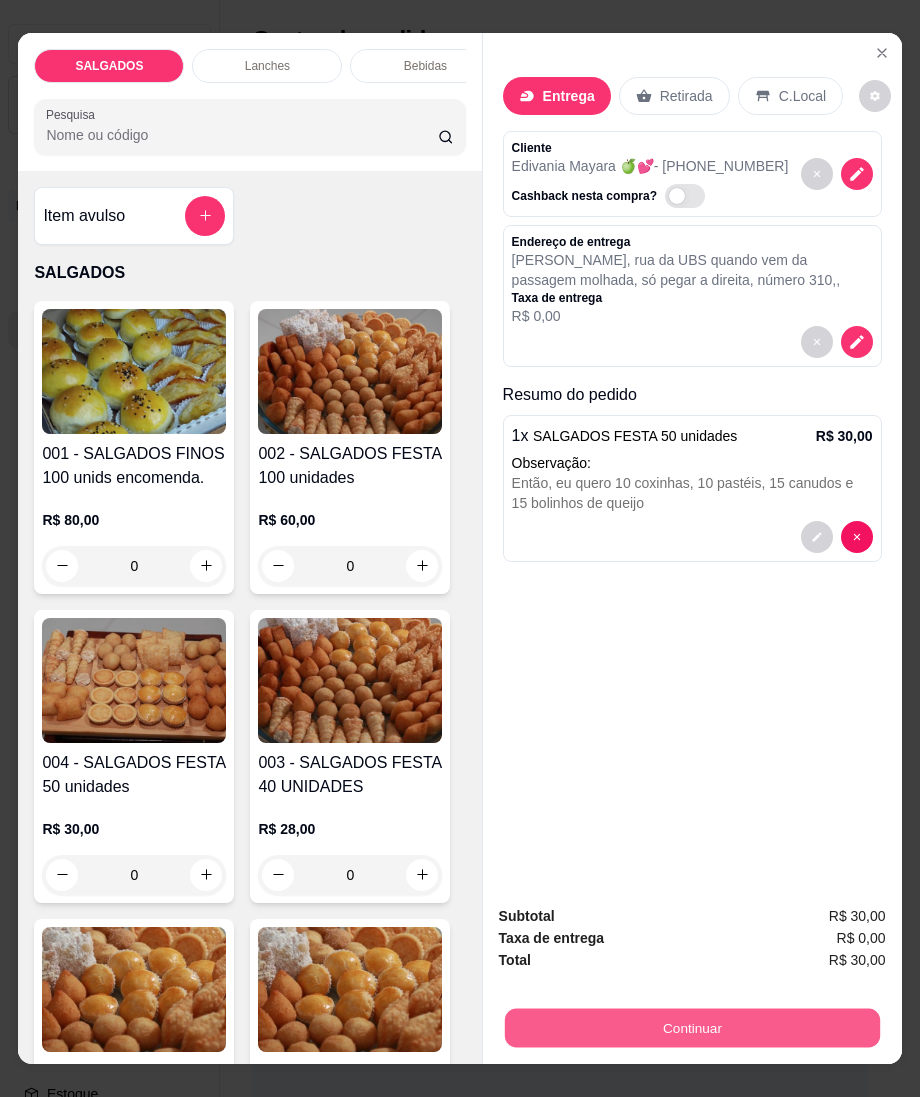 click on "Continuar" at bounding box center [691, 1028] 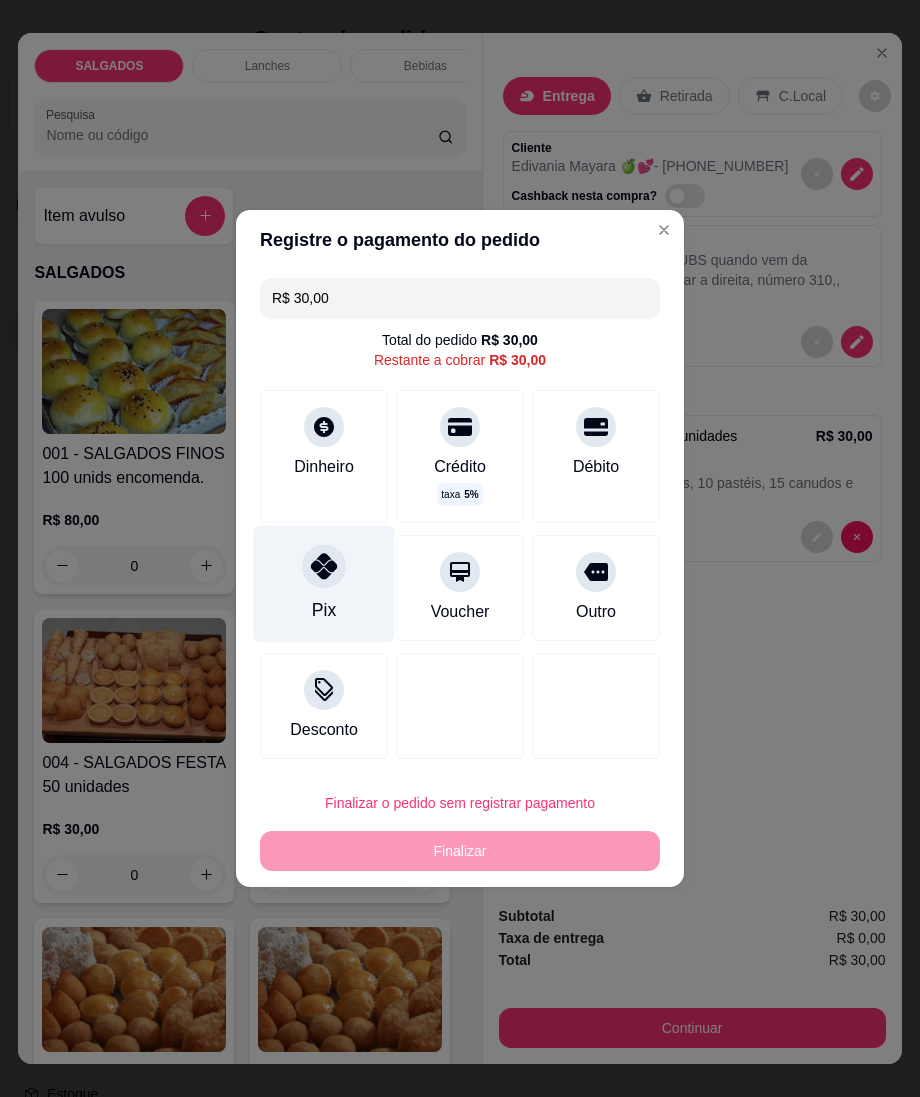drag, startPoint x: 332, startPoint y: 580, endPoint x: 332, endPoint y: 593, distance: 13 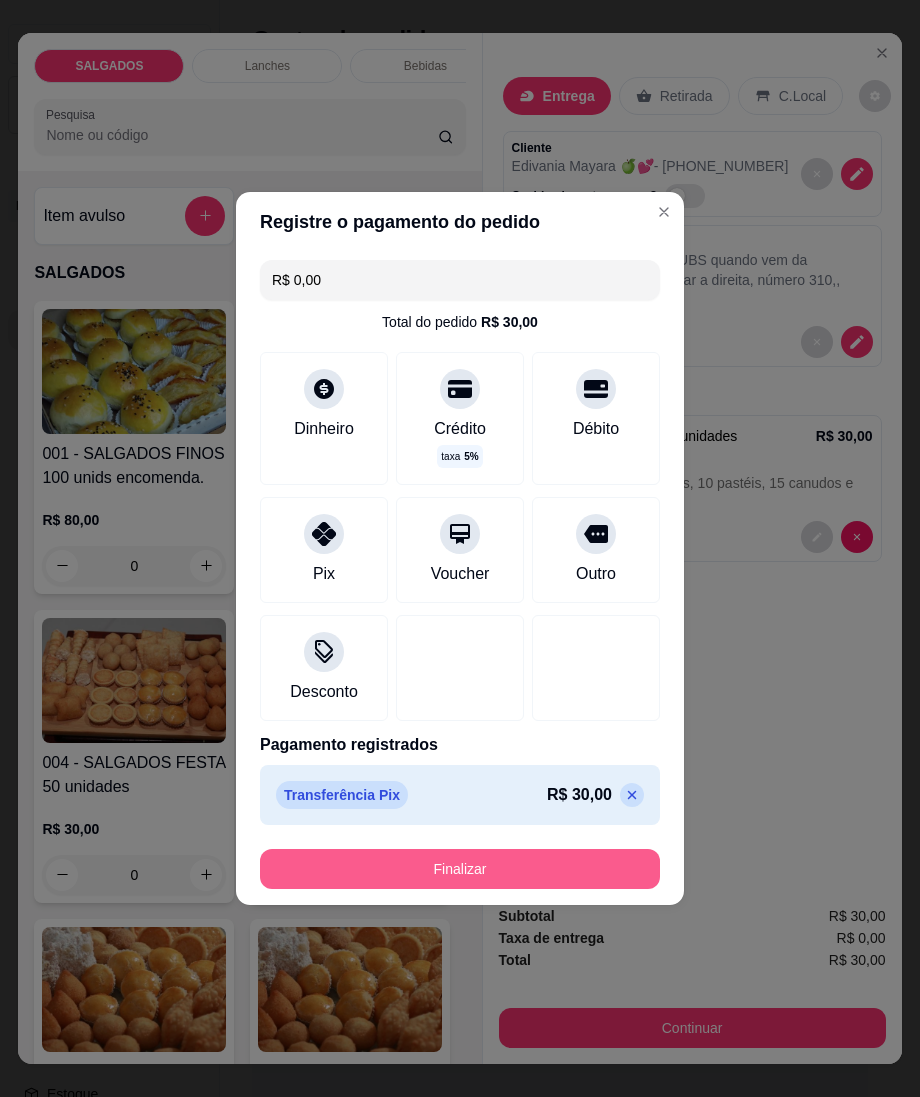 click on "Finalizar" at bounding box center [460, 869] 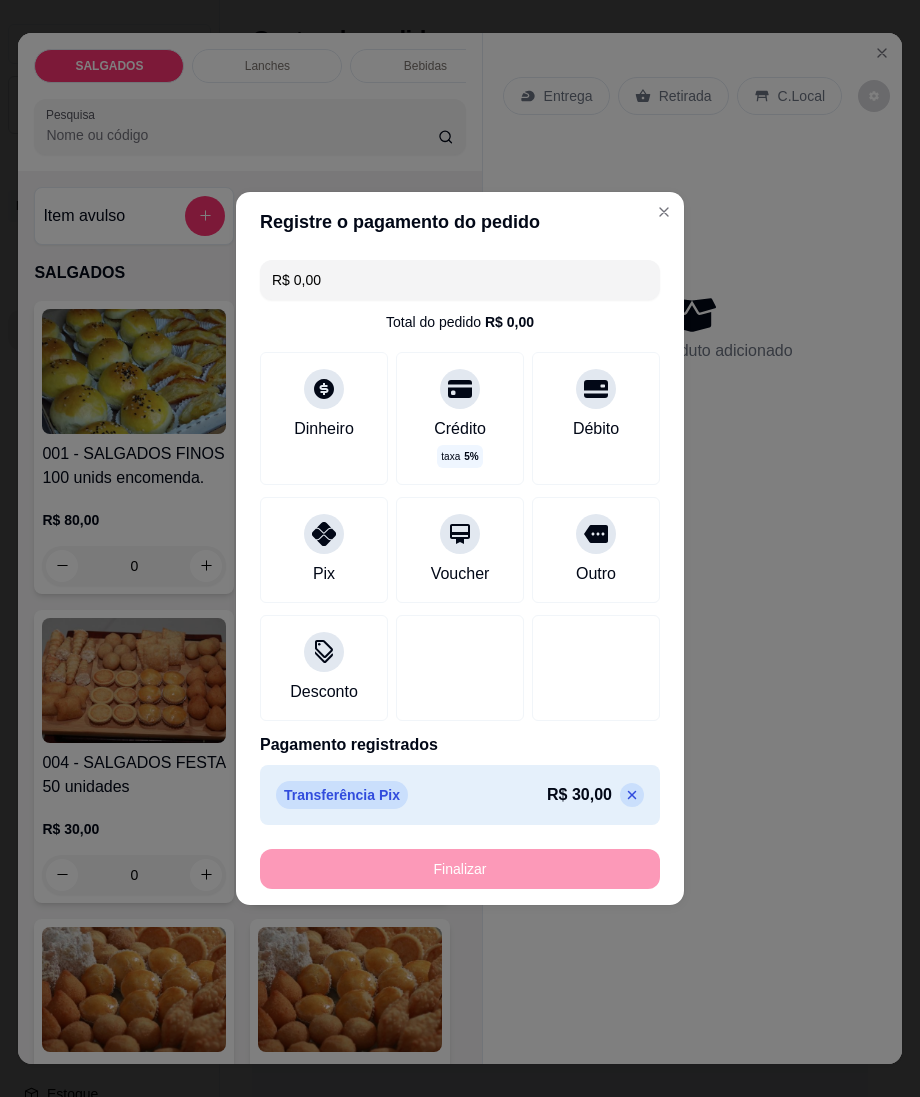 type on "-R$ 30,00" 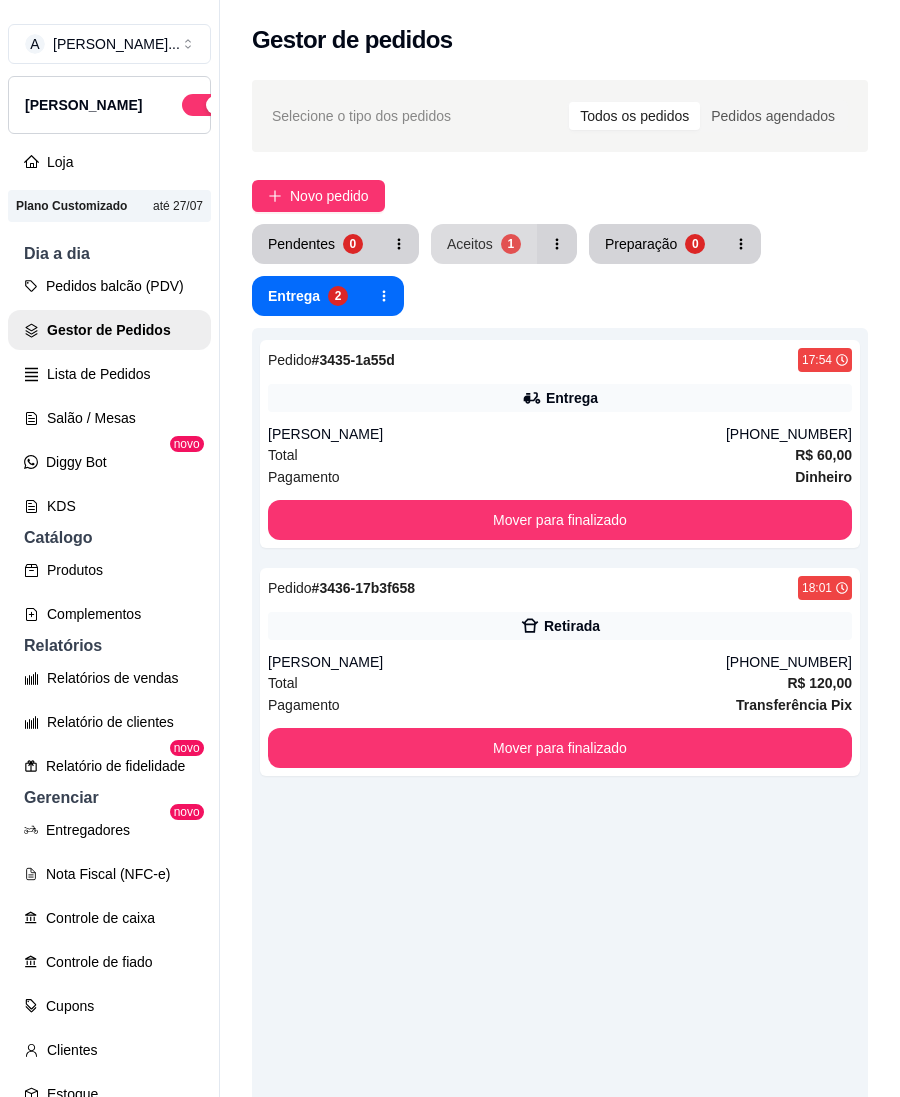 click on "Aceitos 1" at bounding box center [484, 244] 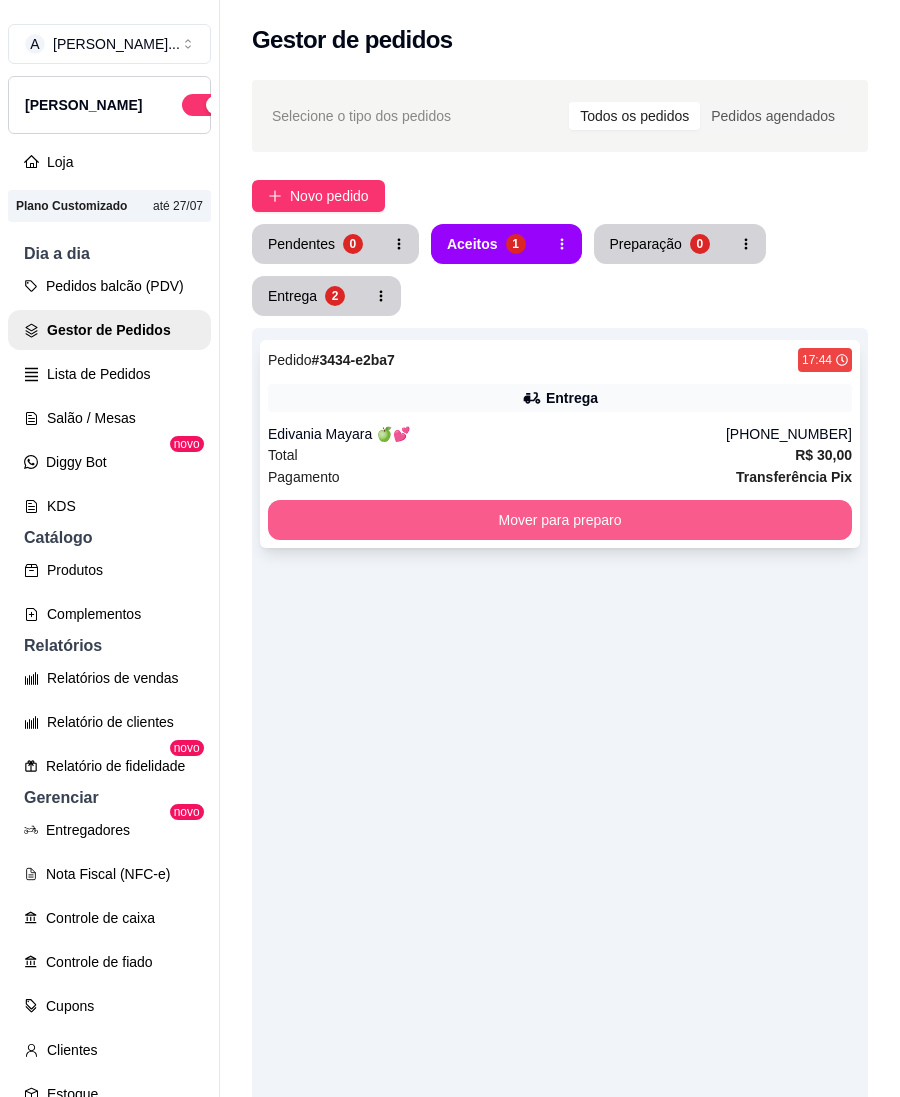 click on "Mover para preparo" at bounding box center (560, 520) 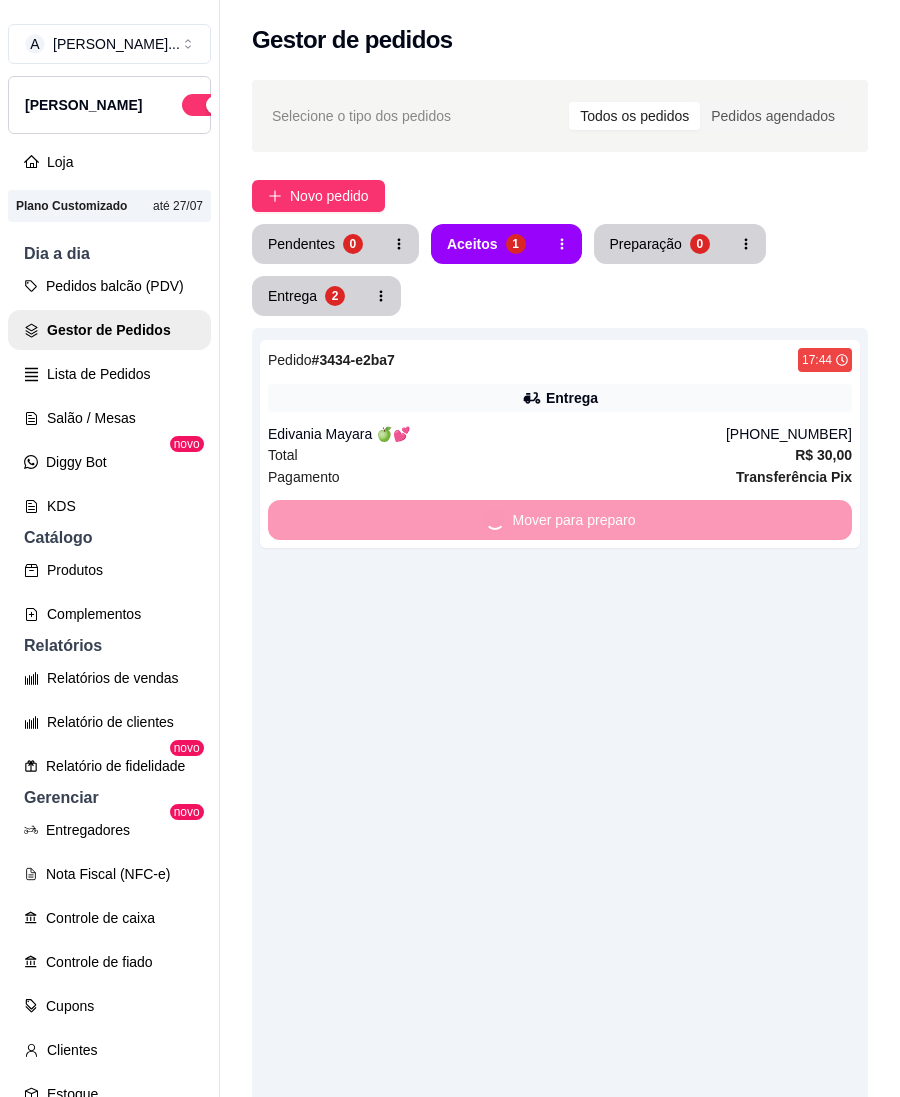 click on "Selecione o tipo dos pedidos Todos os pedidos Pedidos agendados Novo pedido Pendentes 0 Aceitos 1 Preparação 0 Entrega 2 Pedido  # 3434-e2ba7 17:44 Entrega Edivania Mayara 🍏💕 [PHONE_NUMBER] Total R$ 30,00 Pagamento Transferência Pix Mover para preparo" at bounding box center (560, 758) 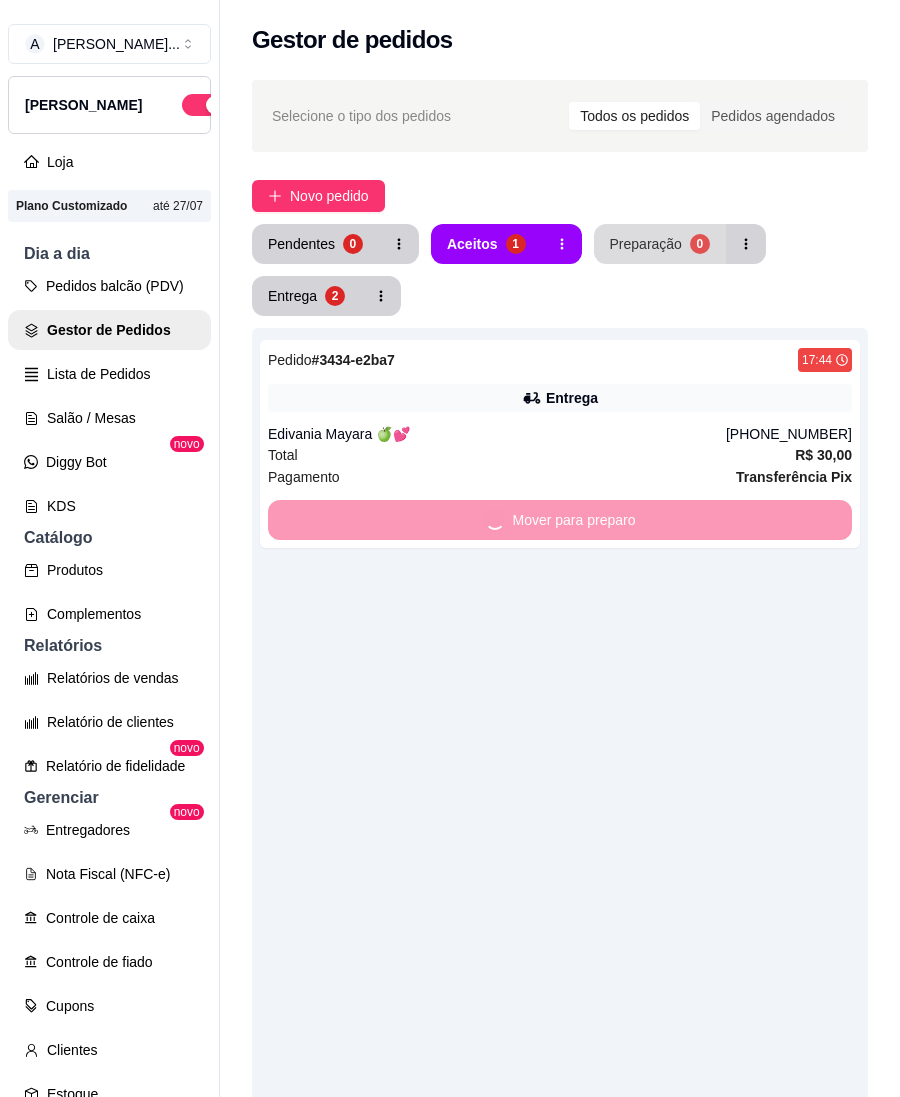 click on "Preparação 0" at bounding box center [660, 244] 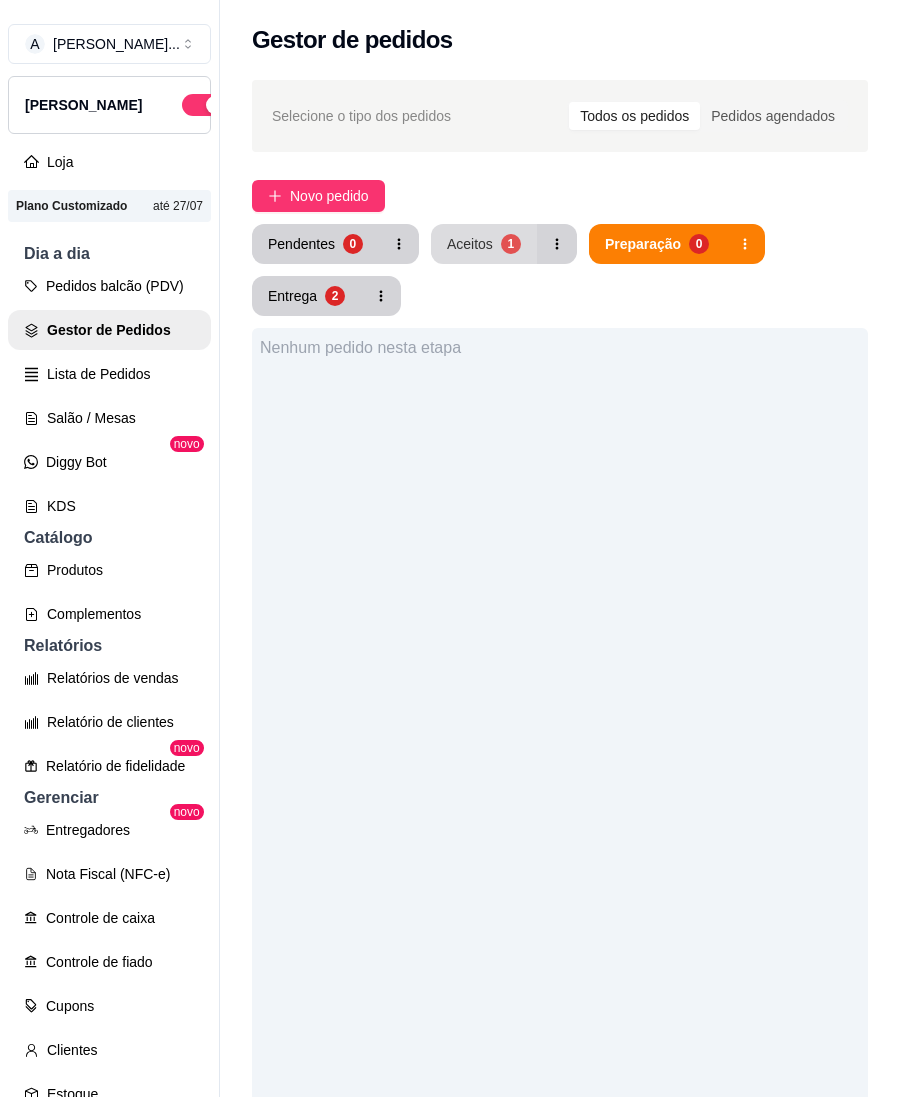 click on "Aceitos 1" at bounding box center [484, 244] 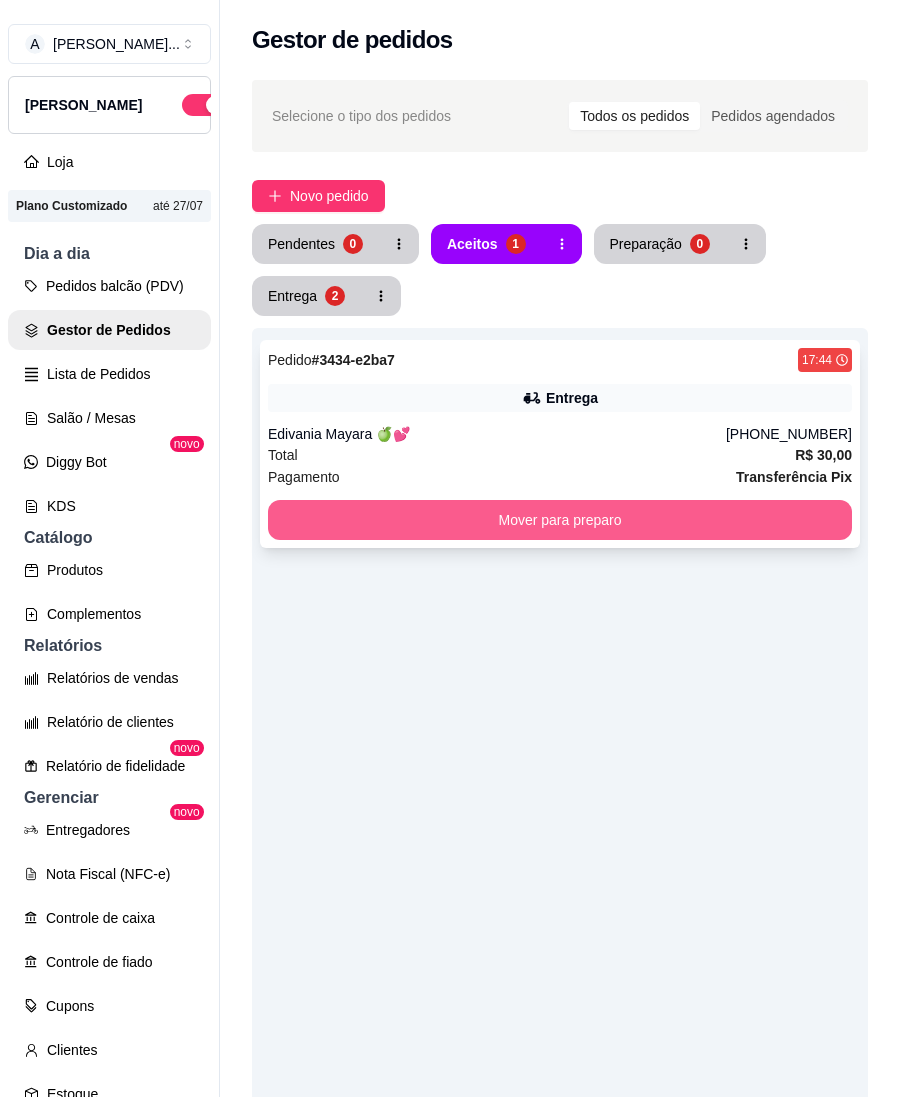 click on "Mover para preparo" at bounding box center (560, 520) 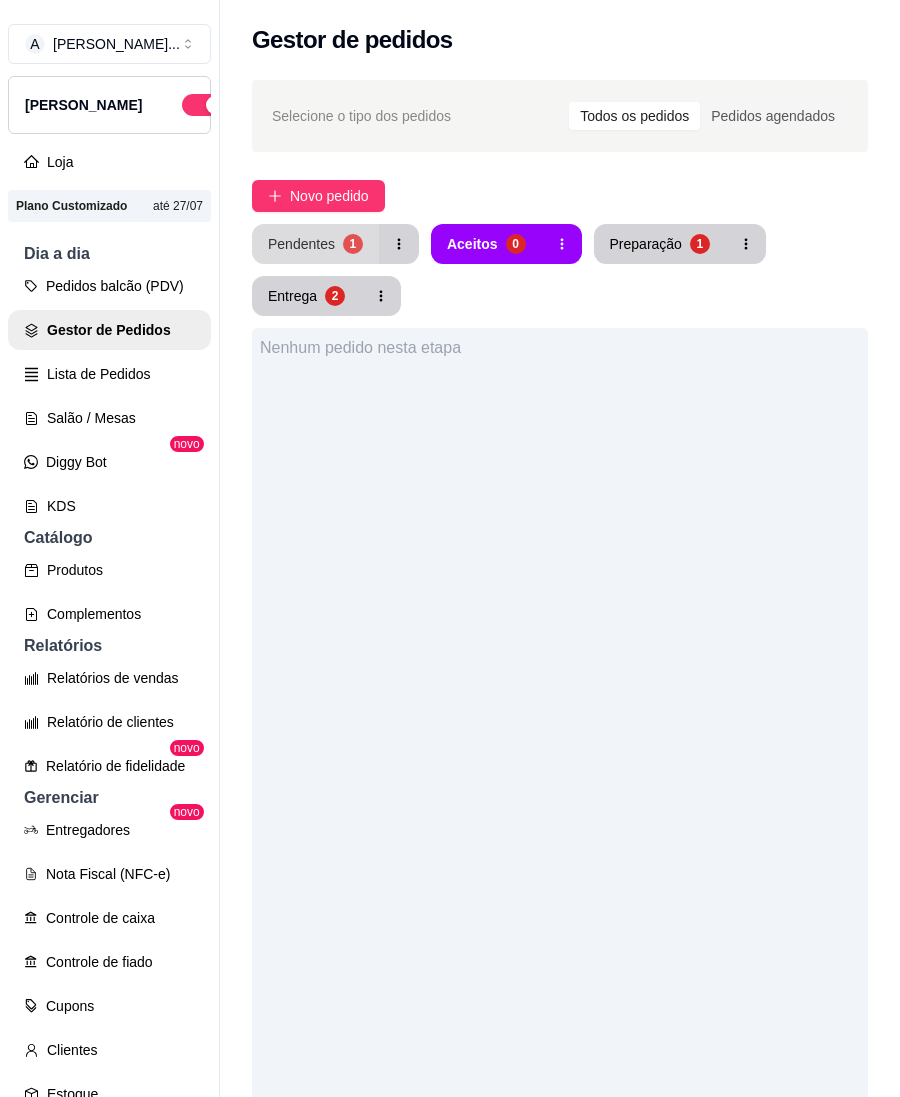 click on "Pendentes 1" at bounding box center [315, 244] 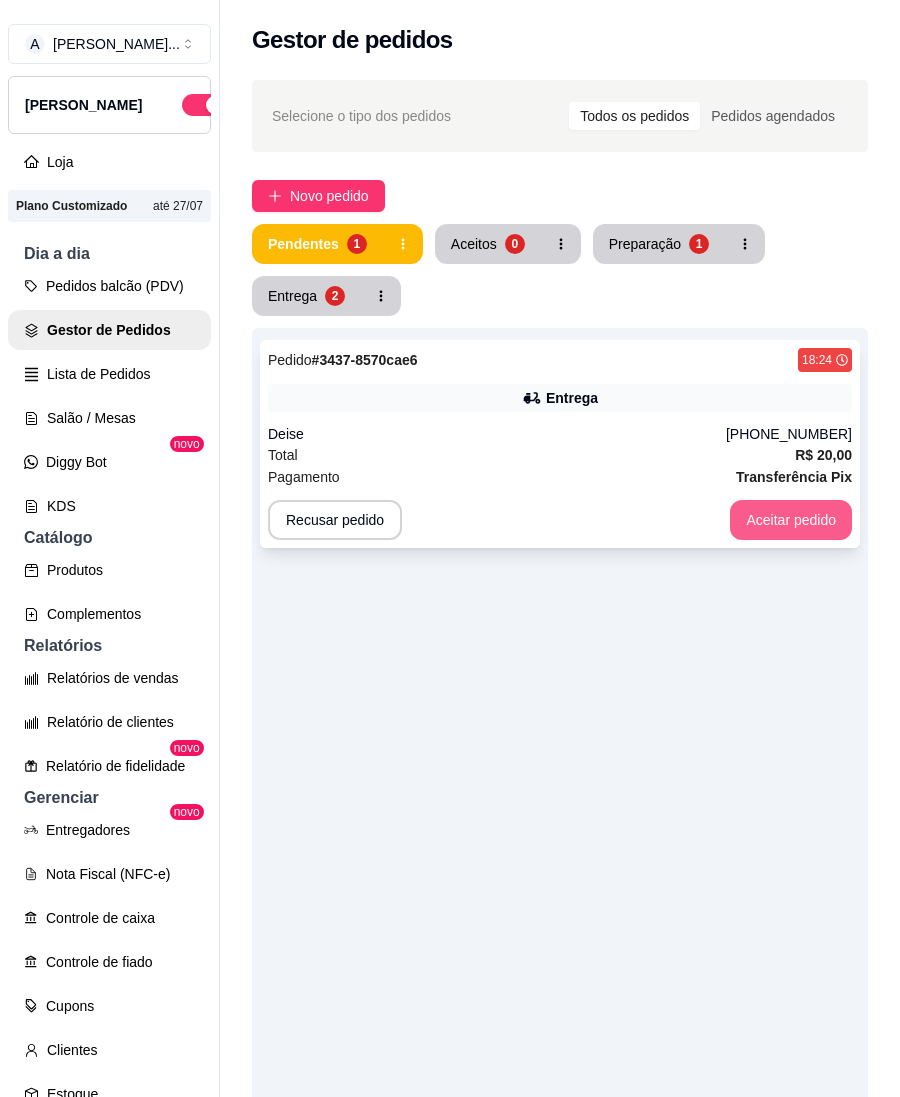 click on "Aceitar pedido" at bounding box center [791, 520] 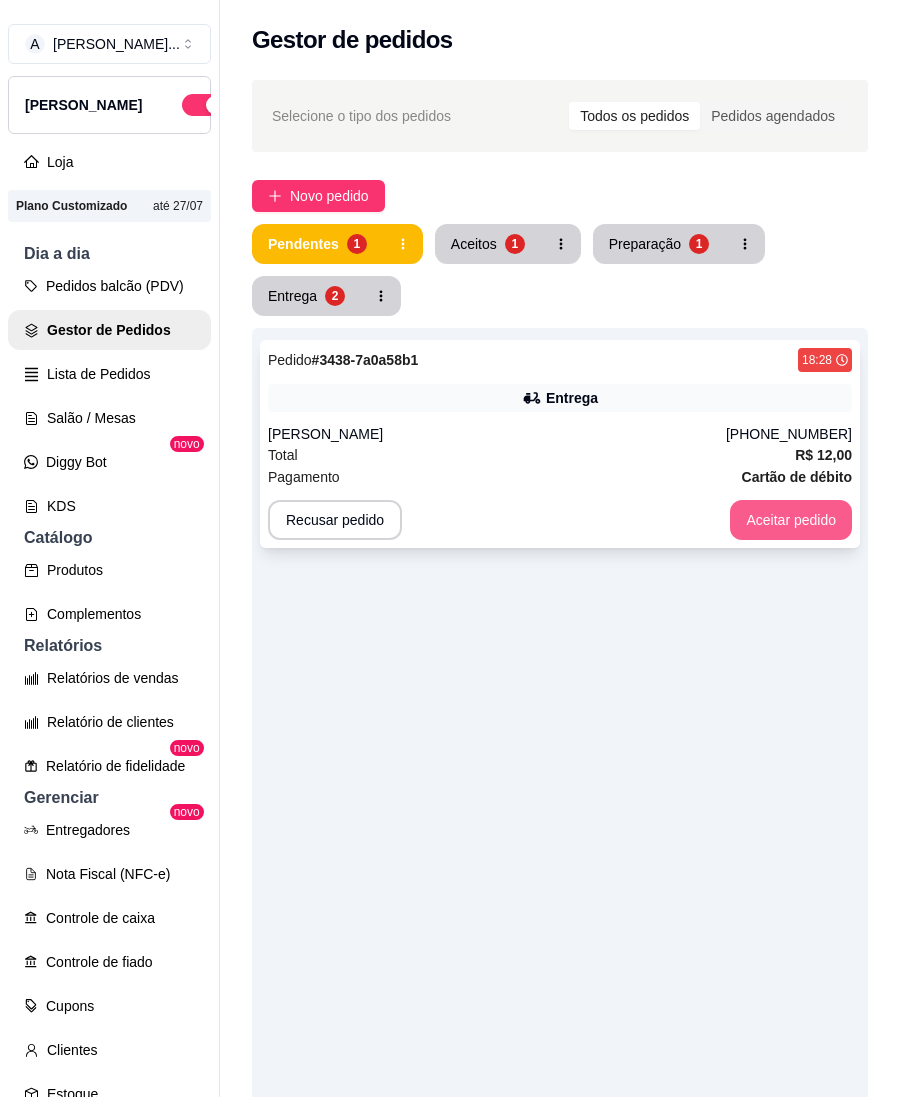click on "Aceitar pedido" at bounding box center [791, 520] 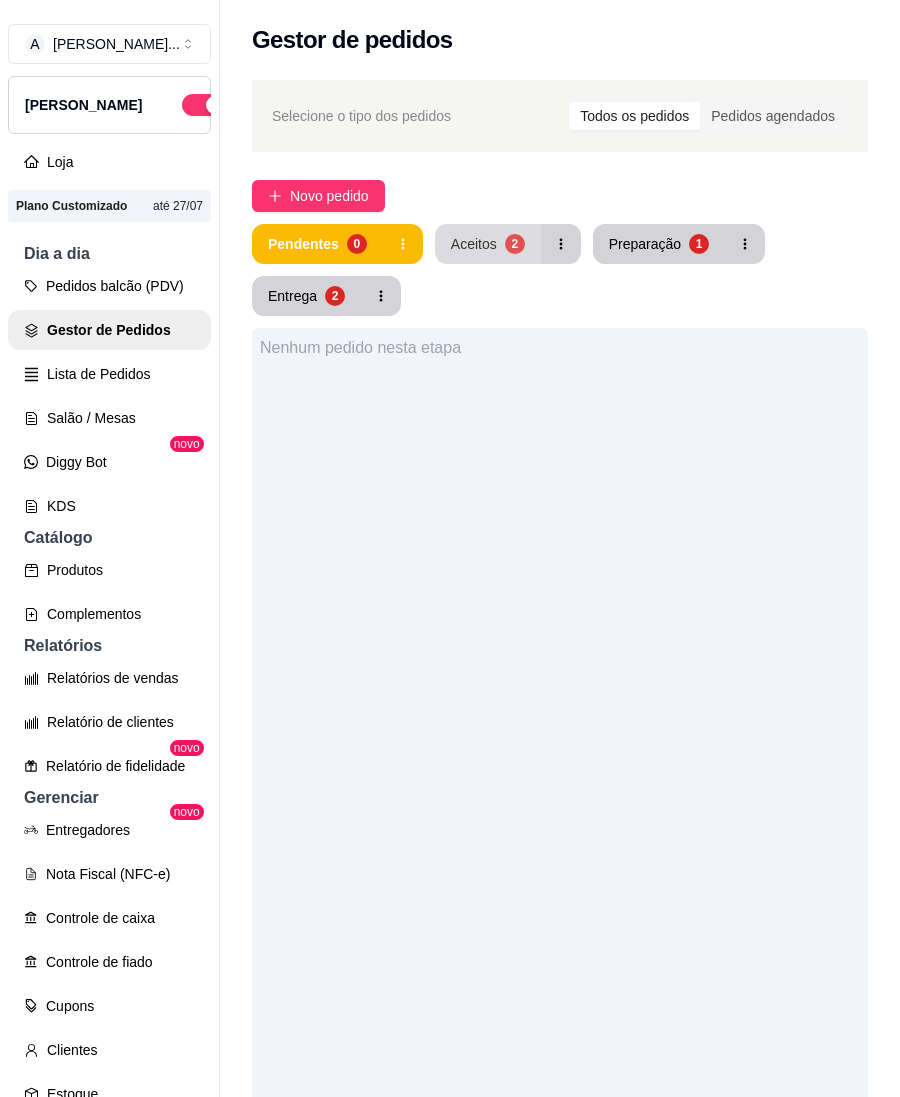 click on "Aceitos 2" at bounding box center [488, 244] 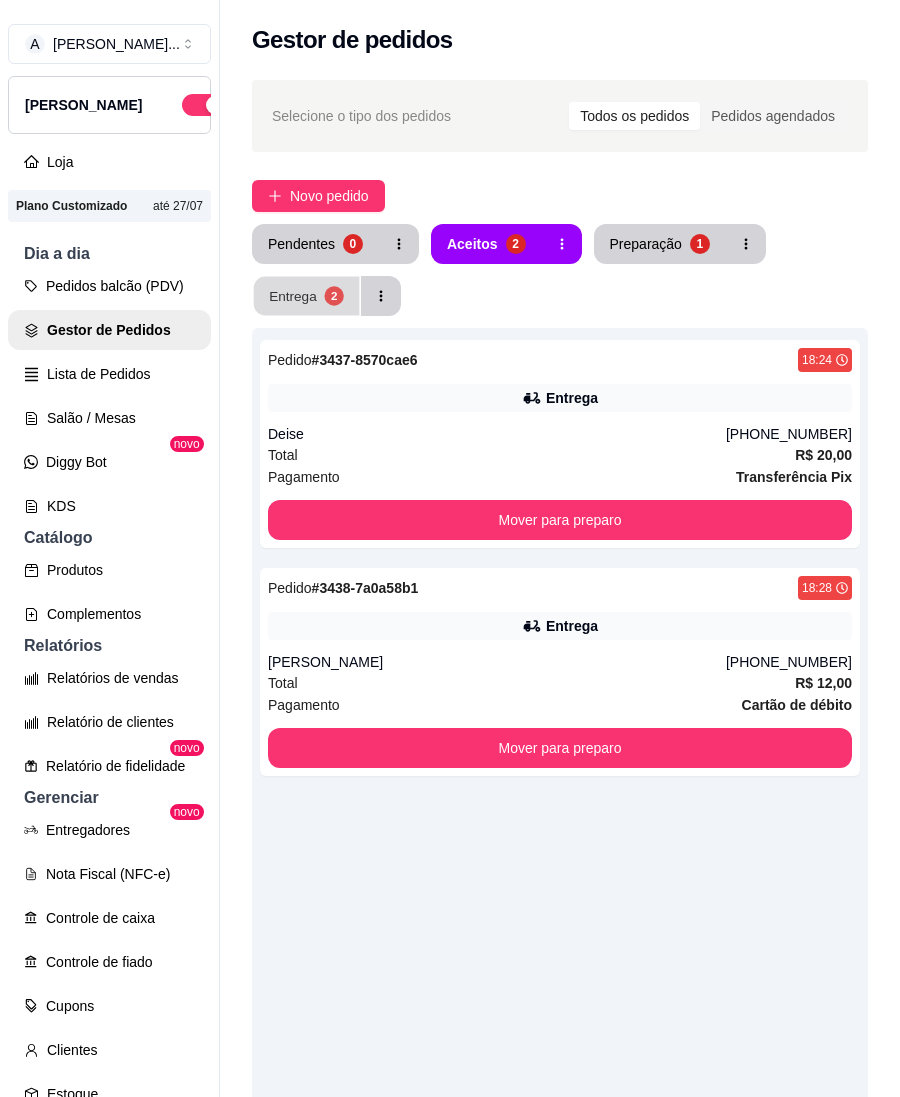 click on "Entrega 2" at bounding box center (307, 296) 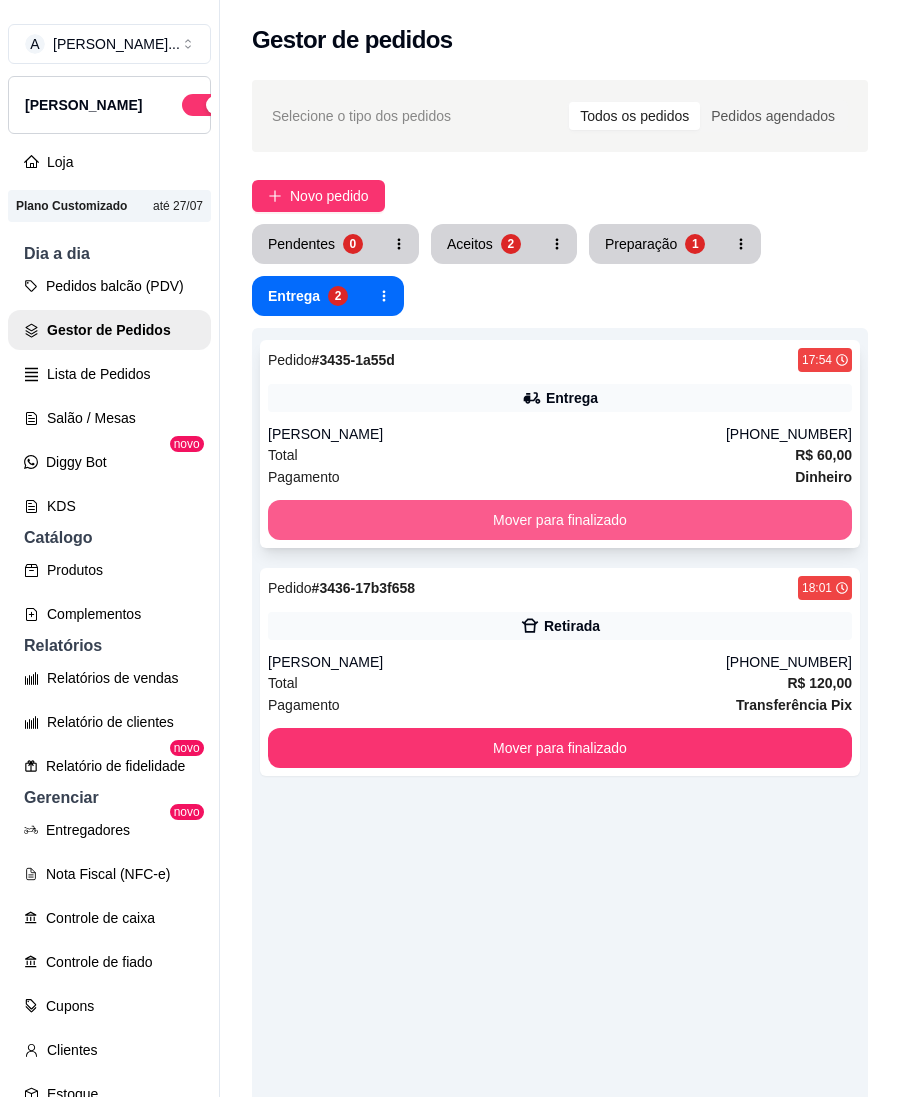 click on "Mover para finalizado" at bounding box center [560, 520] 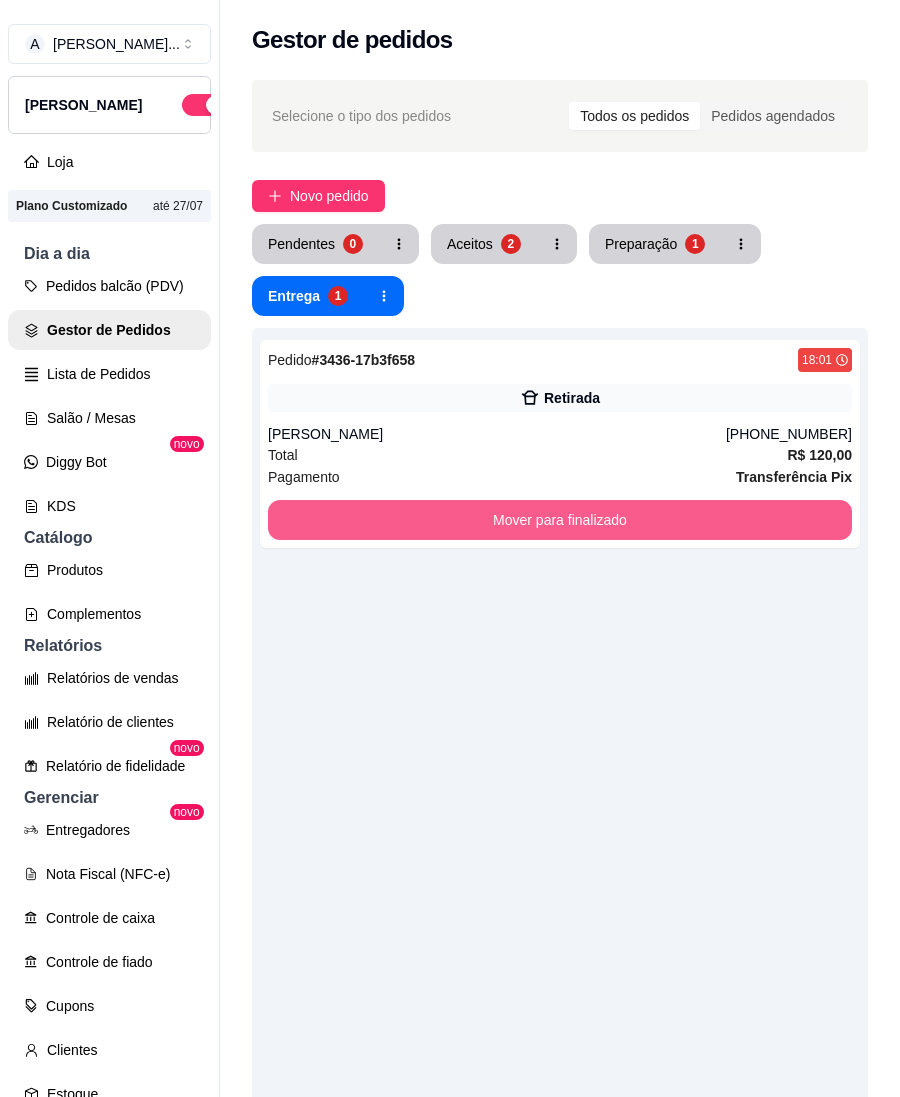 click on "Mover para finalizado" at bounding box center (560, 520) 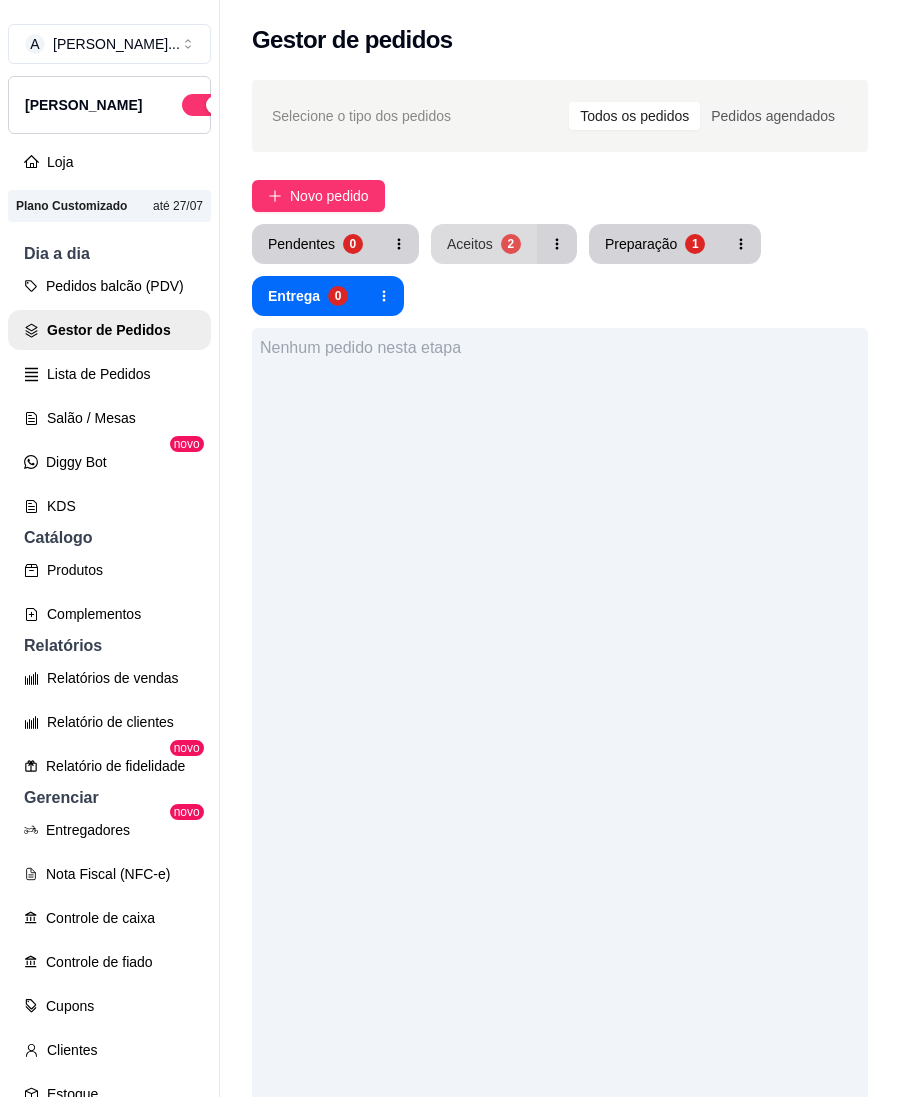 click on "Aceitos 2" at bounding box center [484, 244] 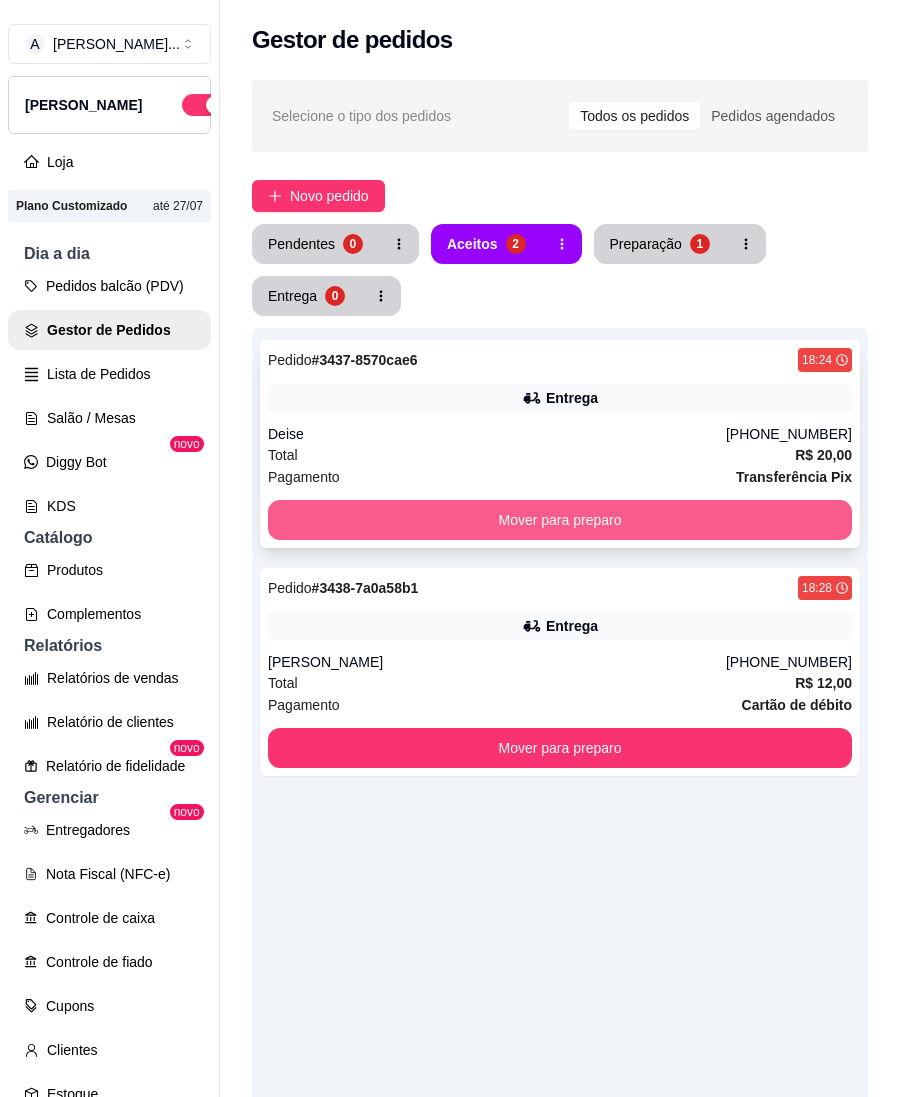 click on "Mover para preparo" at bounding box center [560, 520] 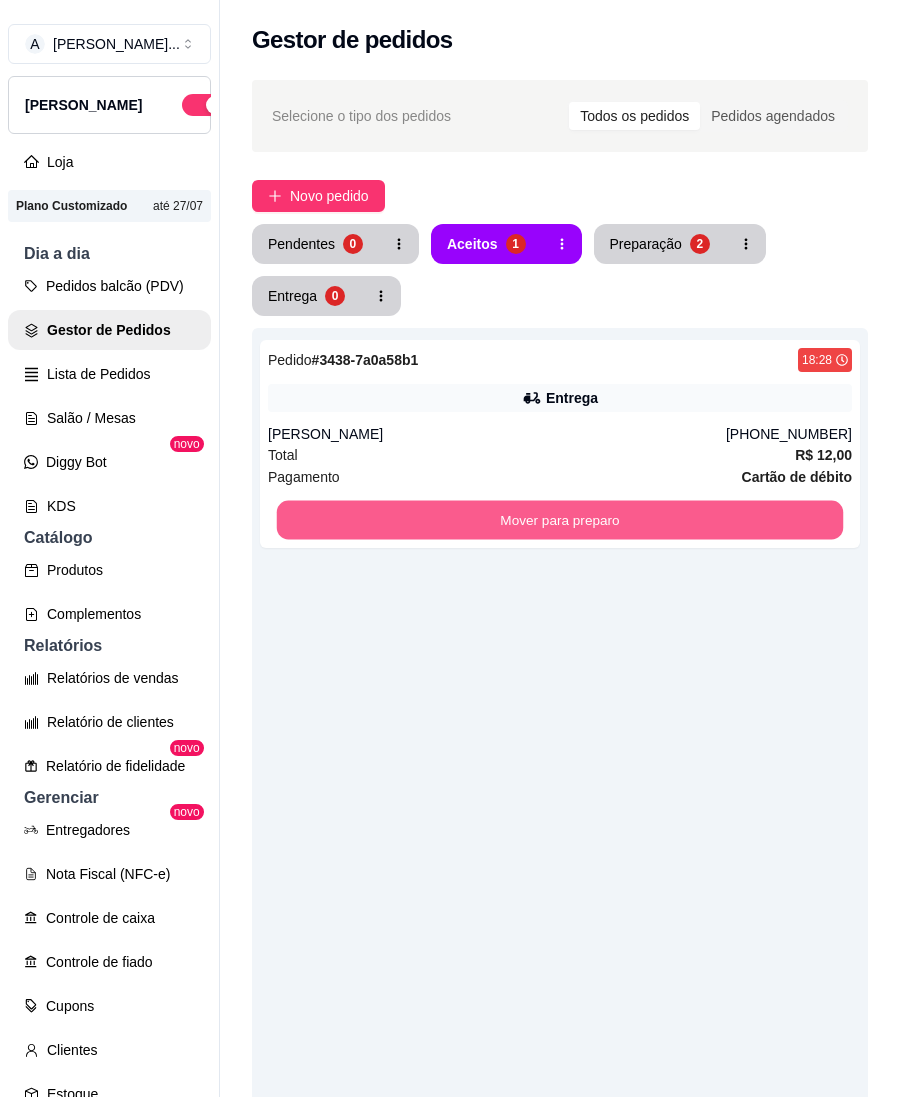 click on "Mover para preparo" at bounding box center [560, 520] 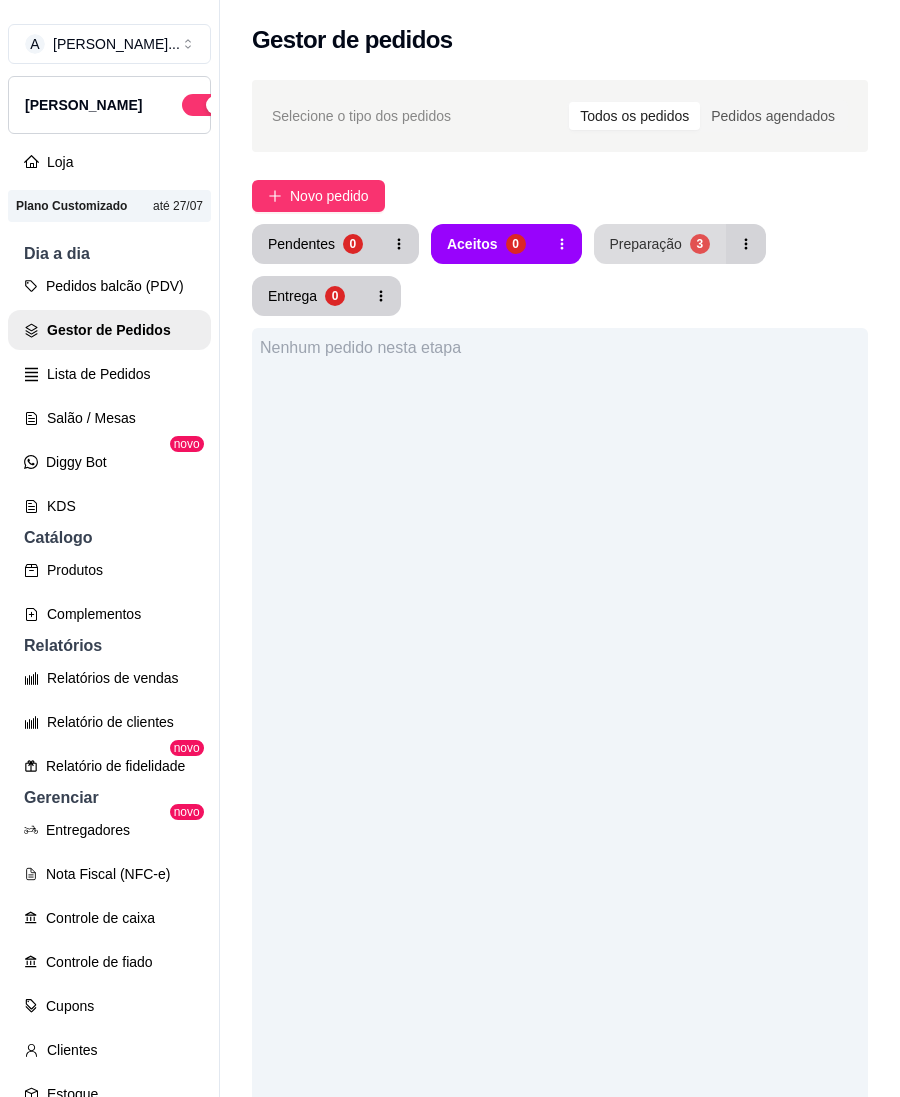 click on "Preparação" at bounding box center (646, 244) 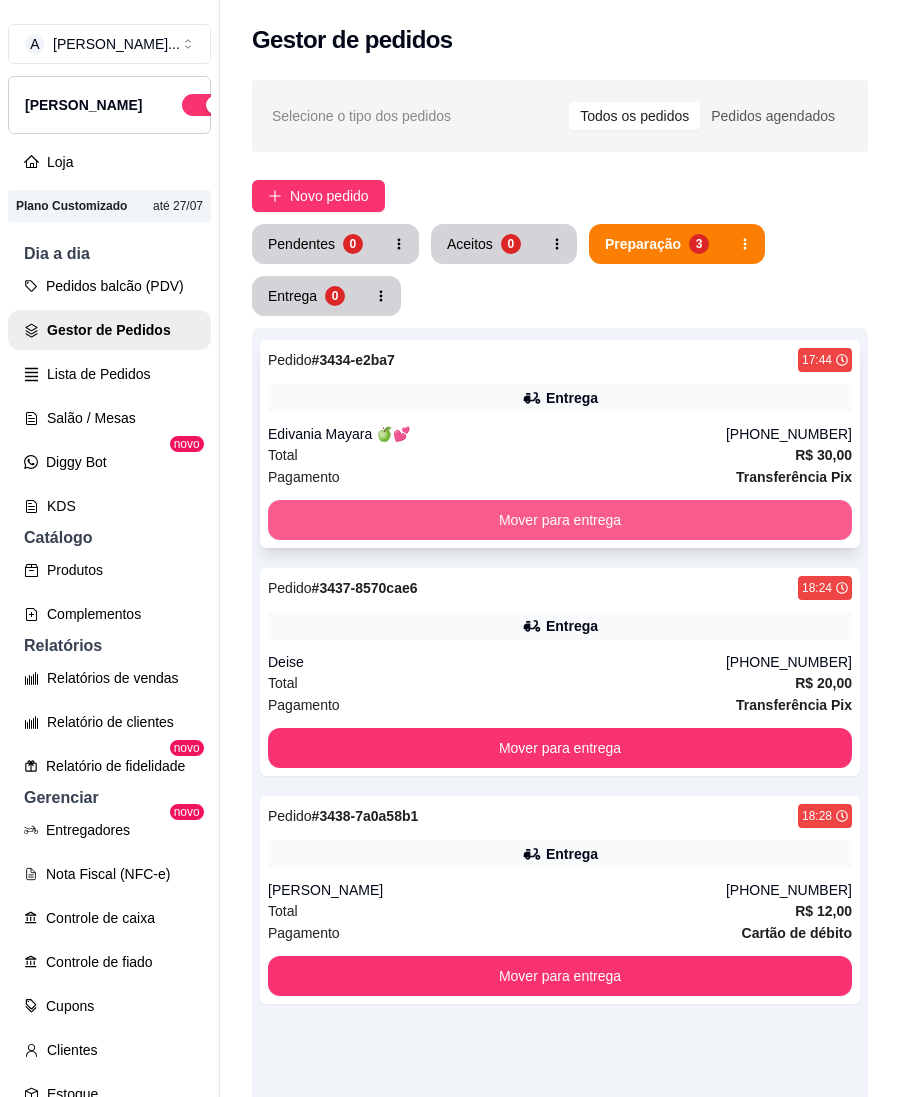 click on "Mover para entrega" at bounding box center [560, 520] 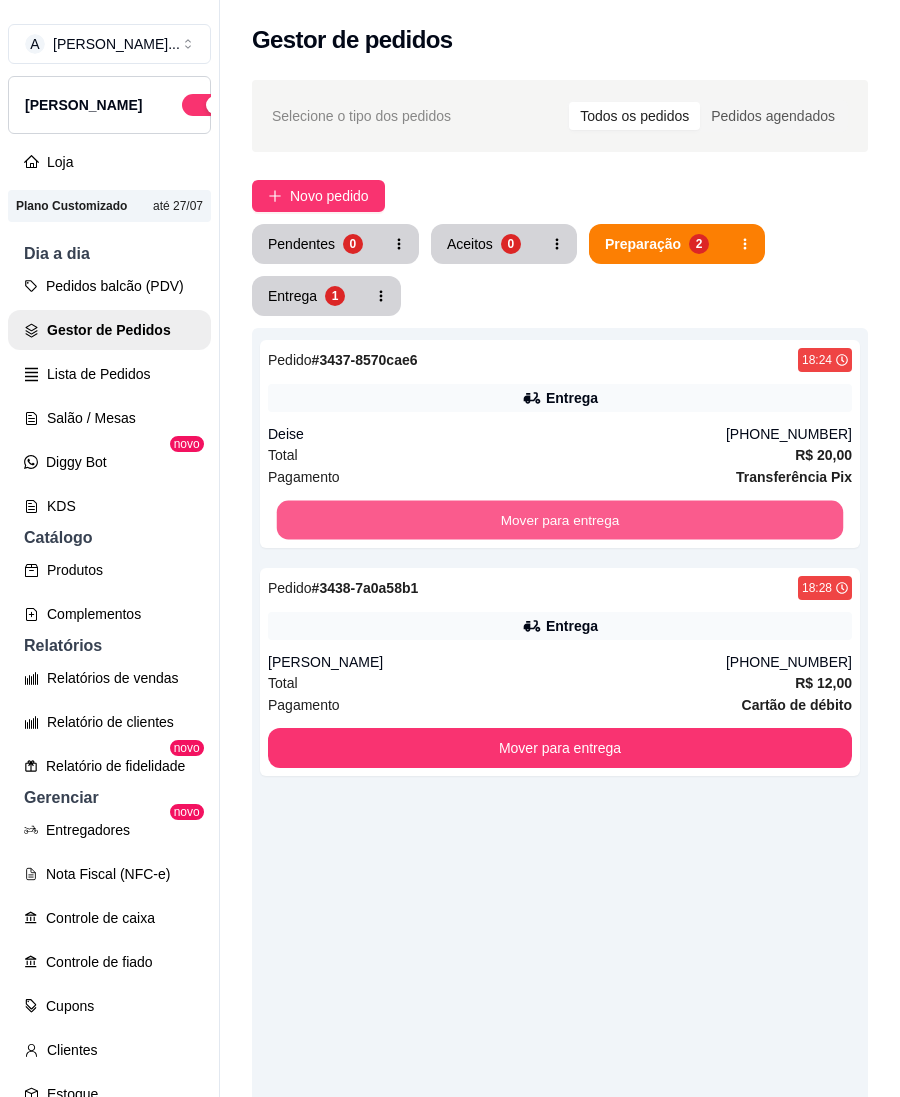 click on "Mover para entrega" at bounding box center [560, 520] 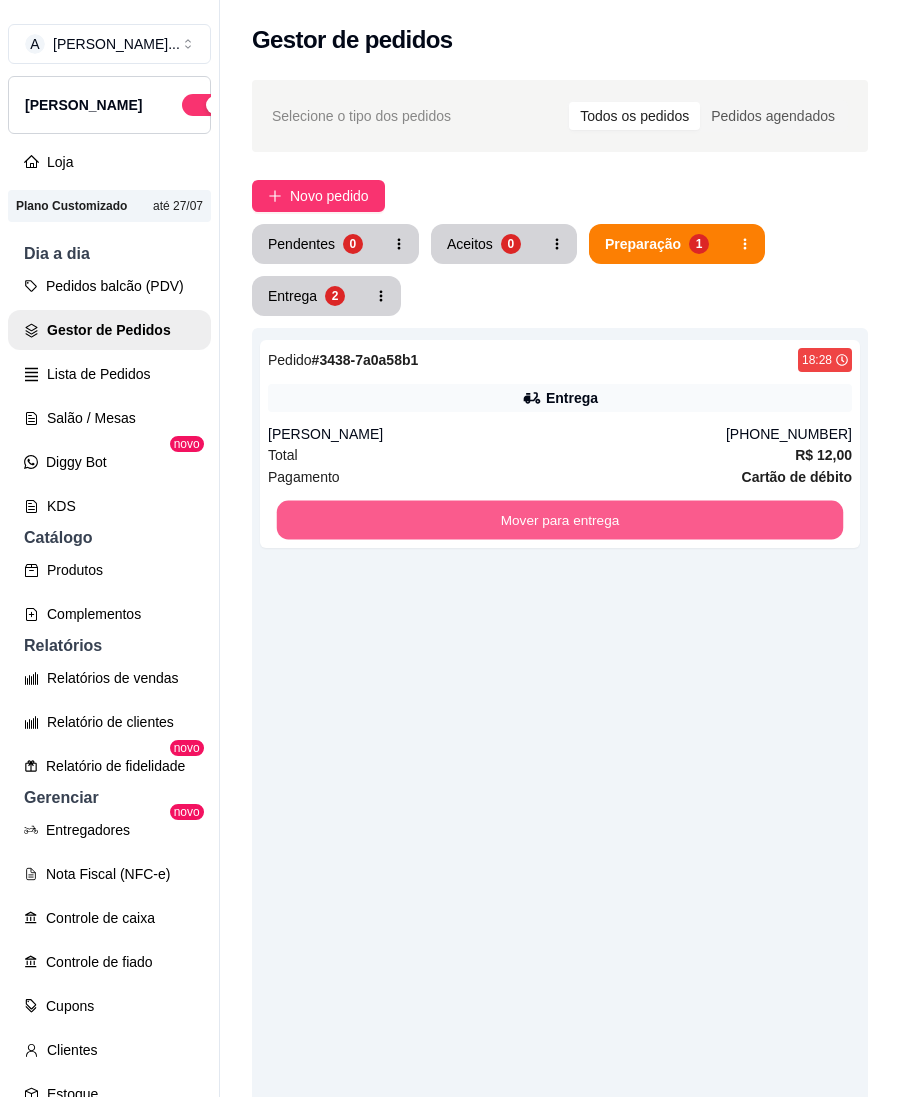 click on "Mover para entrega" at bounding box center (560, 520) 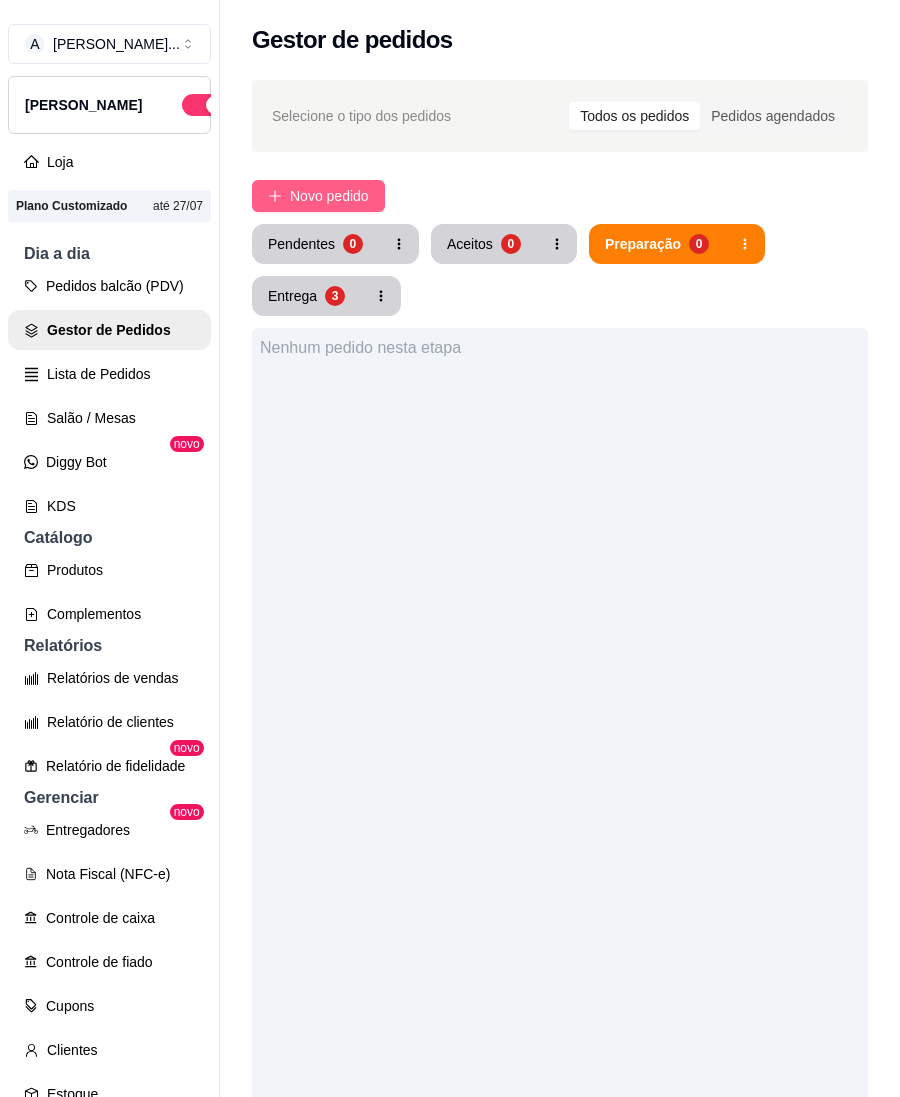 click on "Novo pedido" at bounding box center [329, 196] 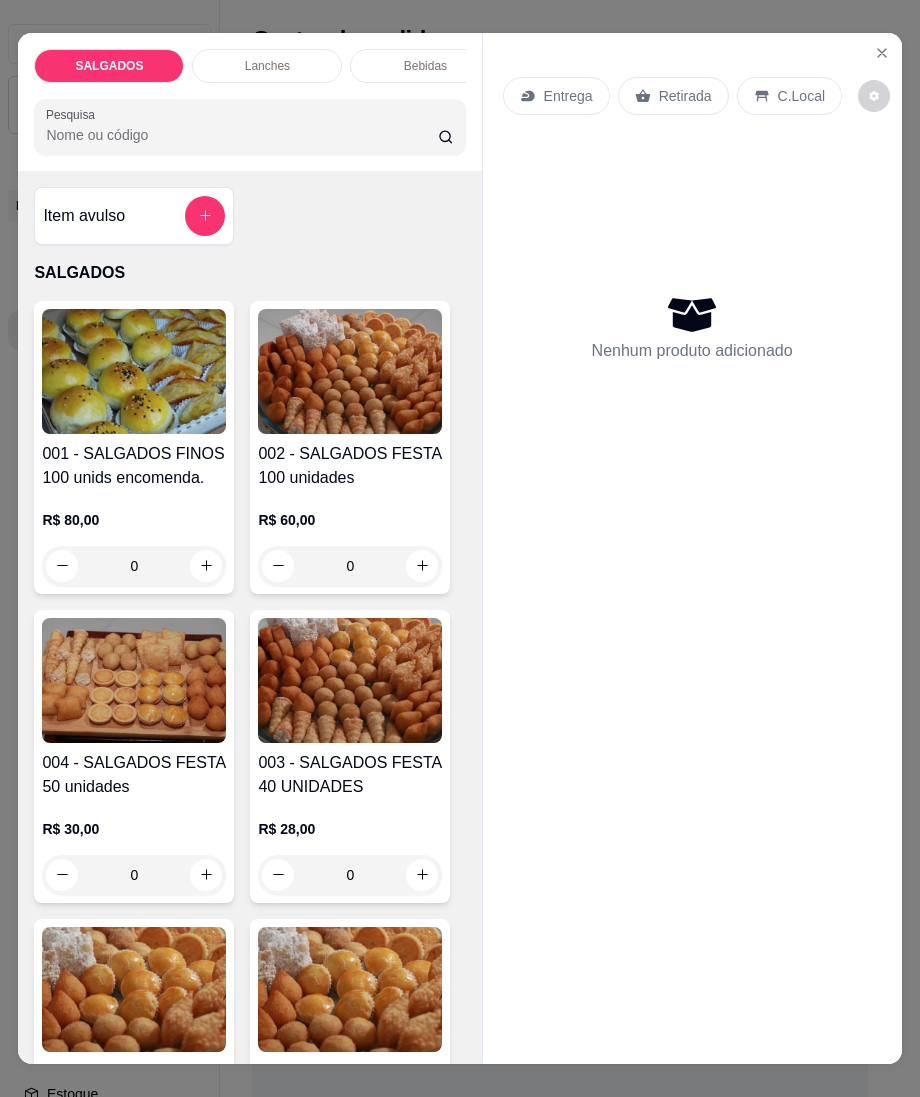 click on "Entrega" at bounding box center (568, 96) 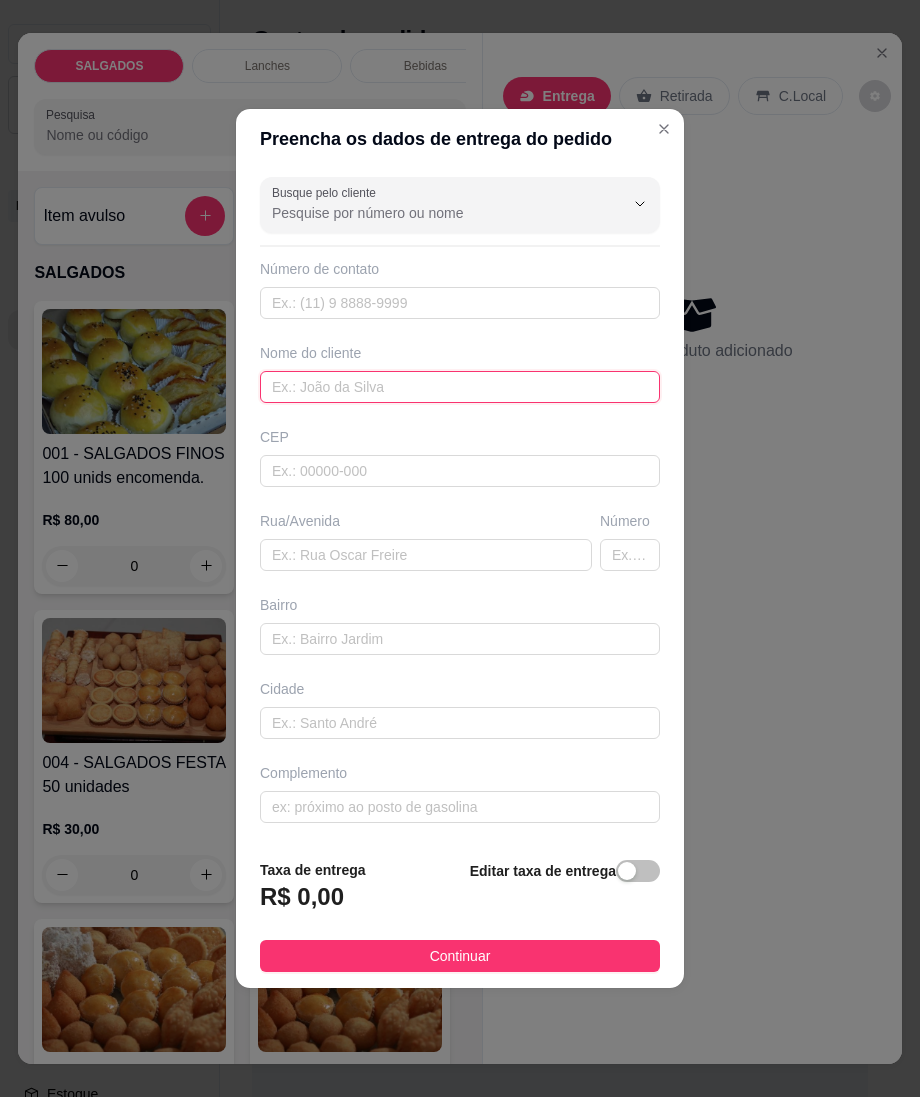 click at bounding box center (460, 387) 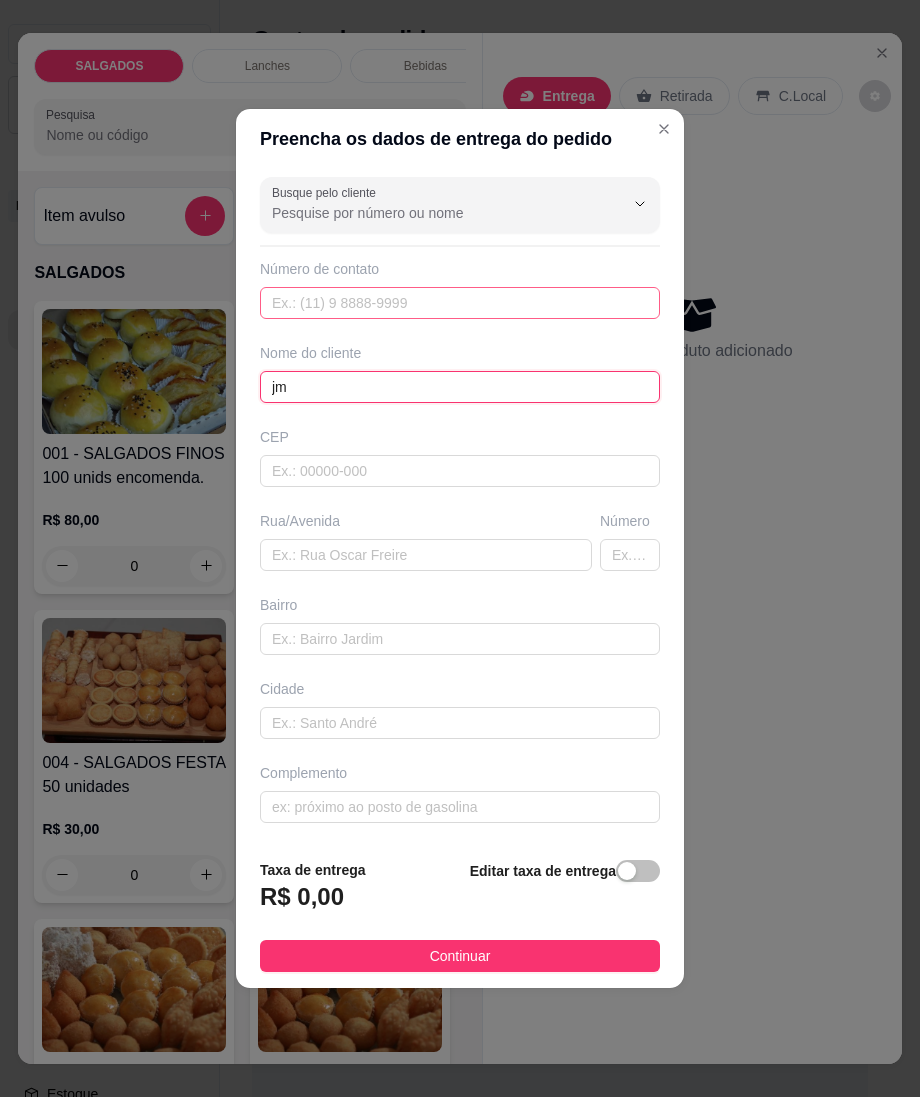 type on "j" 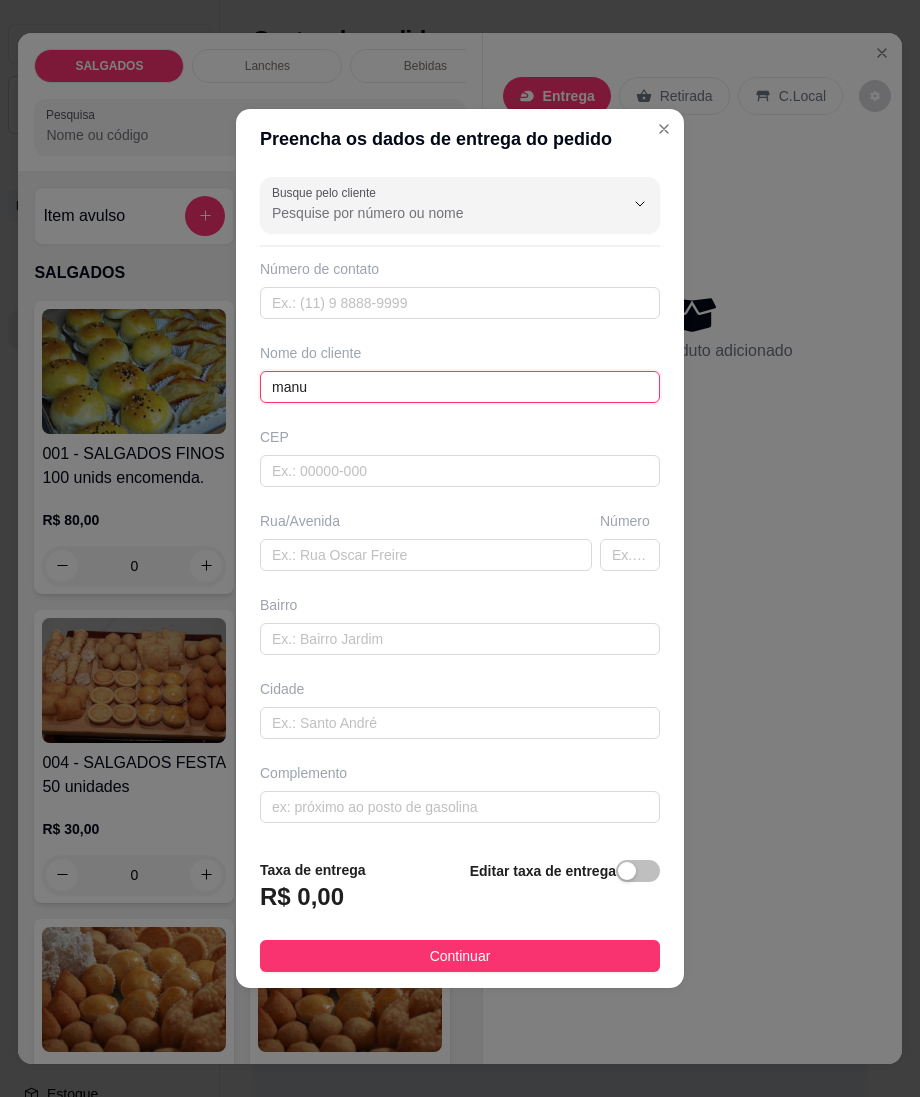 type on "manu" 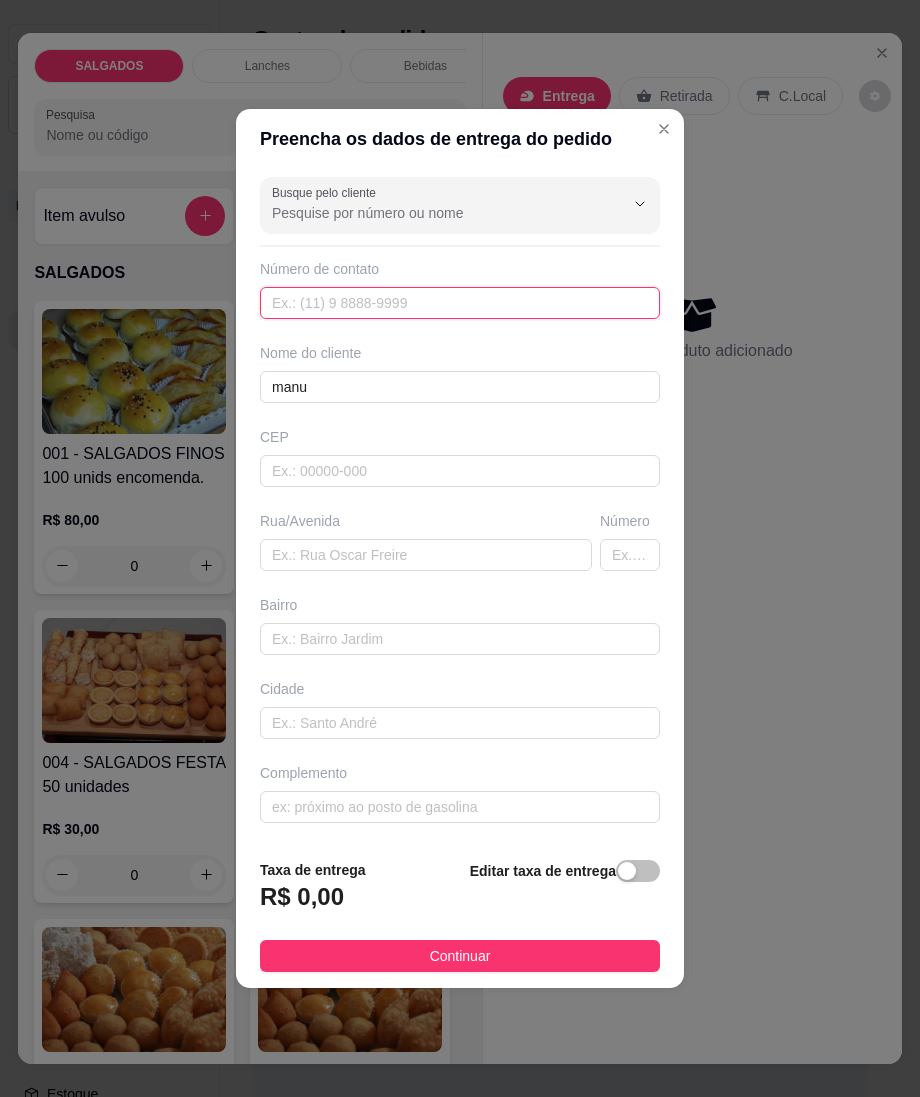 click at bounding box center (460, 303) 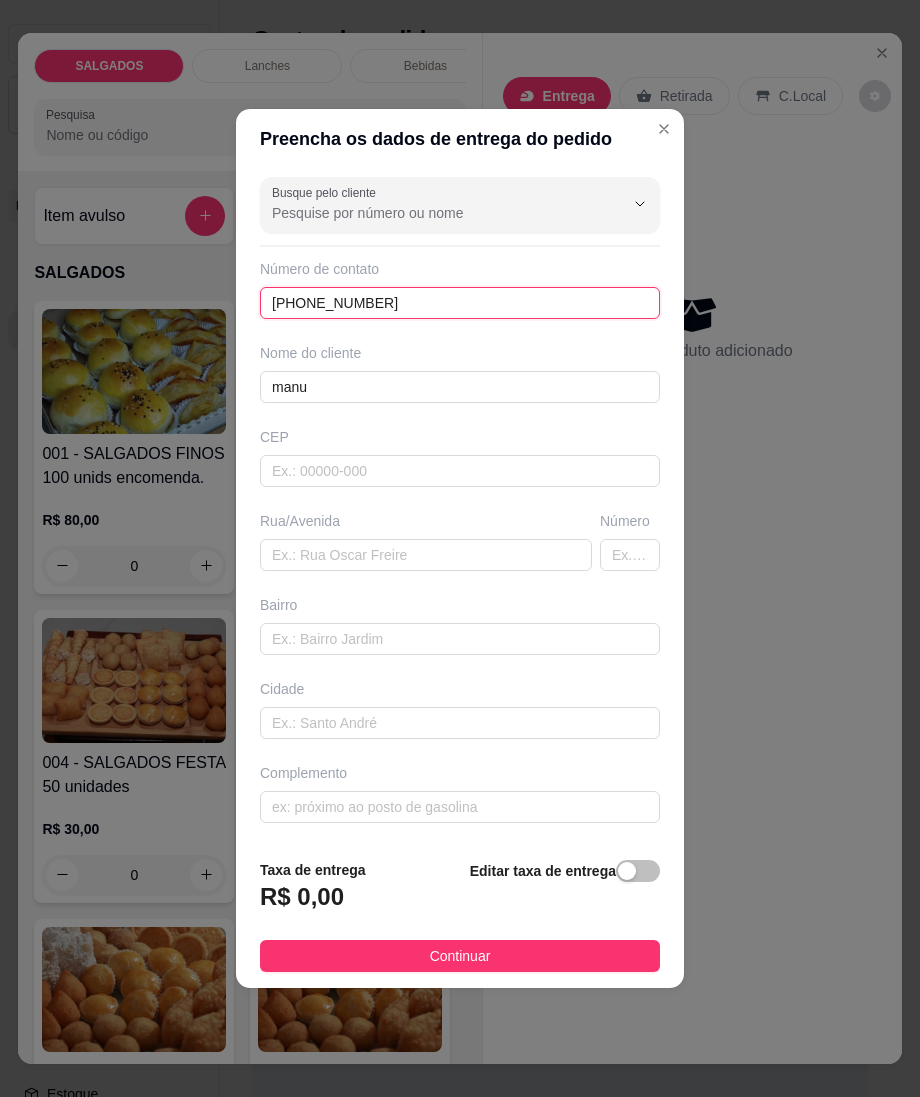 type on "[PHONE_NUMBER]" 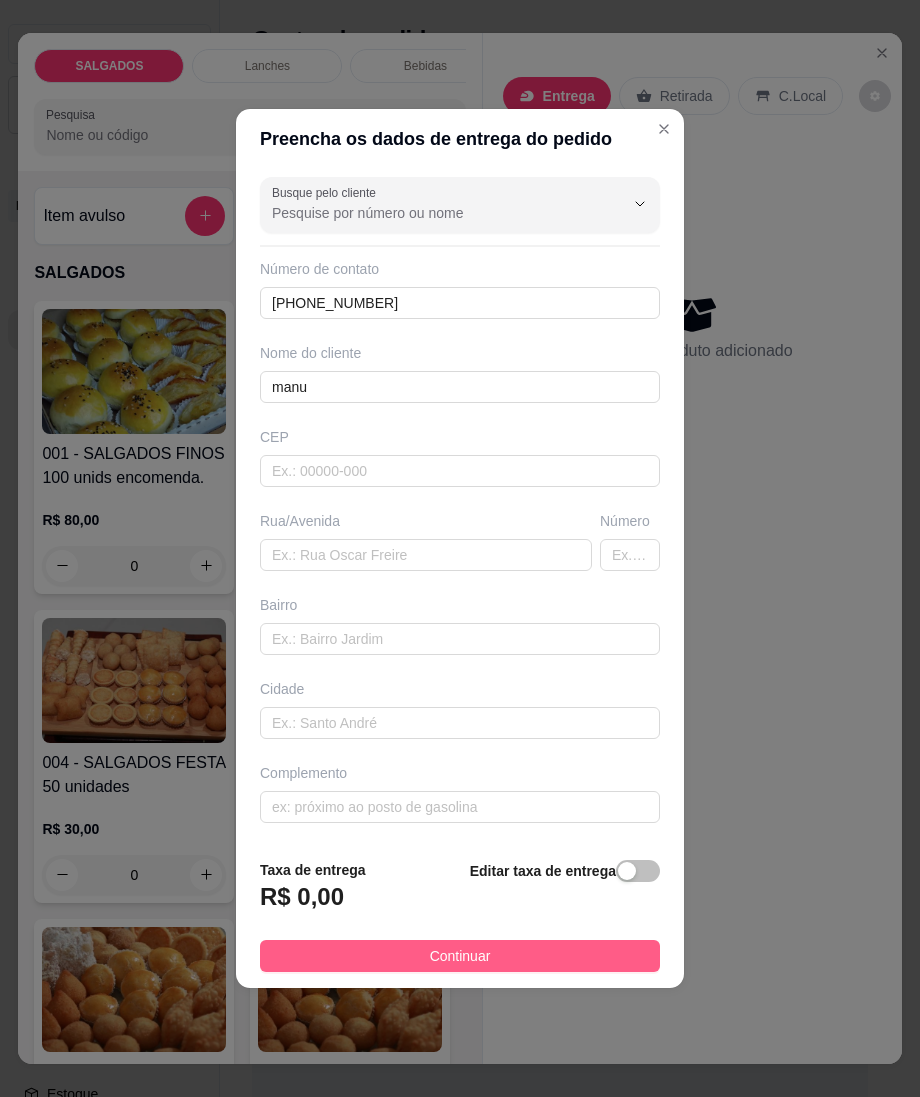 click on "Continuar" at bounding box center [460, 956] 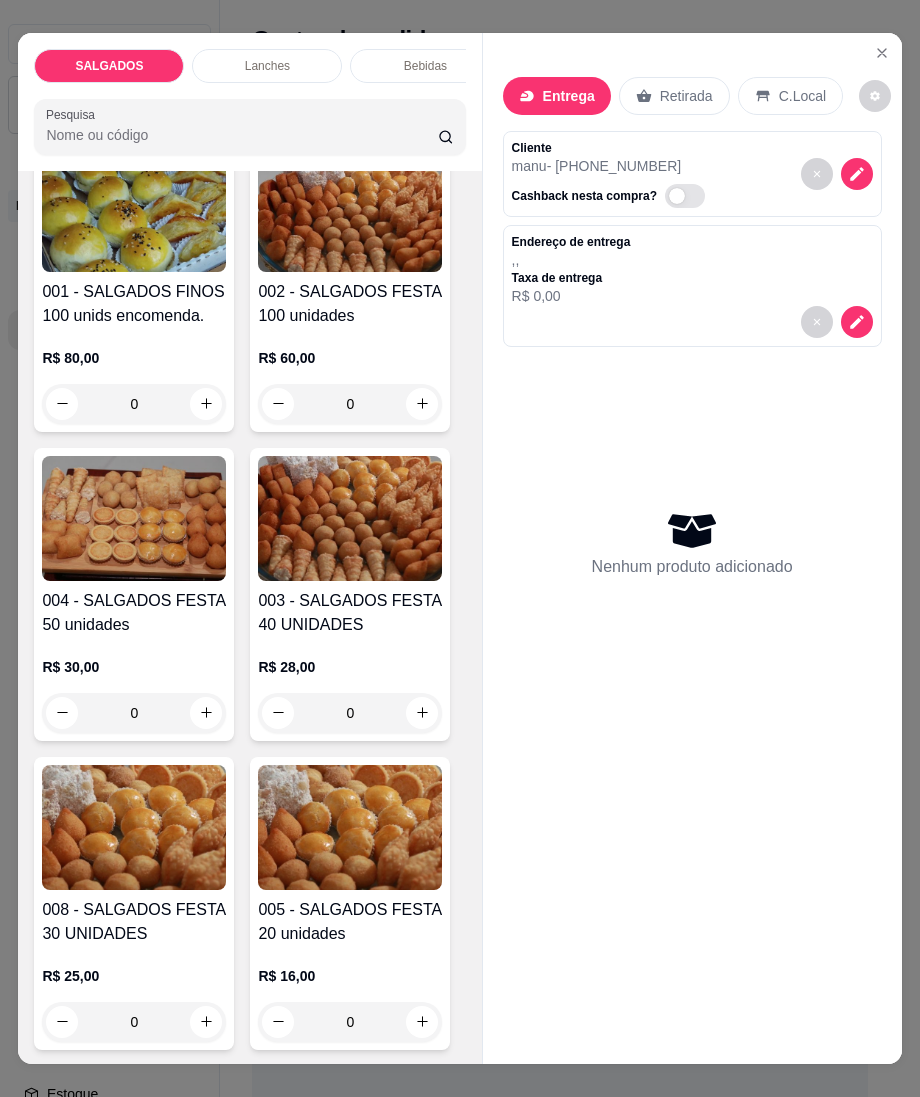 scroll, scrollTop: 533, scrollLeft: 0, axis: vertical 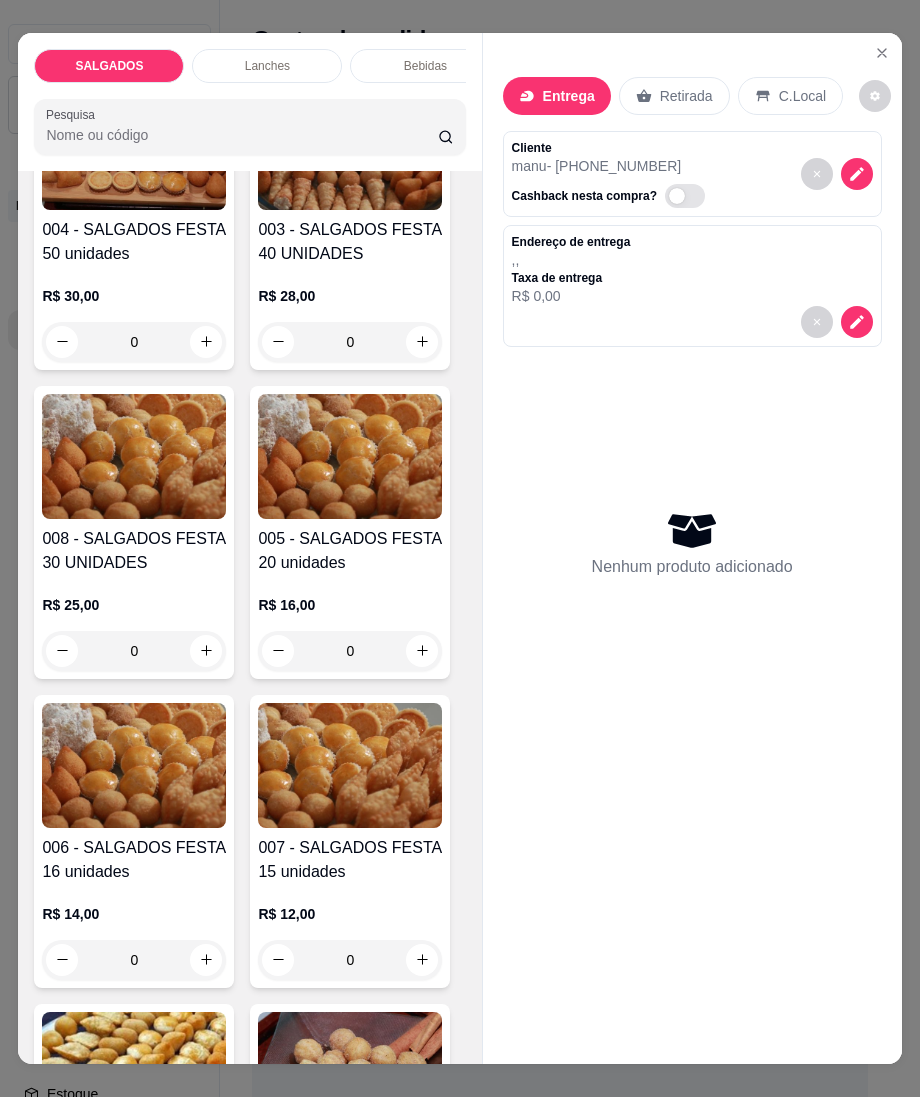 click at bounding box center [422, 33] 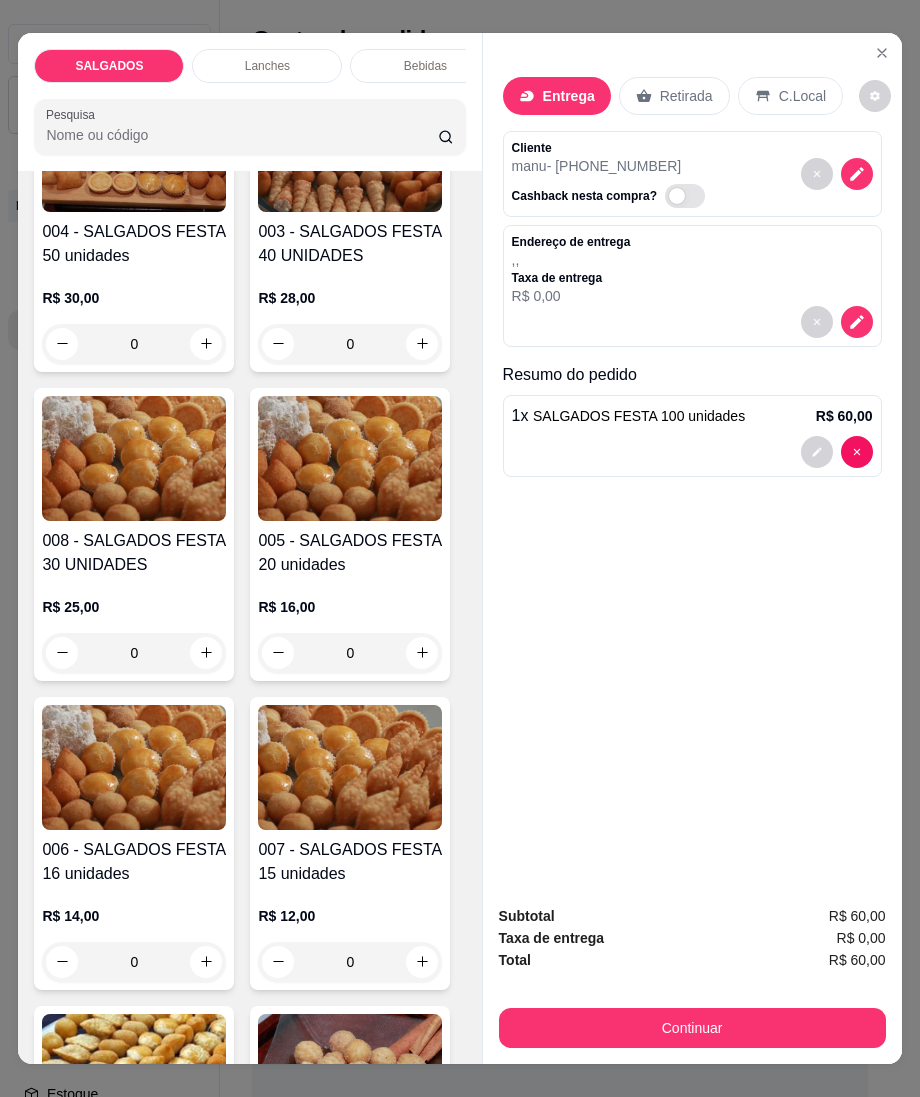 scroll, scrollTop: 534, scrollLeft: 0, axis: vertical 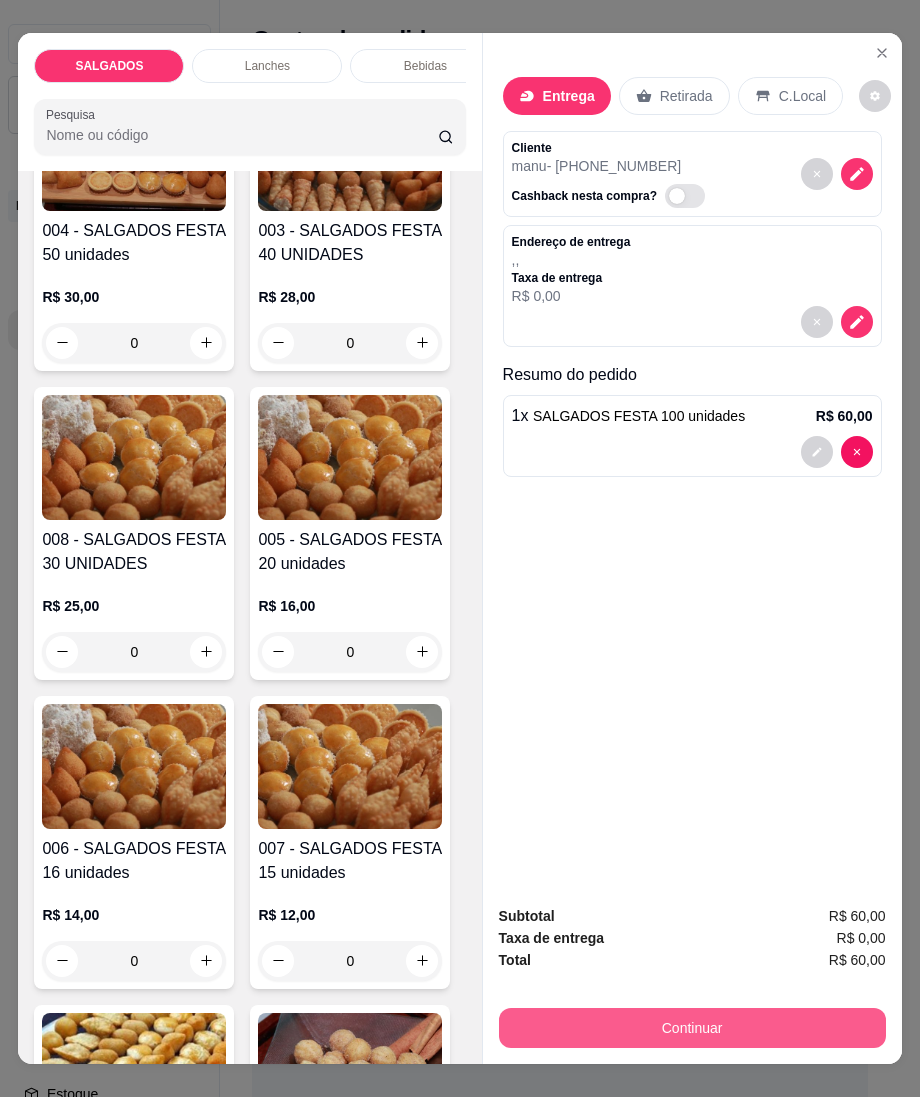 click on "Continuar" at bounding box center [692, 1028] 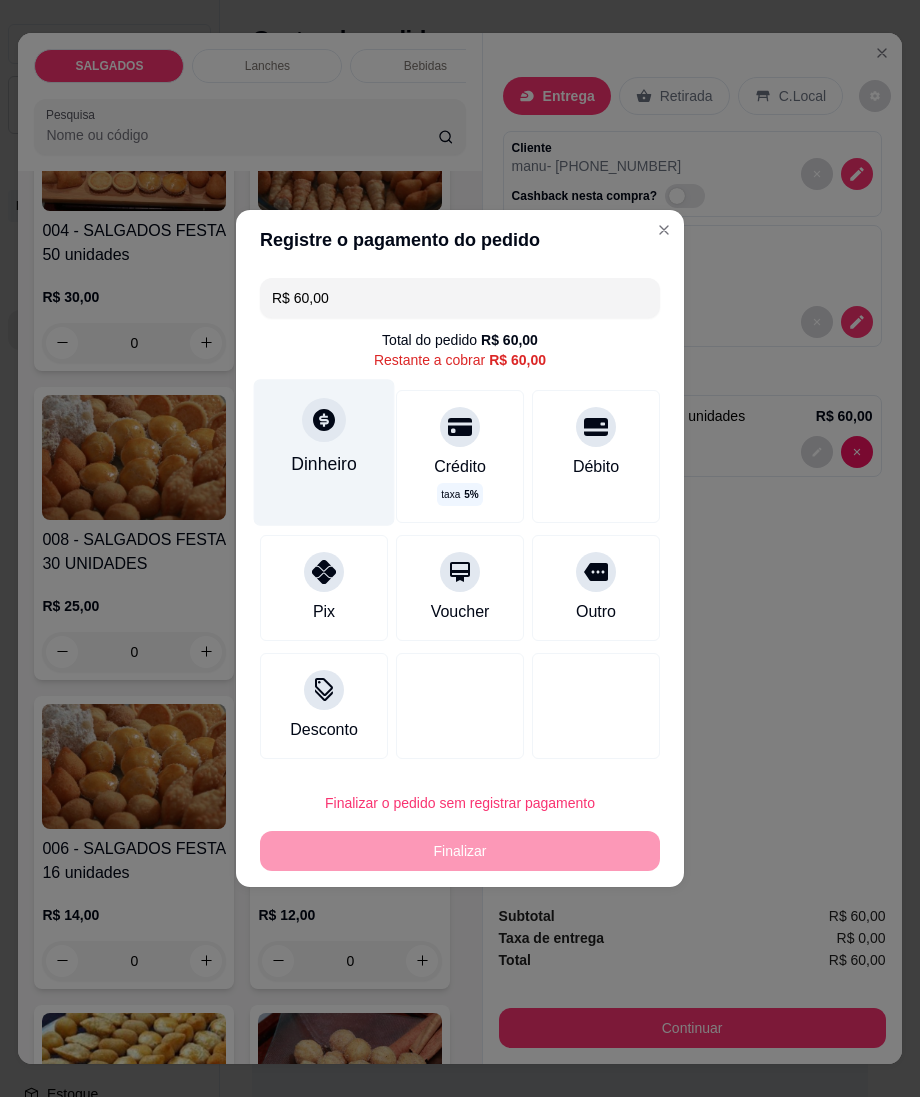 click 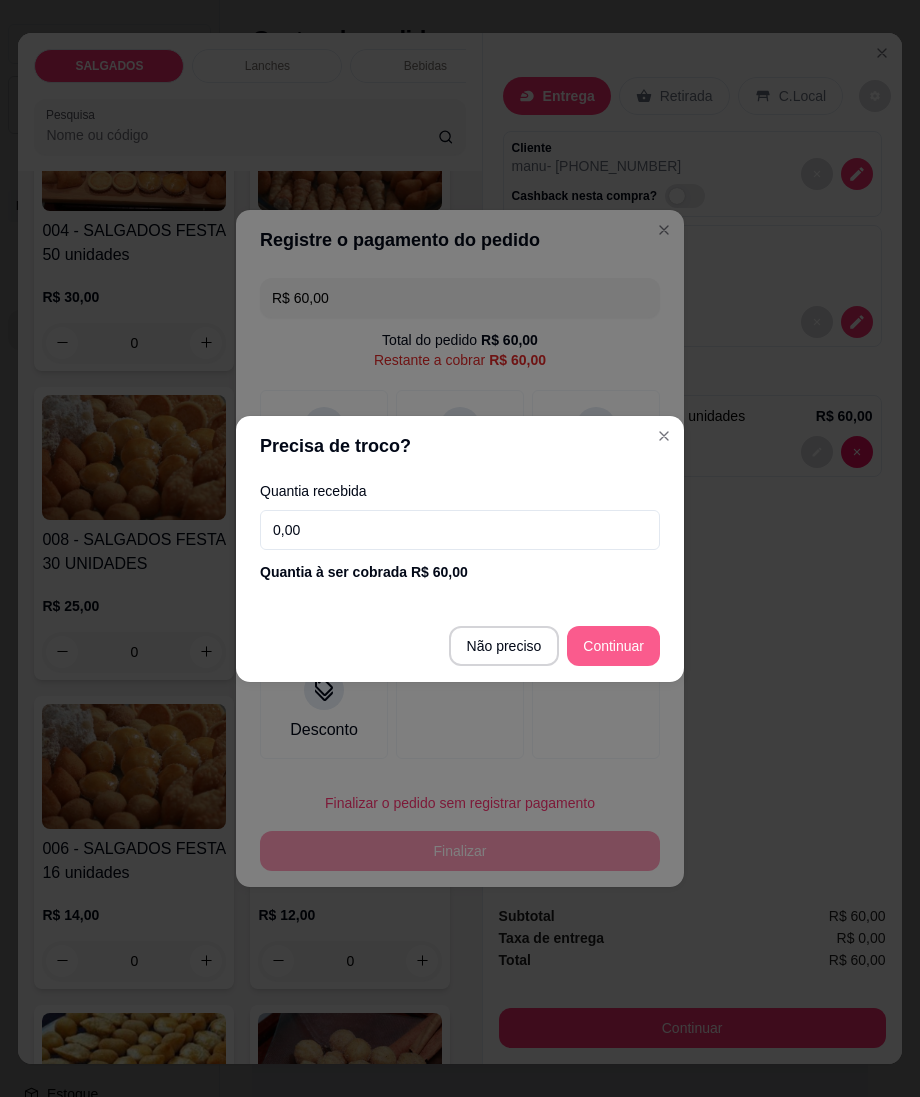 type on "R$ 0,00" 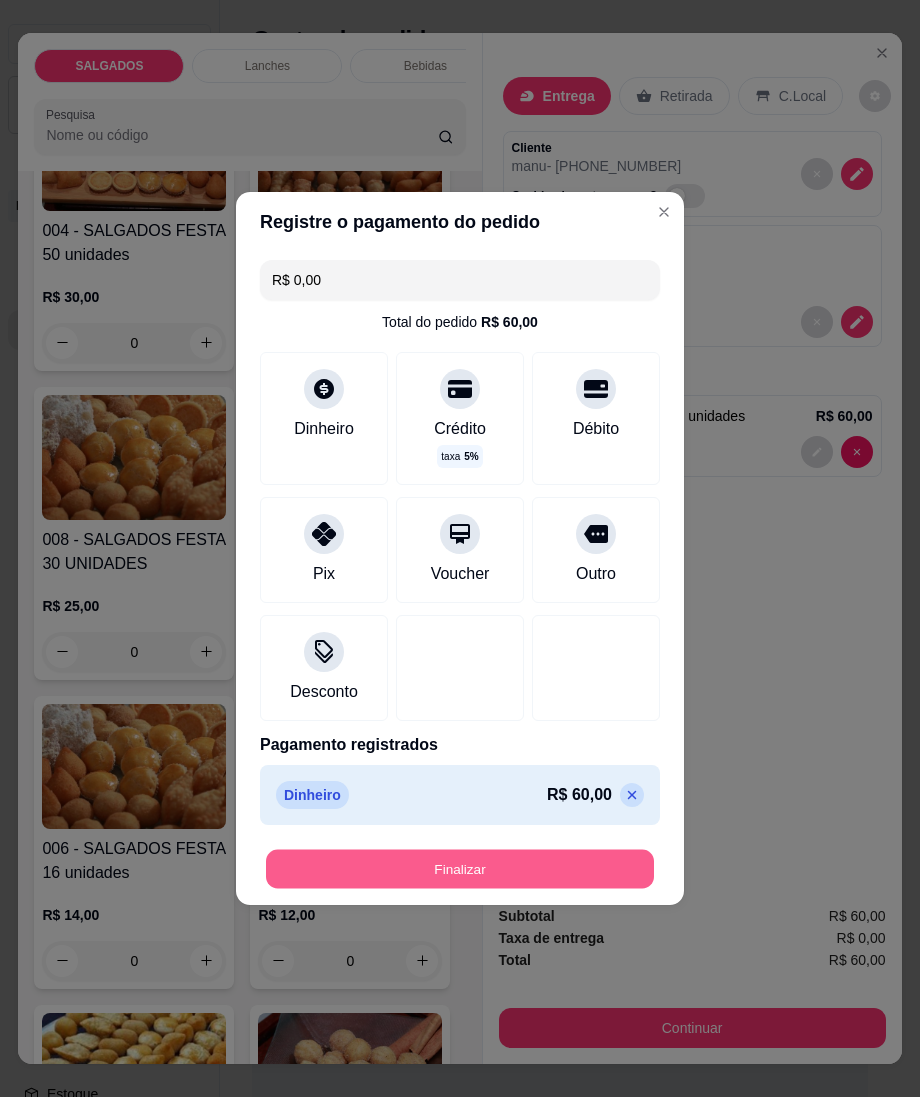 click on "Finalizar" at bounding box center (460, 869) 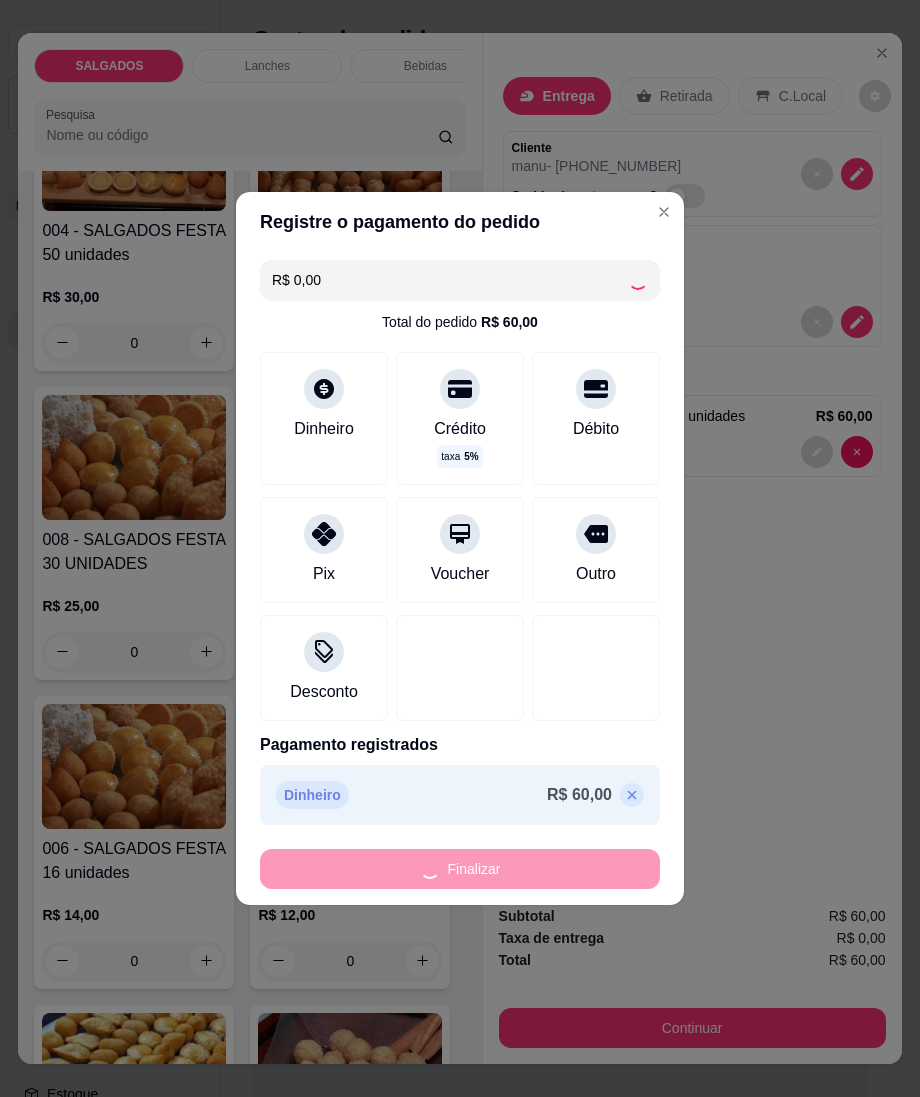 type on "0" 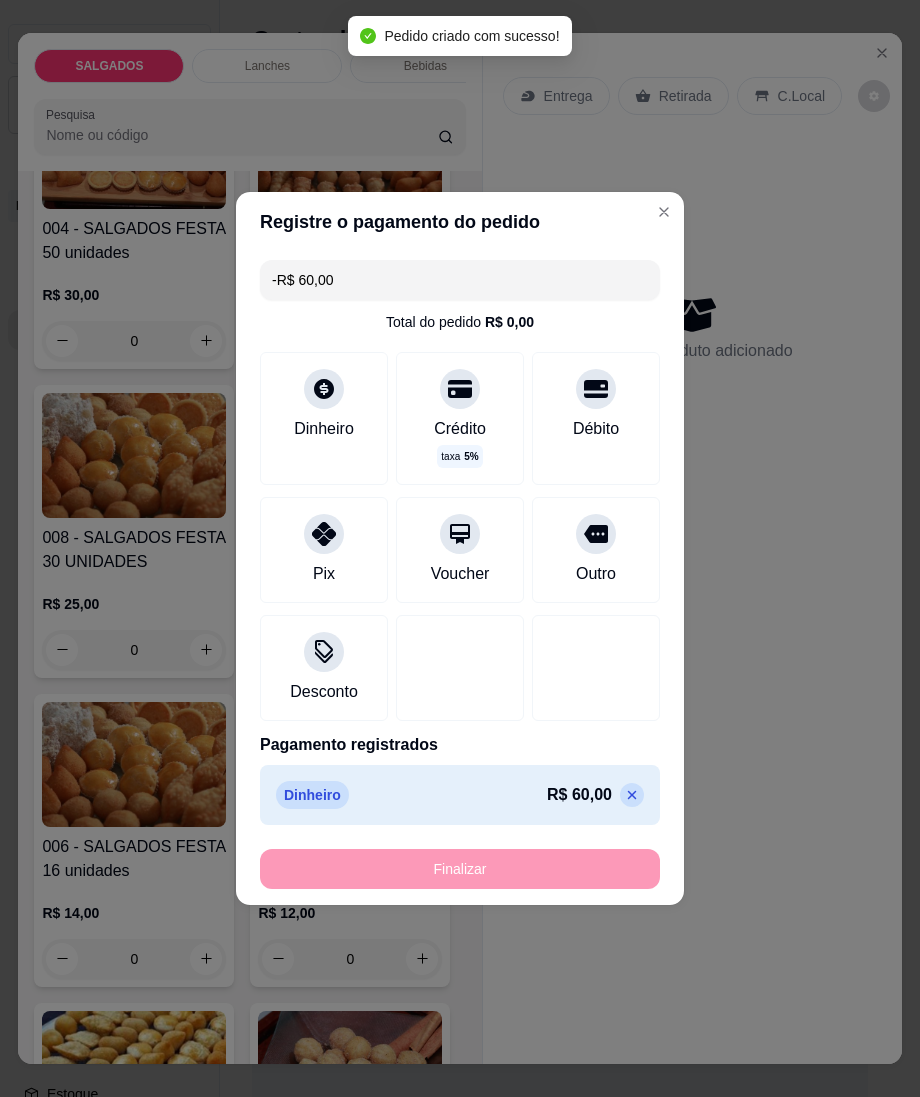 scroll, scrollTop: 533, scrollLeft: 0, axis: vertical 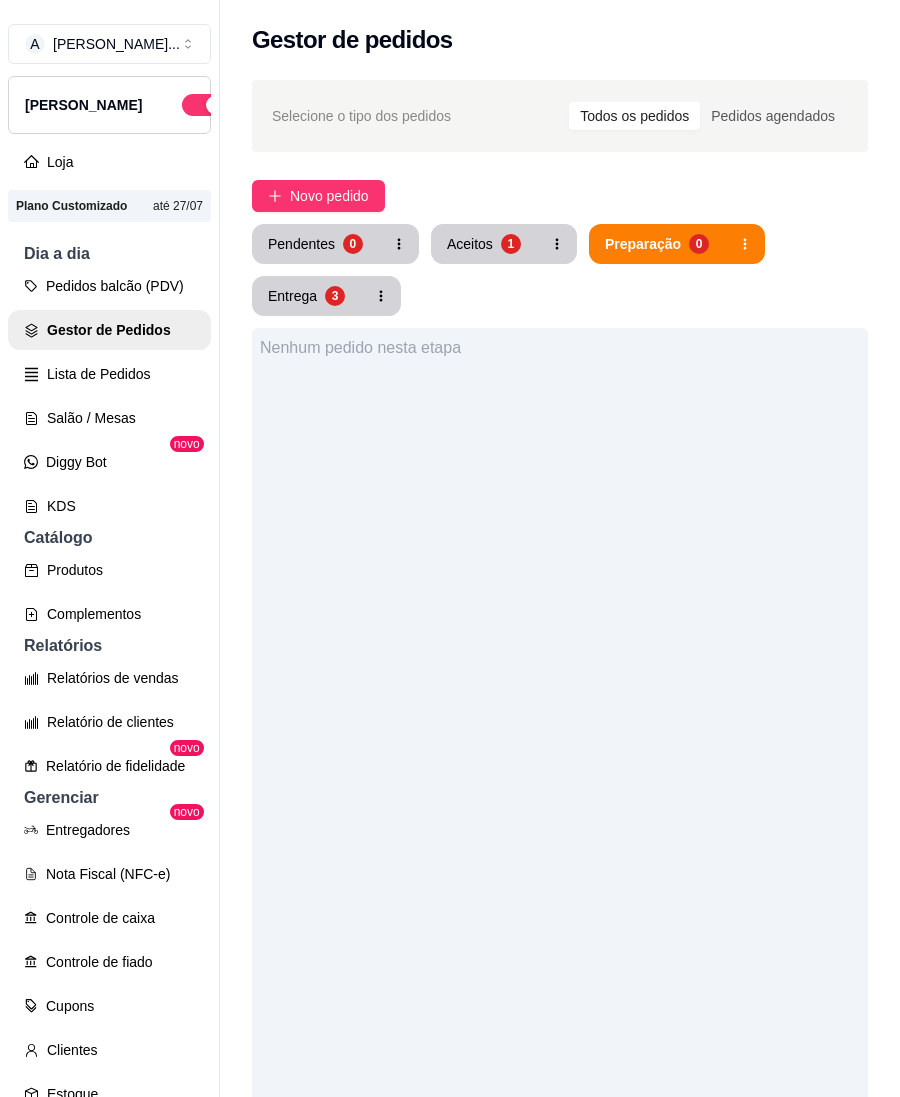click on "Aceitos 1" at bounding box center [484, 244] 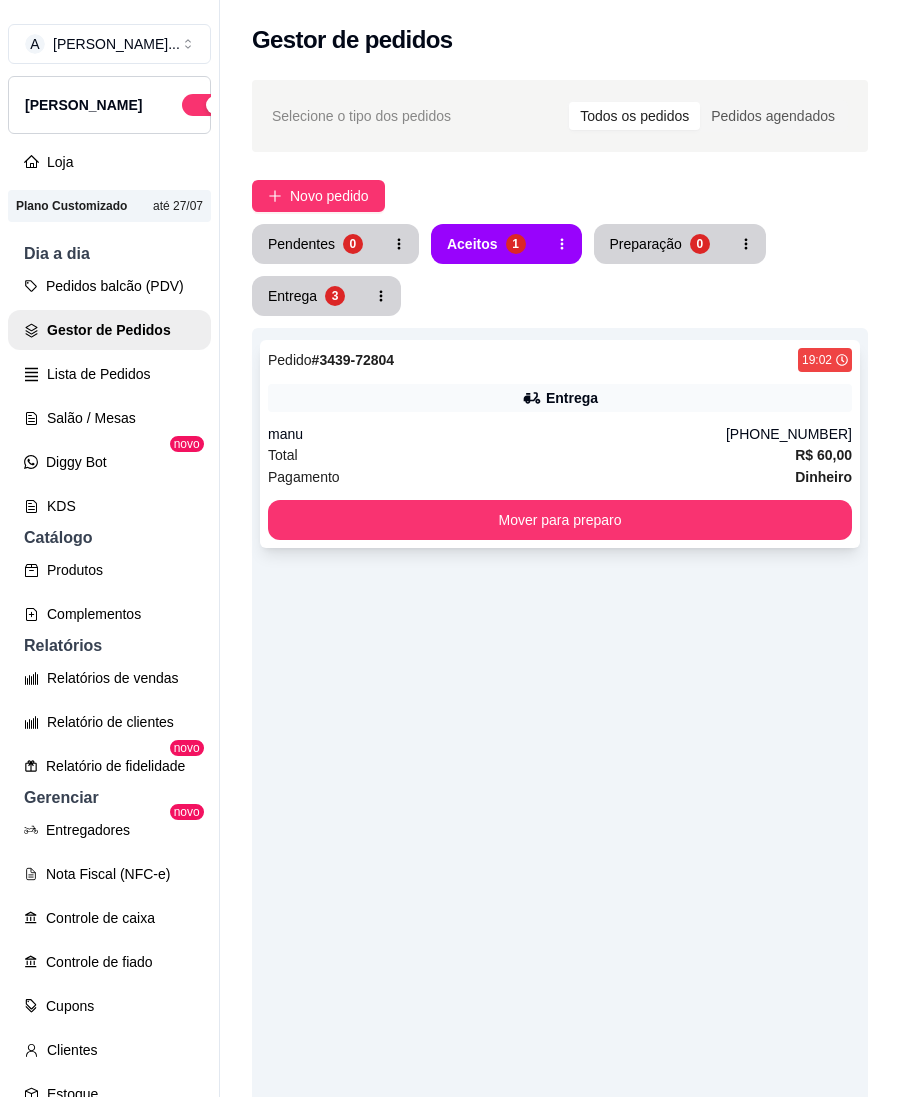 click on "Entrega" at bounding box center (560, 398) 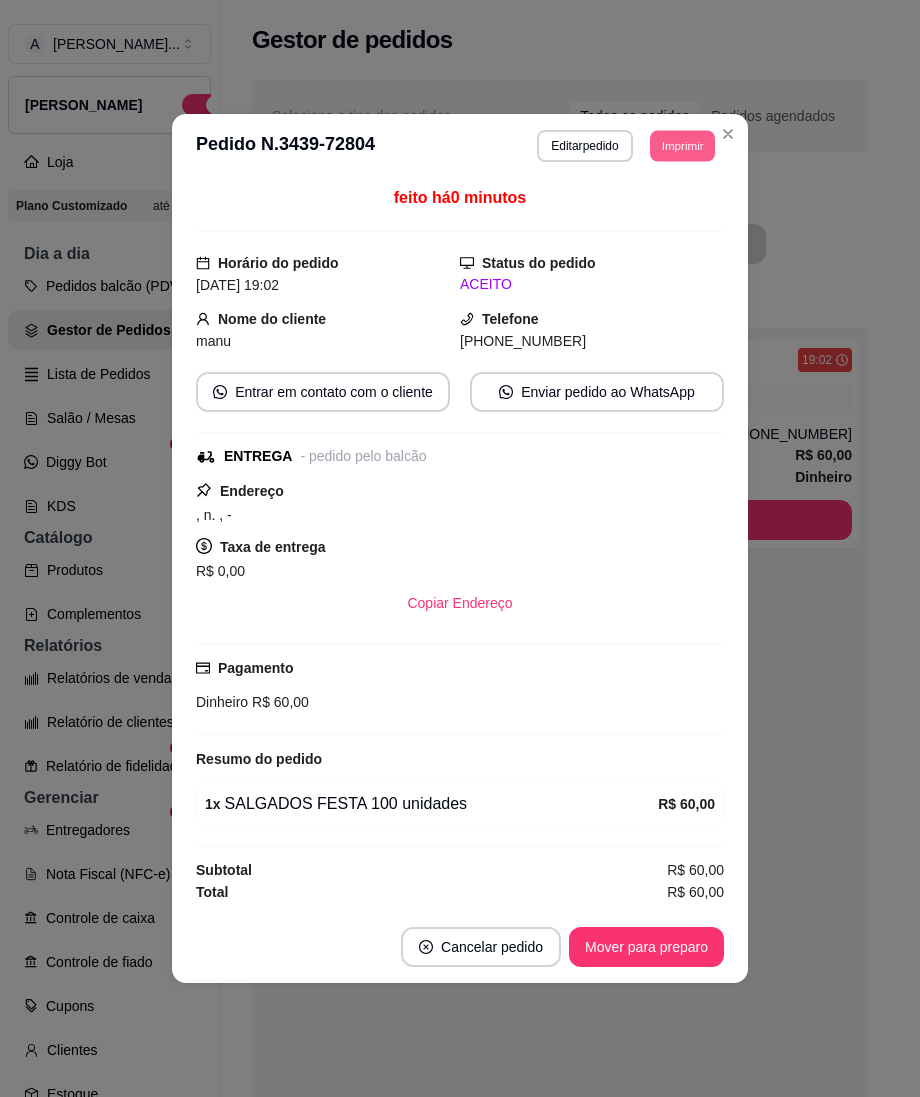 click on "Imprimir" at bounding box center [682, 145] 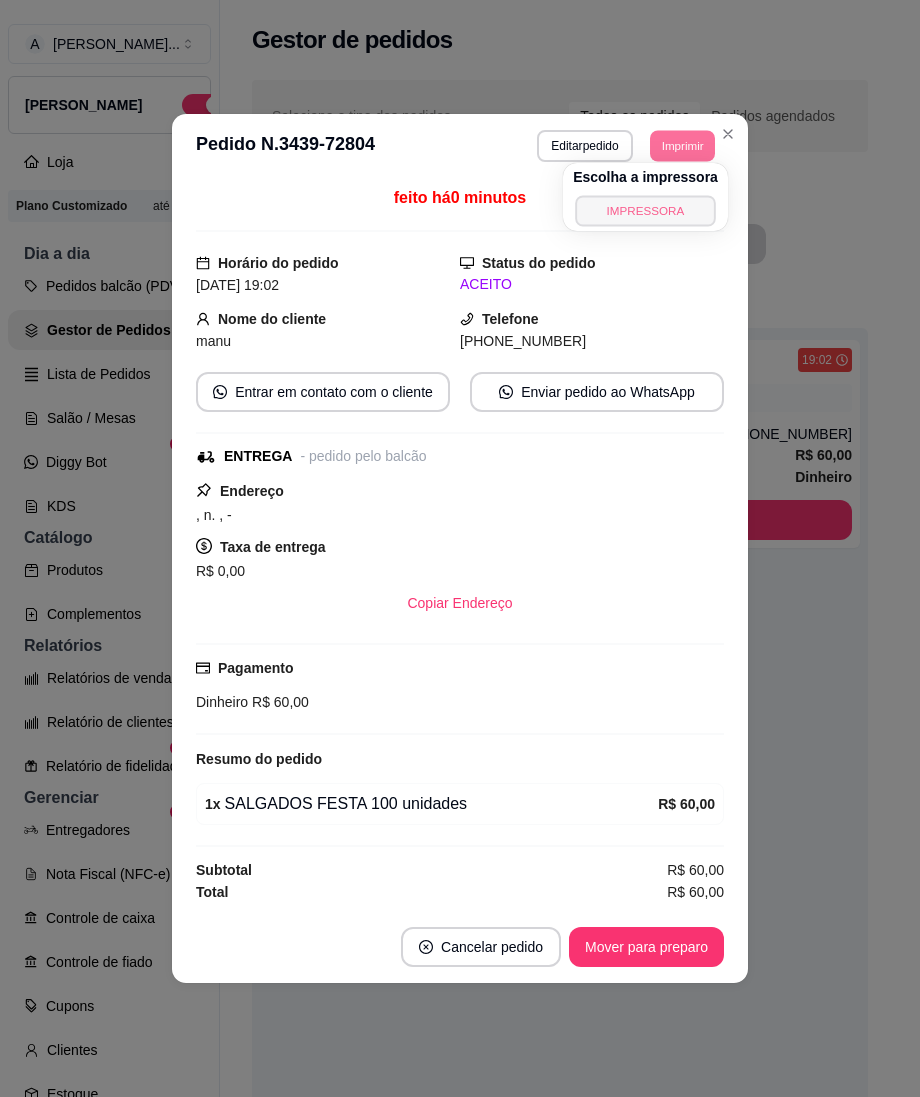 click on "IMPRESSORA" at bounding box center (645, 210) 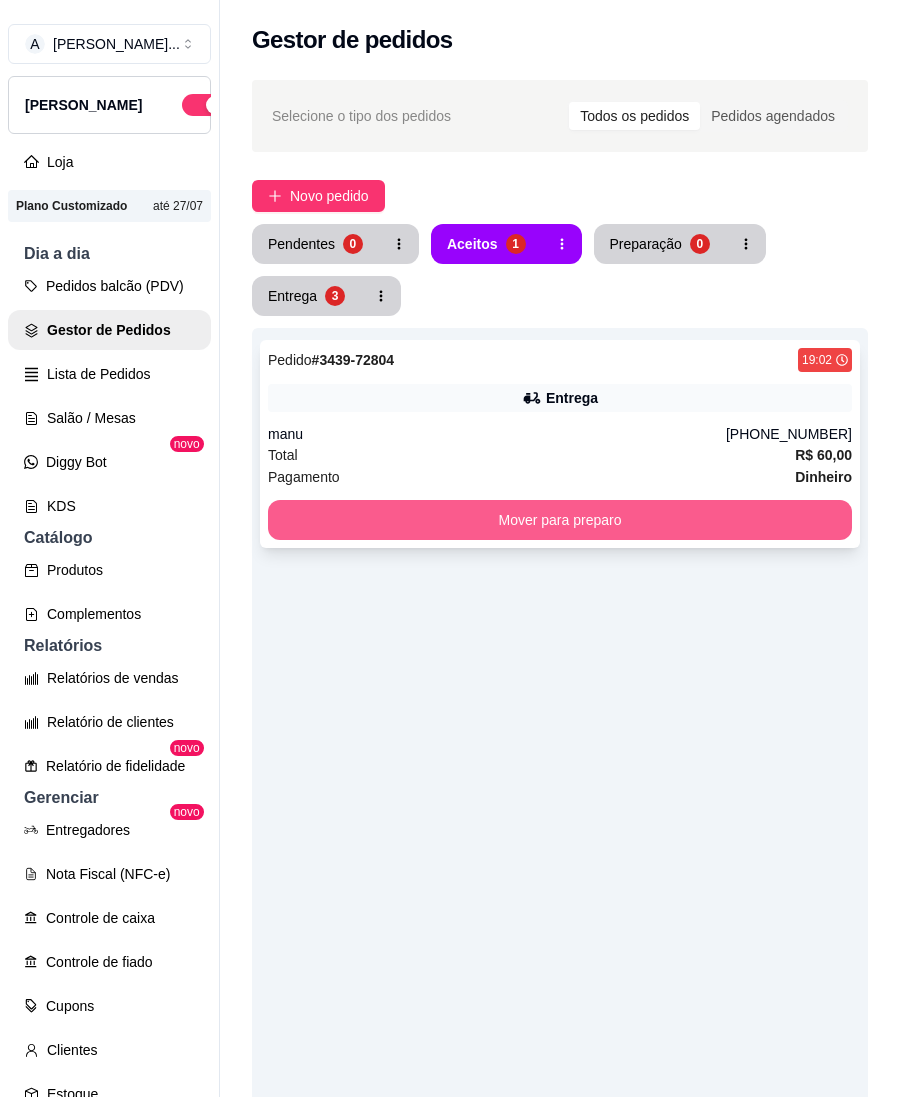 click on "Mover para preparo" at bounding box center (560, 520) 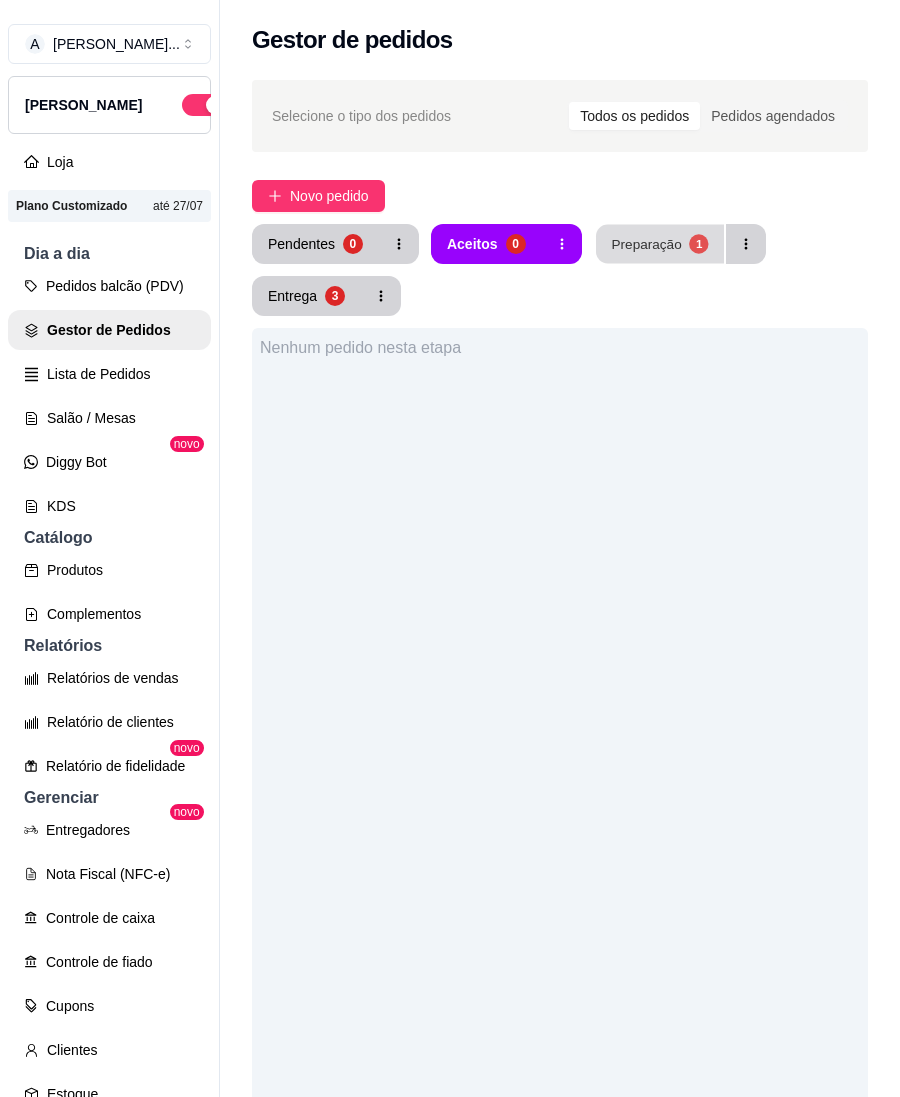click on "Preparação" at bounding box center [646, 243] 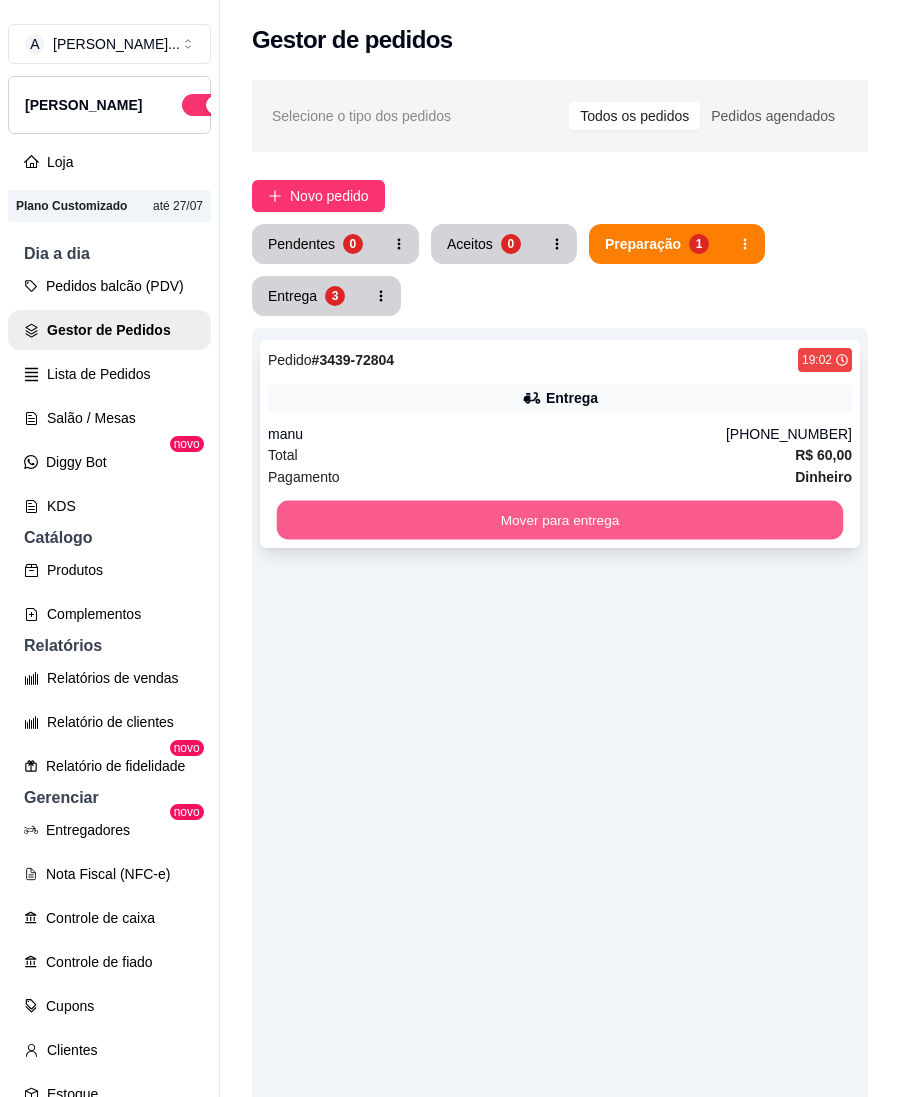 click on "Mover para entrega" at bounding box center (560, 520) 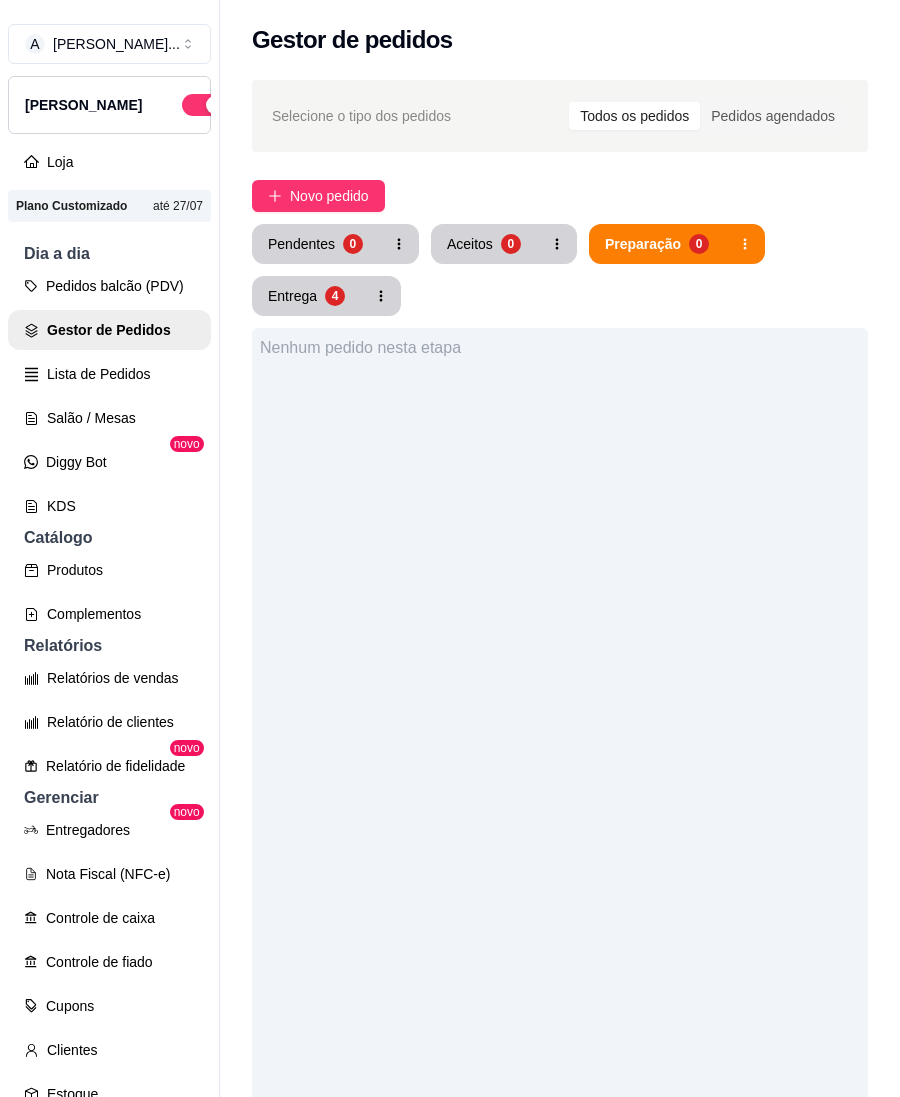 click on "Entrega 4" at bounding box center (306, 296) 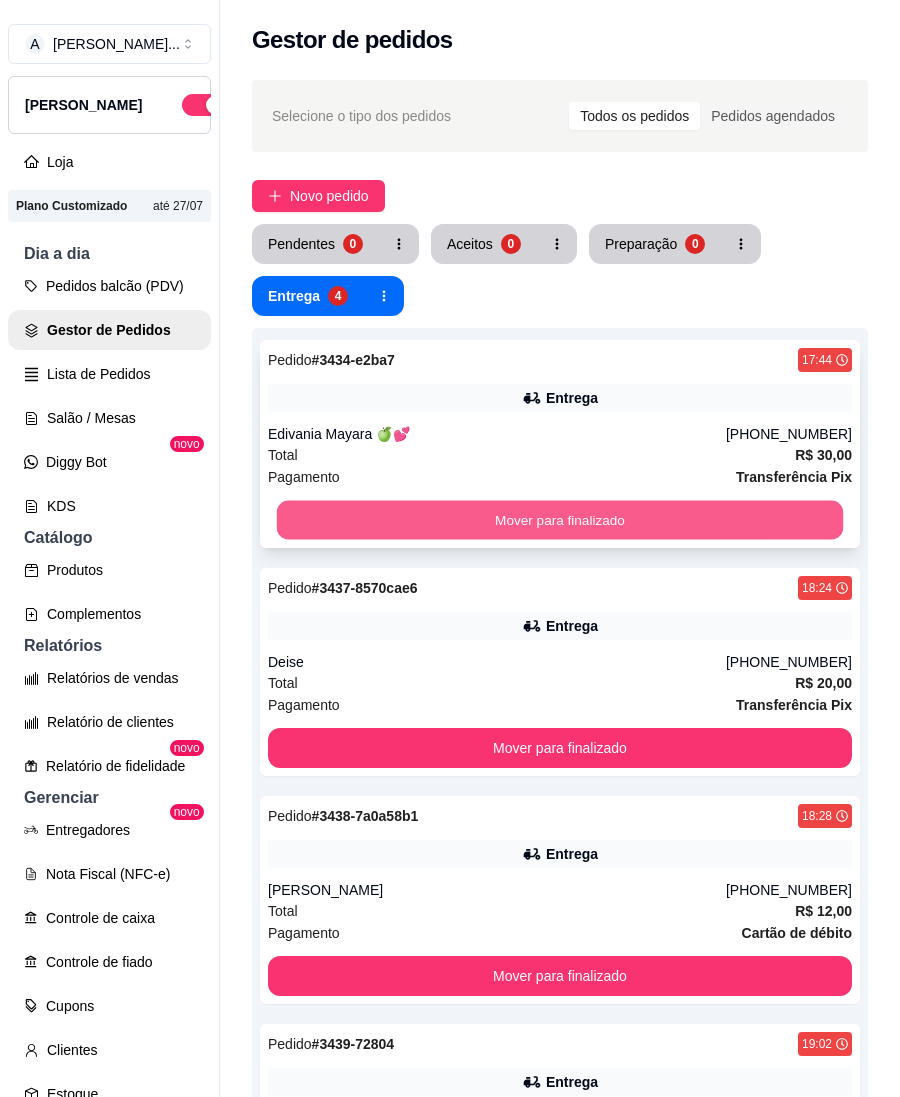 click on "Mover para finalizado" at bounding box center [560, 520] 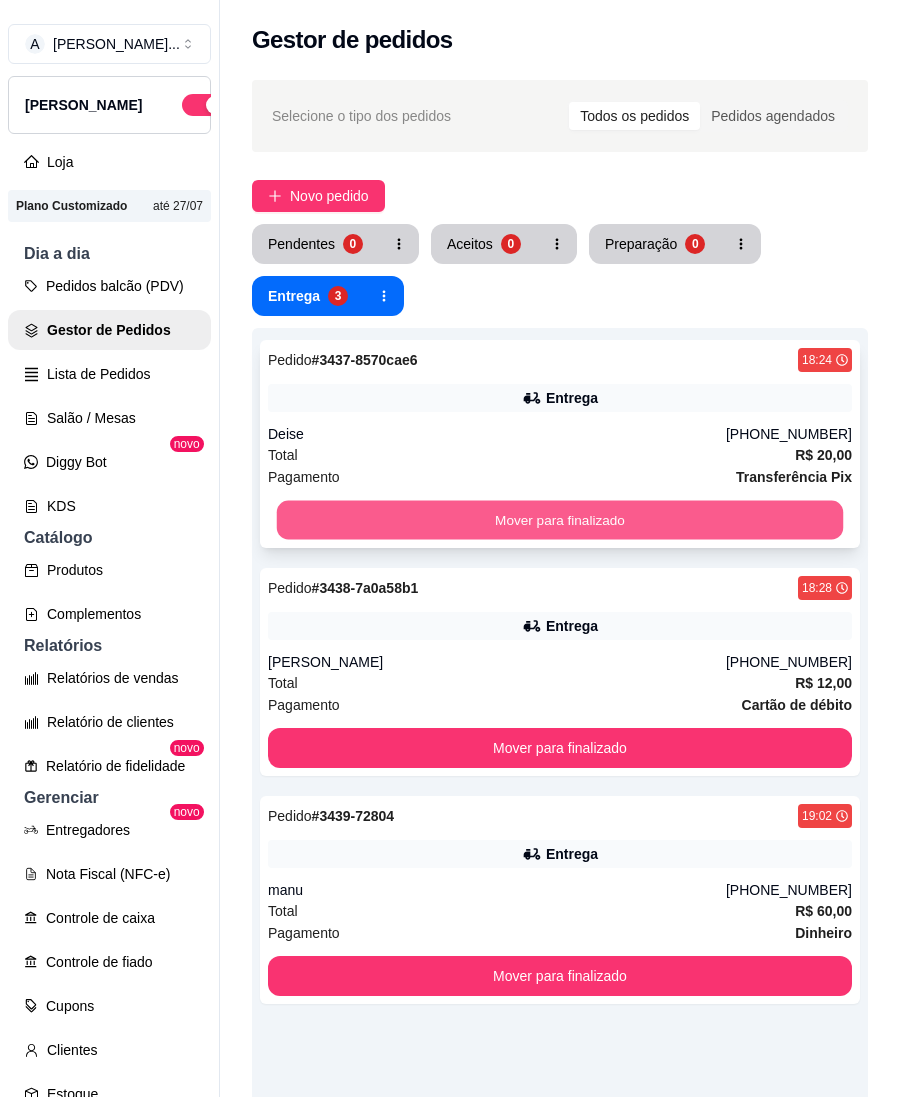 click on "Mover para finalizado" at bounding box center (560, 520) 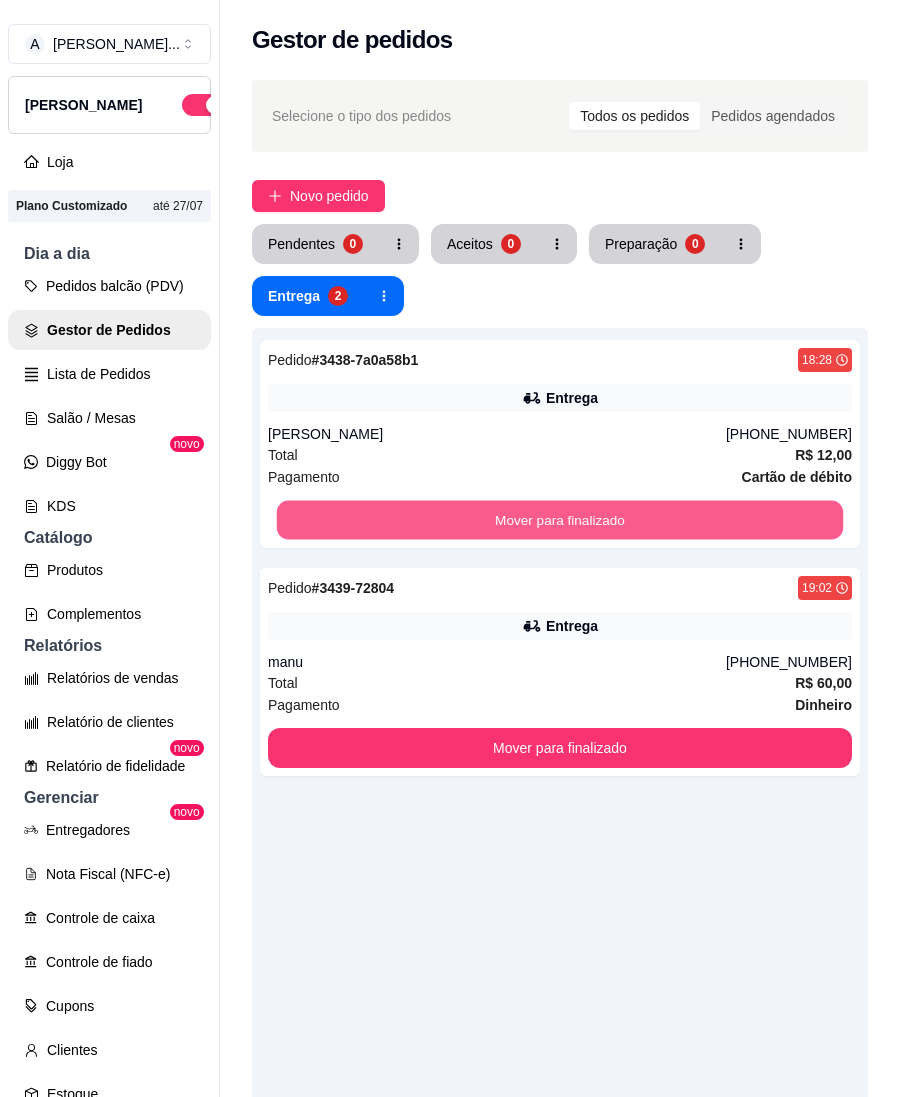 click on "Mover para finalizado" at bounding box center (560, 520) 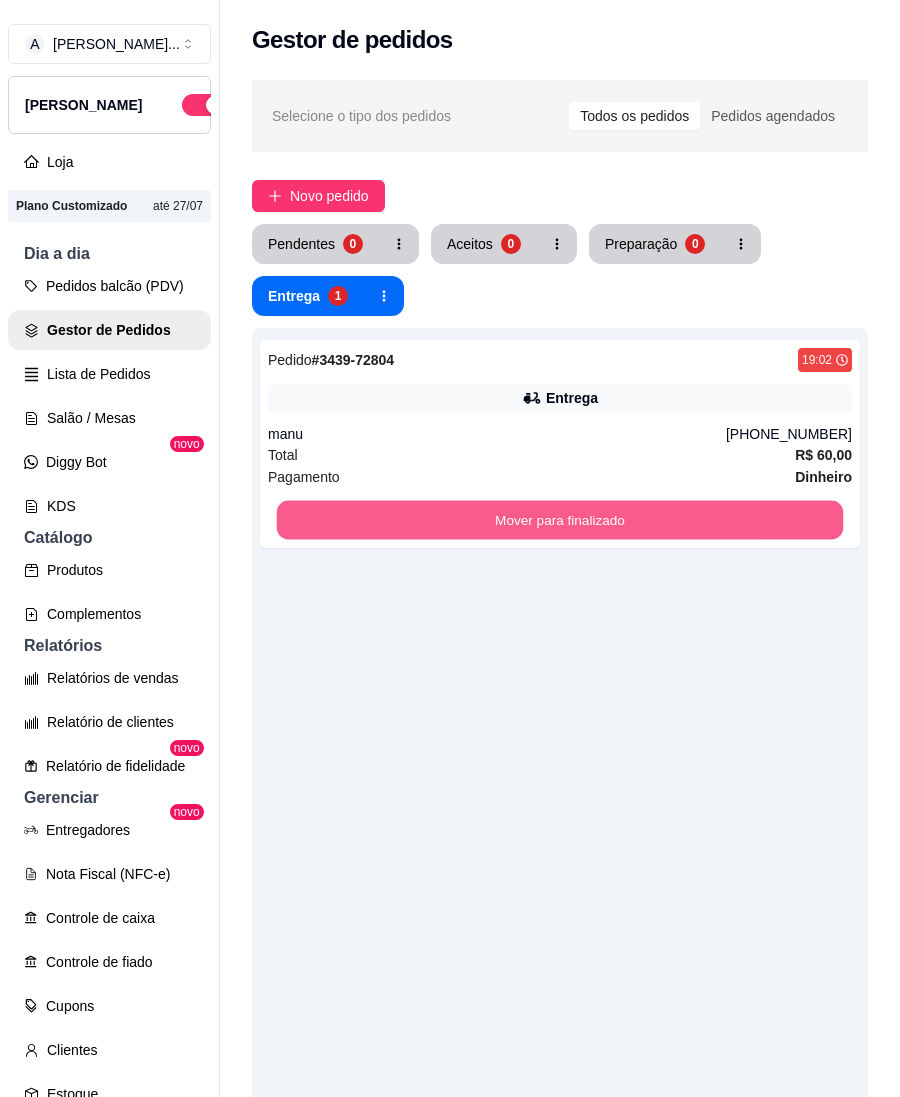 click on "Mover para finalizado" at bounding box center (560, 520) 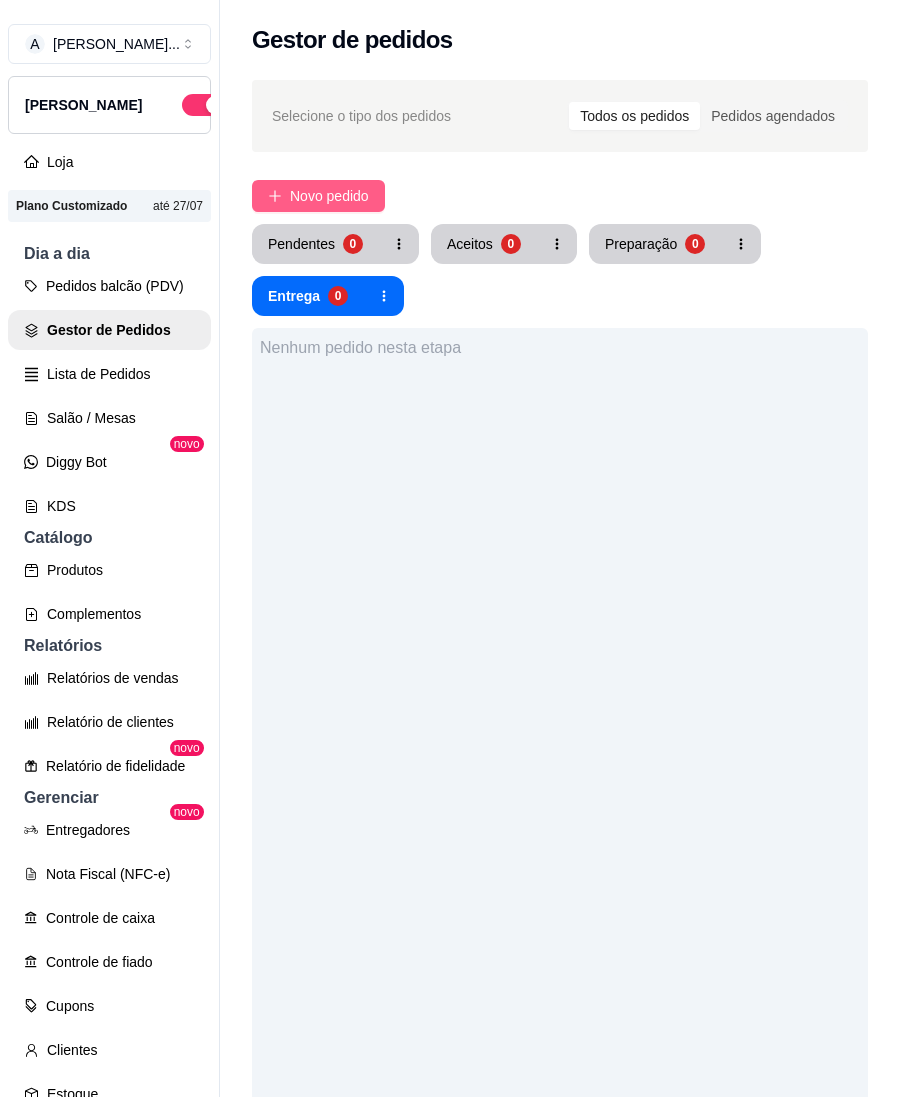 click on "Novo pedido" at bounding box center (329, 196) 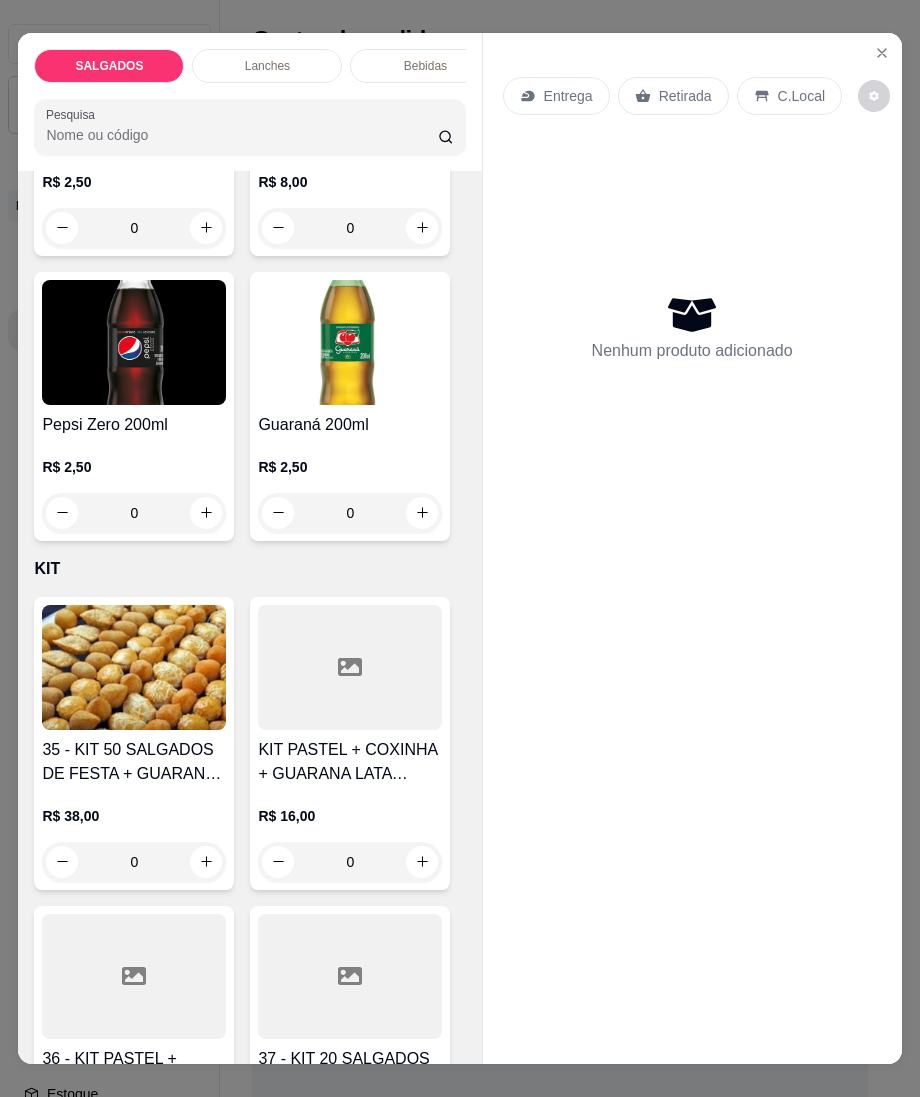 scroll, scrollTop: 8533, scrollLeft: 0, axis: vertical 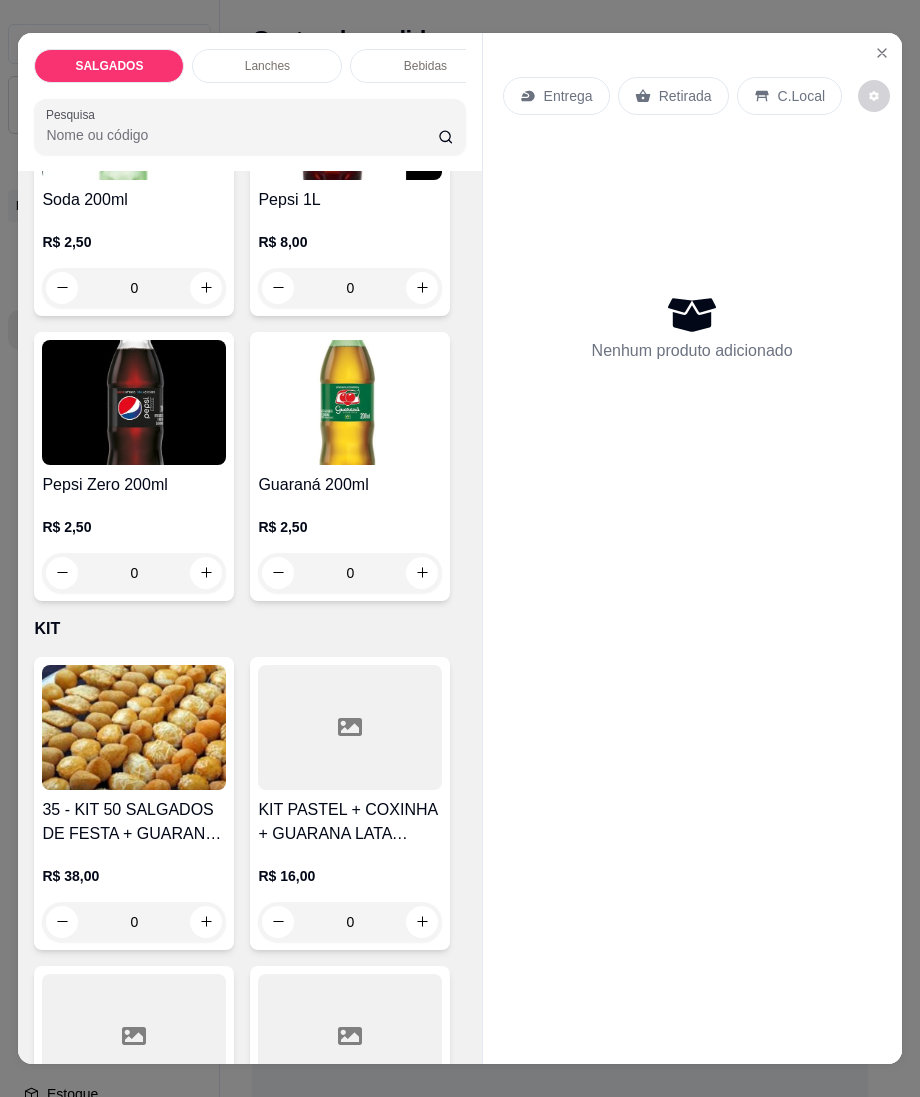 click 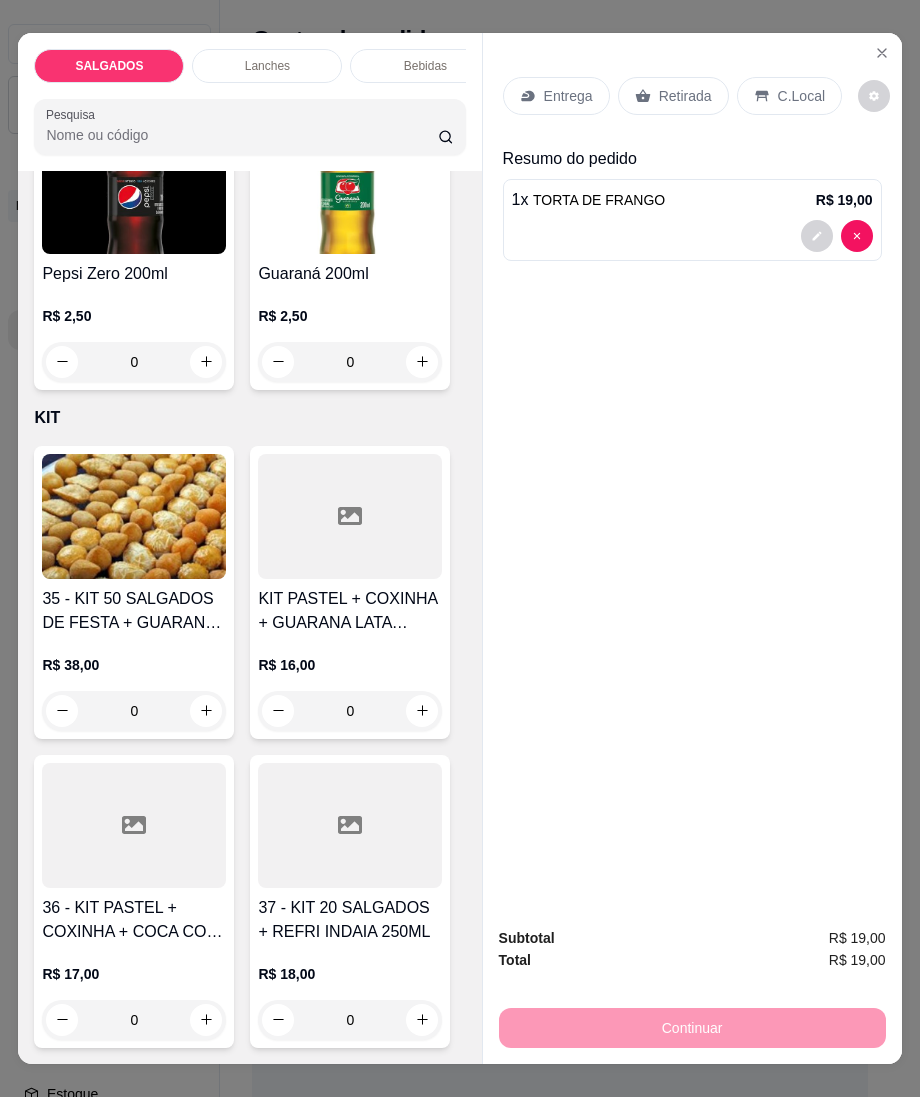 scroll, scrollTop: 9600, scrollLeft: 0, axis: vertical 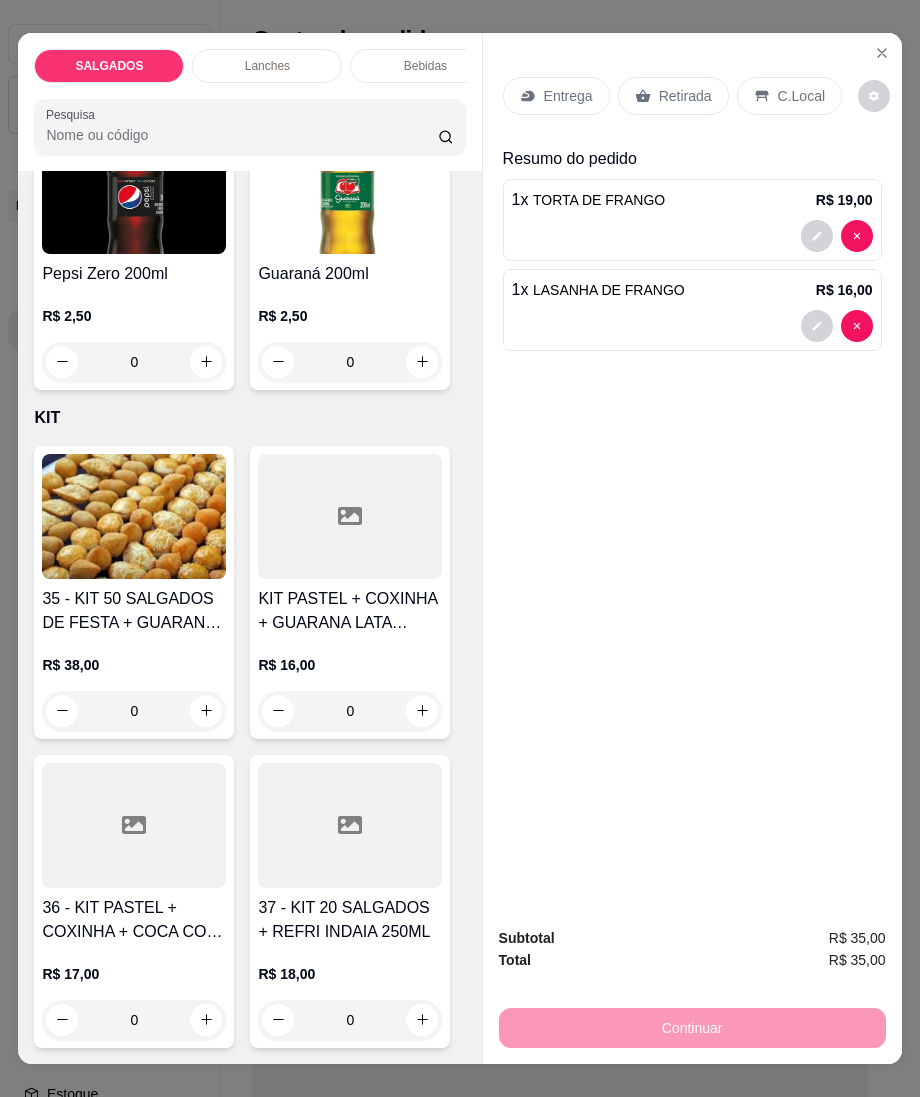 click on "Entrega" at bounding box center [568, 96] 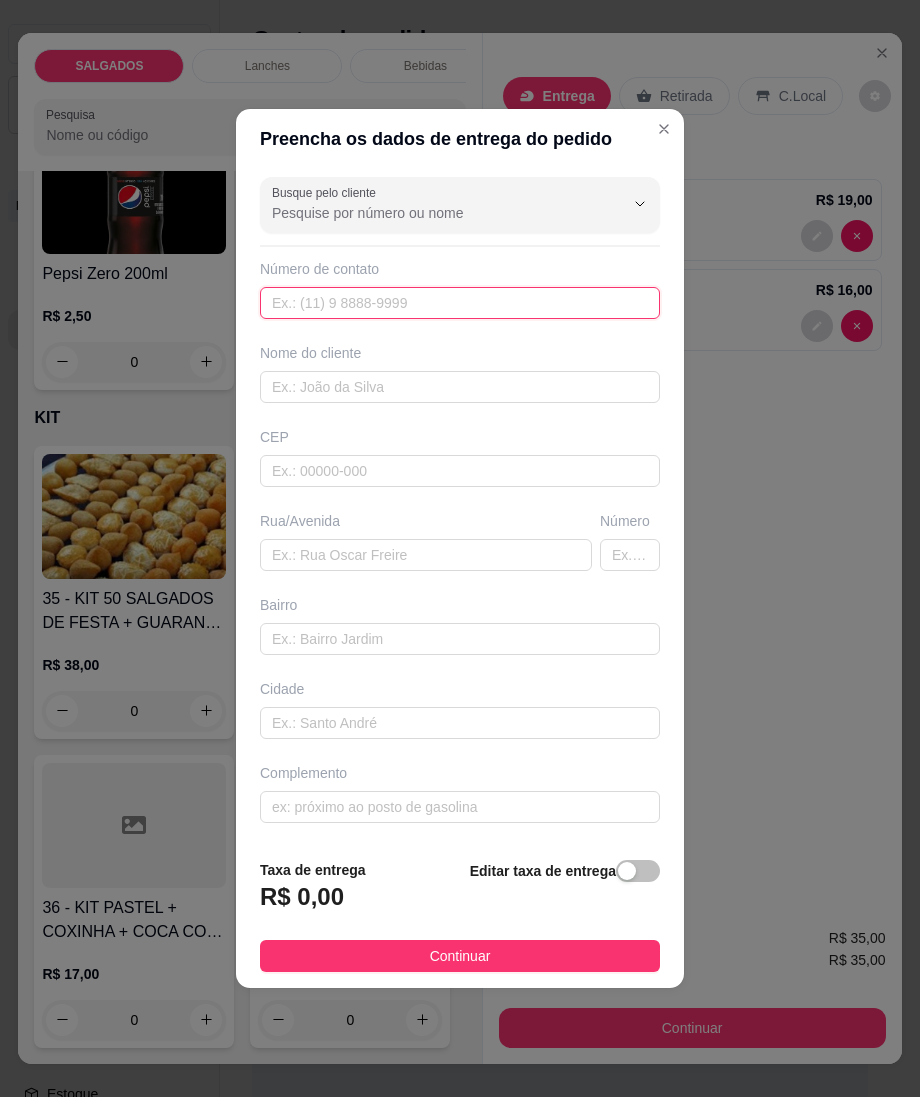 click at bounding box center [460, 303] 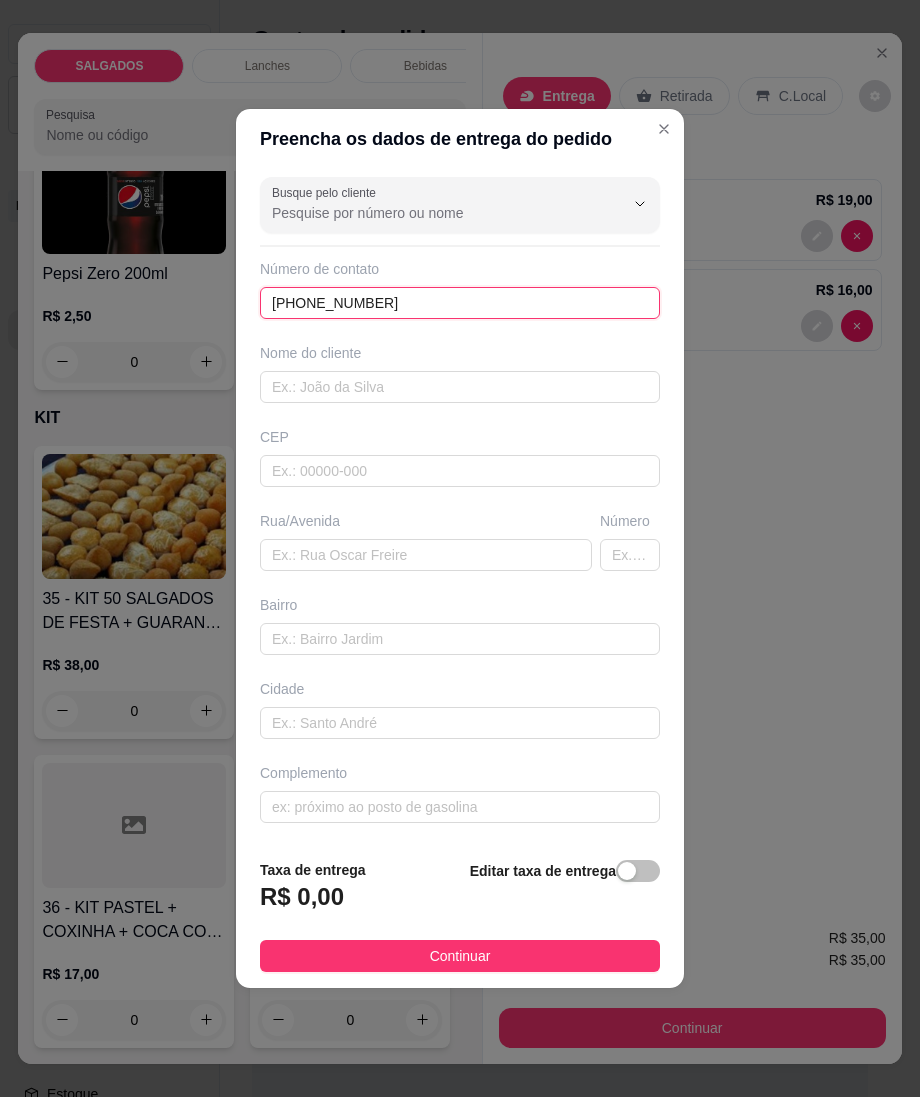 type on "[PHONE_NUMBER]" 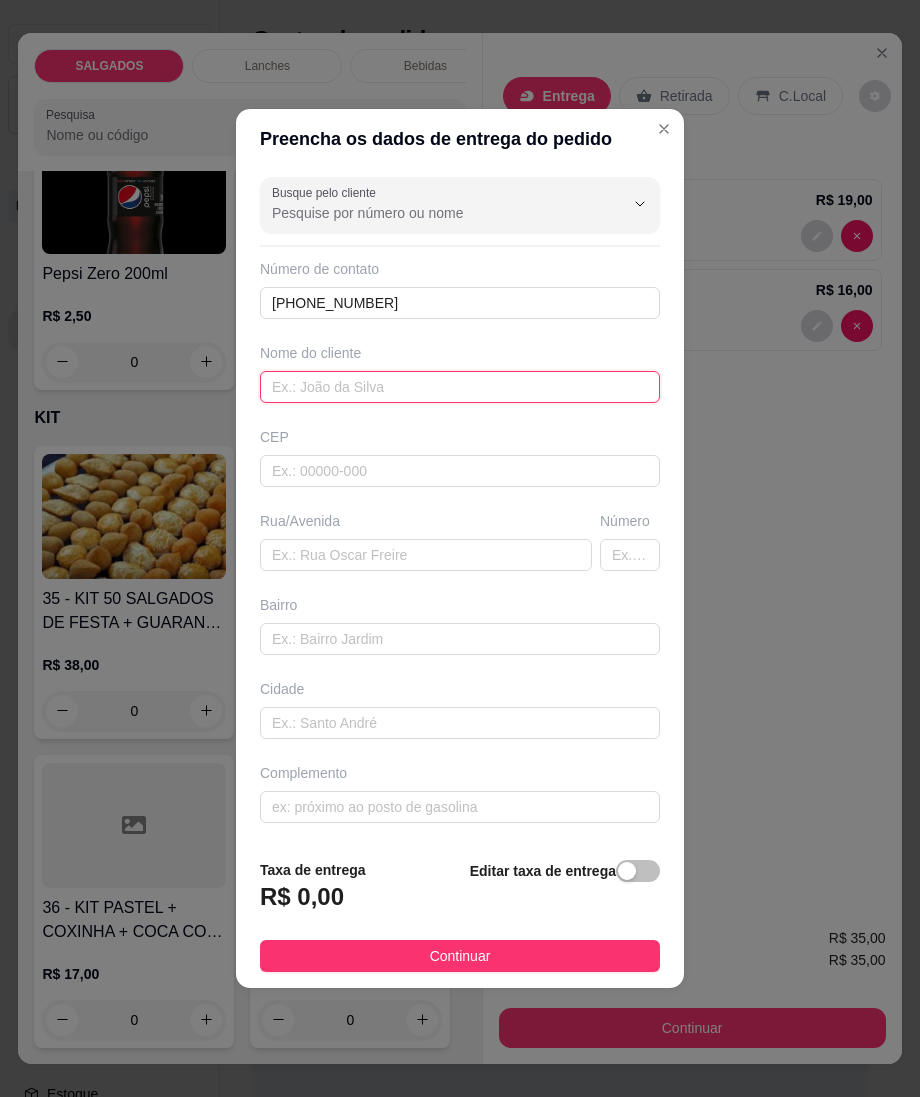 click at bounding box center [460, 387] 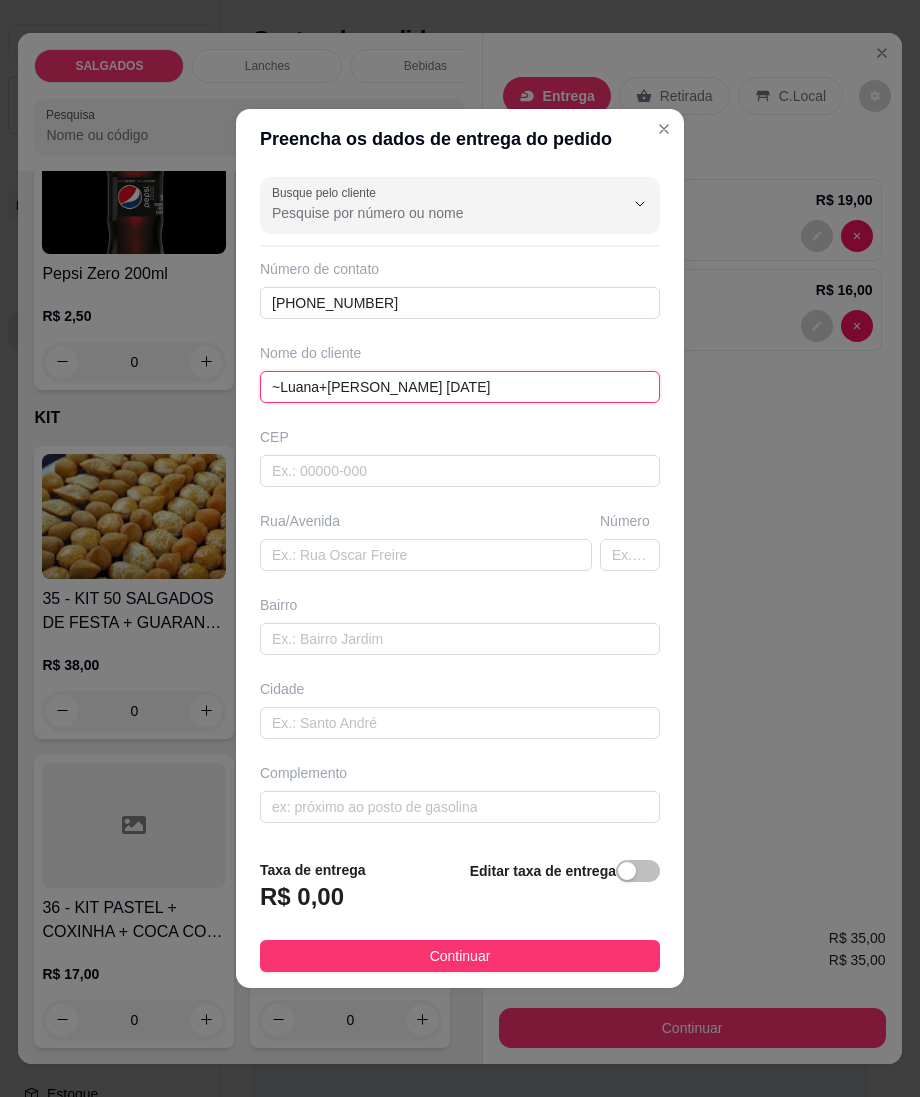 type on "~Luana+[PERSON_NAME] [DATE]" 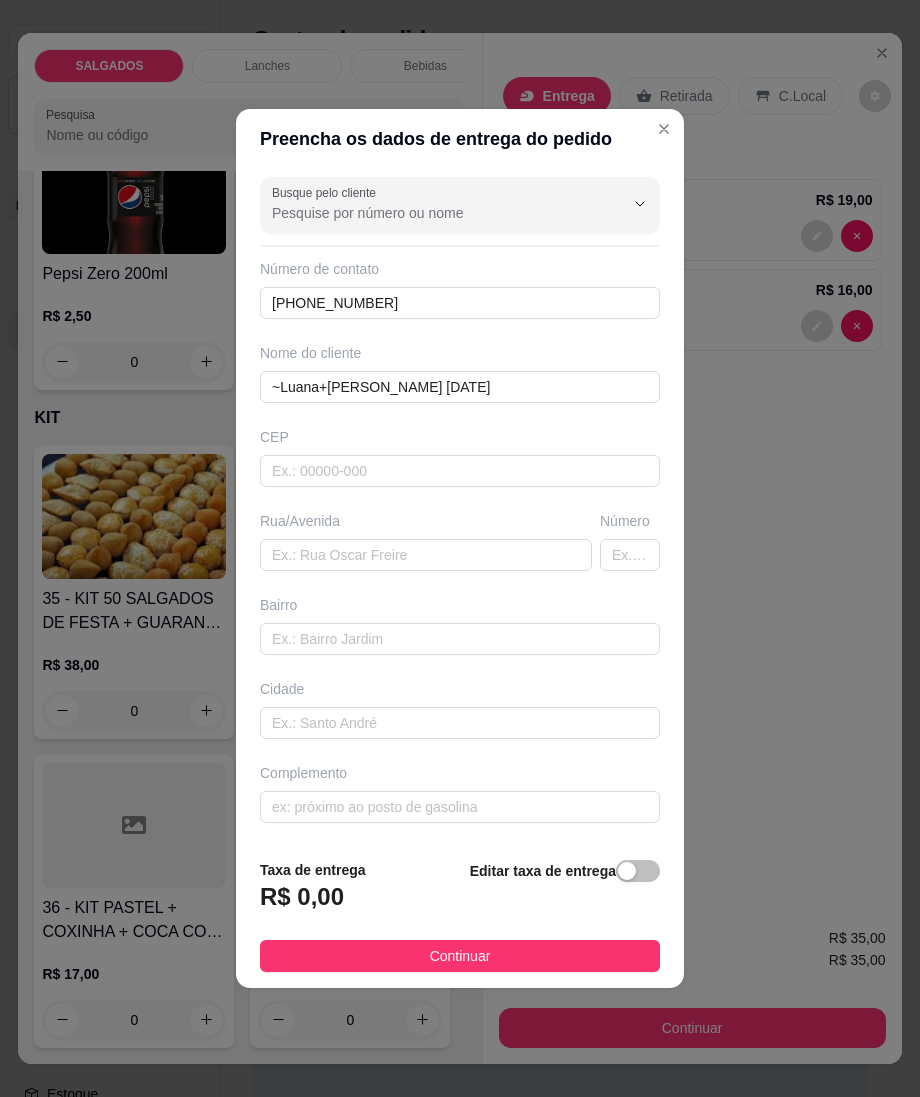 click on "CEP" at bounding box center (460, 437) 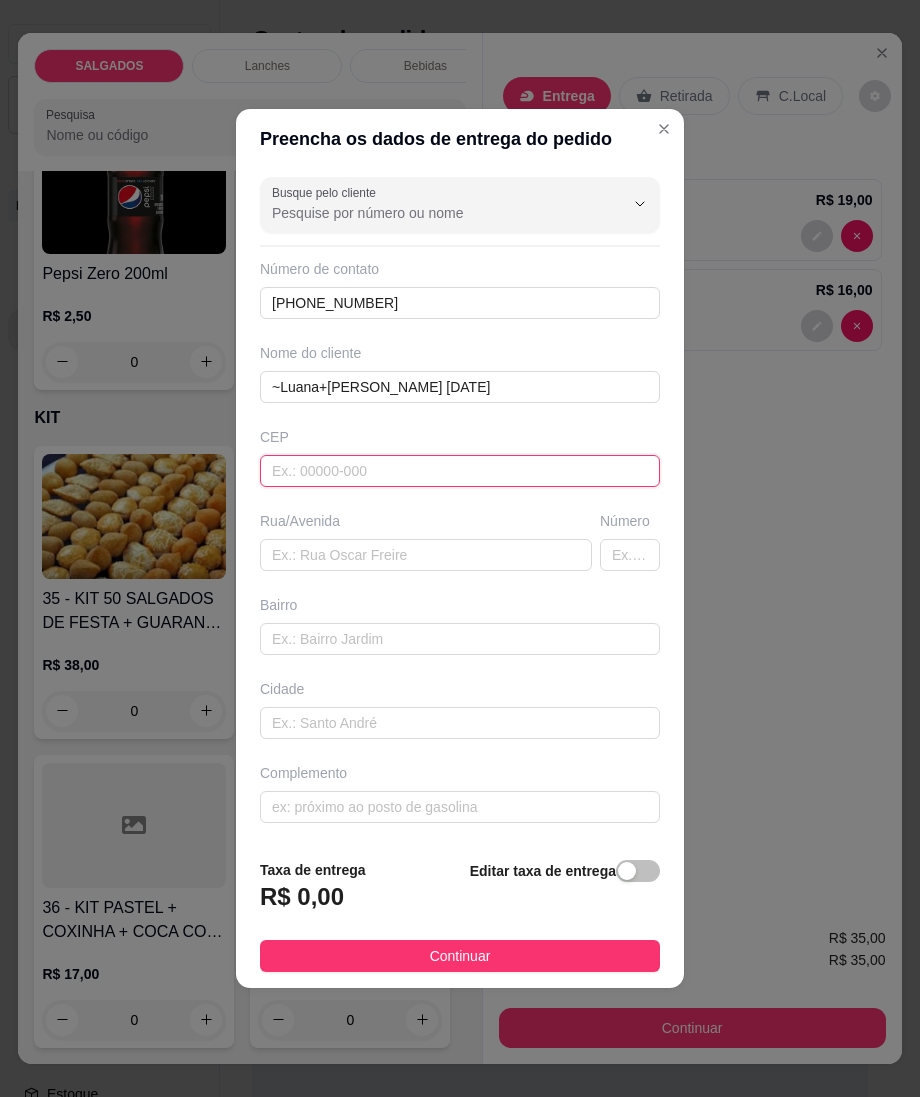 click at bounding box center [460, 471] 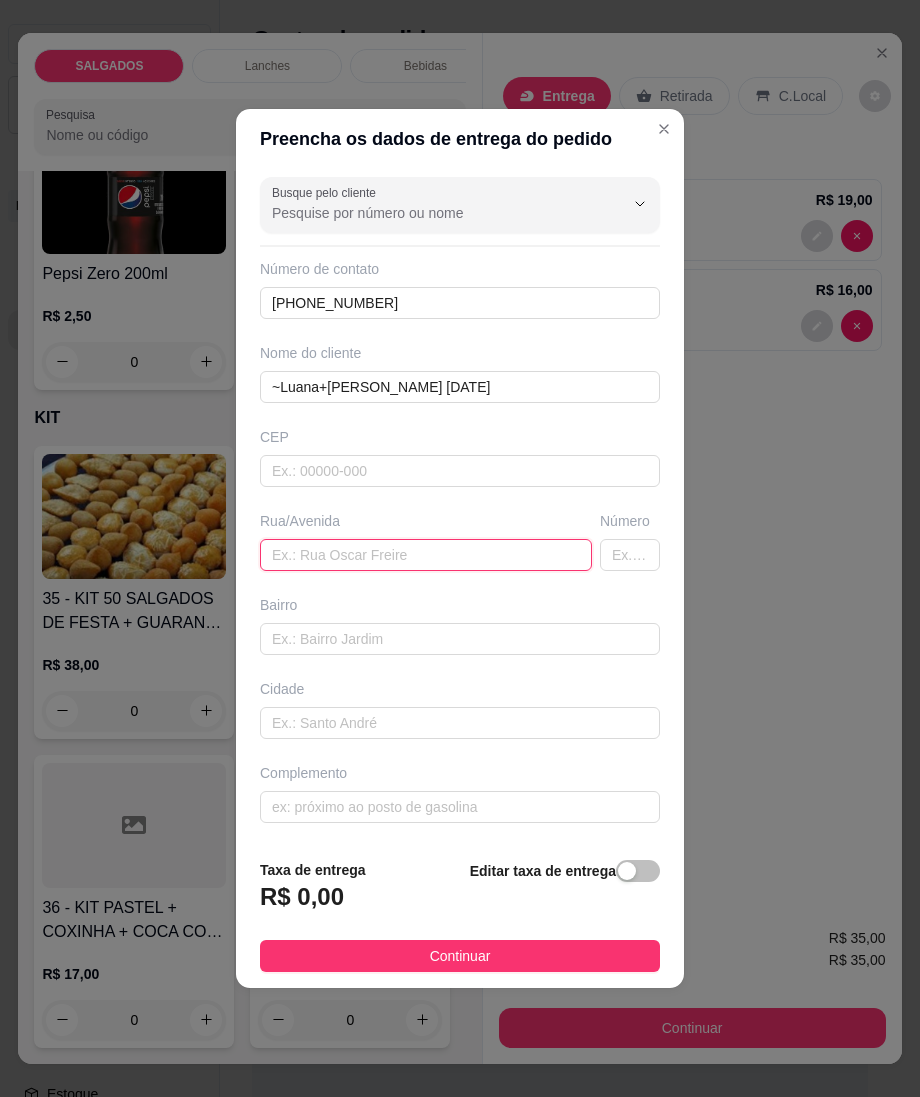 click at bounding box center (426, 555) 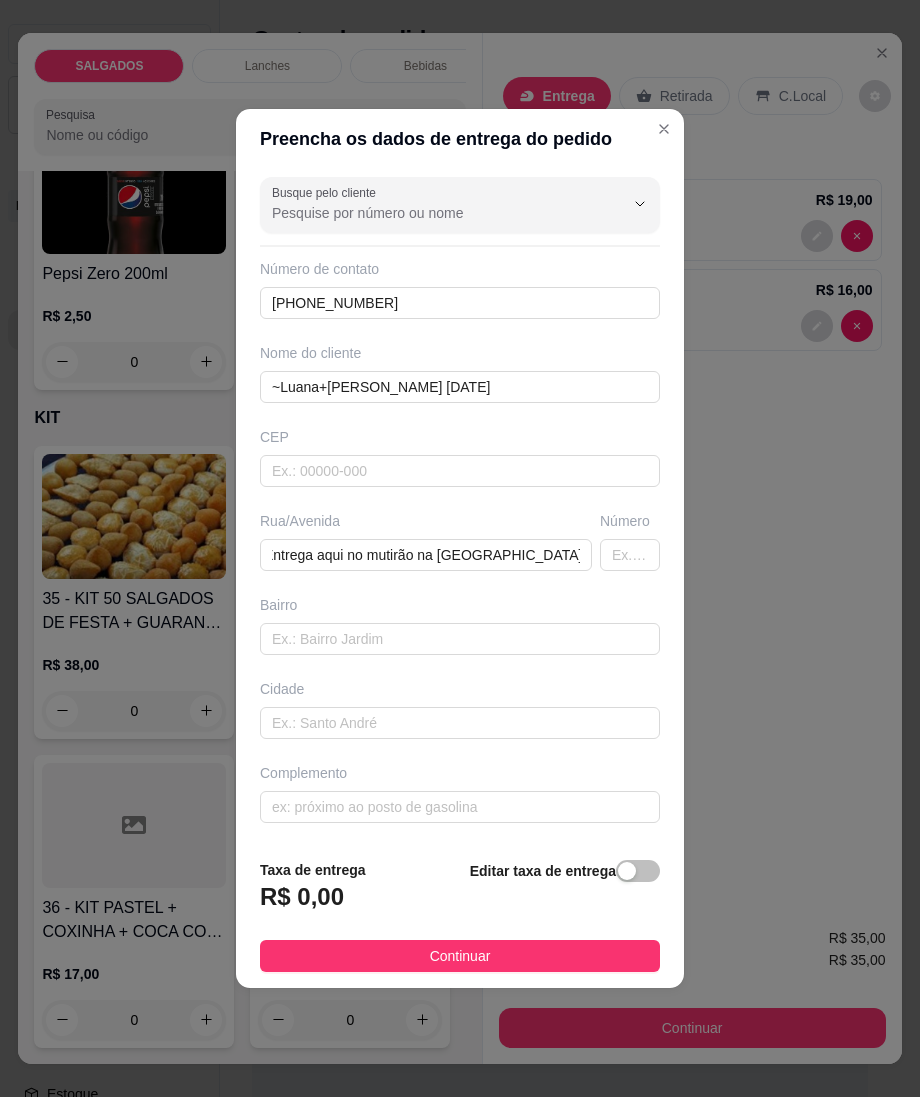 scroll, scrollTop: 0, scrollLeft: 0, axis: both 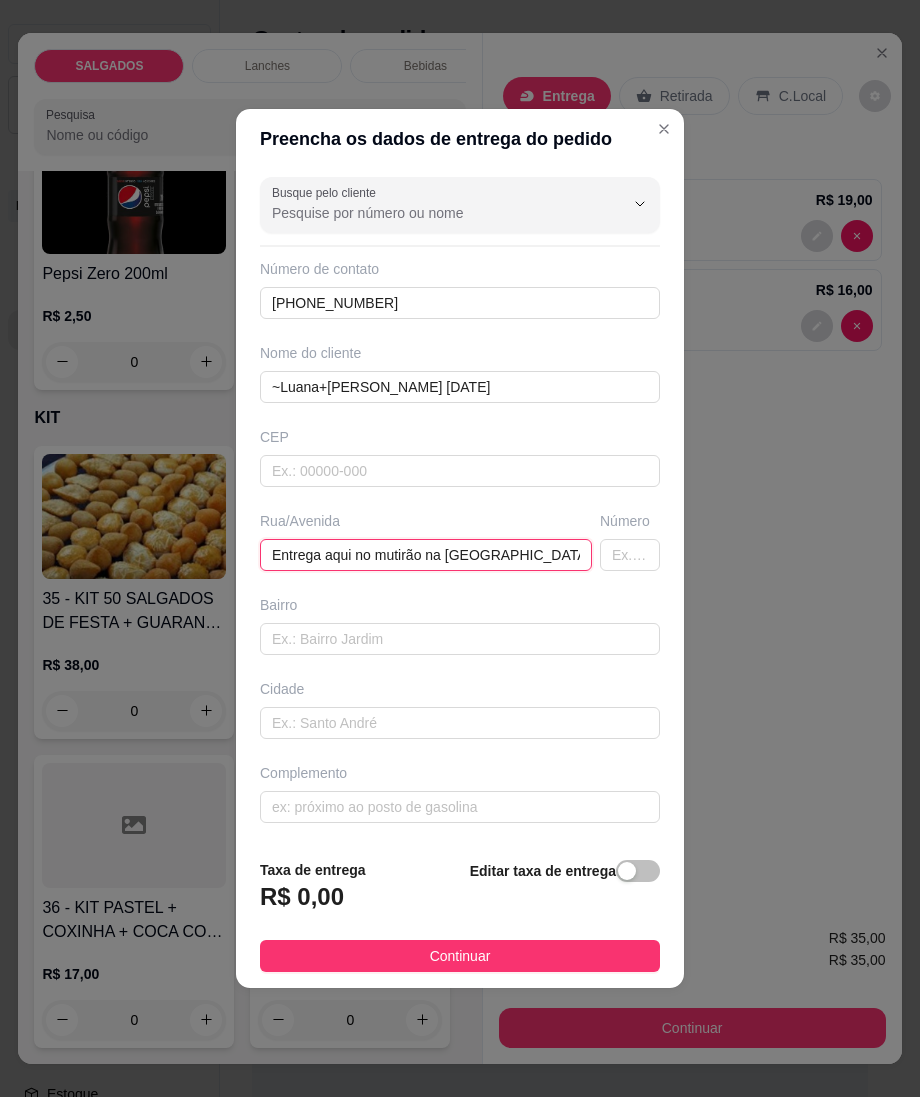 click on "Entrega aqui no mutirão na [GEOGRAPHIC_DATA]" at bounding box center [426, 555] 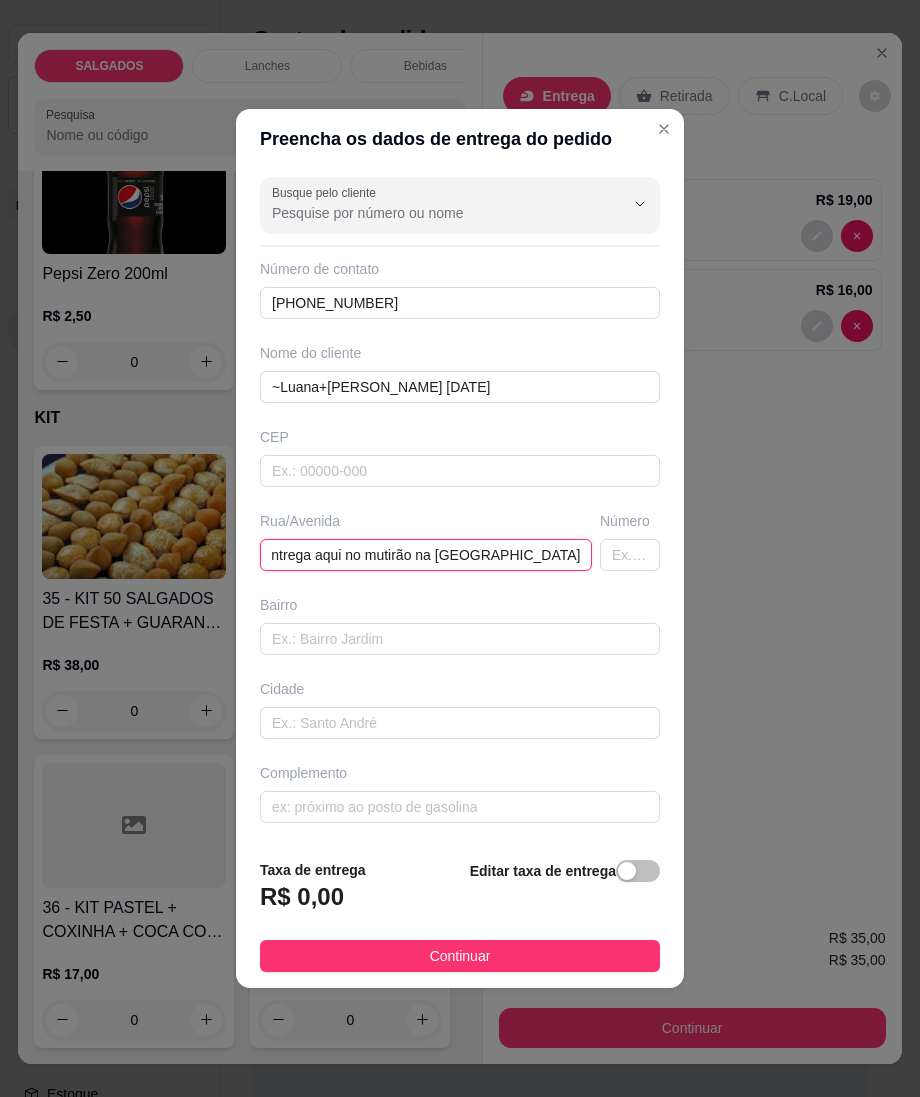 paste on "Na casa de [PERSON_NAME]" 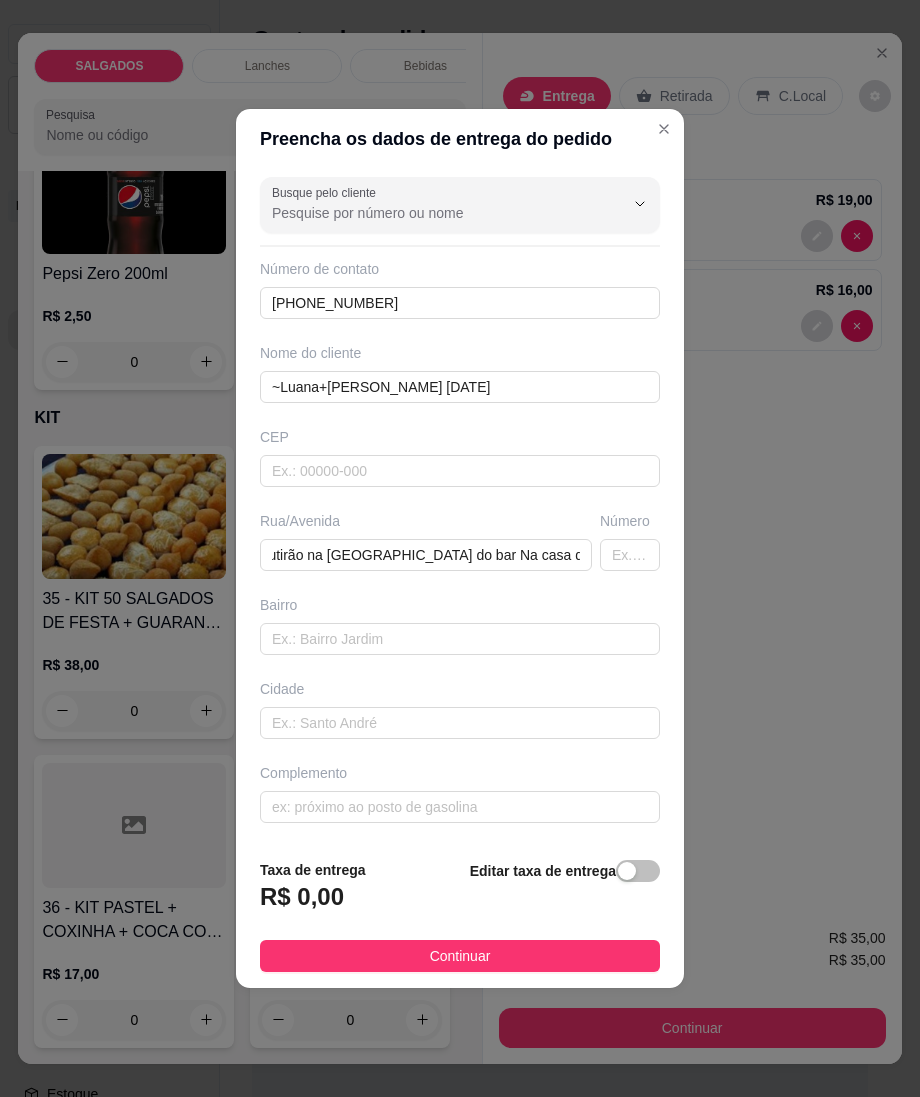 scroll, scrollTop: 0, scrollLeft: 0, axis: both 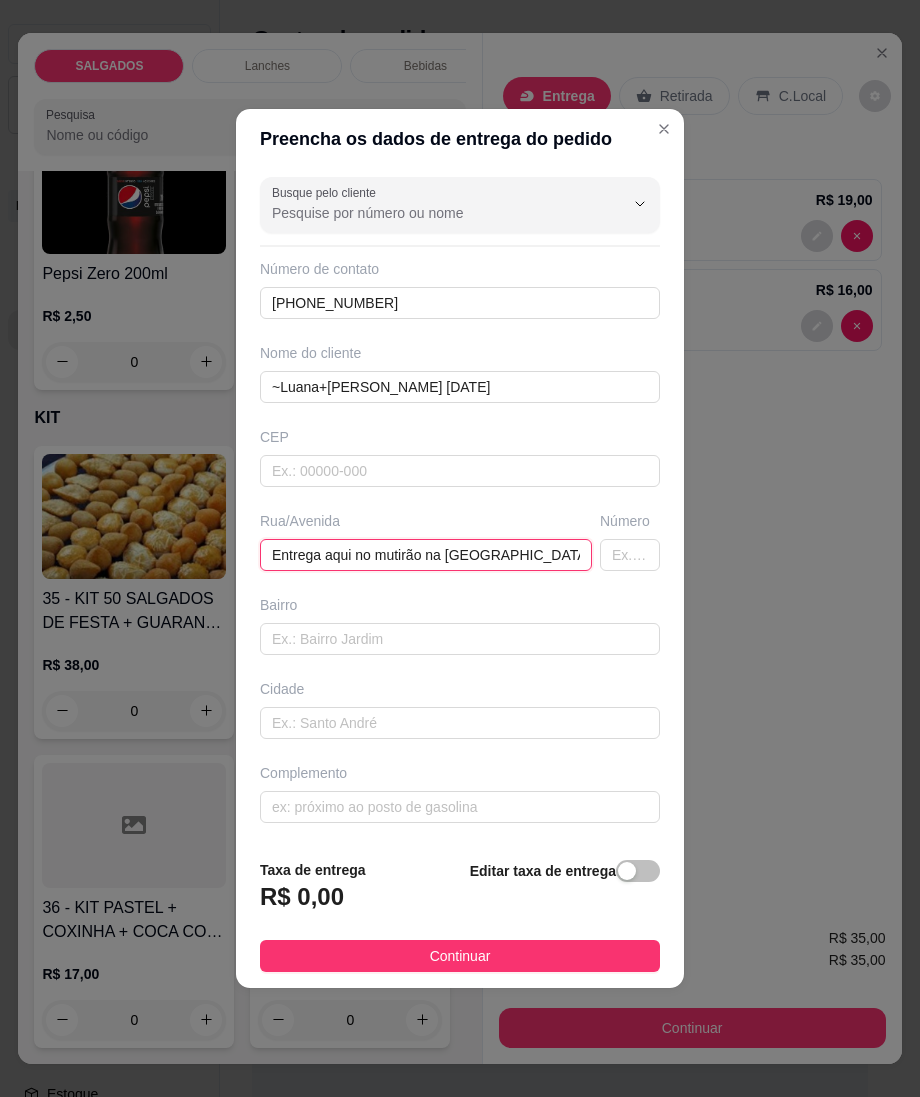 click on "Entrega aqui no mutirão na [GEOGRAPHIC_DATA] do bar Na casa de [PERSON_NAME]" at bounding box center (426, 555) 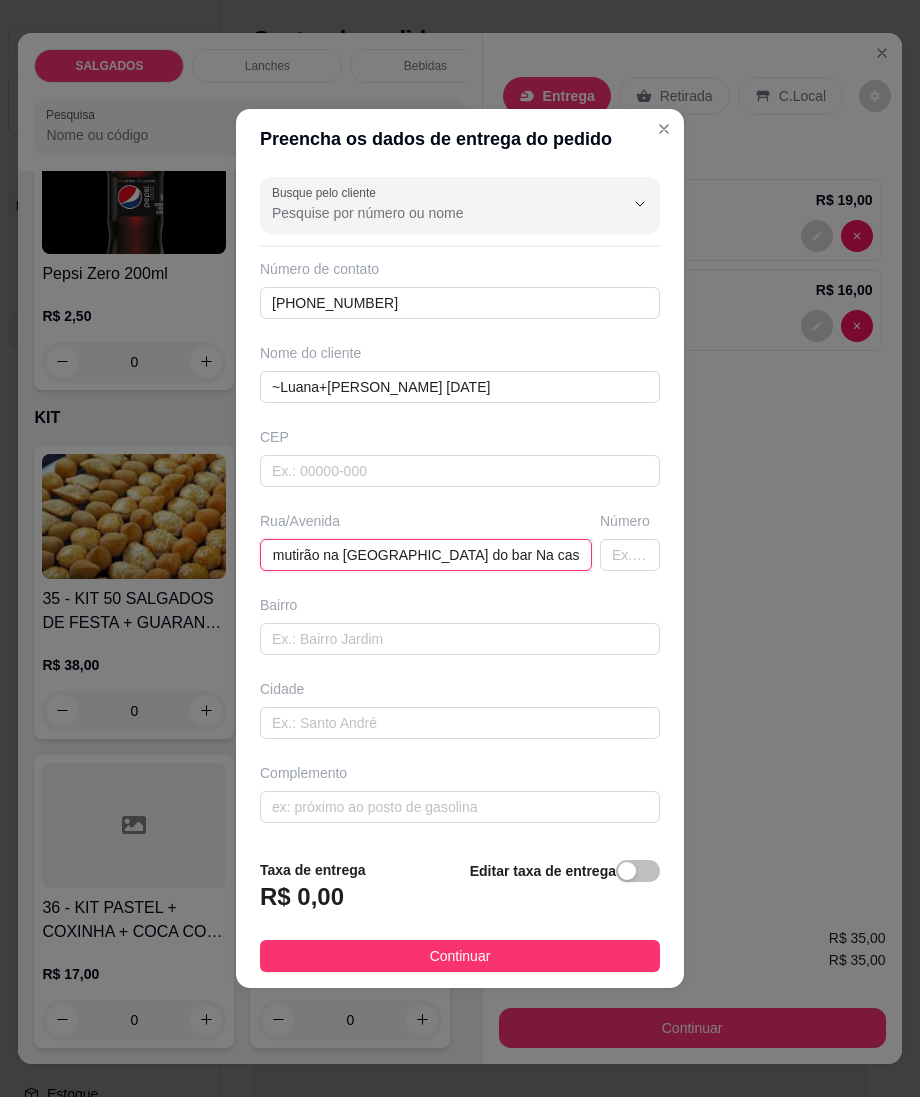 scroll, scrollTop: 0, scrollLeft: 118, axis: horizontal 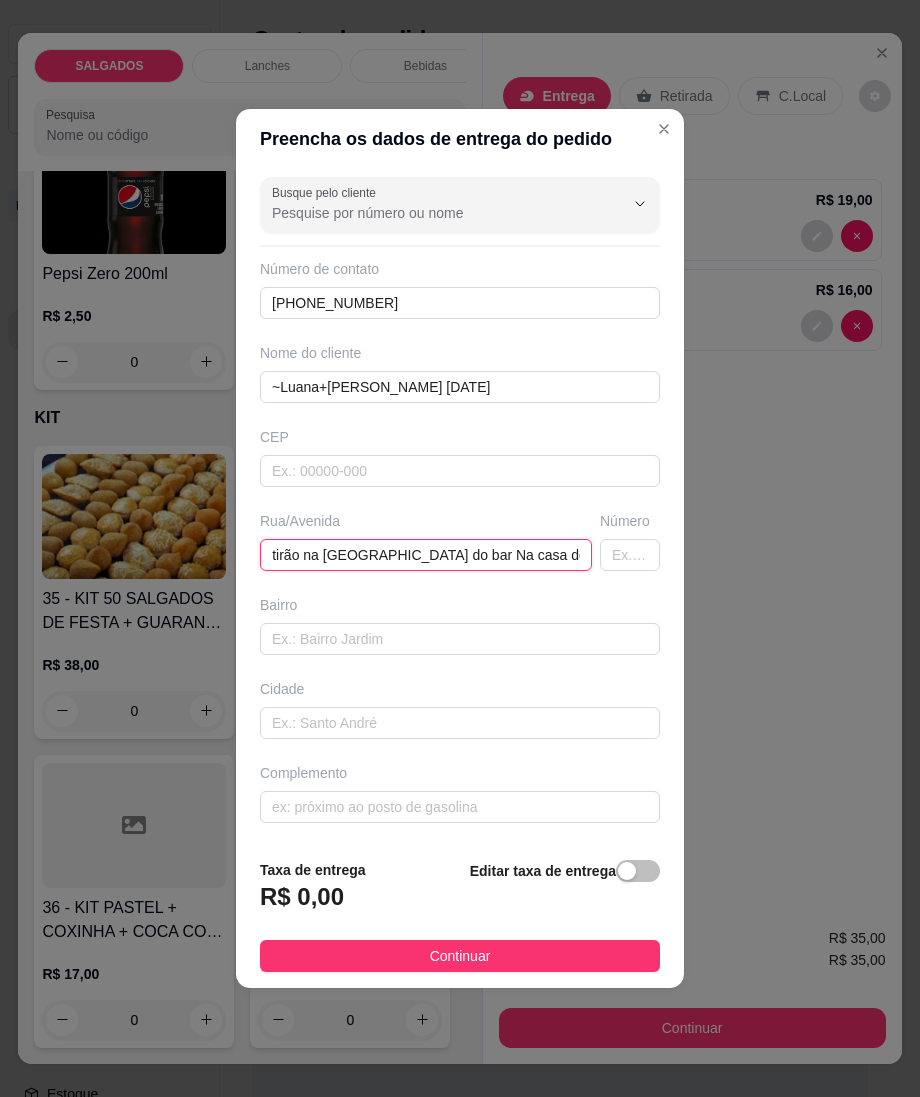 paste on "103 casa amarela" 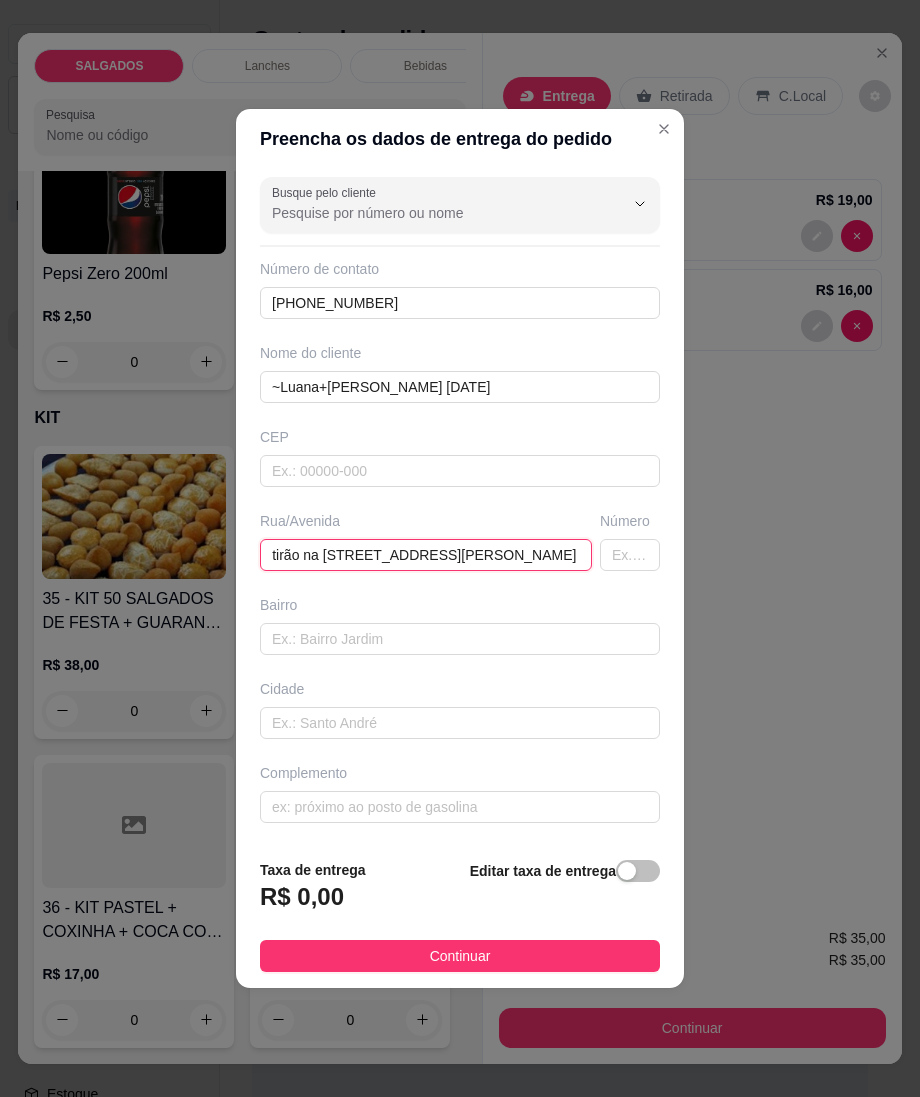 scroll, scrollTop: 0, scrollLeft: 229, axis: horizontal 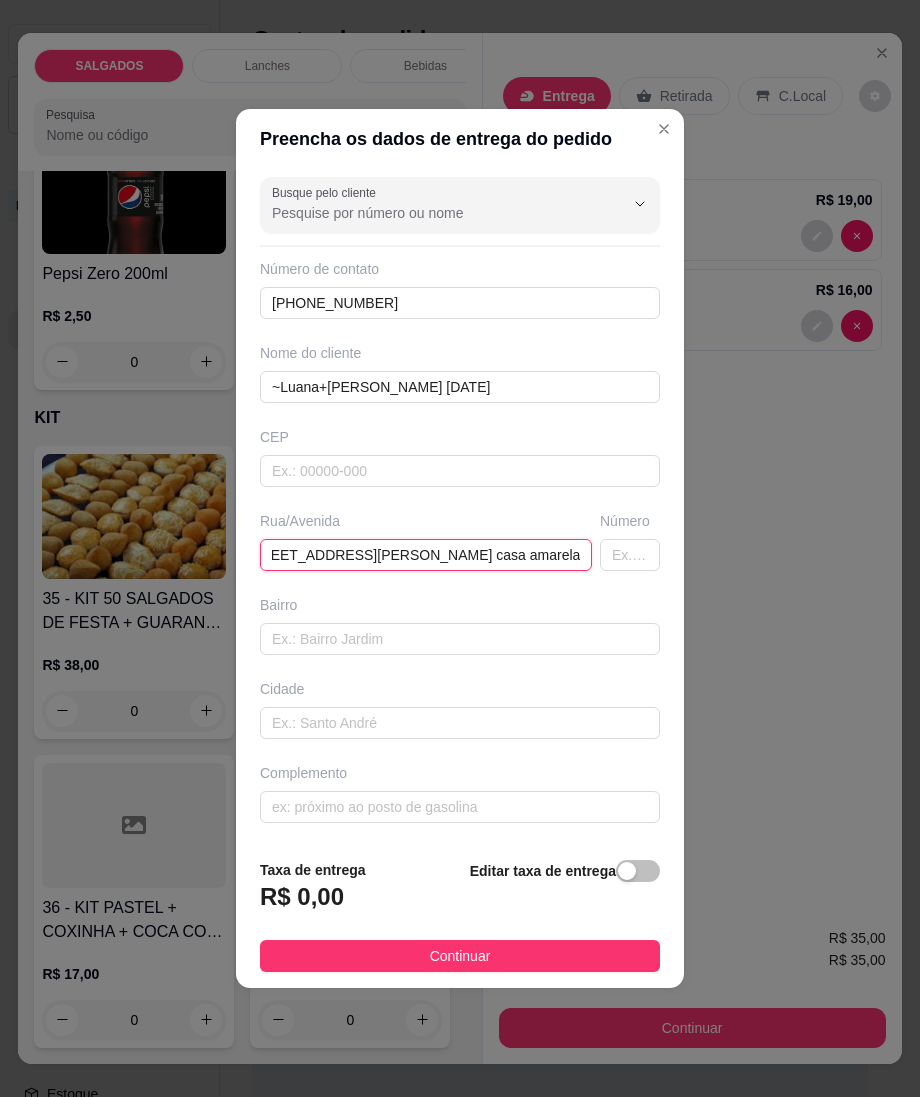 type on "Entrega aqui no mutirão na [STREET_ADDRESS][PERSON_NAME] casa amarela" 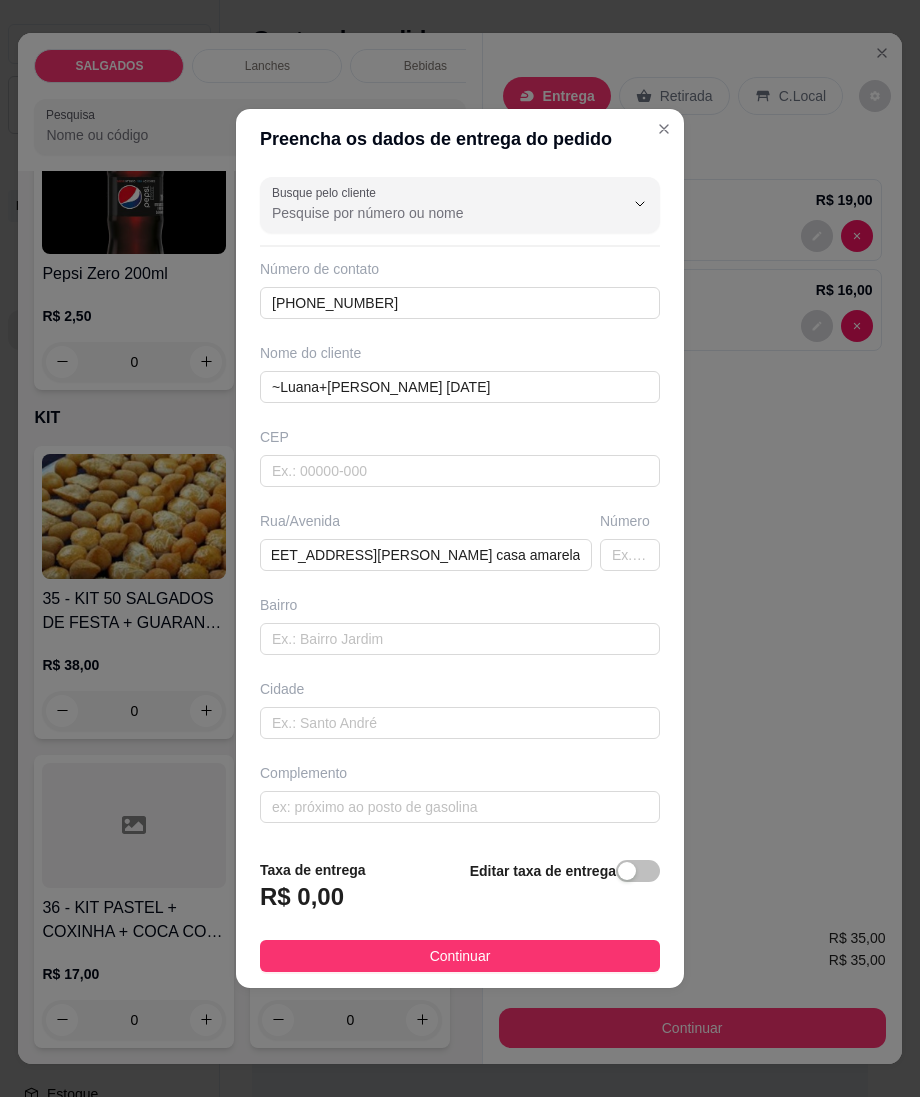 scroll, scrollTop: 0, scrollLeft: 0, axis: both 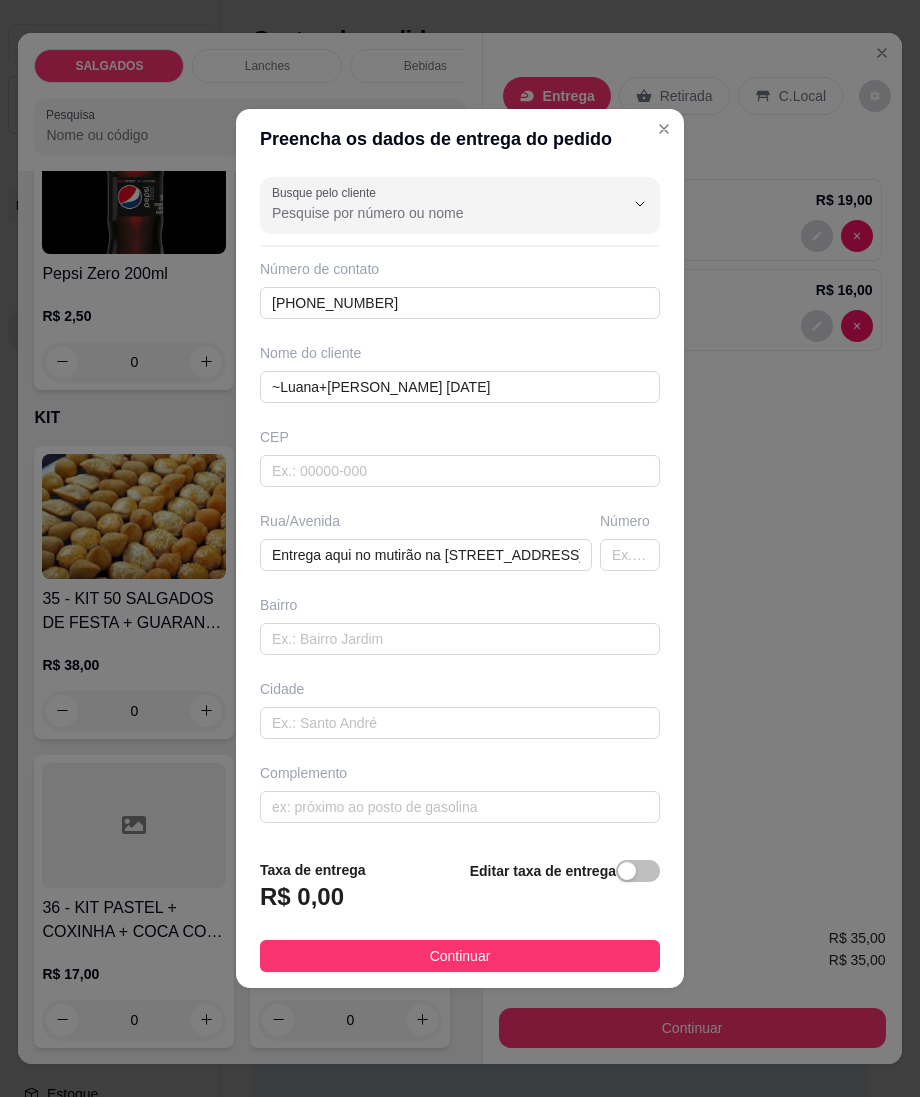 drag, startPoint x: 442, startPoint y: 952, endPoint x: 454, endPoint y: 952, distance: 12 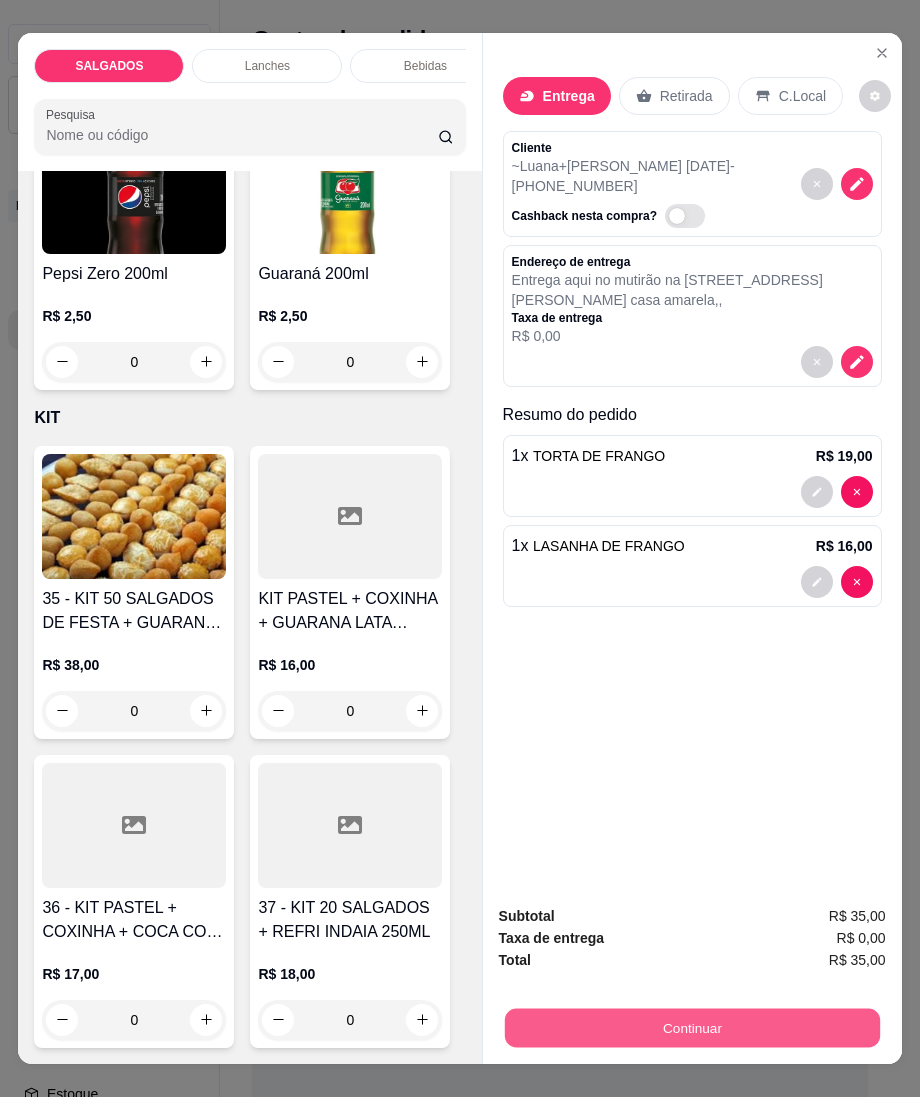 click on "Continuar" at bounding box center (691, 1028) 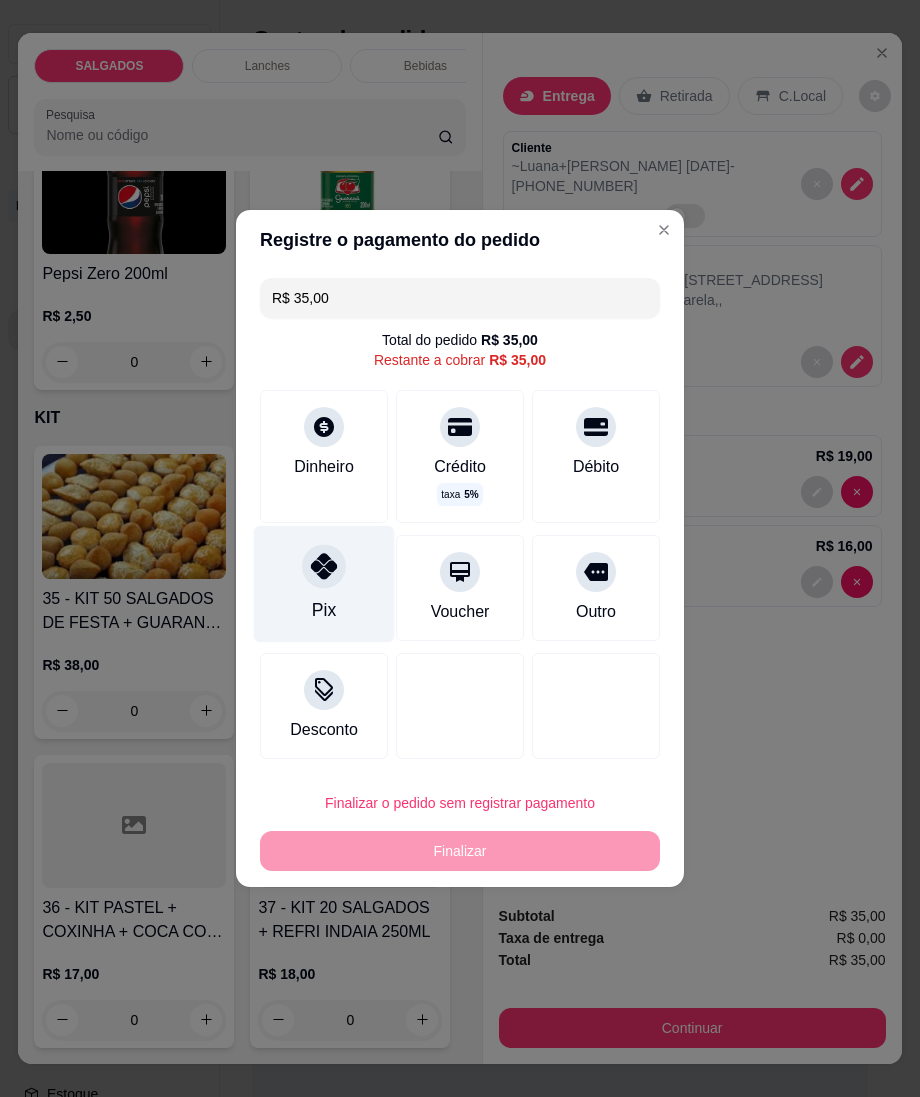 click on "Pix" at bounding box center [324, 584] 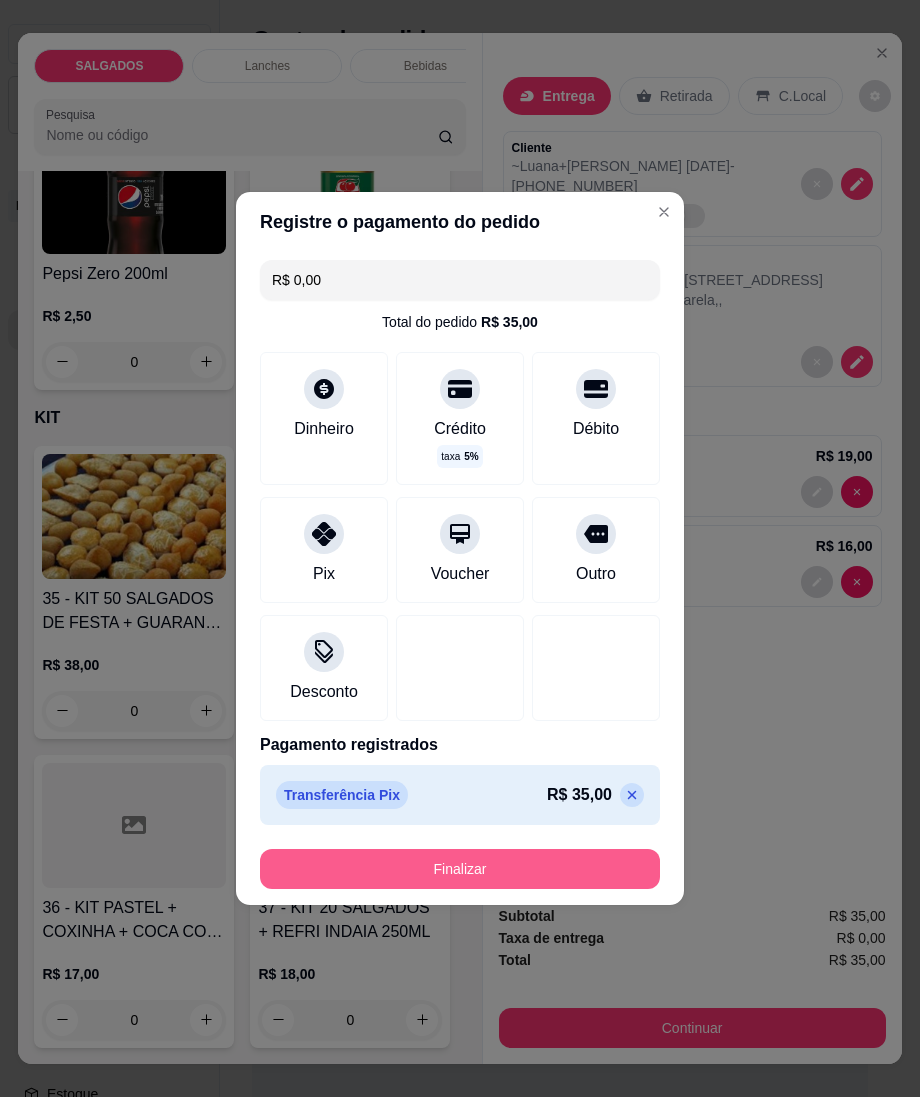 click on "Finalizar" at bounding box center [460, 869] 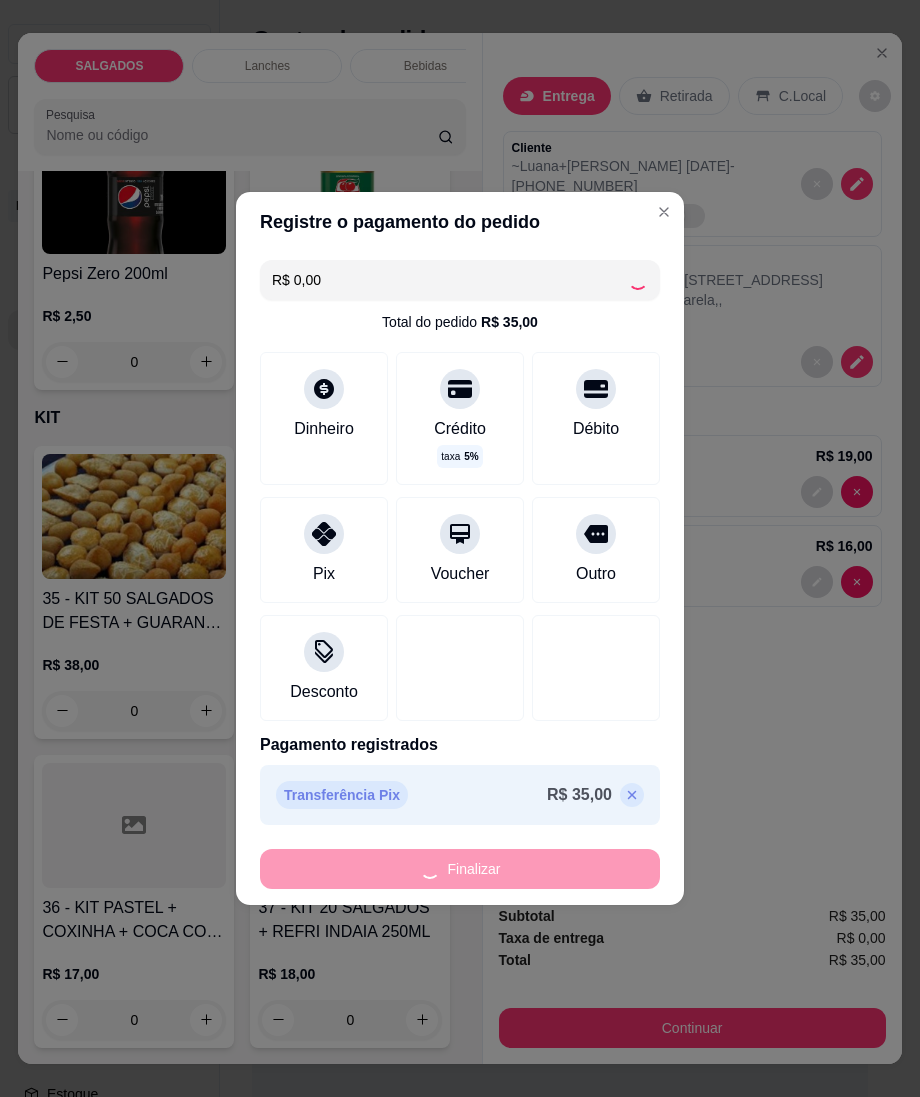 type on "0" 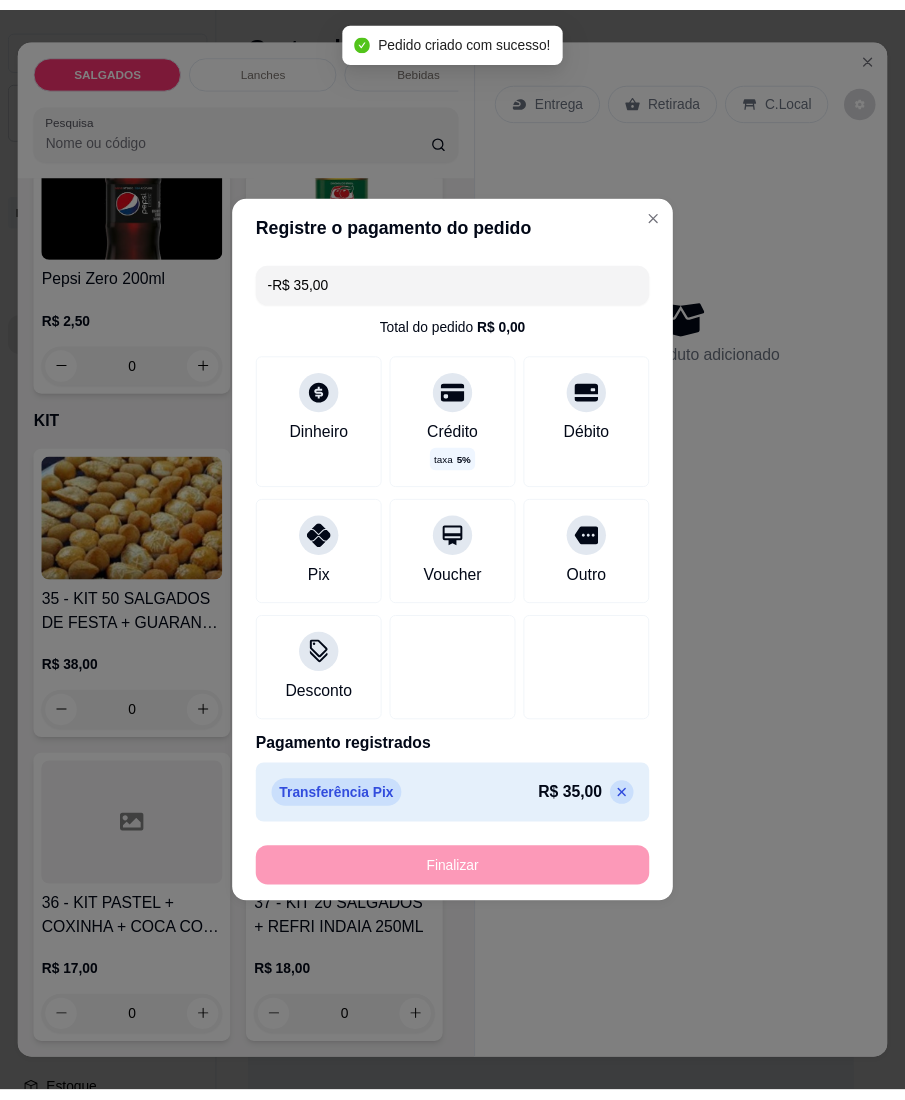 scroll, scrollTop: 9597, scrollLeft: 0, axis: vertical 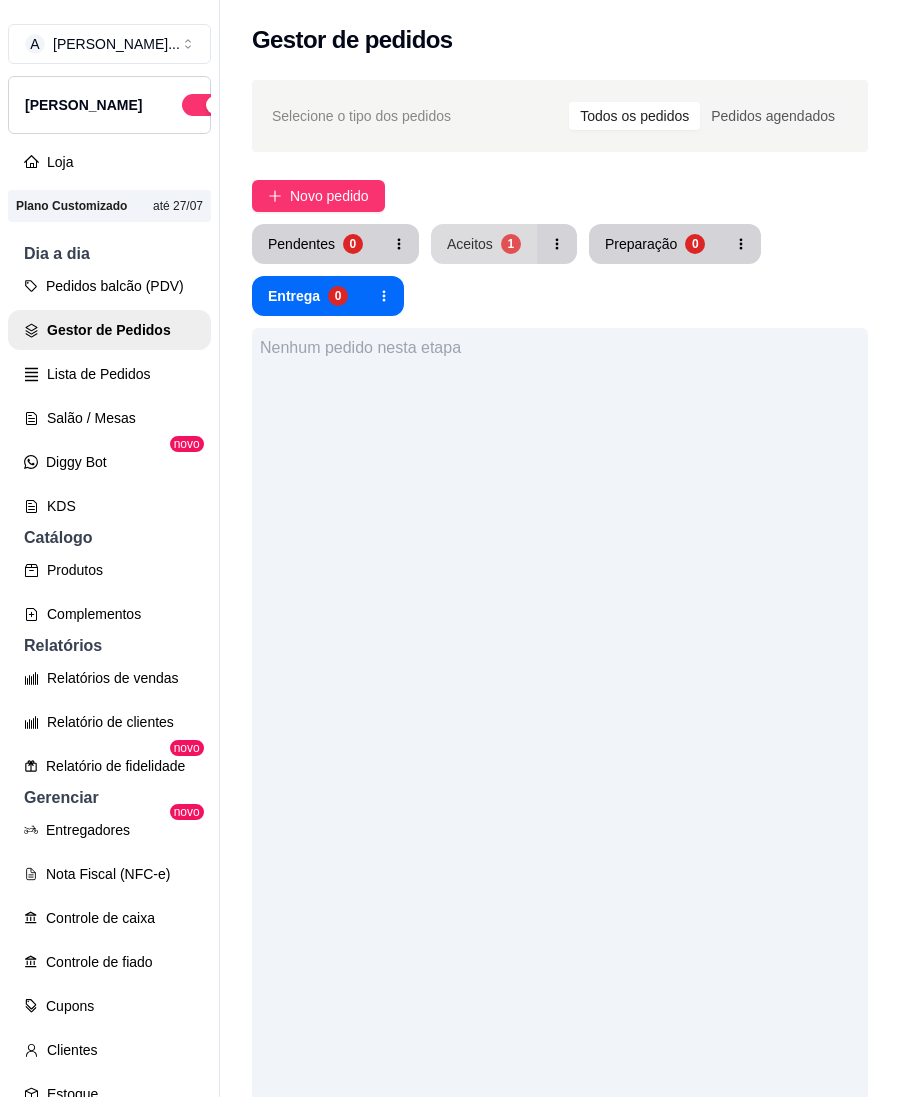 click on "Aceitos 1" at bounding box center (484, 244) 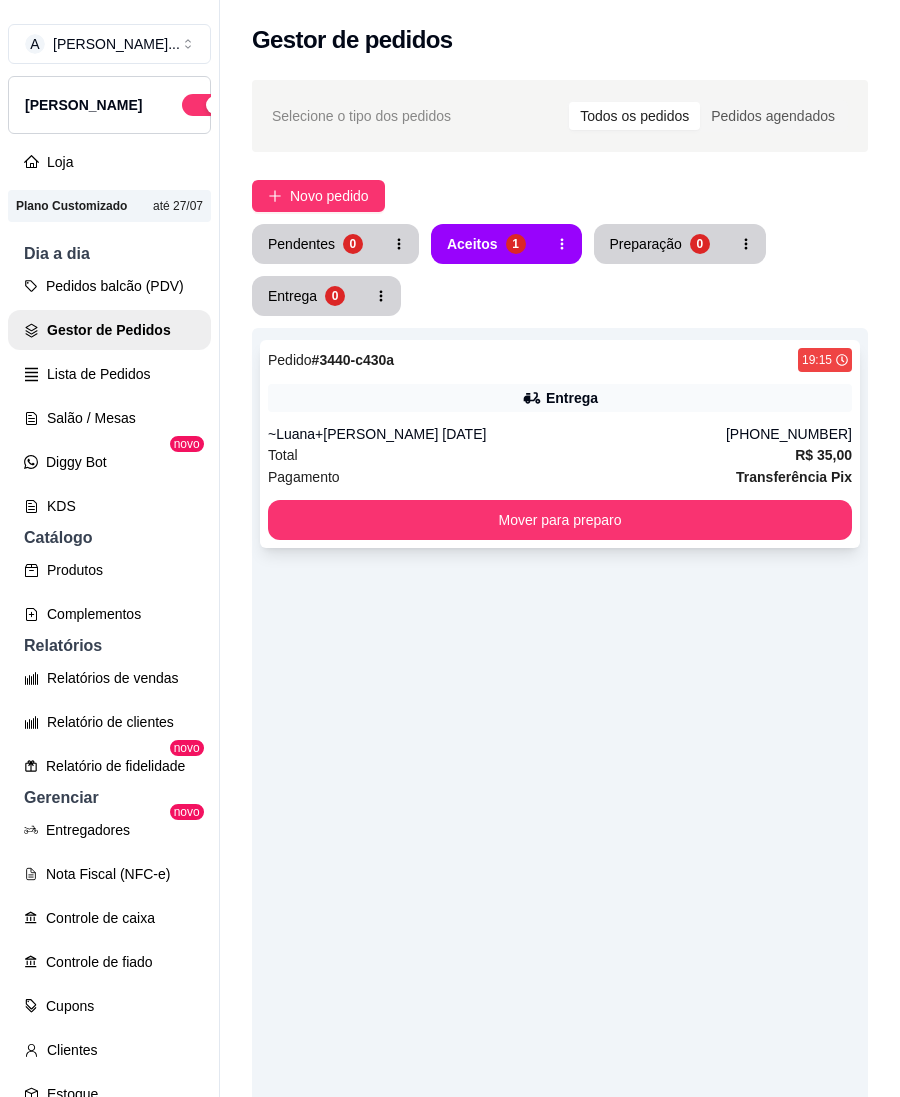 click on "Pedido  # 3440-c430a 19:15 Entrega ~Luana+[PERSON_NAME] [DATE] (83) 9654-9032 Total R$ 35,00 Pagamento Transferência Pix Mover para preparo" at bounding box center [560, 444] 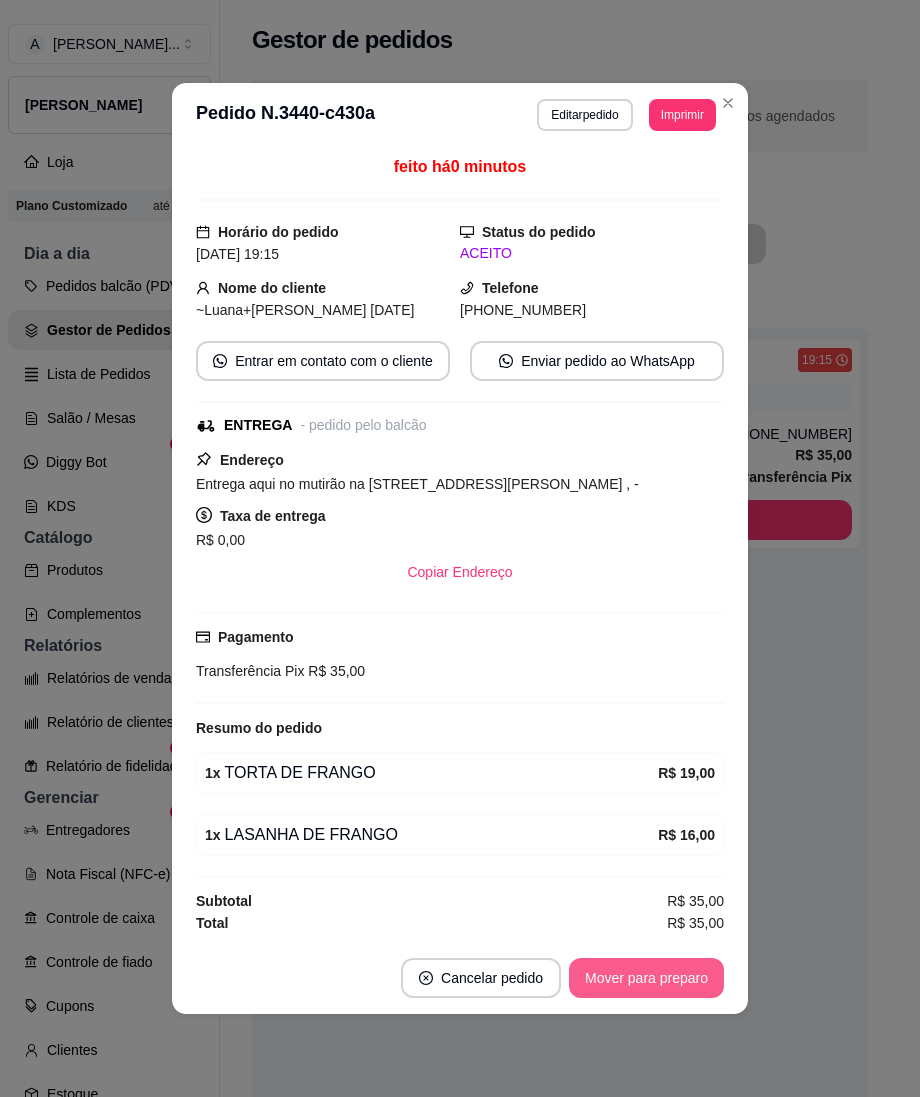 click on "Mover para preparo" at bounding box center [646, 978] 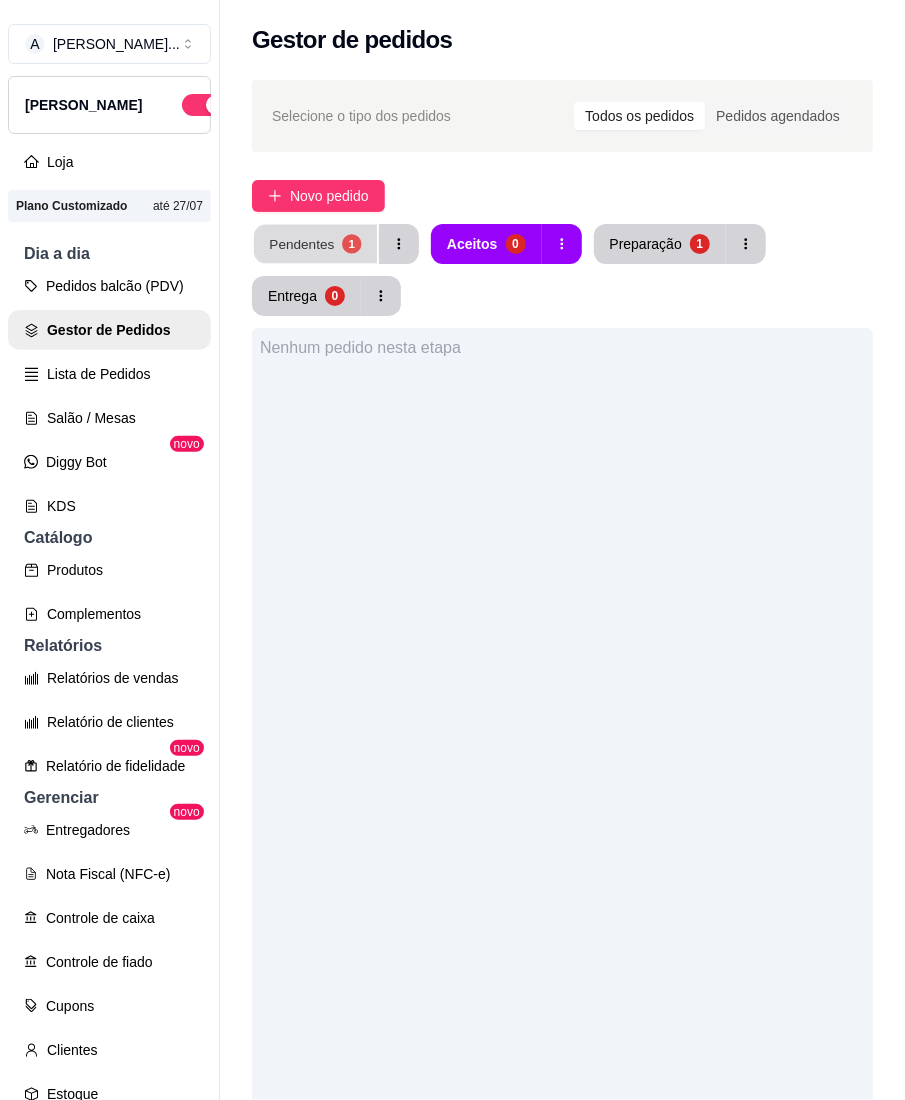 click on "Pendentes 1" at bounding box center [315, 244] 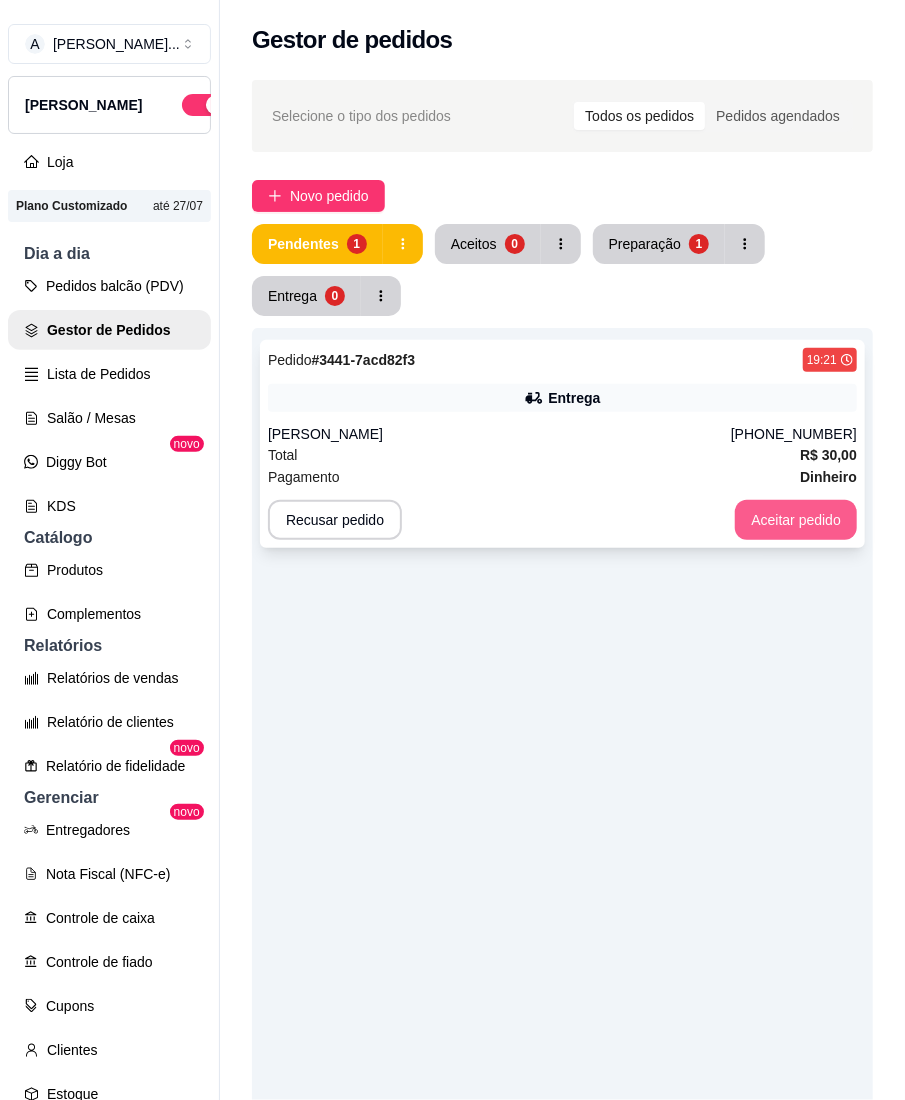 click on "Aceitar pedido" at bounding box center [796, 520] 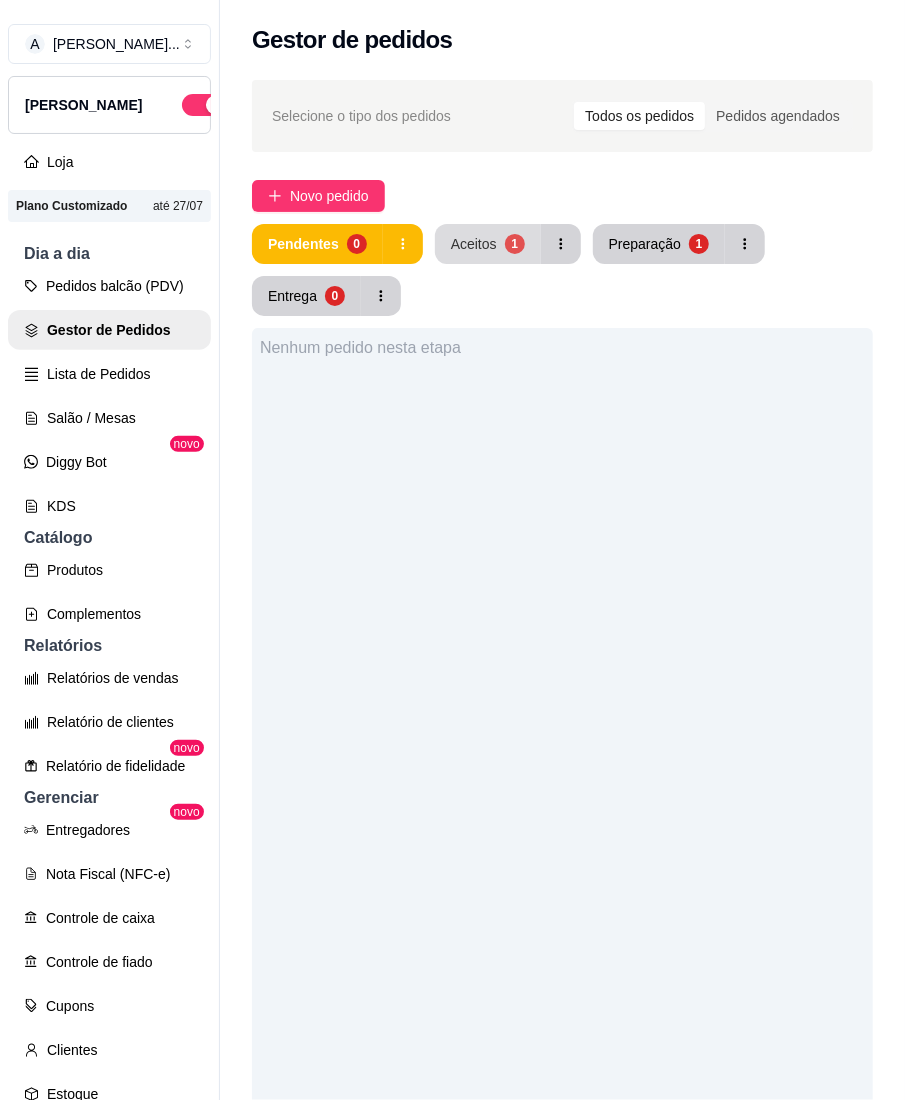 click on "1" at bounding box center [515, 244] 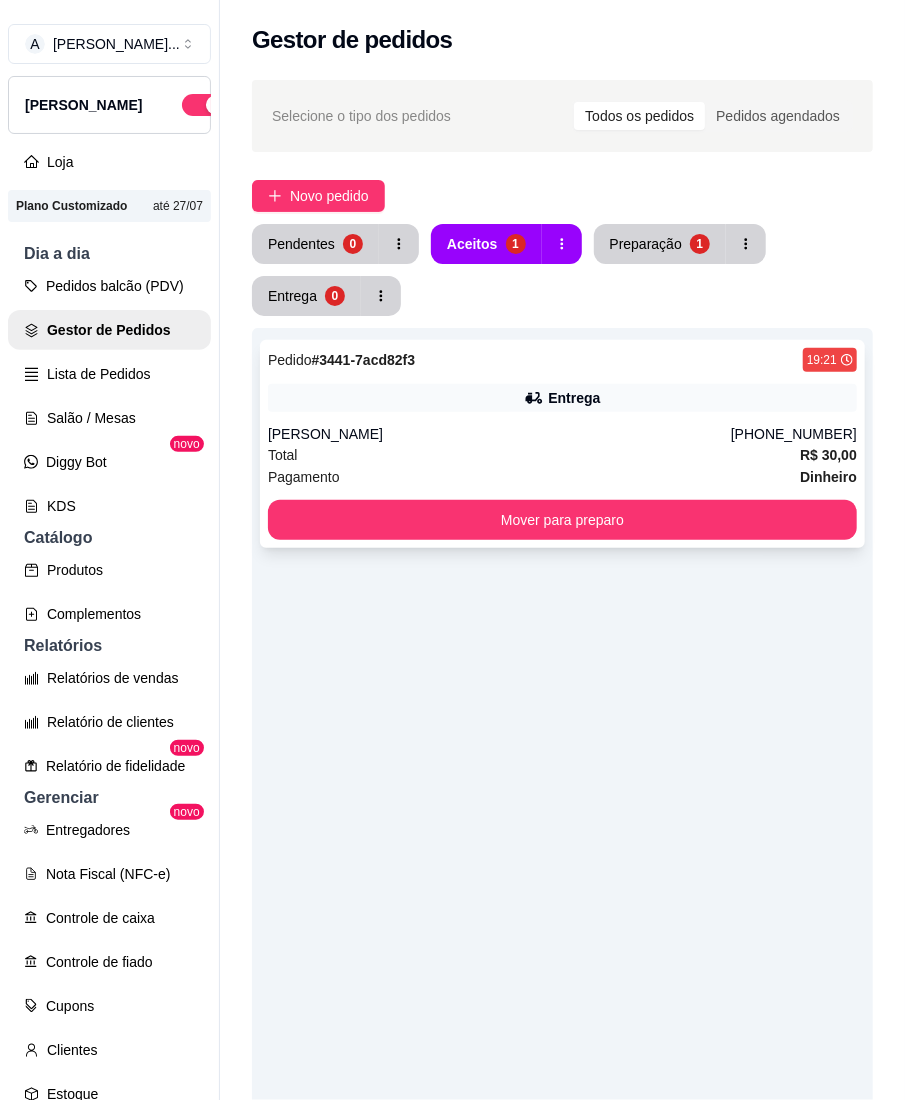 click on "Pedido  # 3441-7acd82f3 19:21 Entrega Maria [PHONE_NUMBER] Total R$ 30,00 Pagamento Dinheiro Mover para preparo" at bounding box center [562, 444] 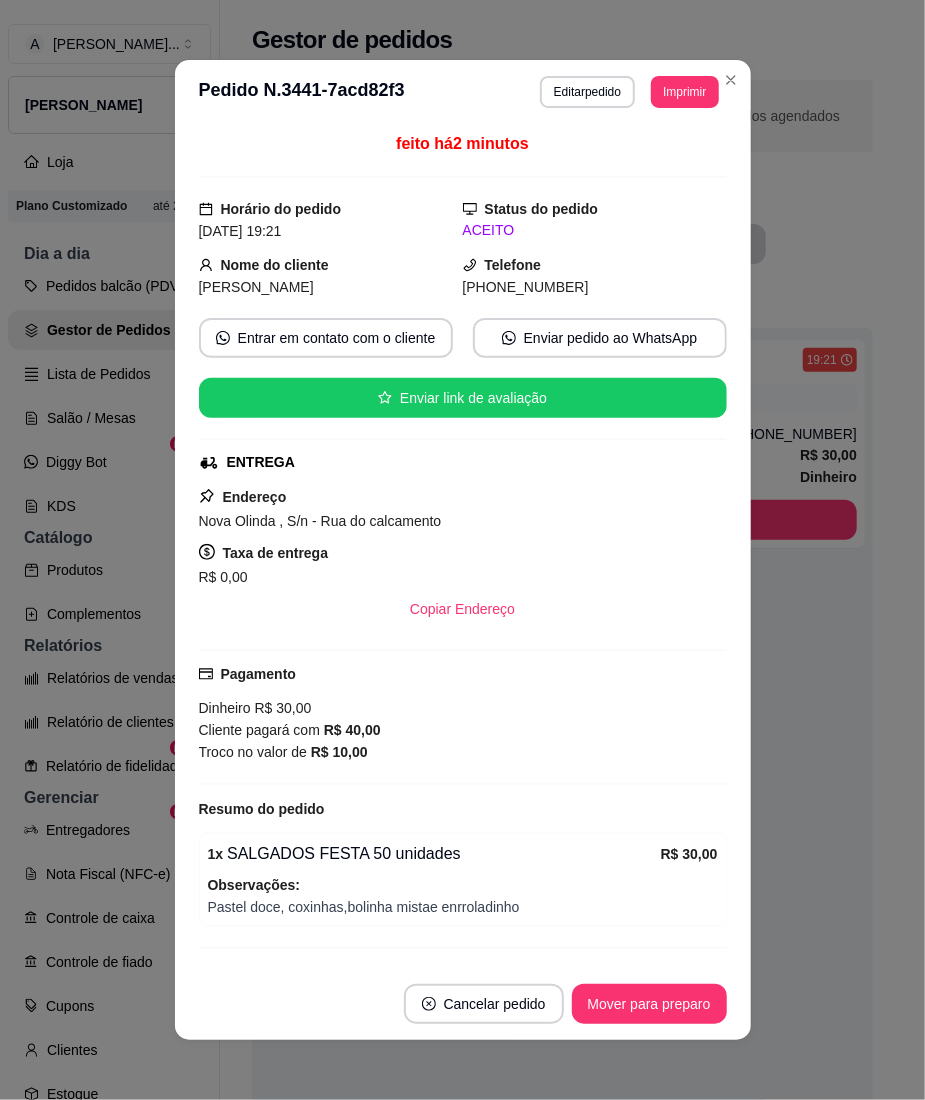 drag, startPoint x: 468, startPoint y: 281, endPoint x: 597, endPoint y: 285, distance: 129.062 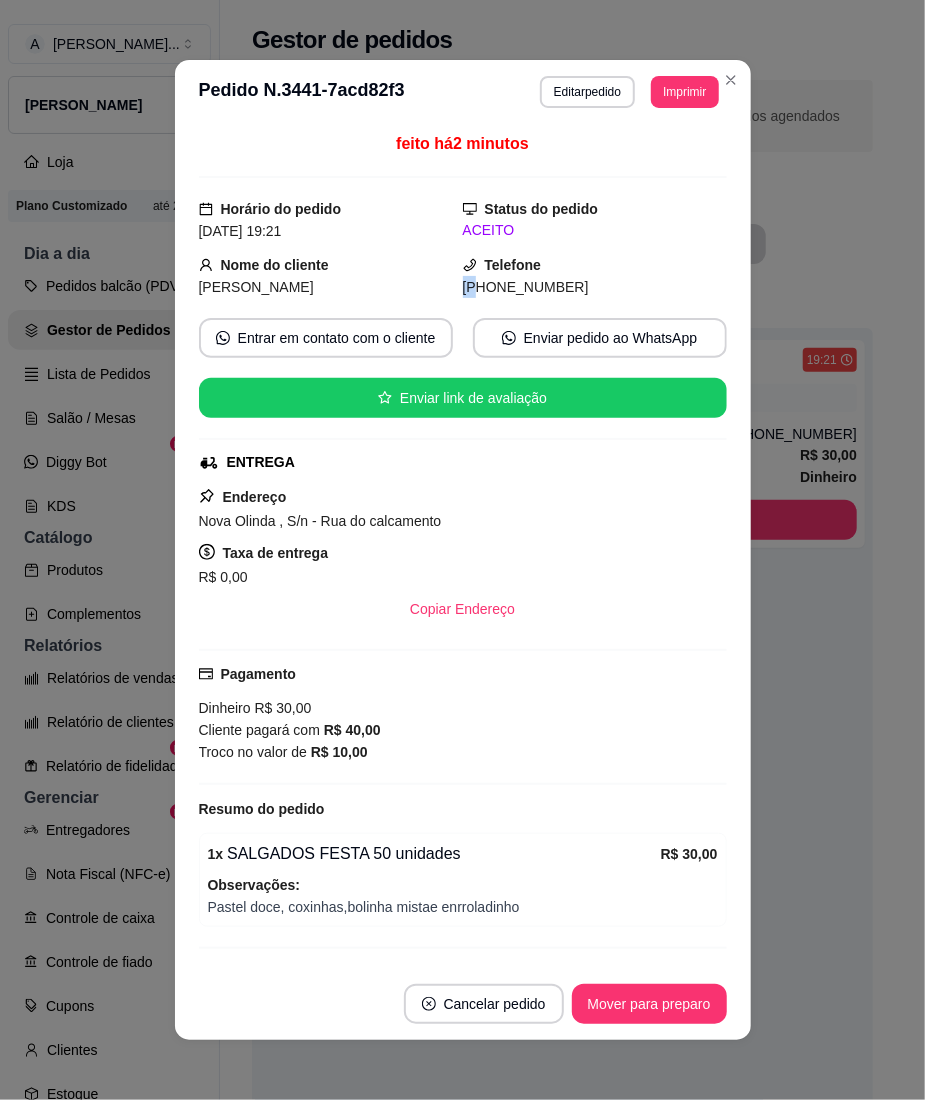 drag, startPoint x: 453, startPoint y: 285, endPoint x: 440, endPoint y: 286, distance: 13.038404 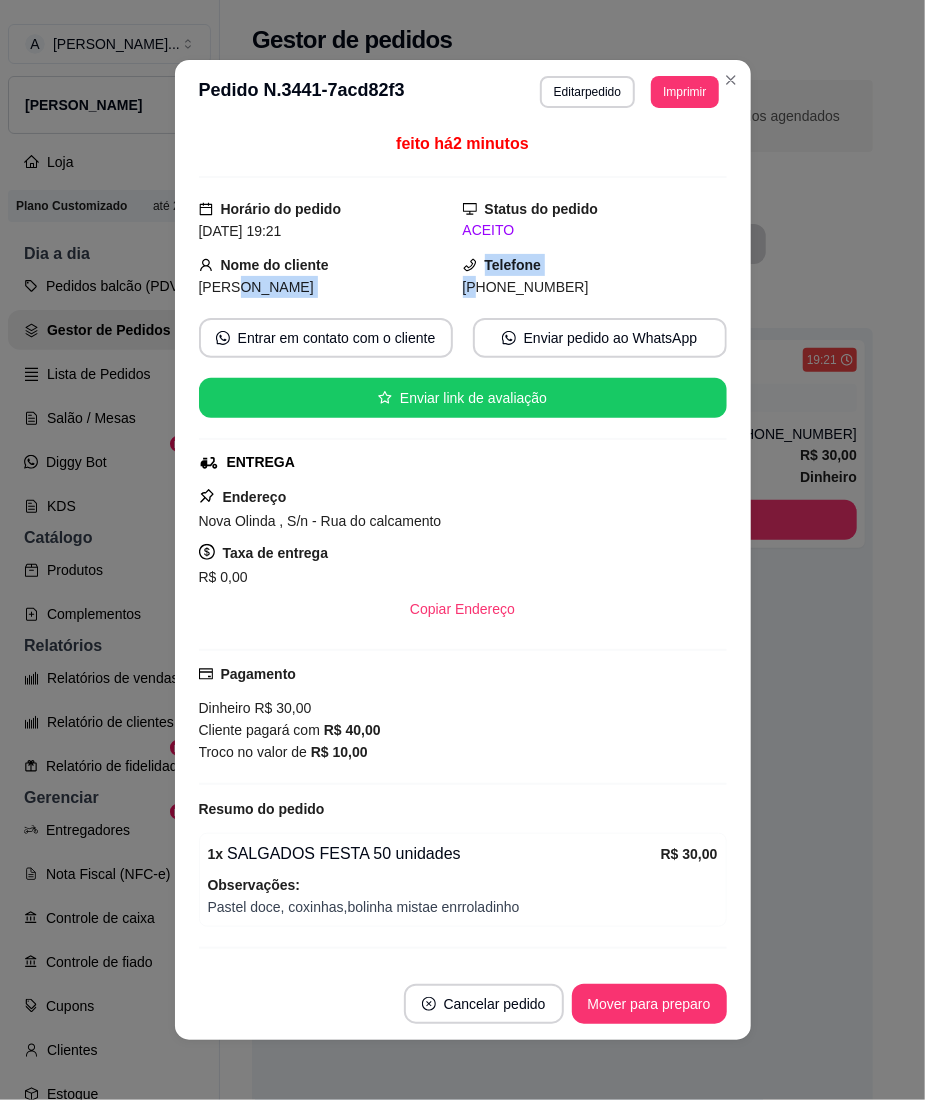 click on "[PERSON_NAME]" at bounding box center (331, 287) 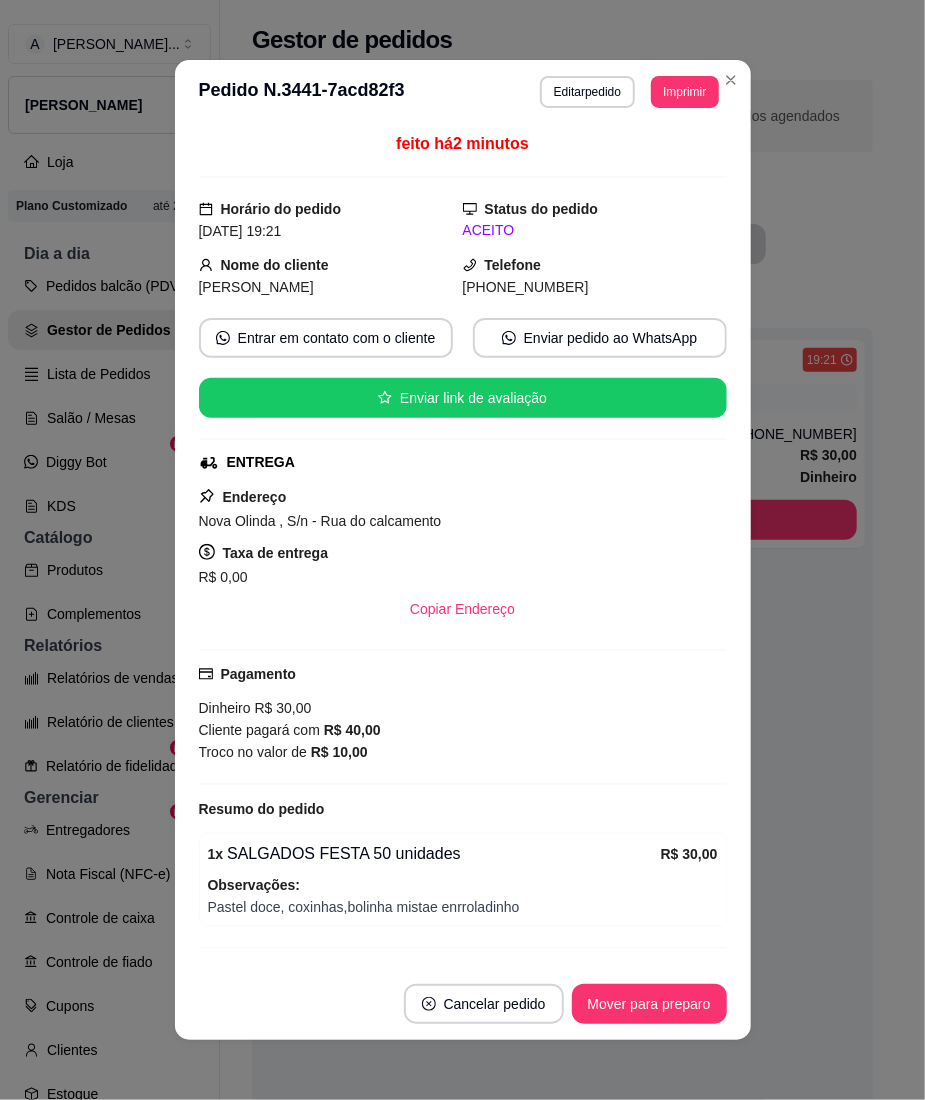 click on "[PERSON_NAME]" at bounding box center (331, 287) 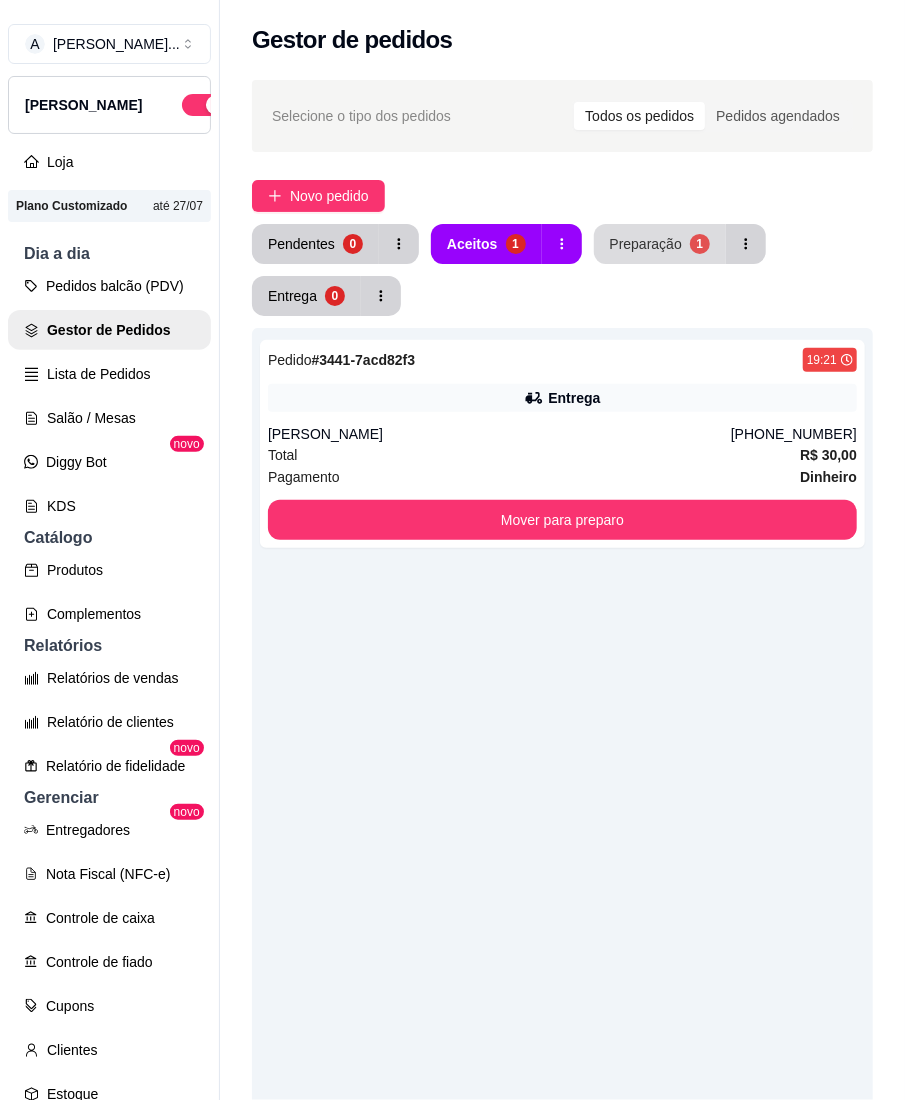 click on "Preparação" at bounding box center [646, 244] 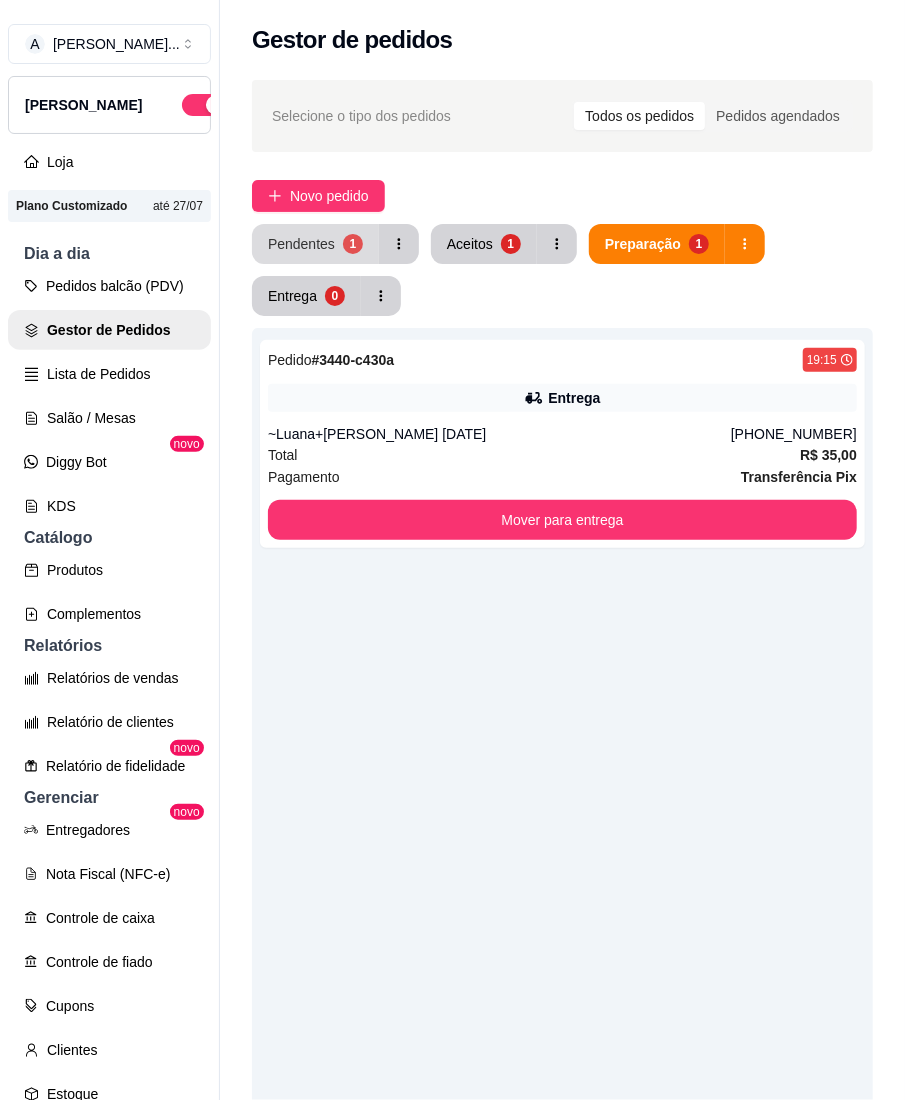 click on "Pendentes 1" at bounding box center [315, 244] 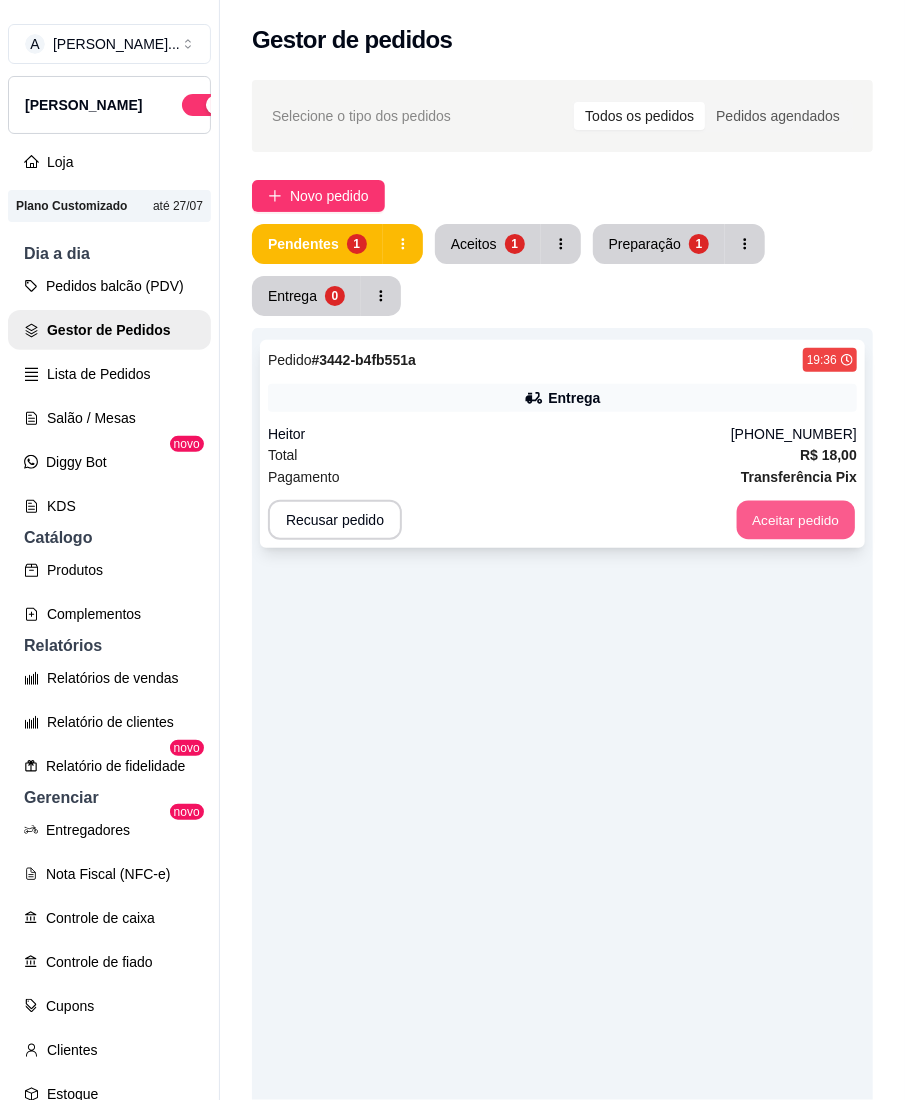 click on "Aceitar pedido" at bounding box center (796, 520) 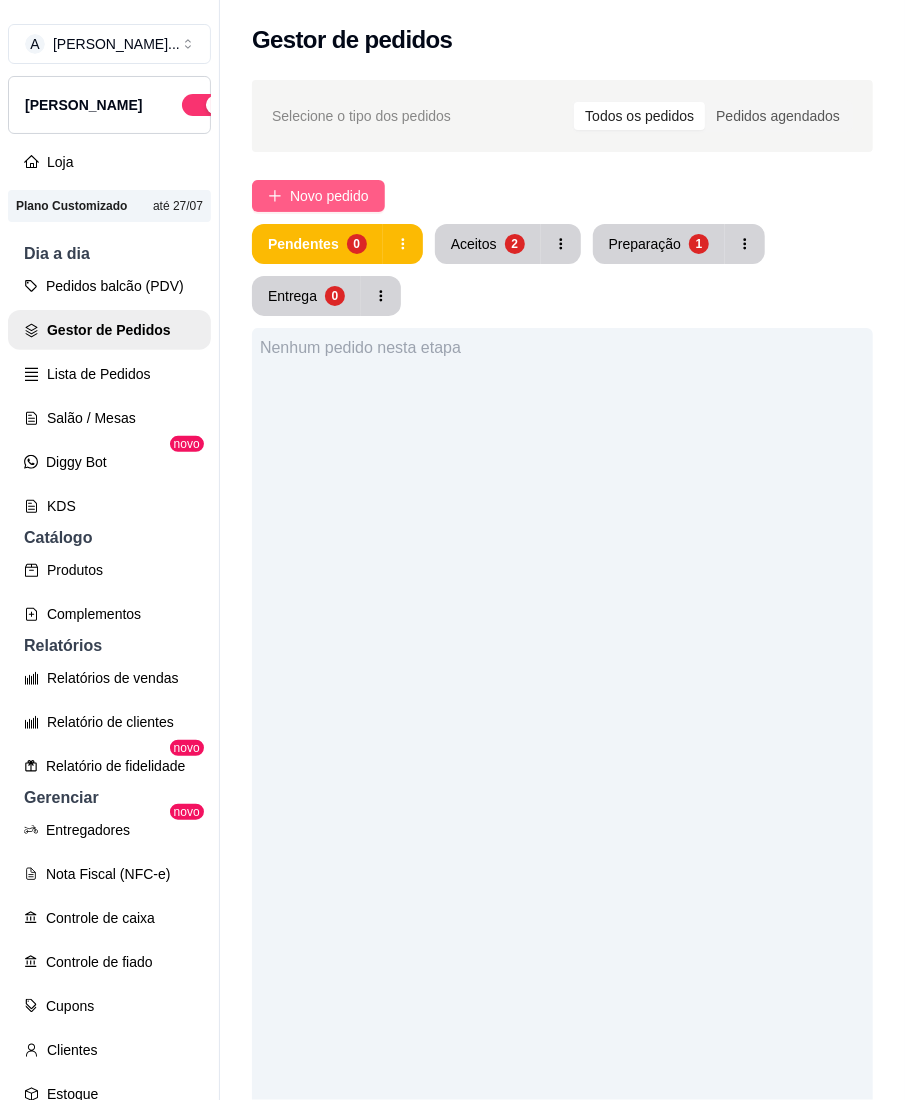 click on "Novo pedido" at bounding box center (329, 196) 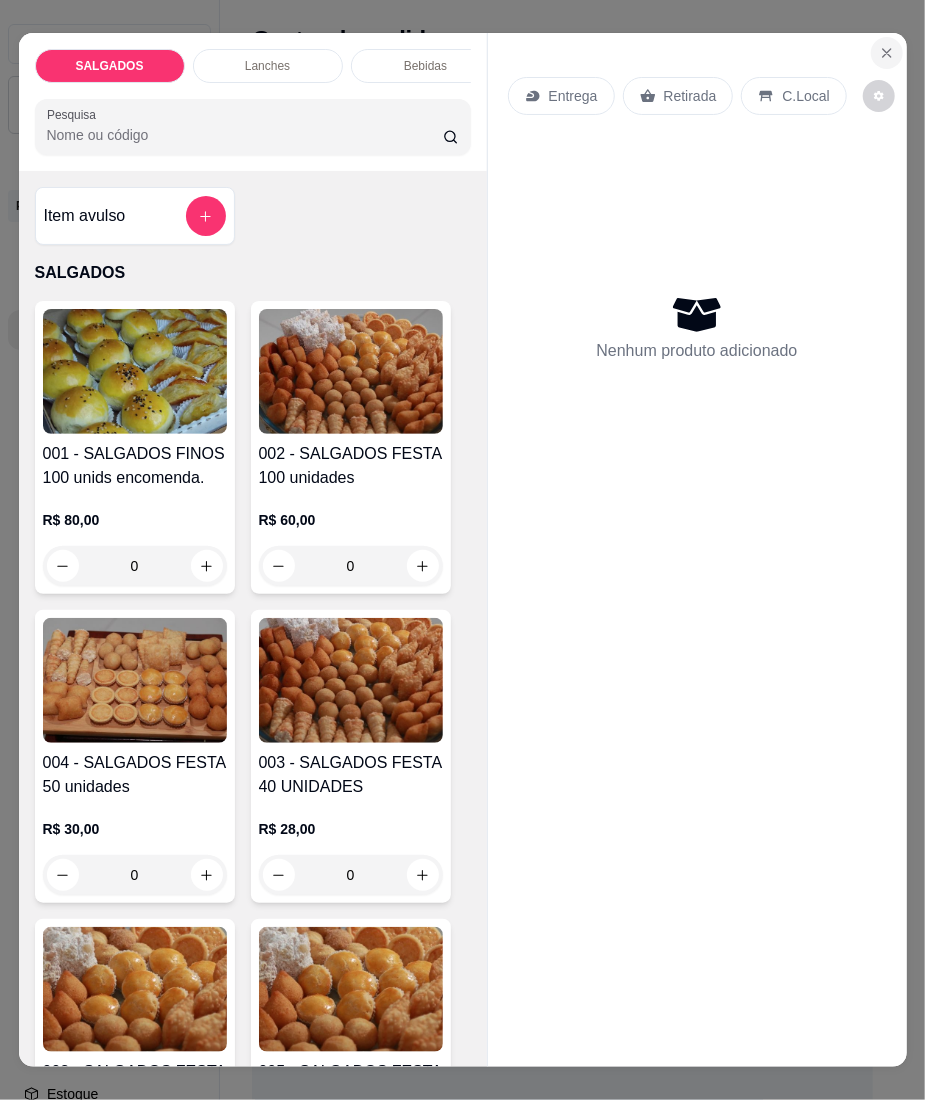 click at bounding box center (887, 53) 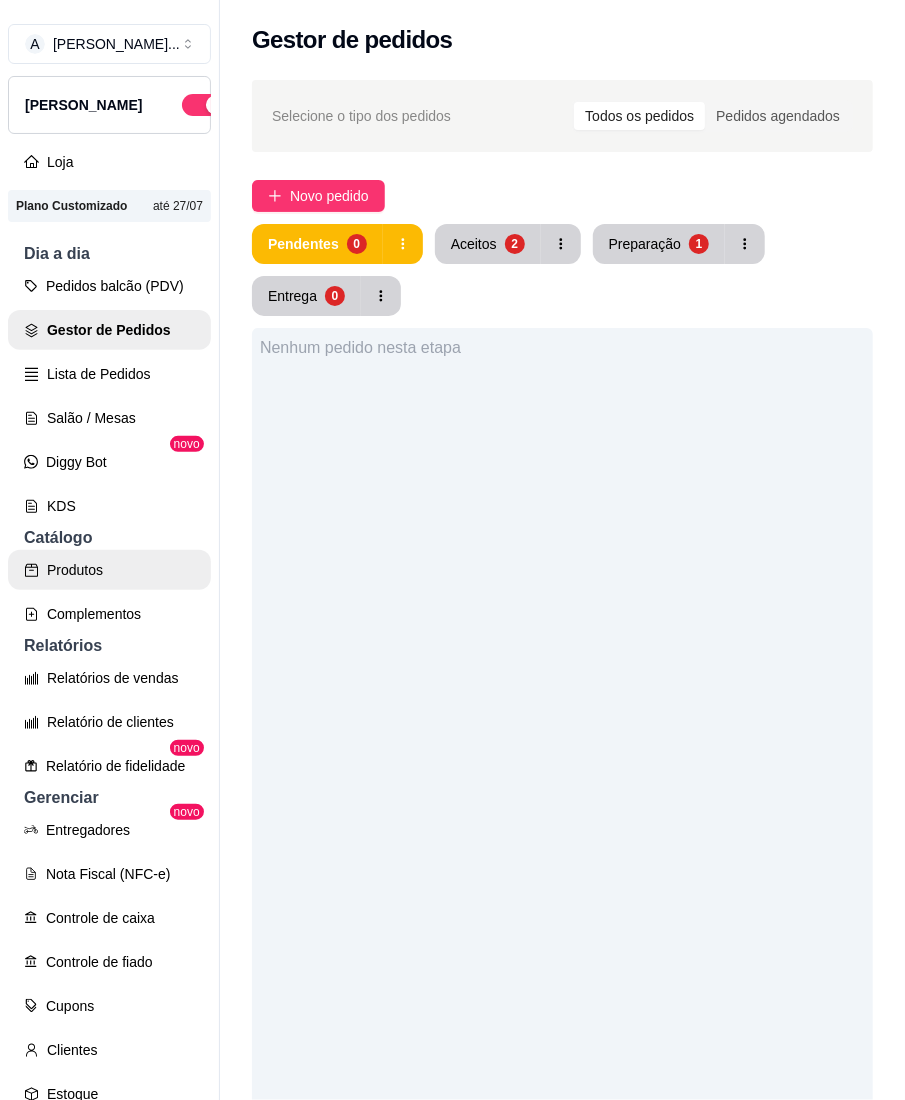 click on "Produtos" at bounding box center [109, 570] 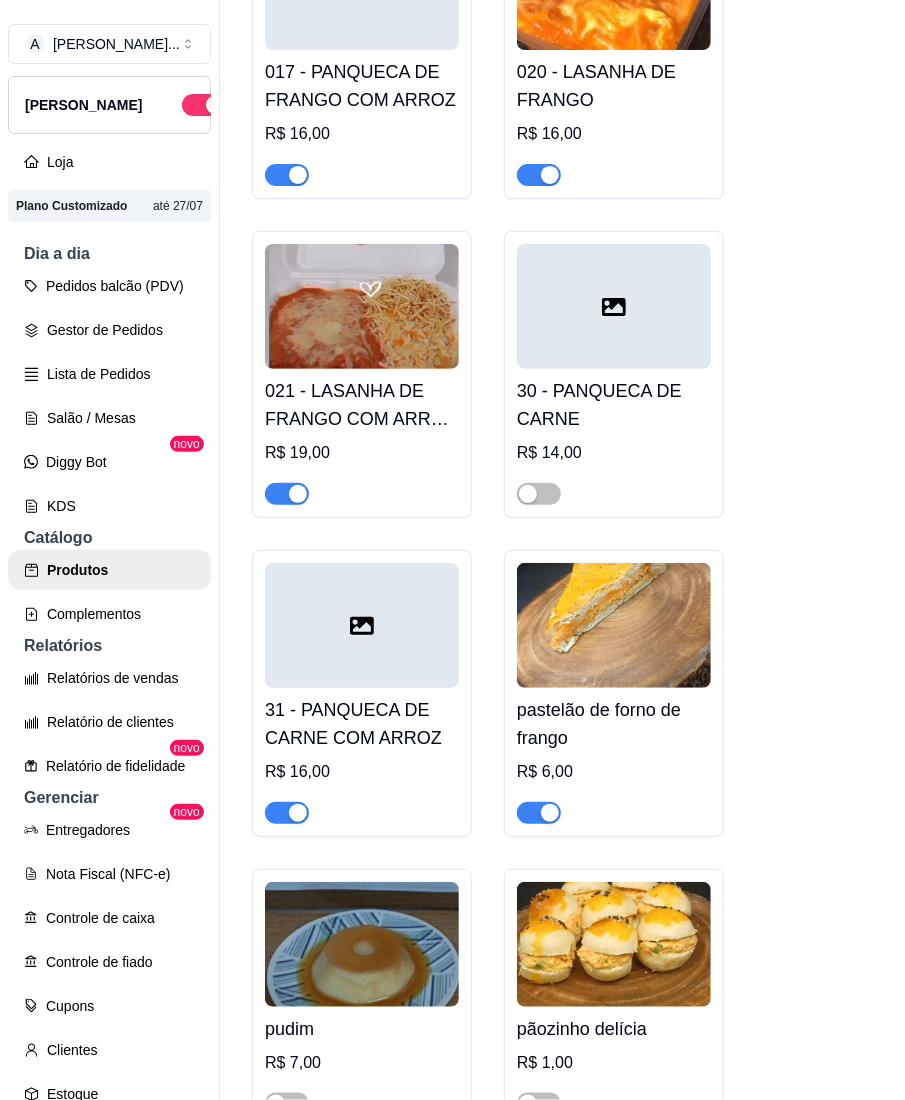 scroll, scrollTop: 5466, scrollLeft: 0, axis: vertical 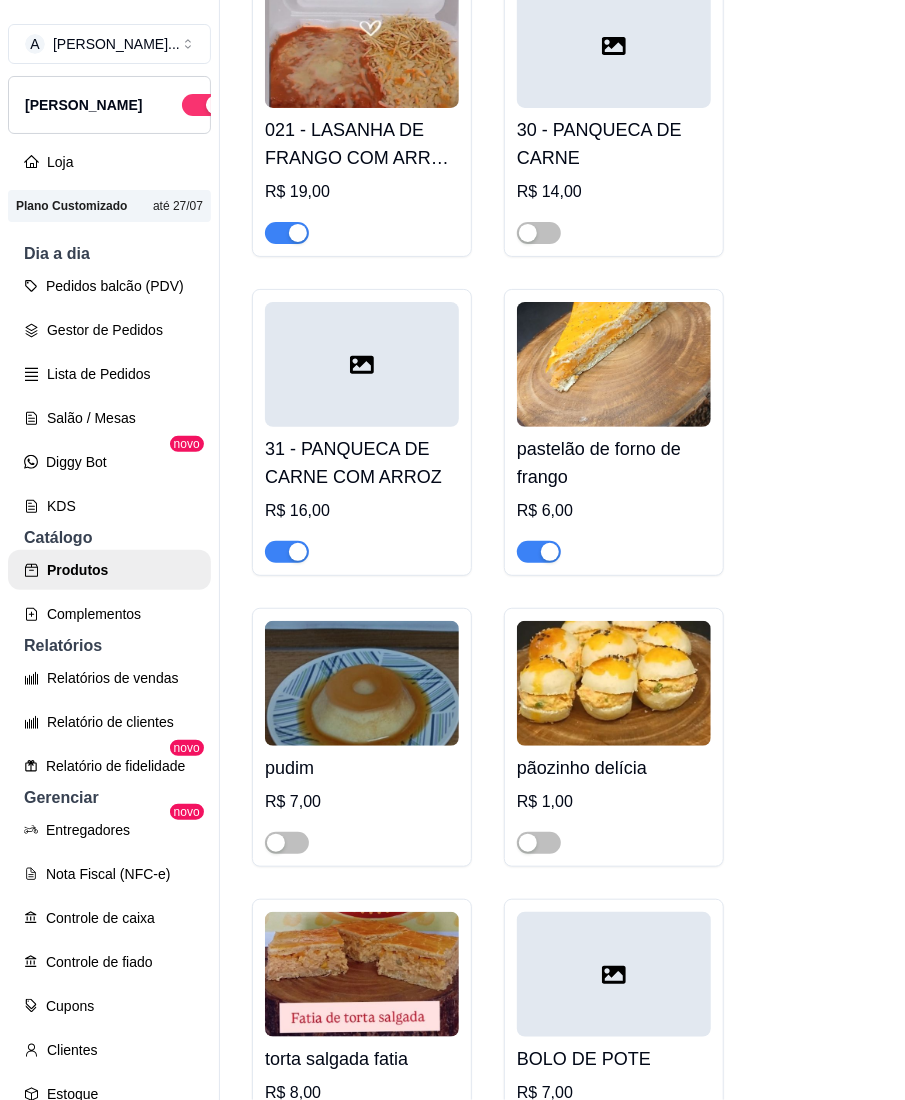 click at bounding box center [614, 834] 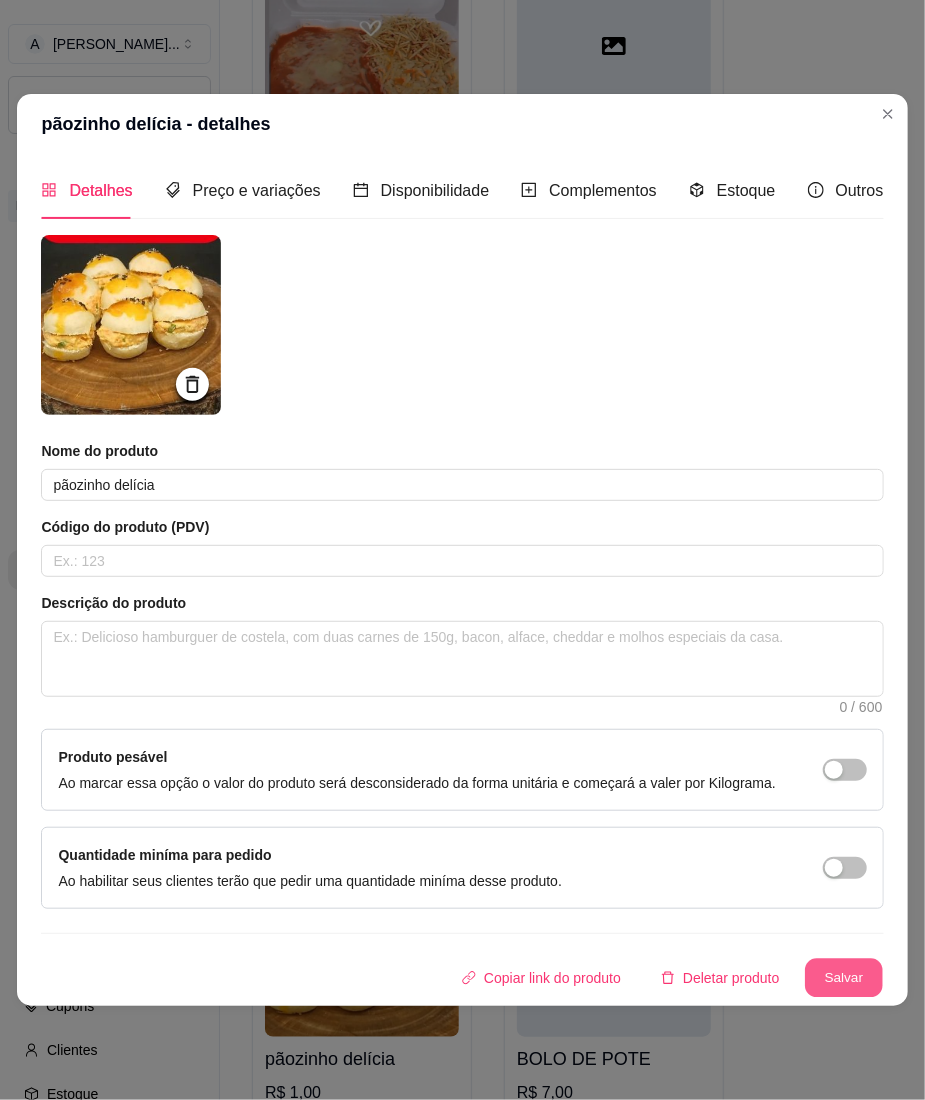 click on "Salvar" at bounding box center (844, 978) 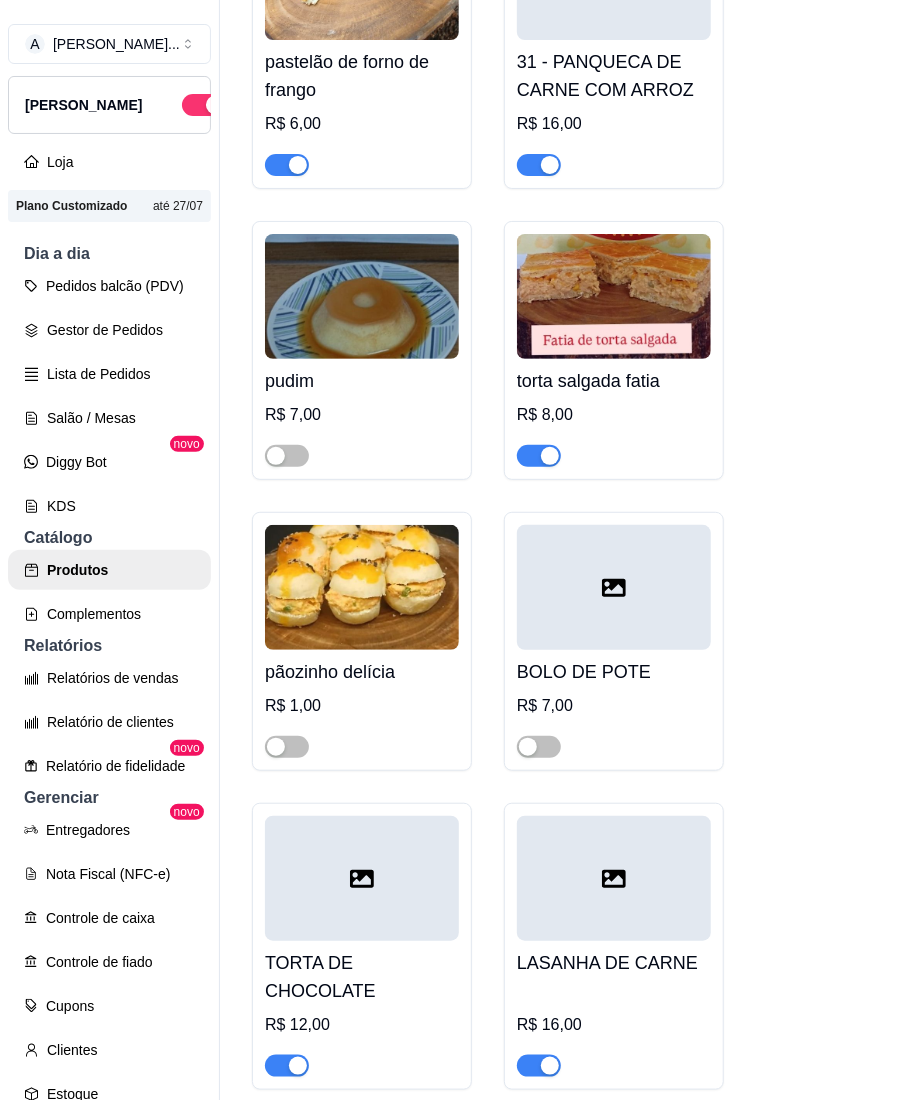 scroll, scrollTop: 5866, scrollLeft: 0, axis: vertical 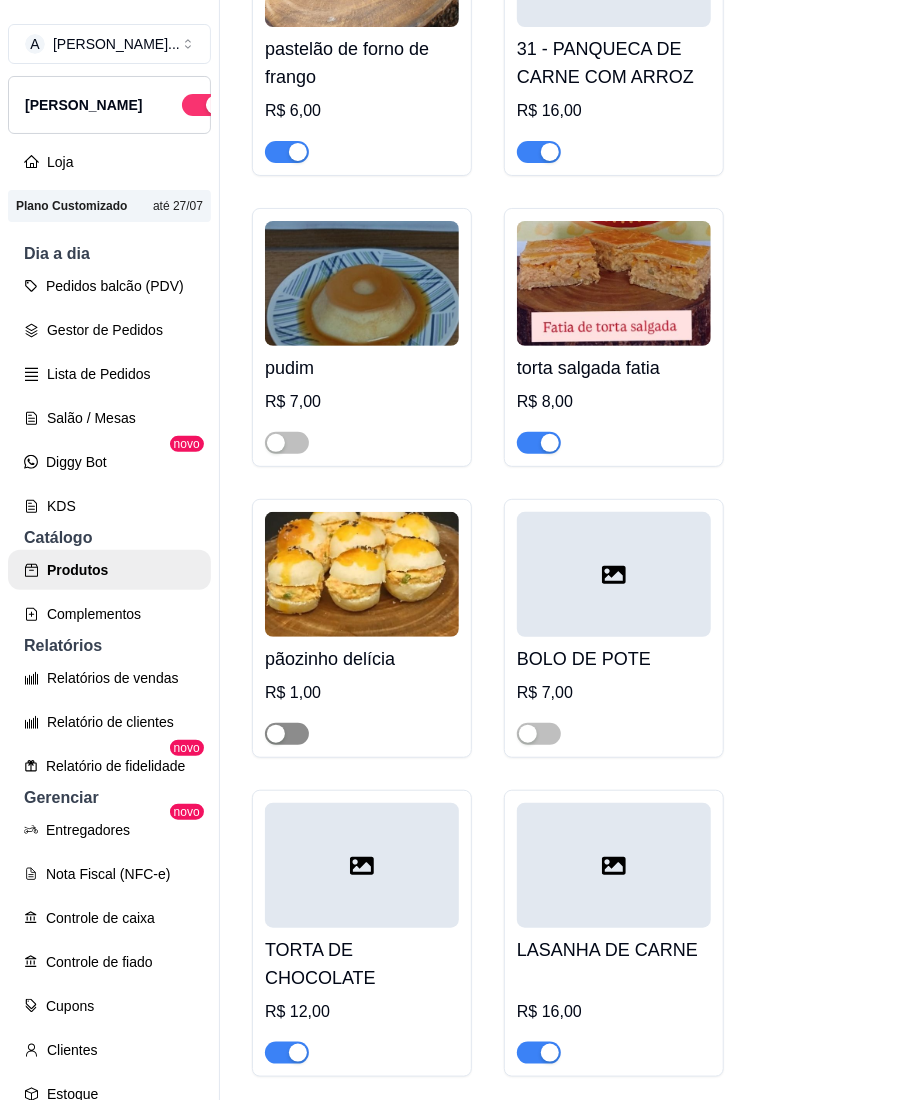 click at bounding box center [276, 734] 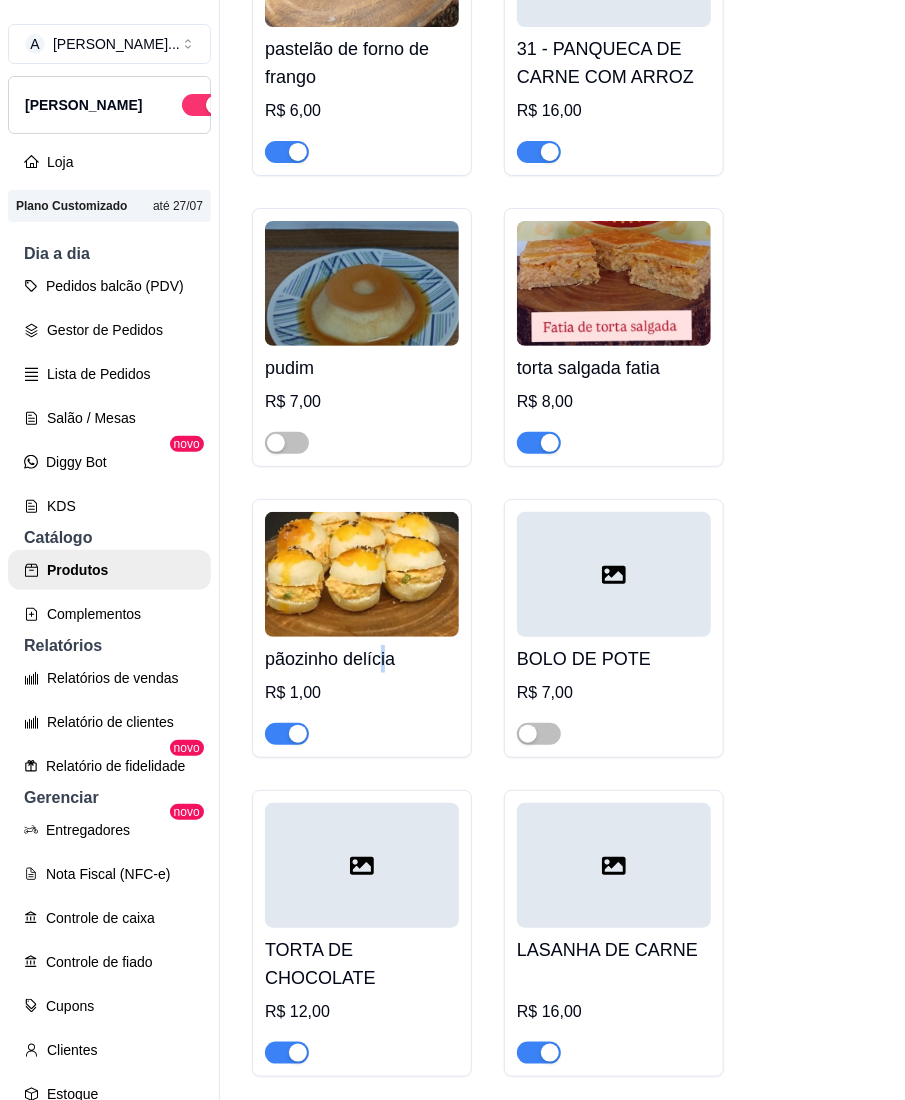 click on "pãozinho delícia" at bounding box center (362, 659) 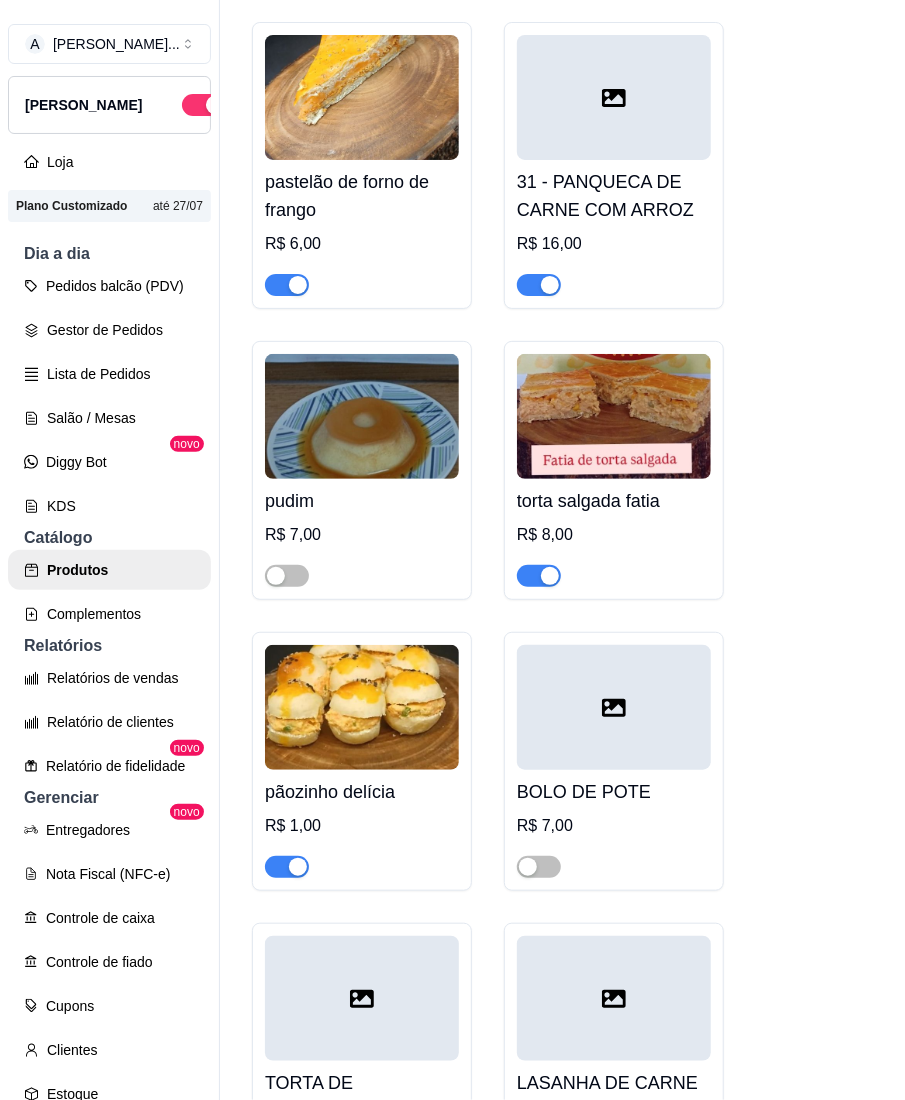 scroll, scrollTop: 5333, scrollLeft: 0, axis: vertical 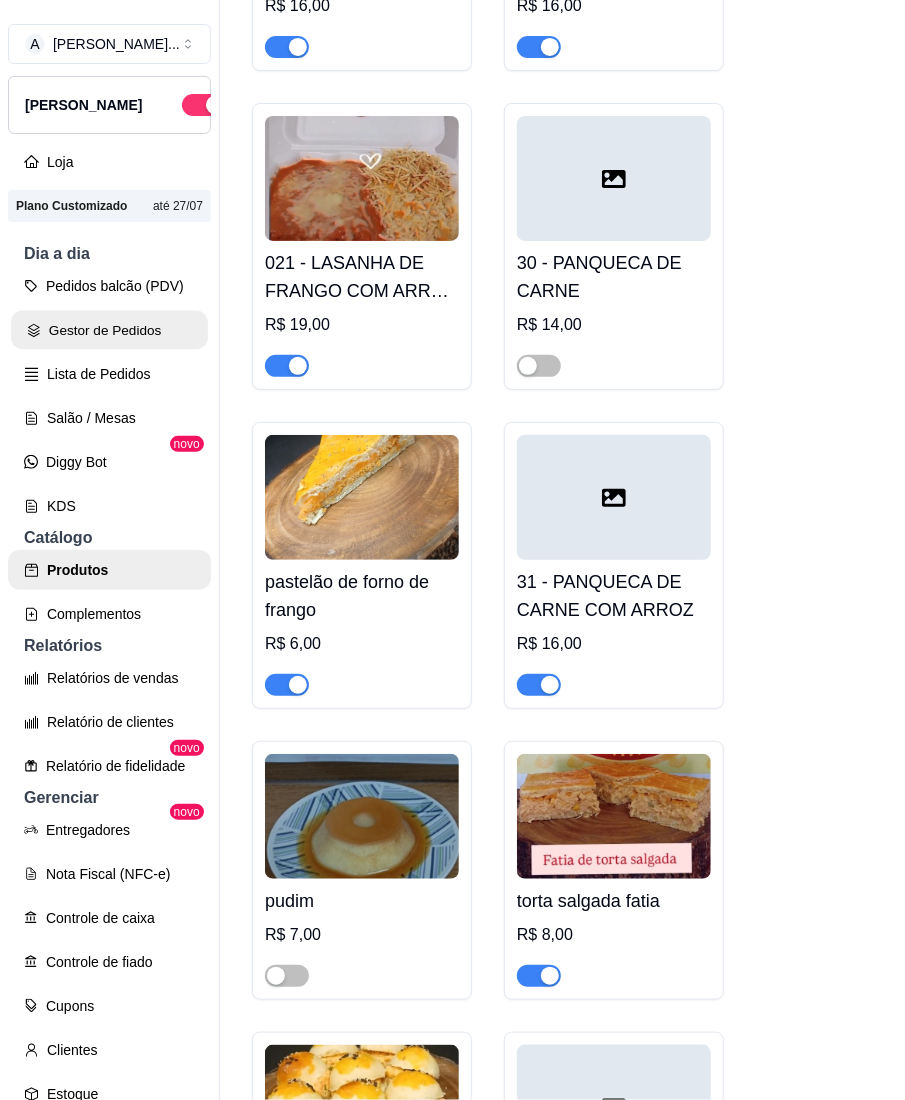 click on "Gestor de Pedidos" at bounding box center [109, 330] 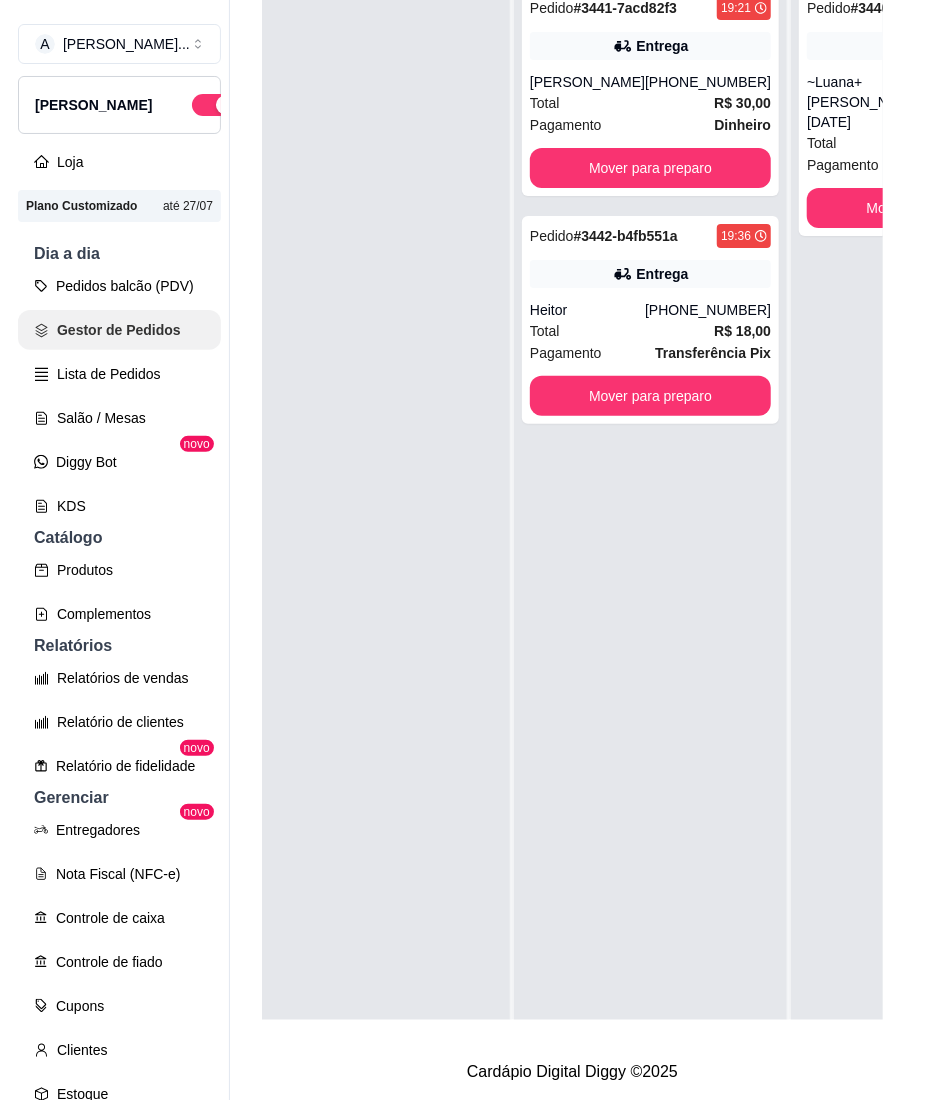 scroll, scrollTop: 0, scrollLeft: 0, axis: both 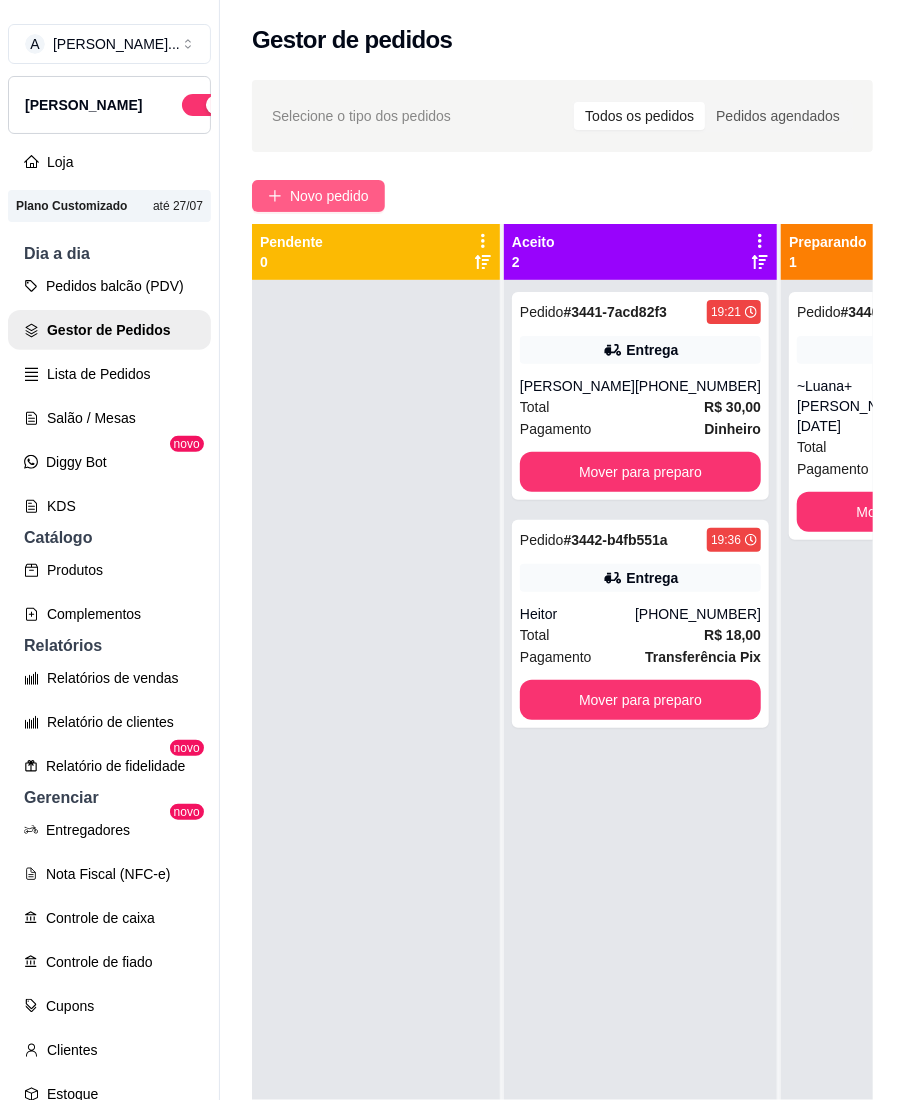 click on "Novo pedido" at bounding box center (318, 196) 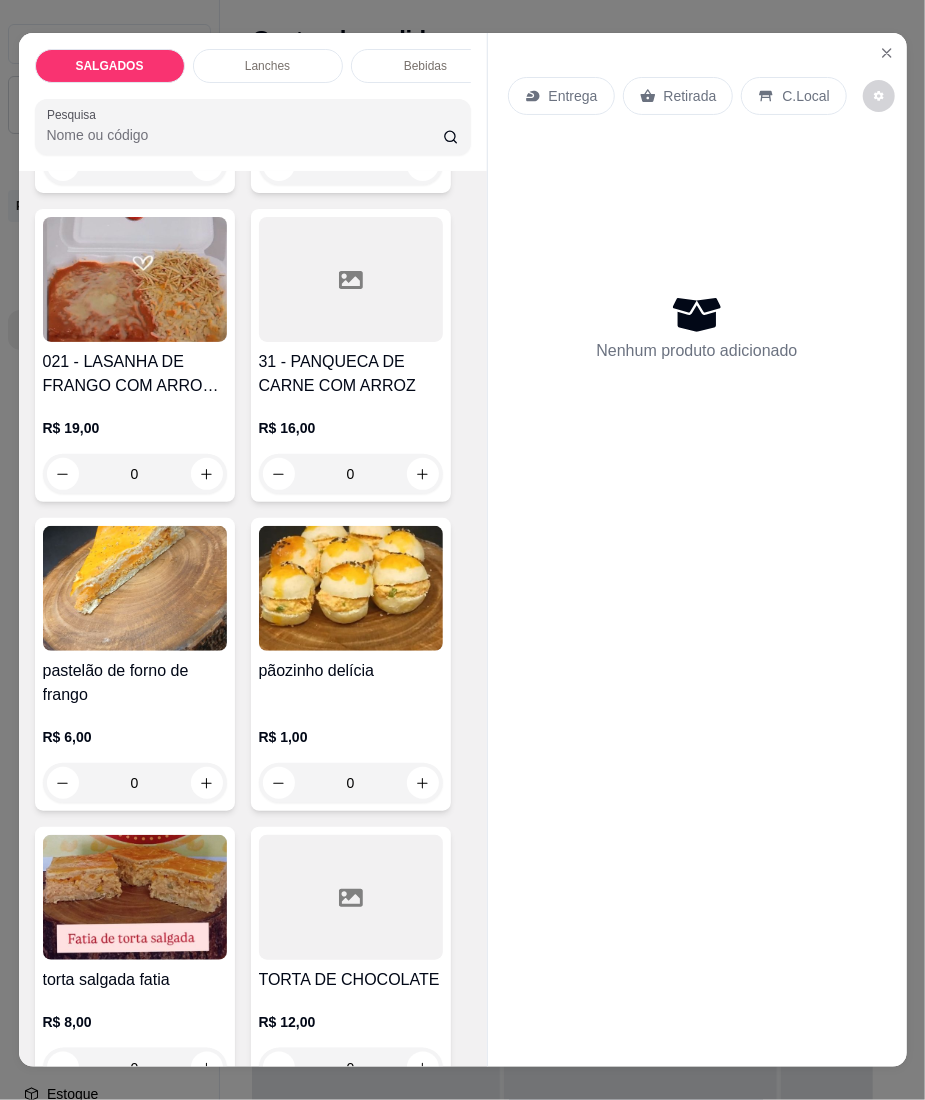 scroll, scrollTop: 5066, scrollLeft: 0, axis: vertical 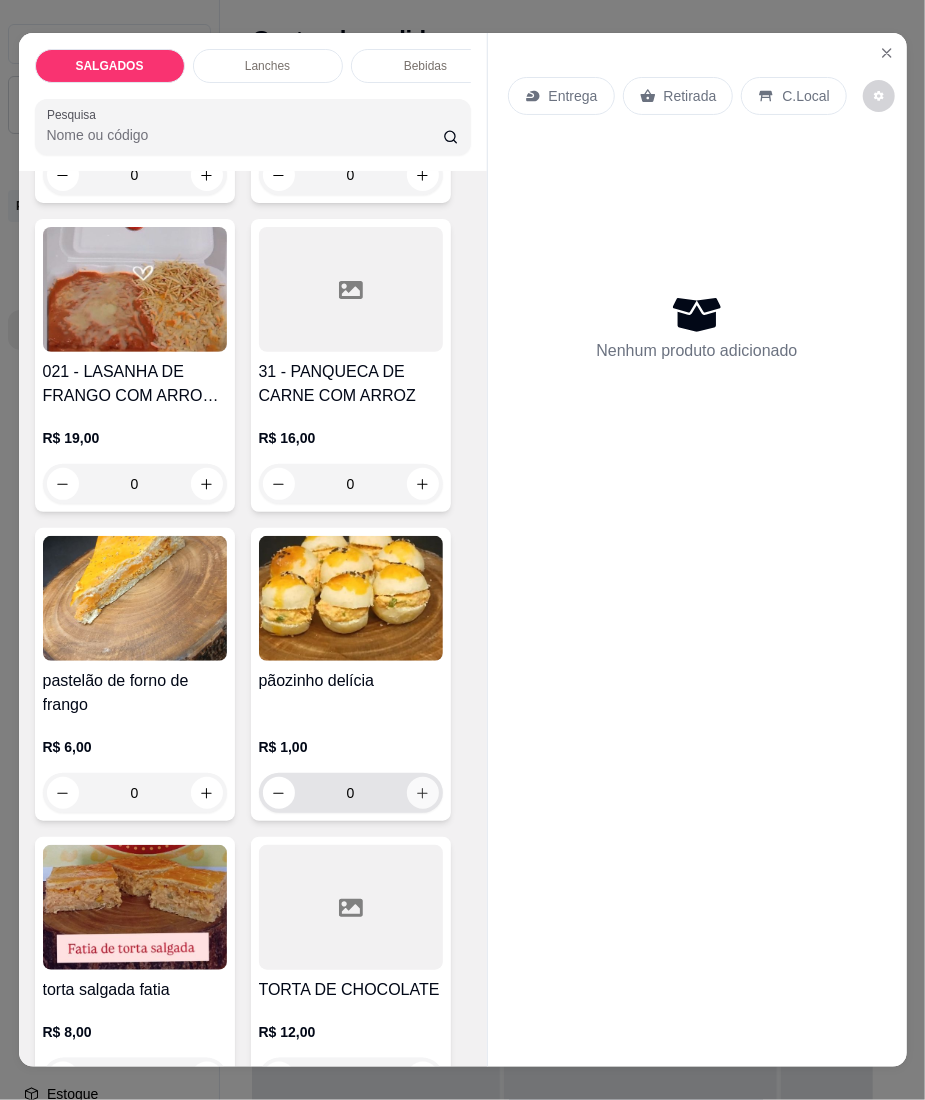 click 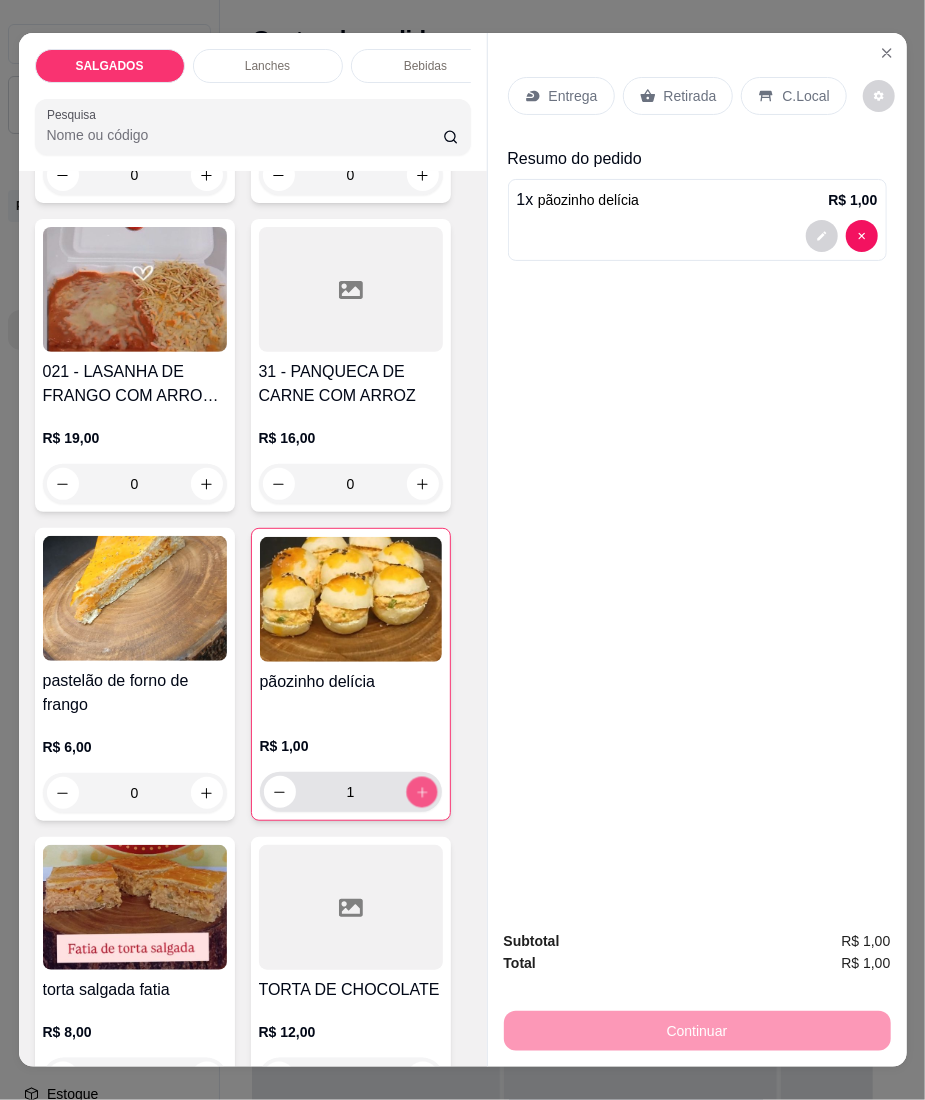 click 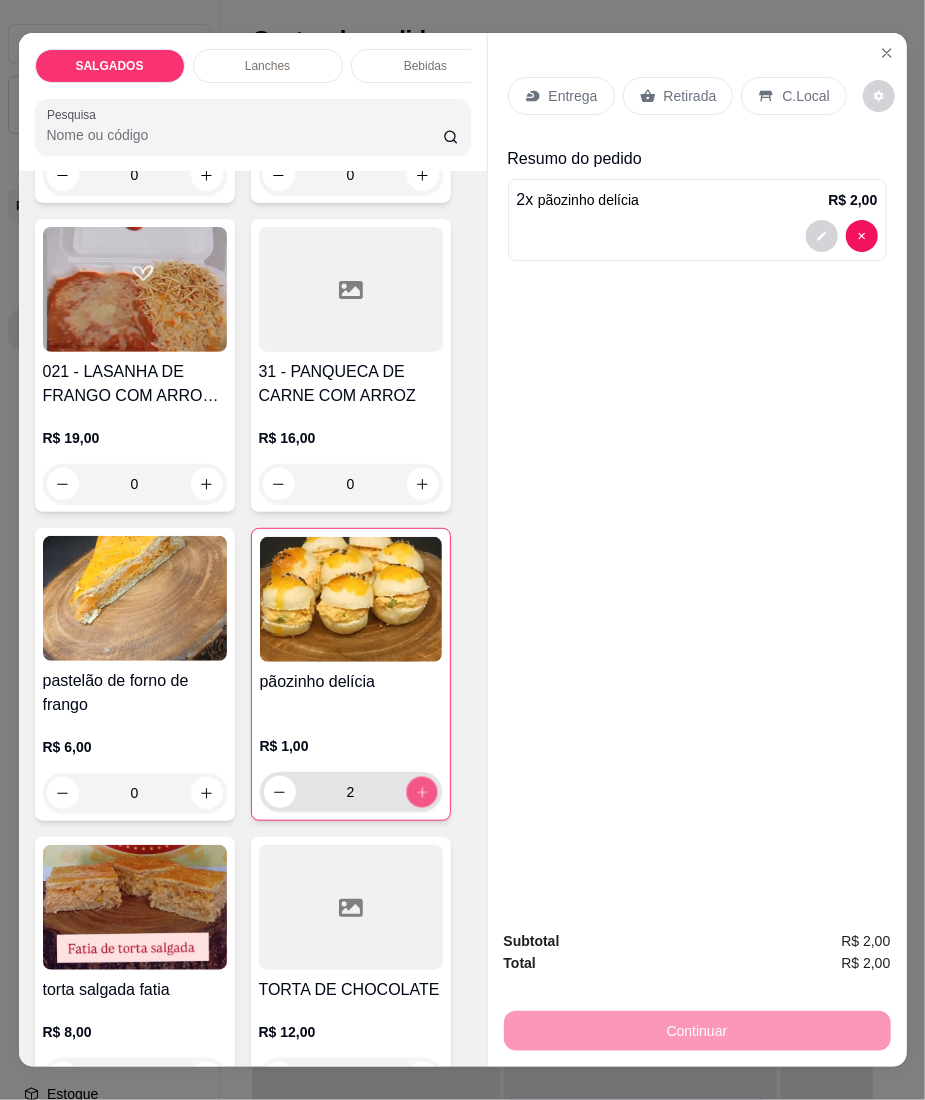 click 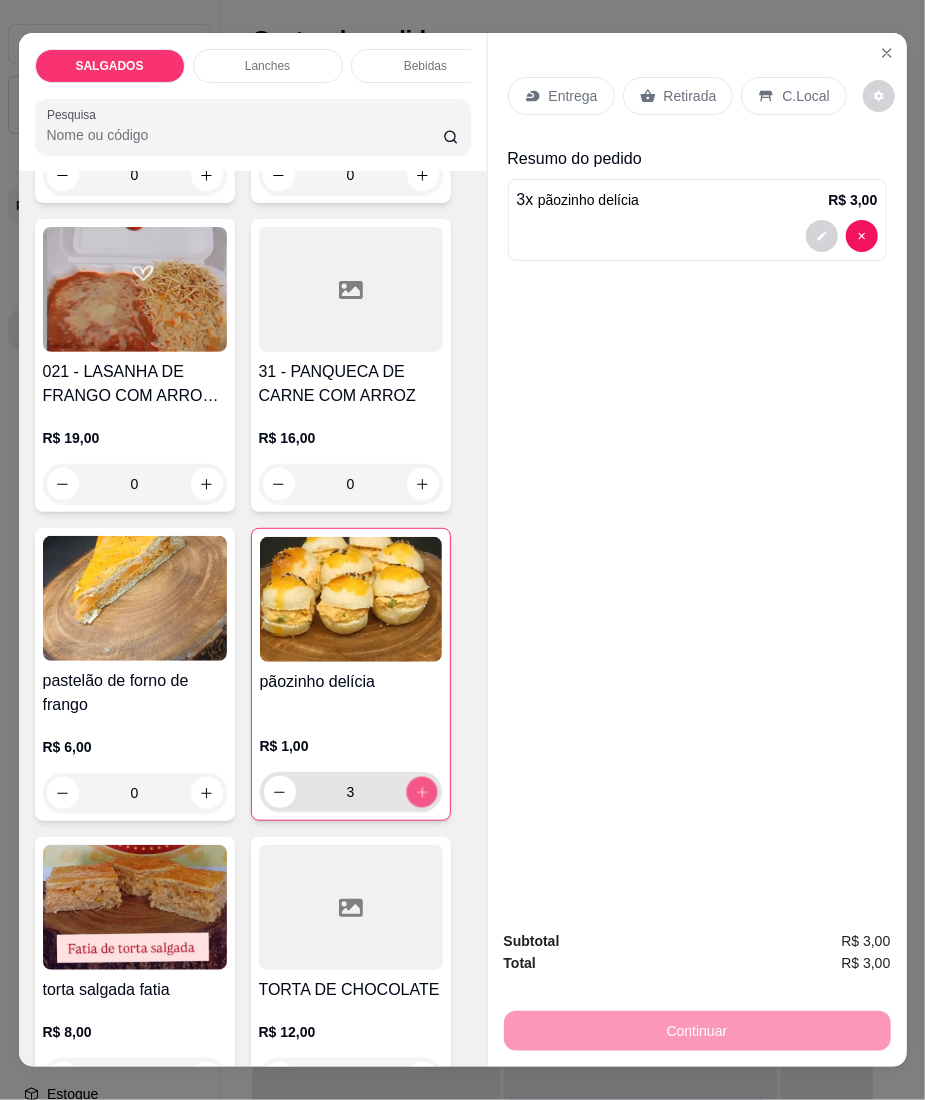 click 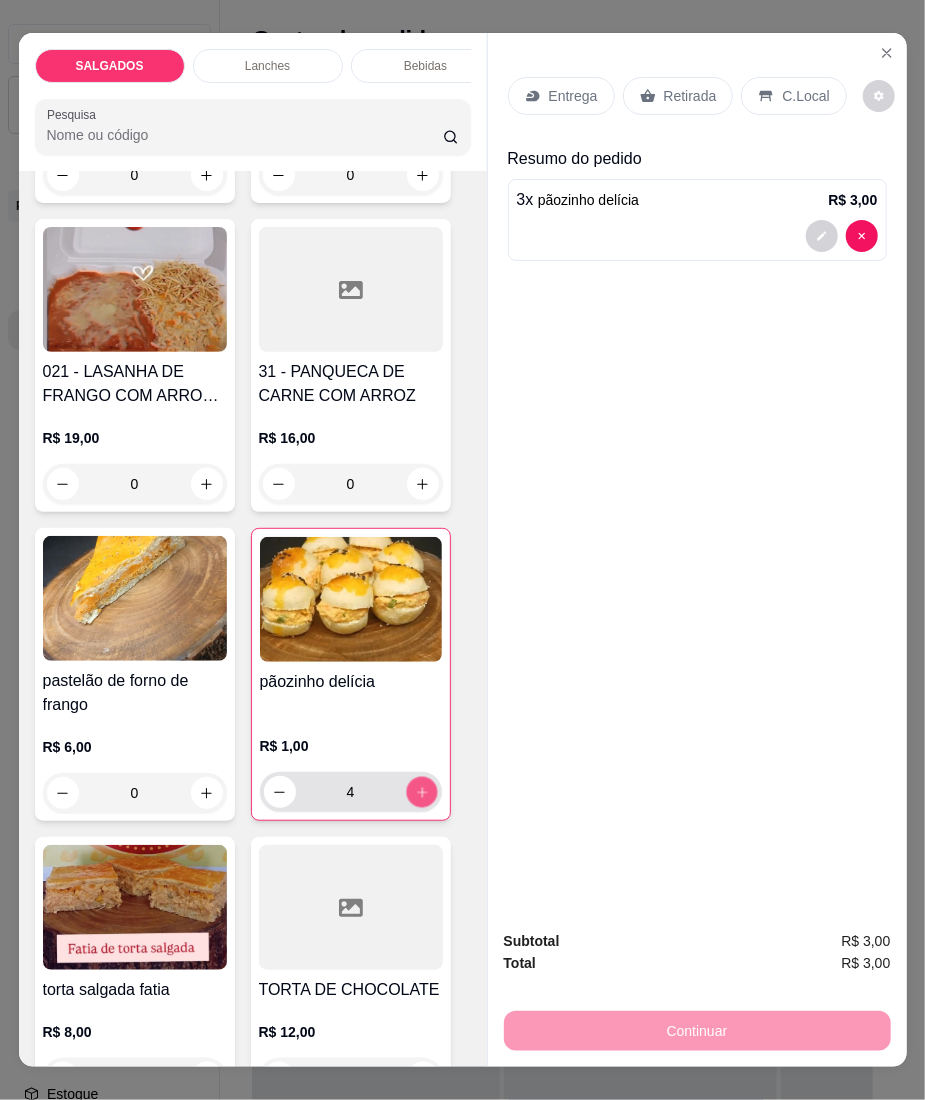 click 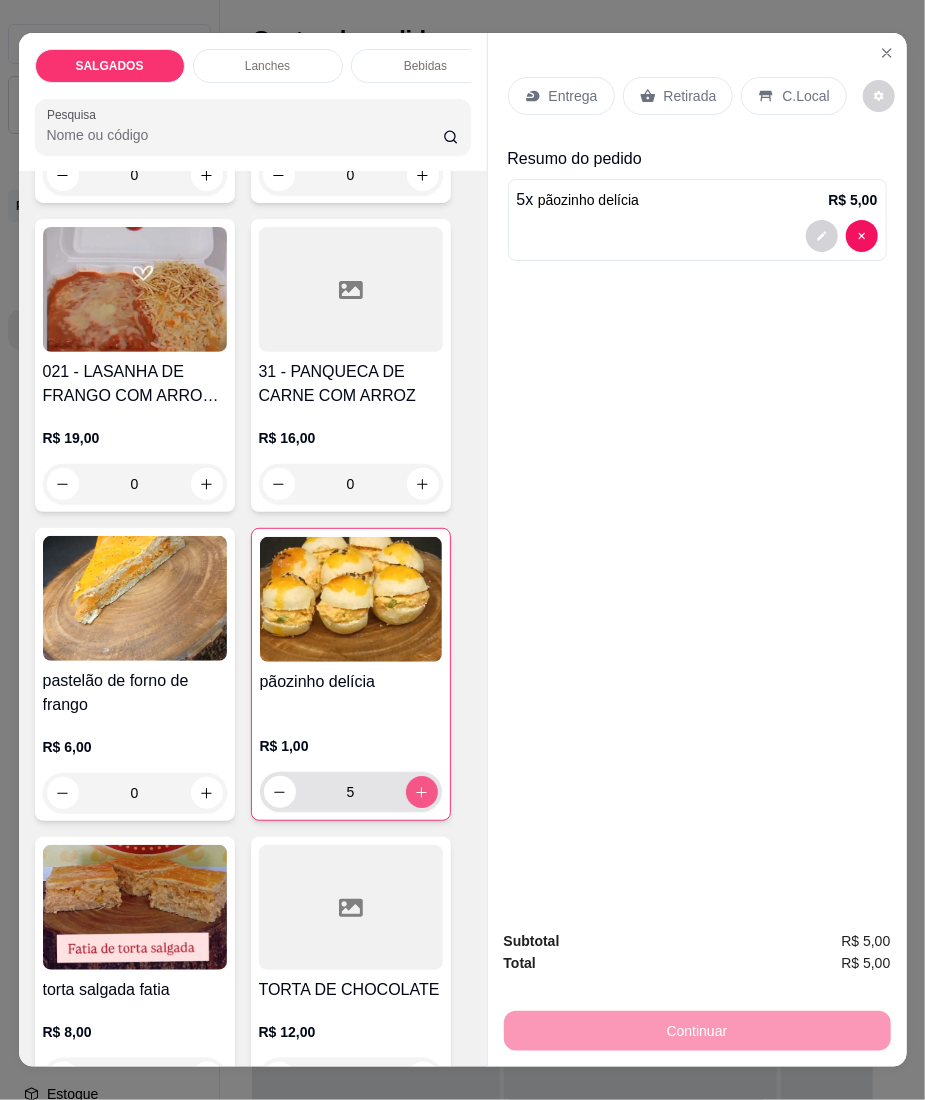 click 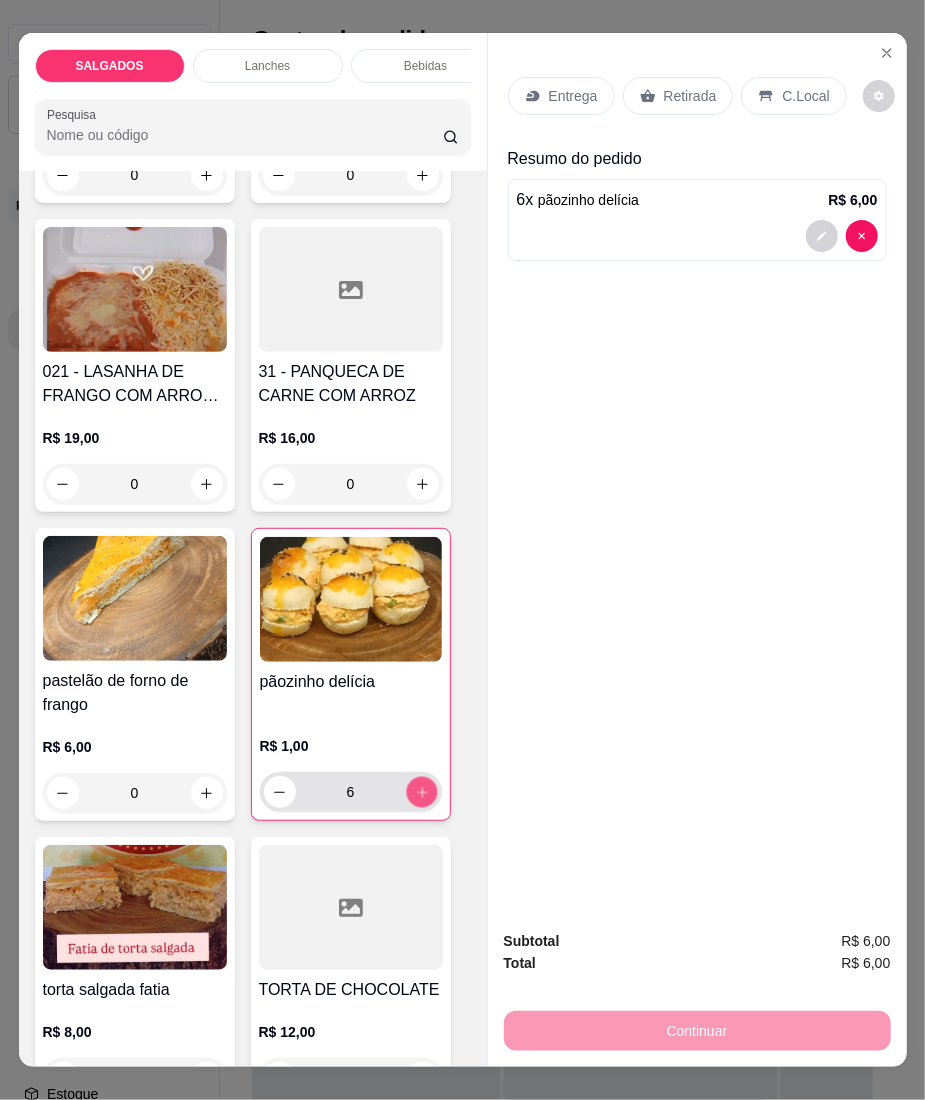click 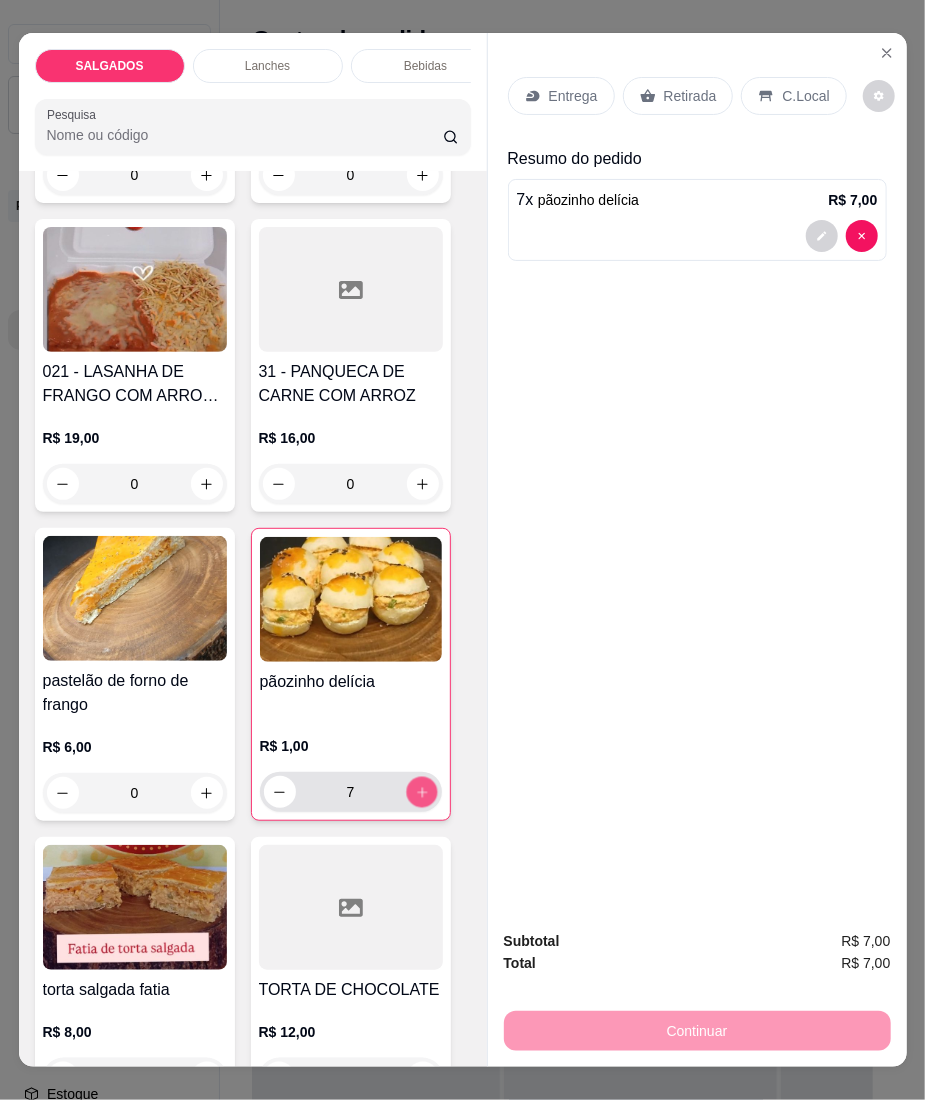 click 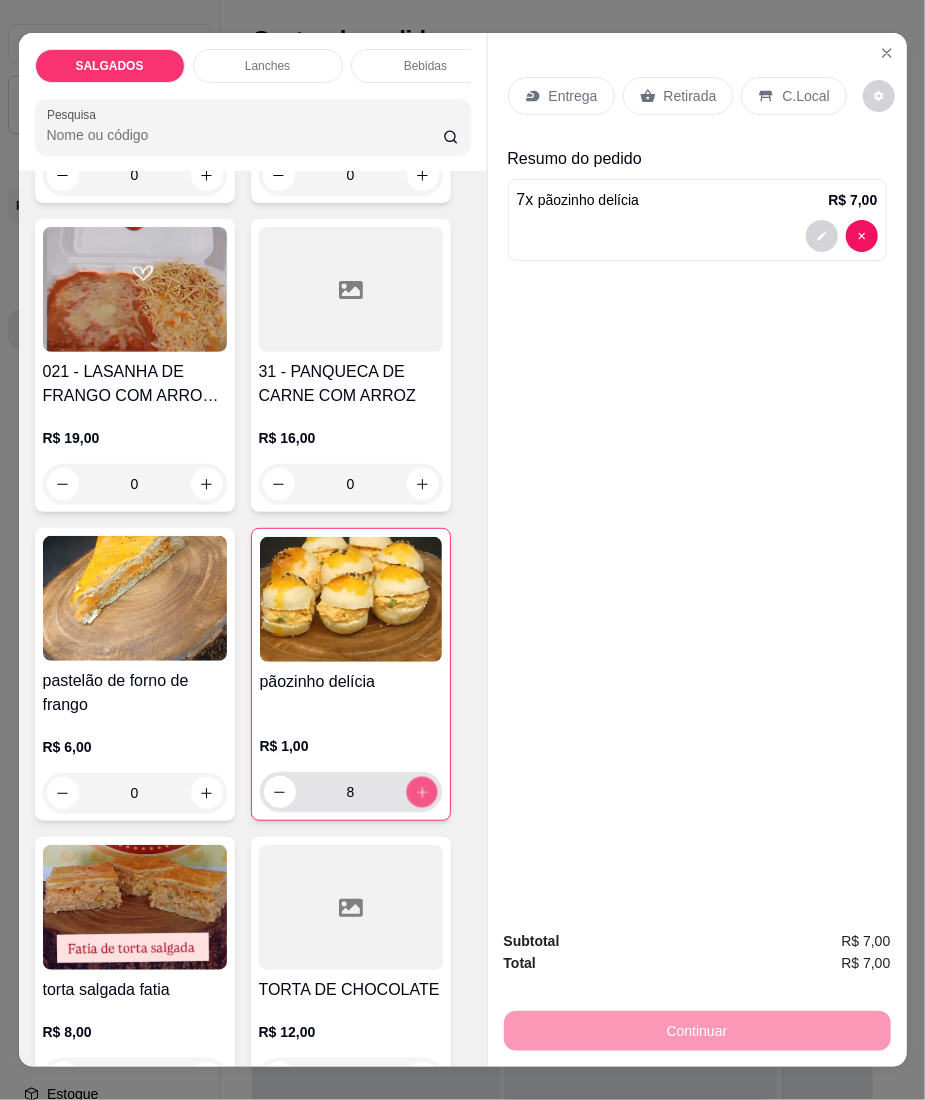 click 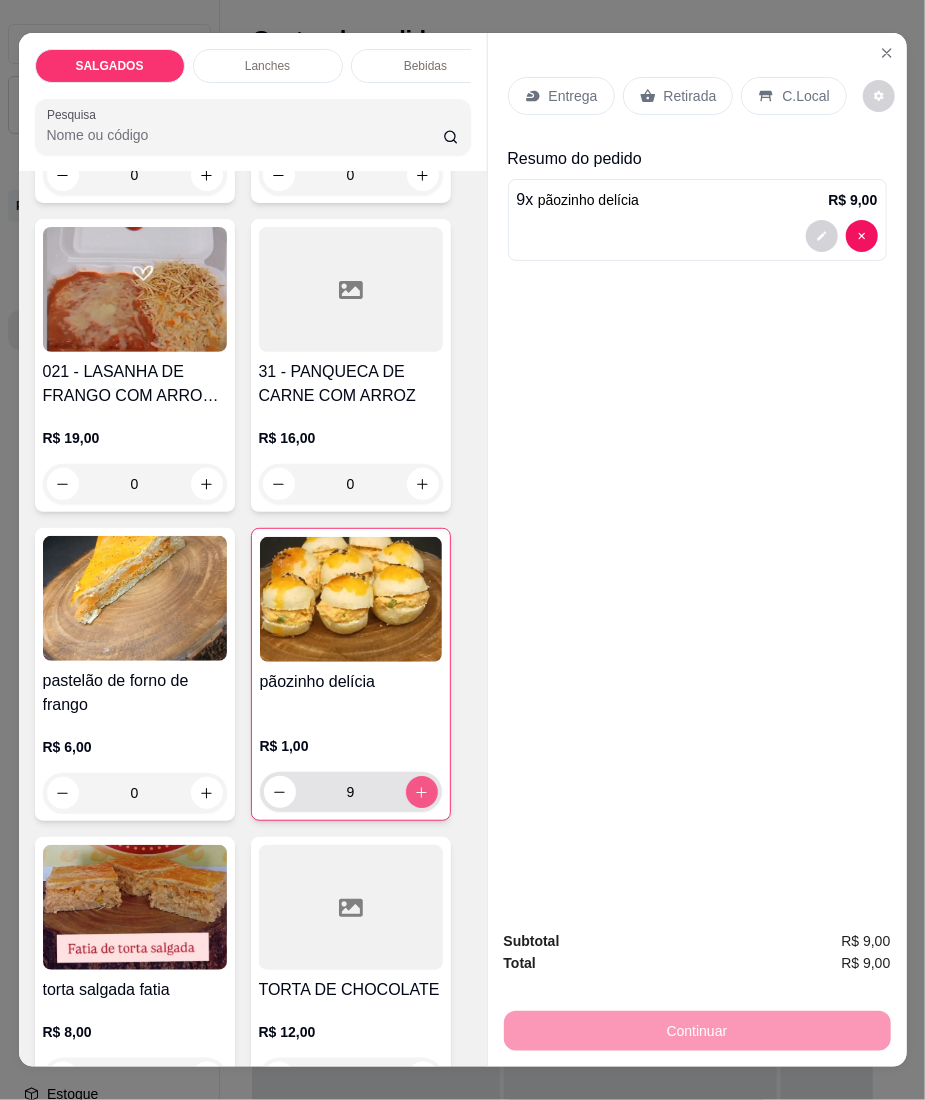 click 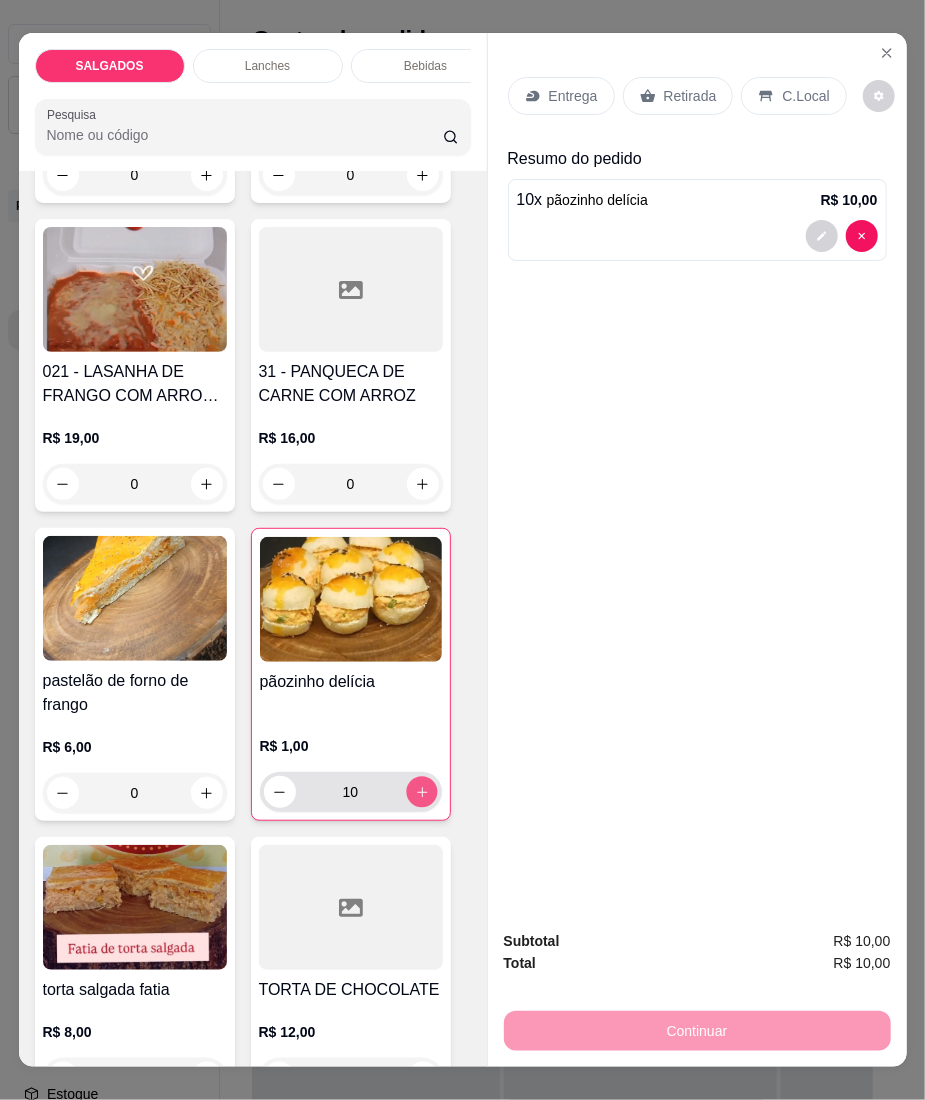 click 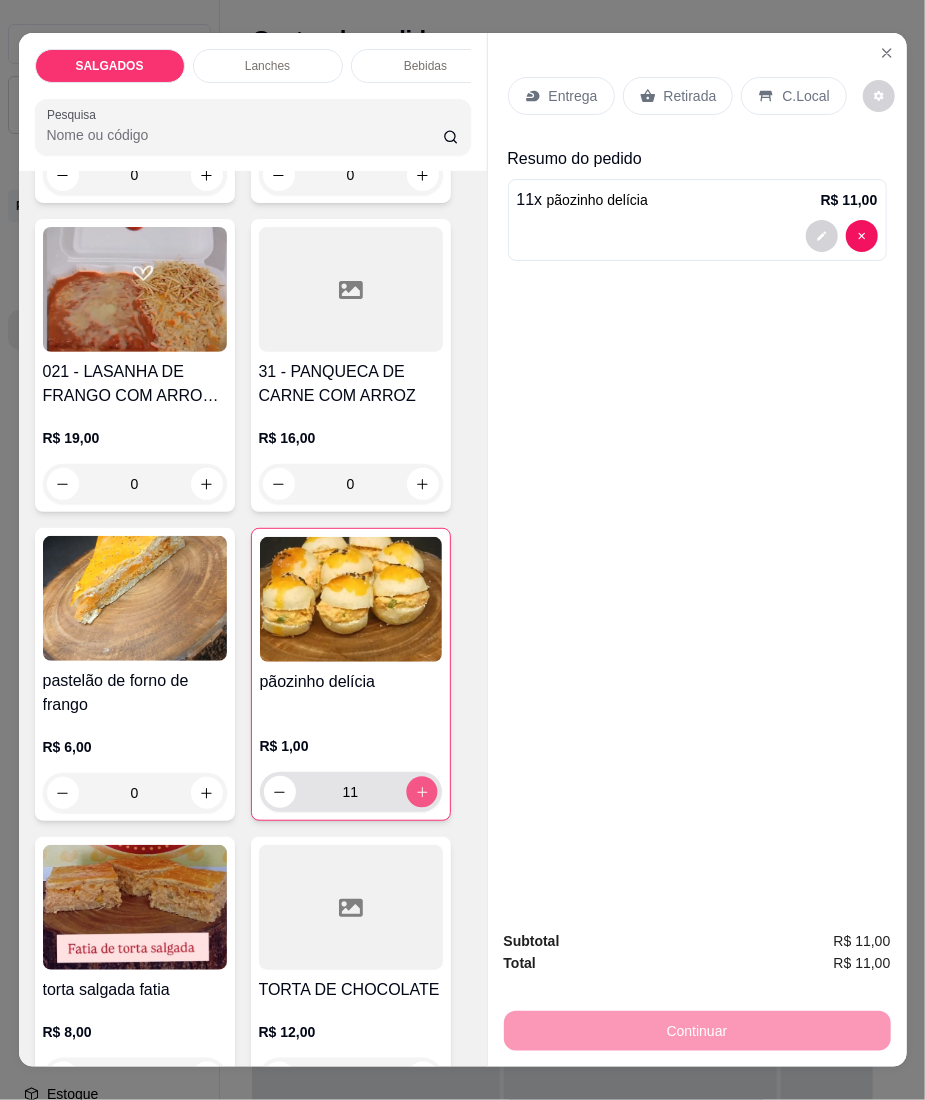 click 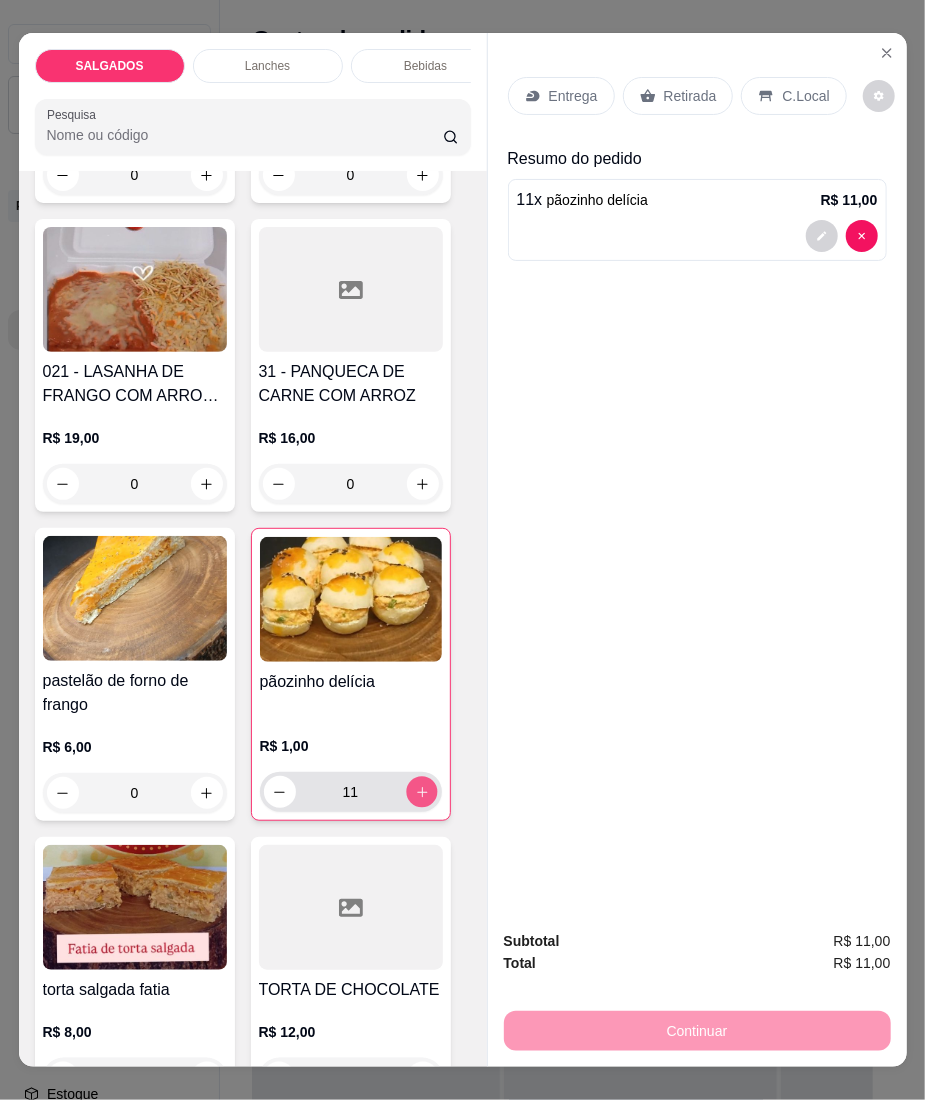 type on "12" 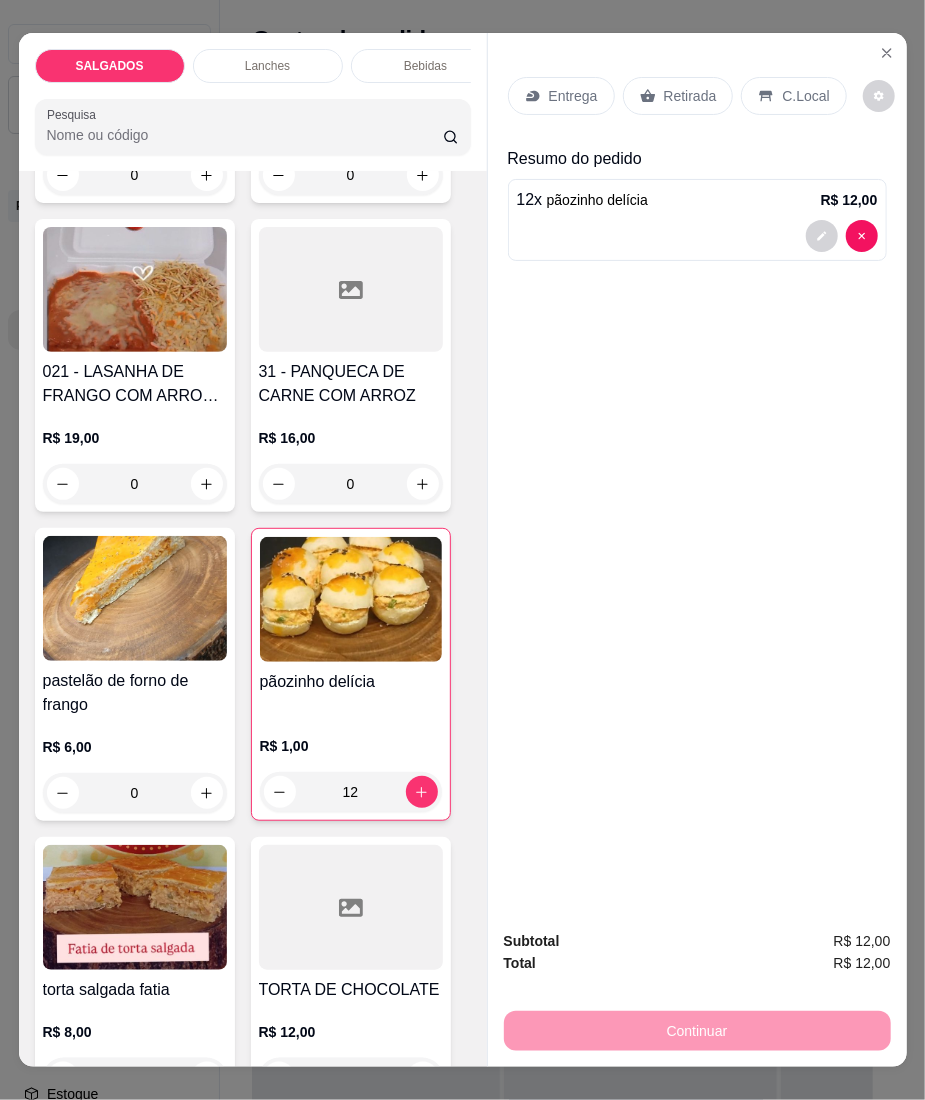 click on "Entrega" at bounding box center (561, 96) 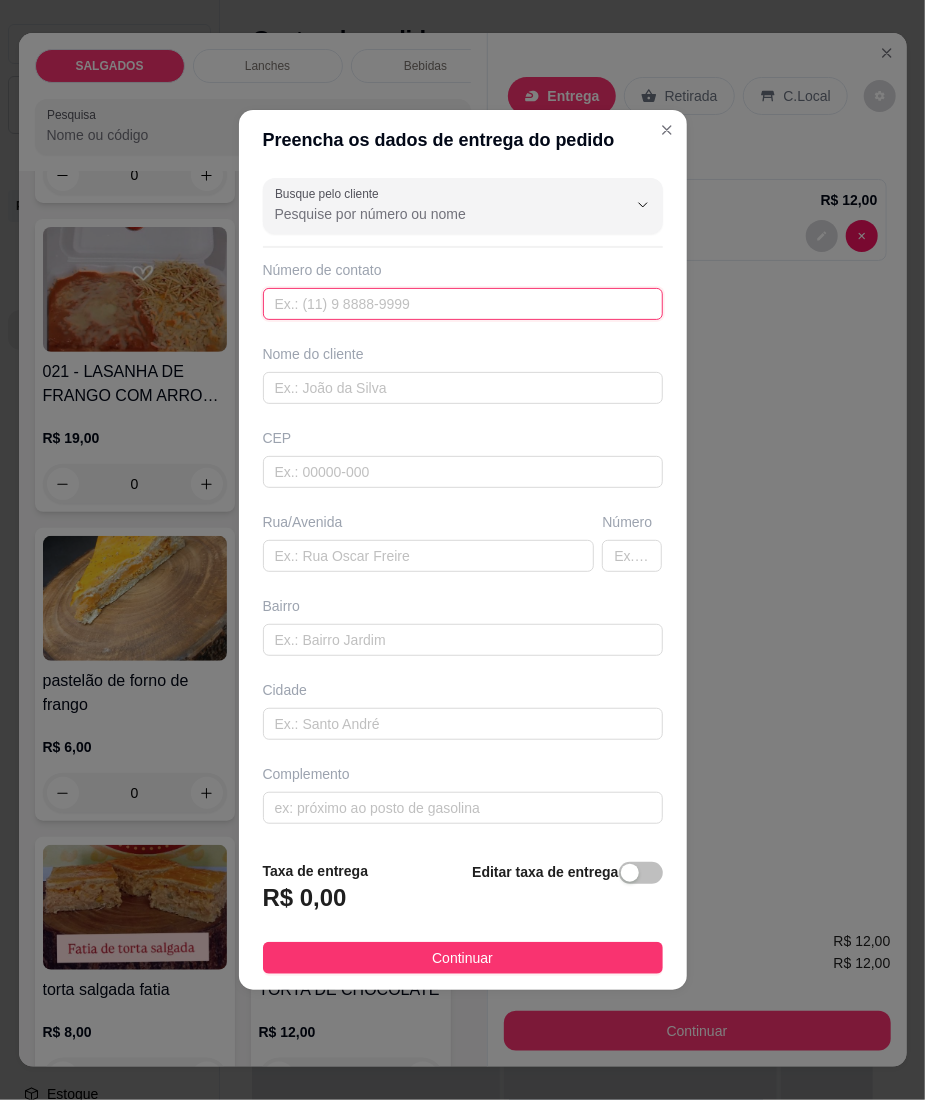 click at bounding box center [463, 304] 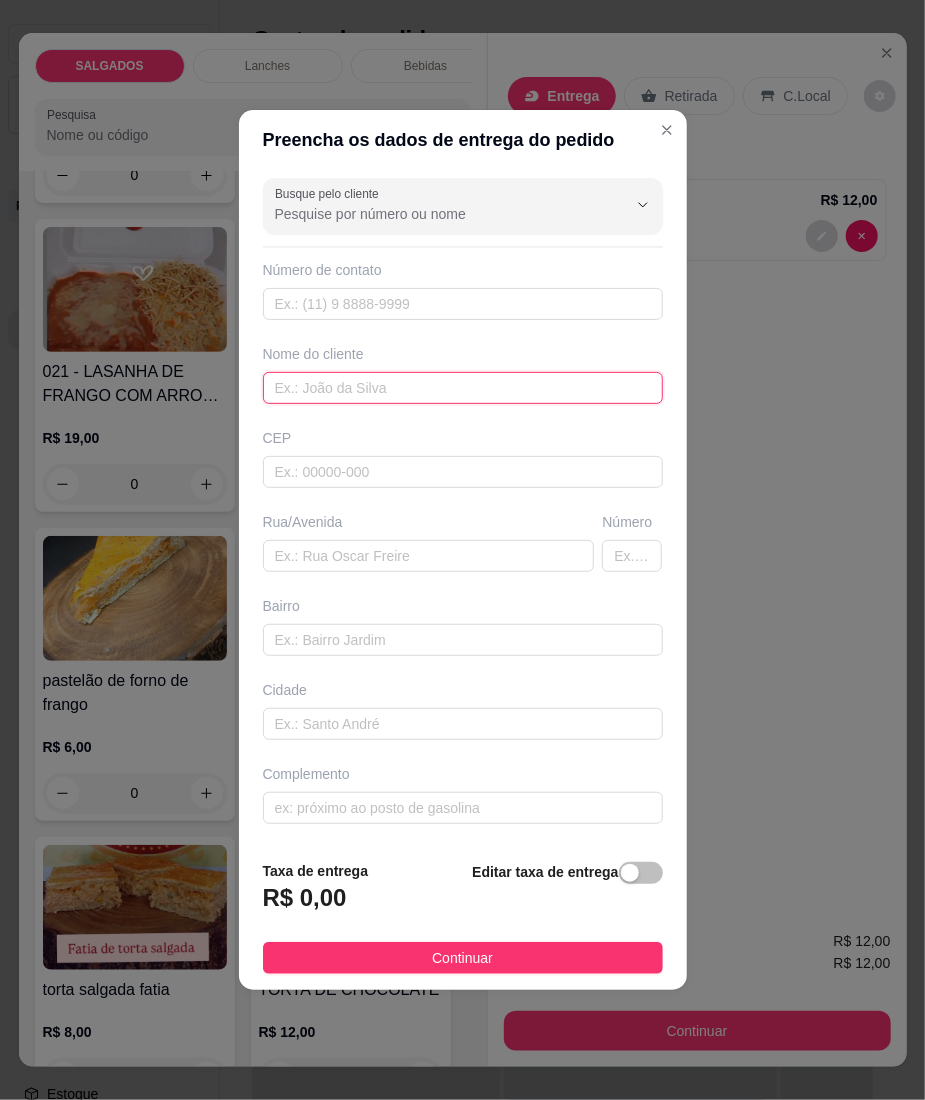 click at bounding box center (463, 388) 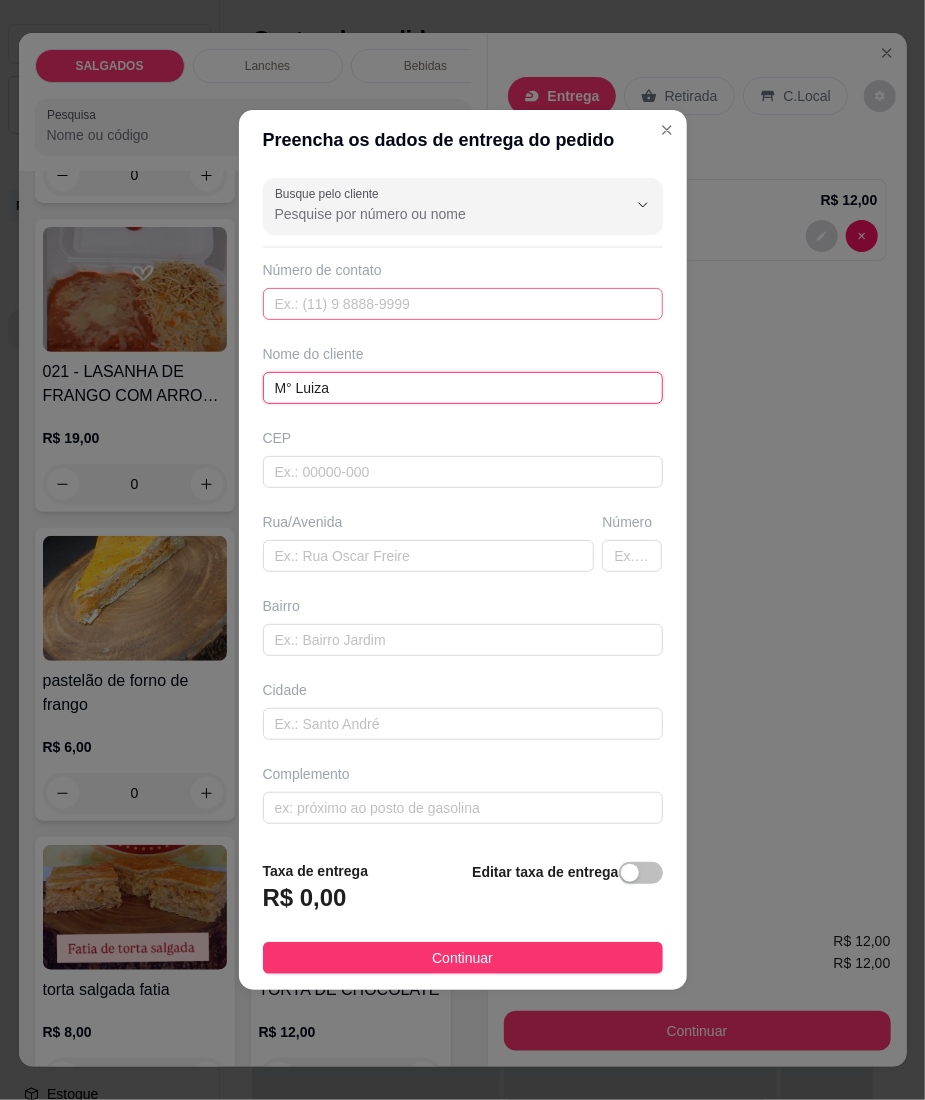 type on "M° Luiza" 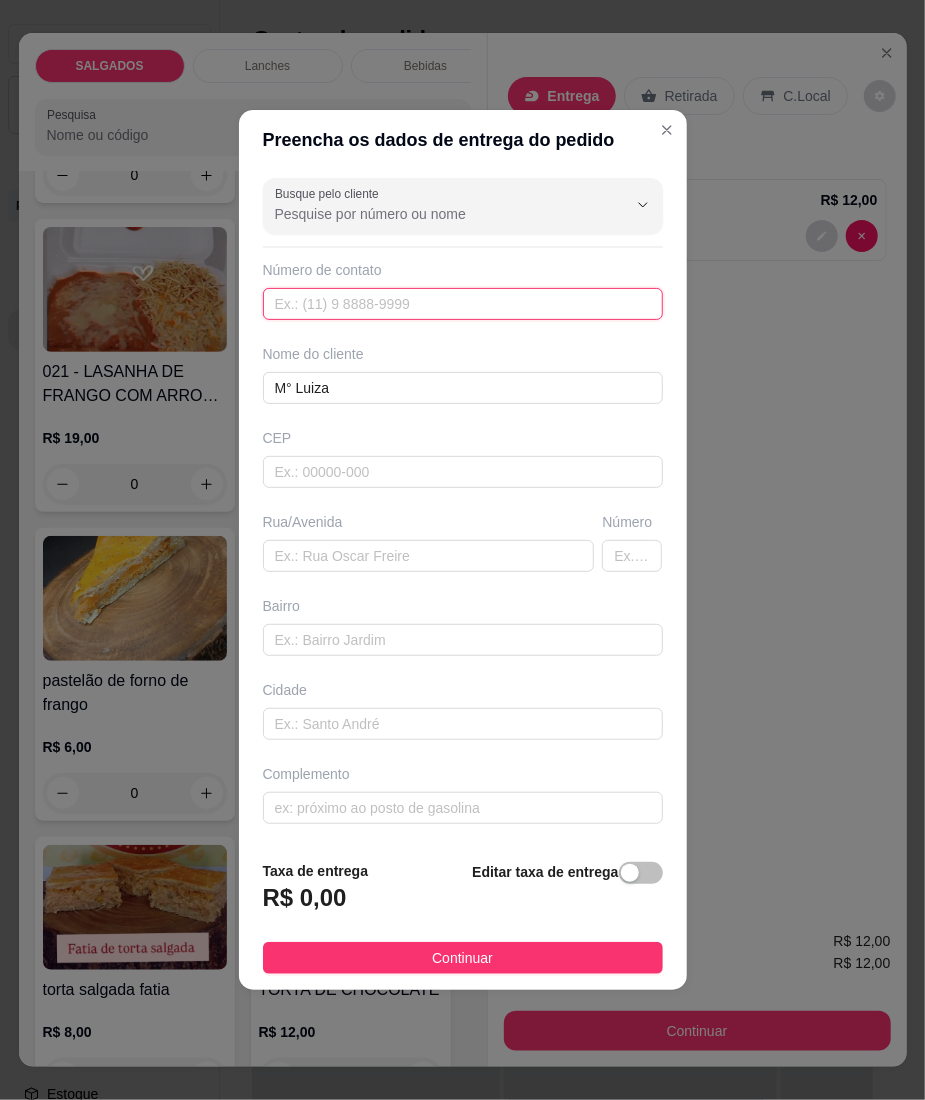 click at bounding box center (463, 304) 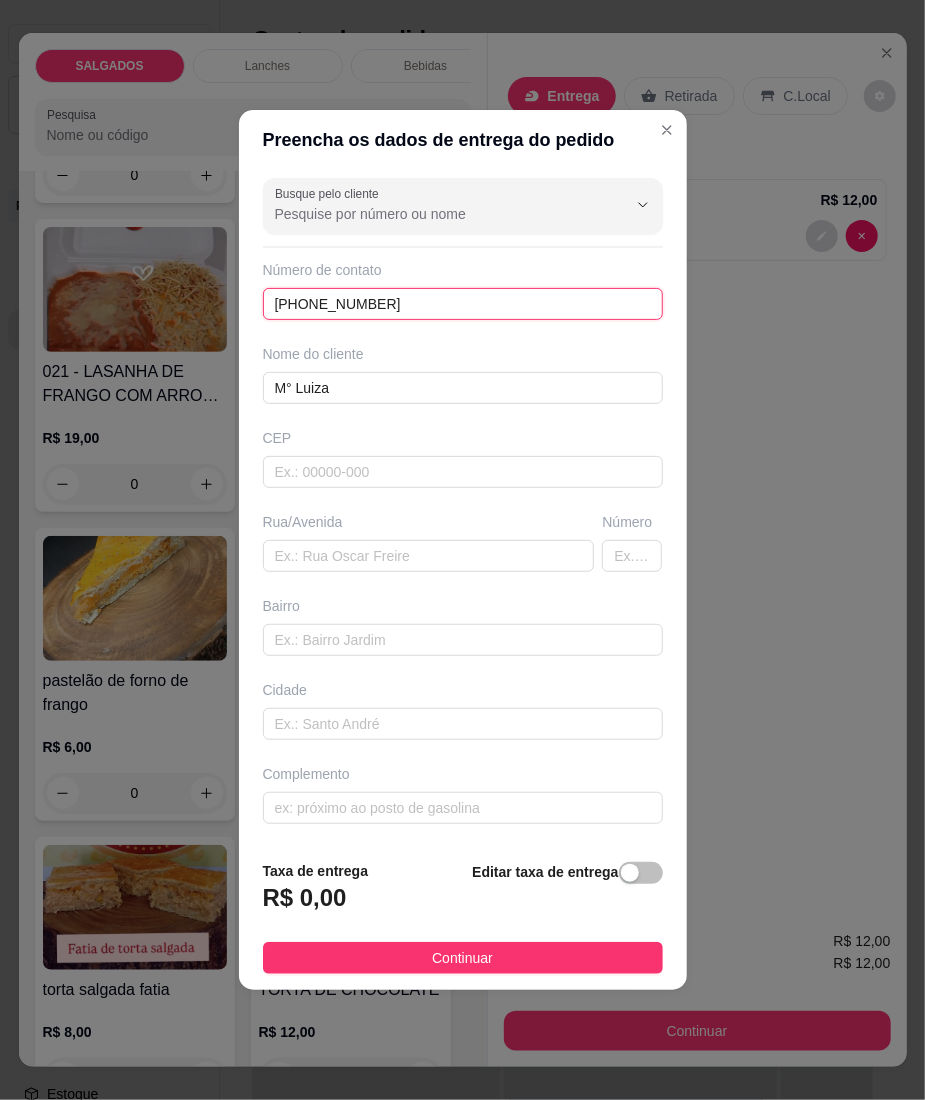 type on "[PHONE_NUMBER]" 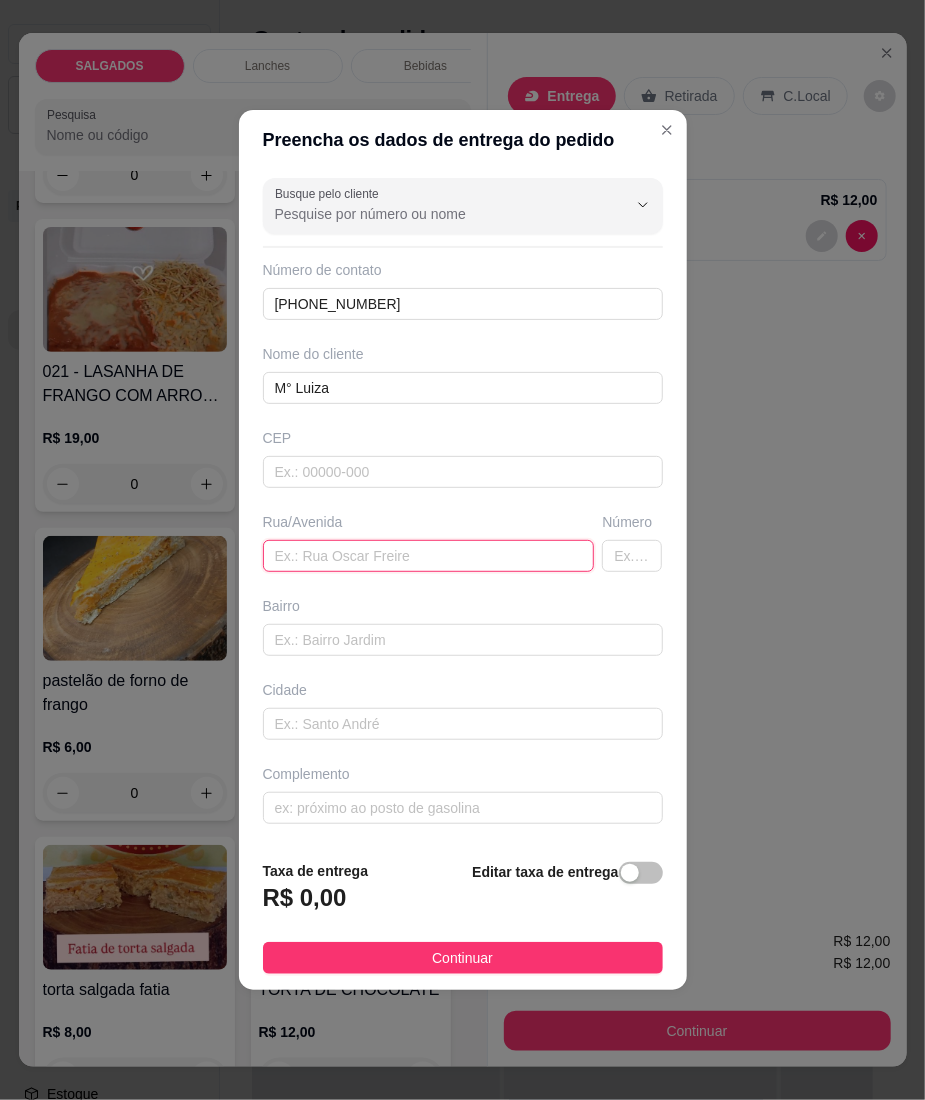 click at bounding box center (429, 556) 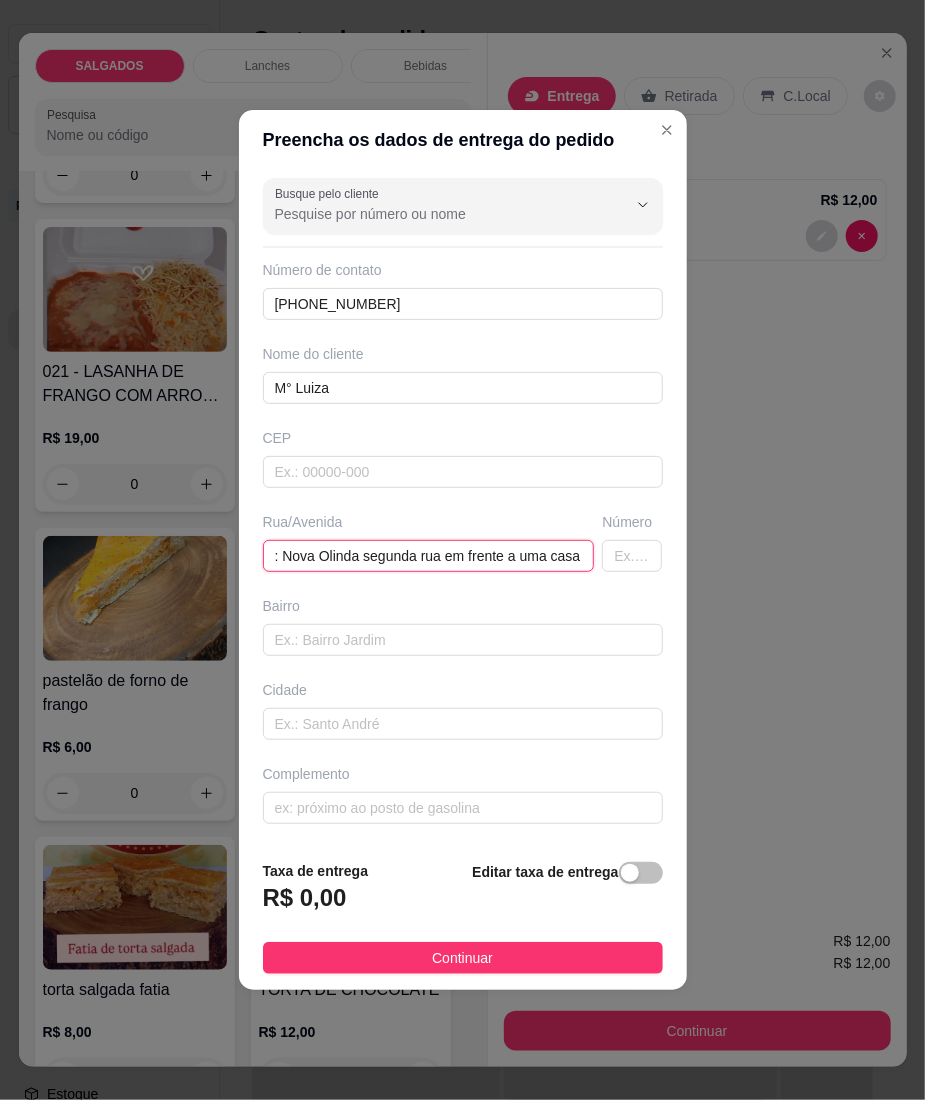 scroll, scrollTop: 0, scrollLeft: 289, axis: horizontal 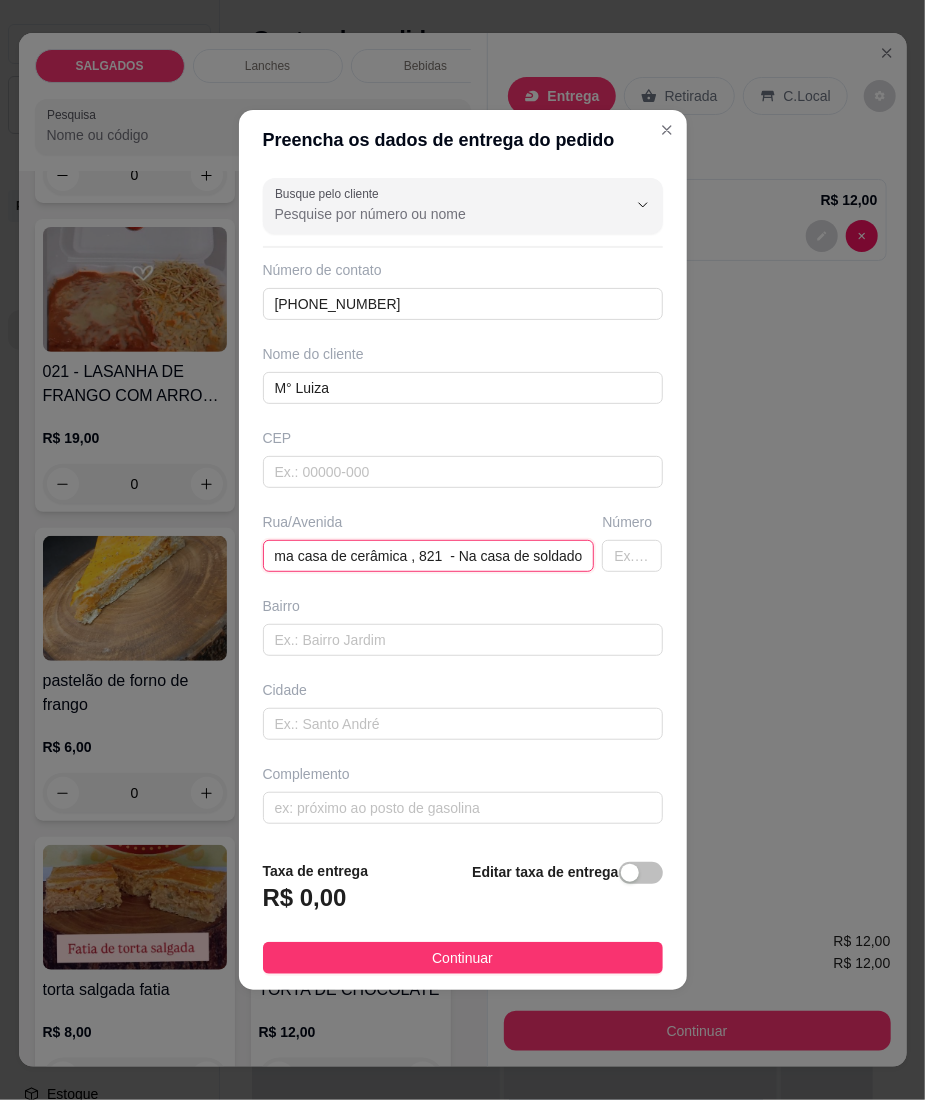 type on ": Nova Olinda segunda rua em frente a uma casa de cerâmica , 821  - Na casa de soldado" 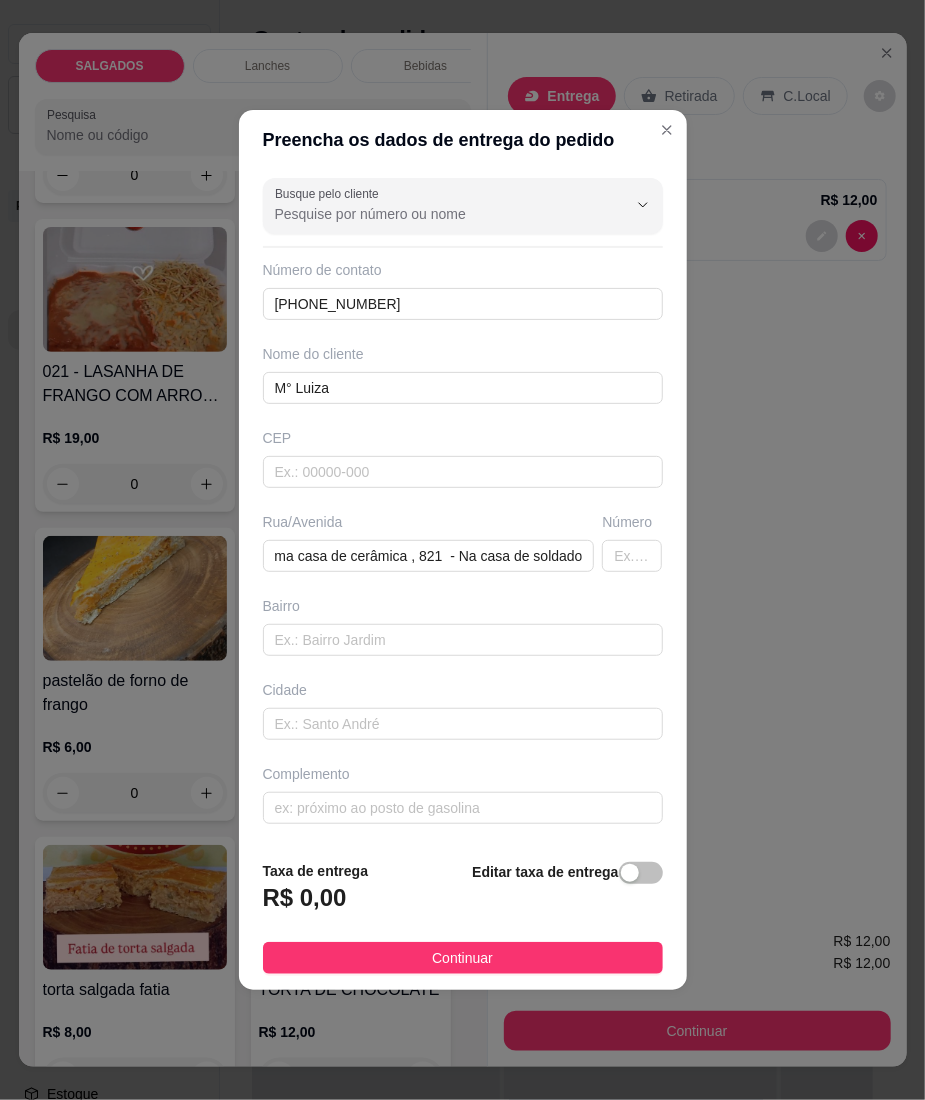 scroll, scrollTop: 0, scrollLeft: 0, axis: both 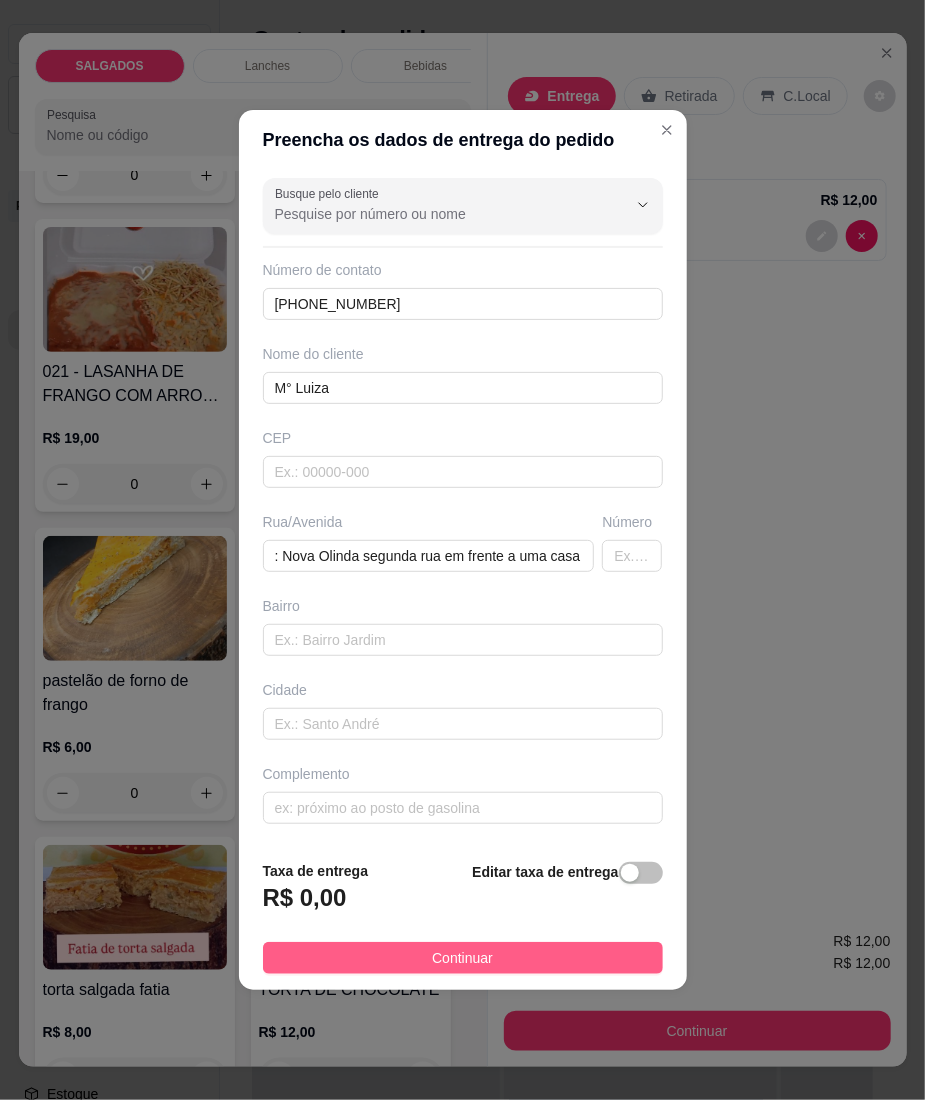 click on "Continuar" at bounding box center [463, 958] 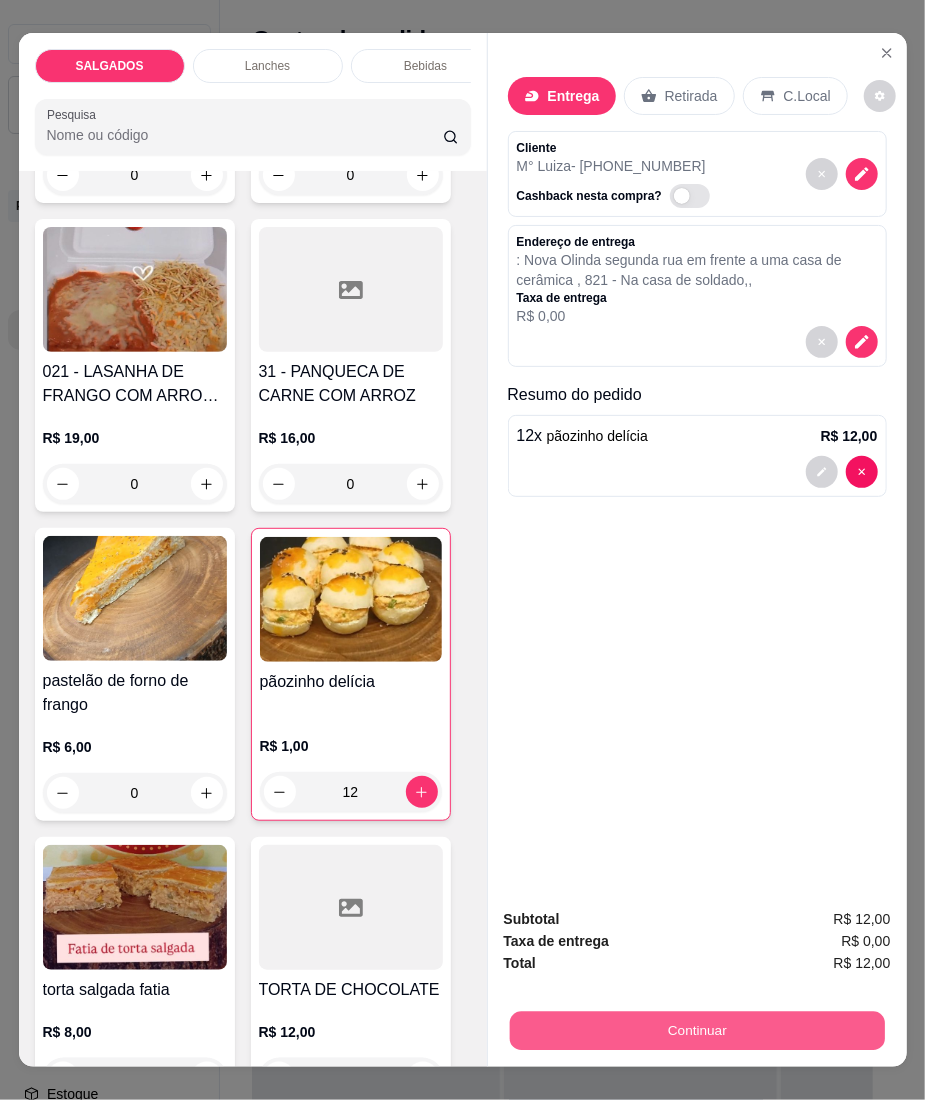 click on "Continuar" at bounding box center [696, 1031] 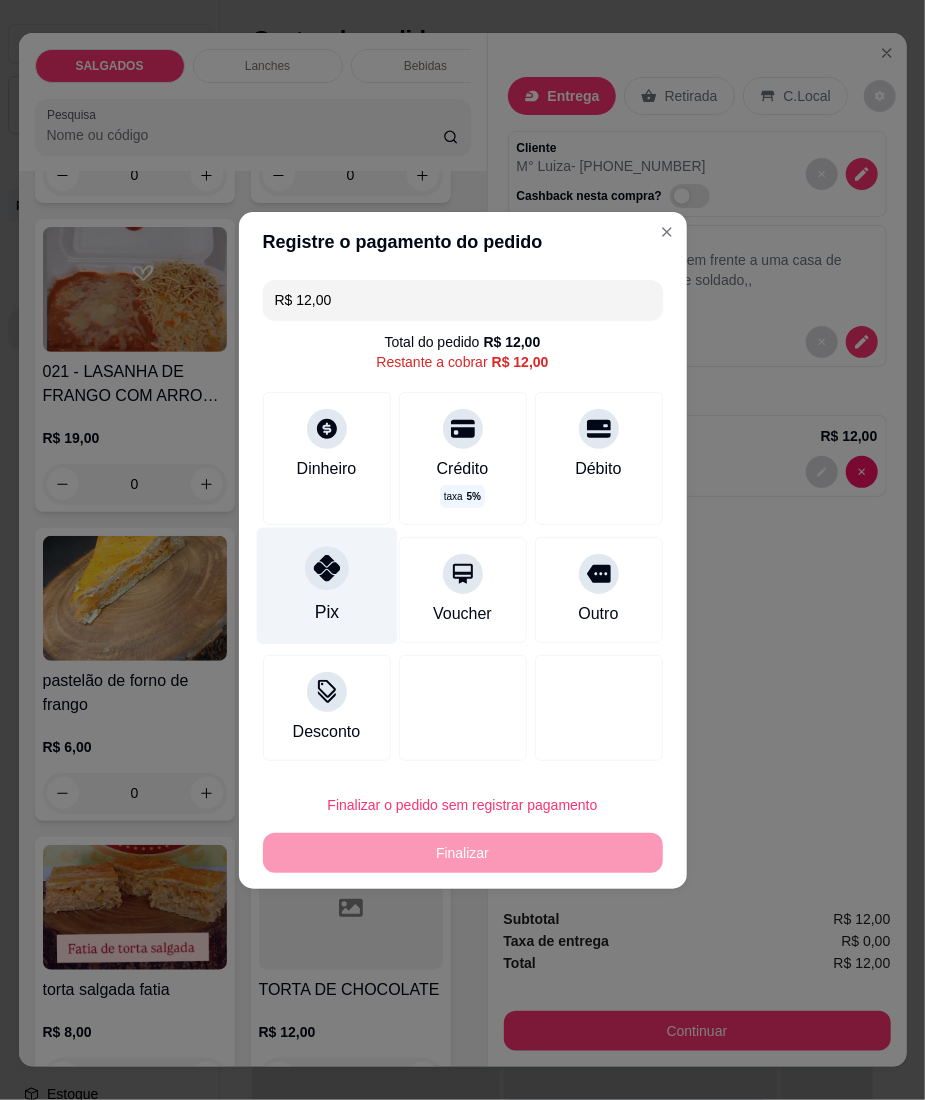 click on "Pix" at bounding box center [326, 585] 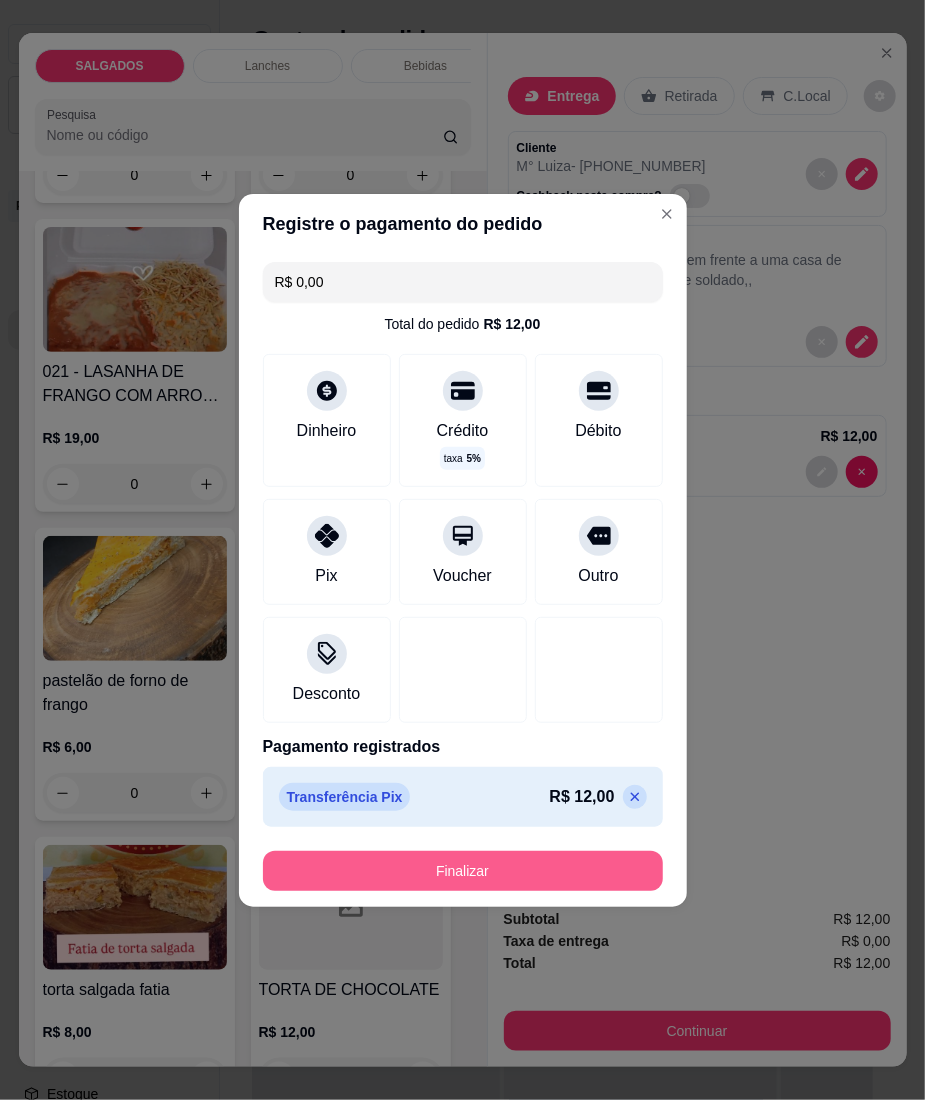 click on "Finalizar" at bounding box center (463, 871) 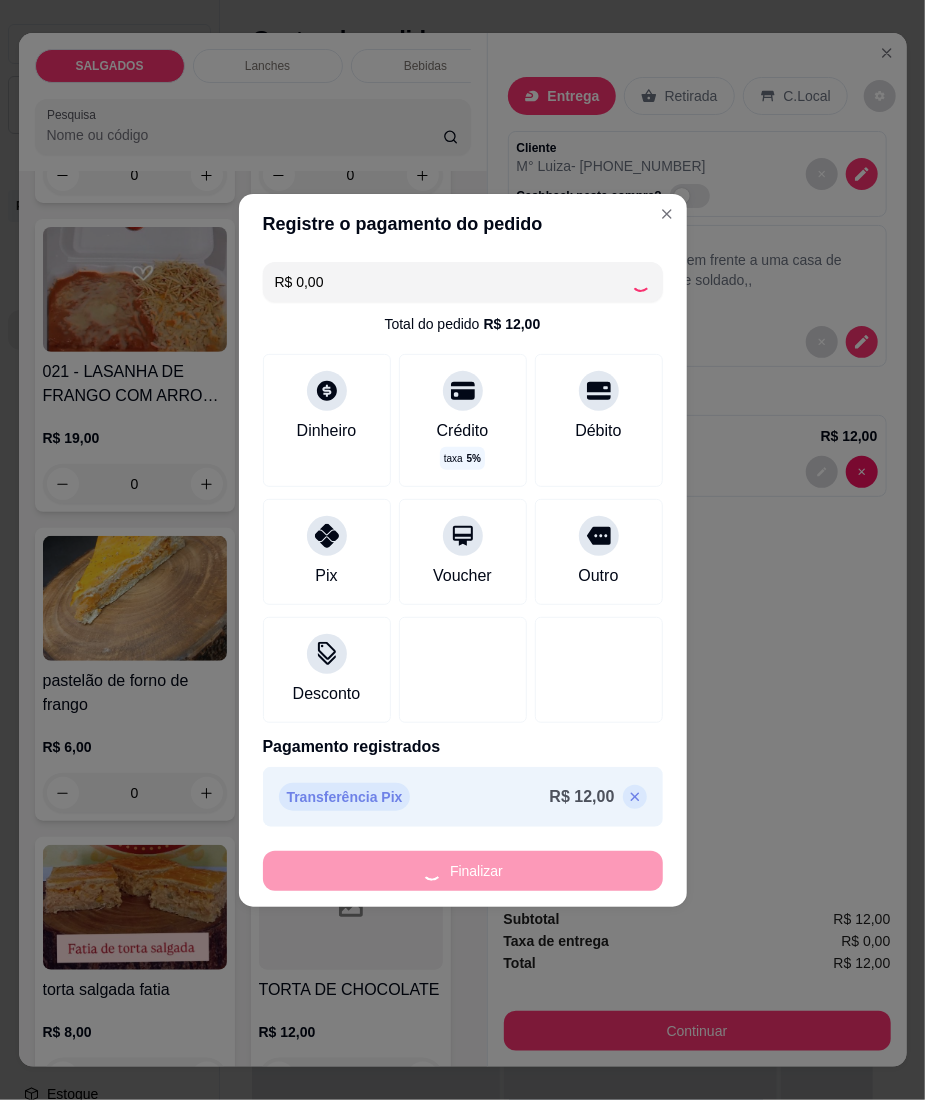 type on "0" 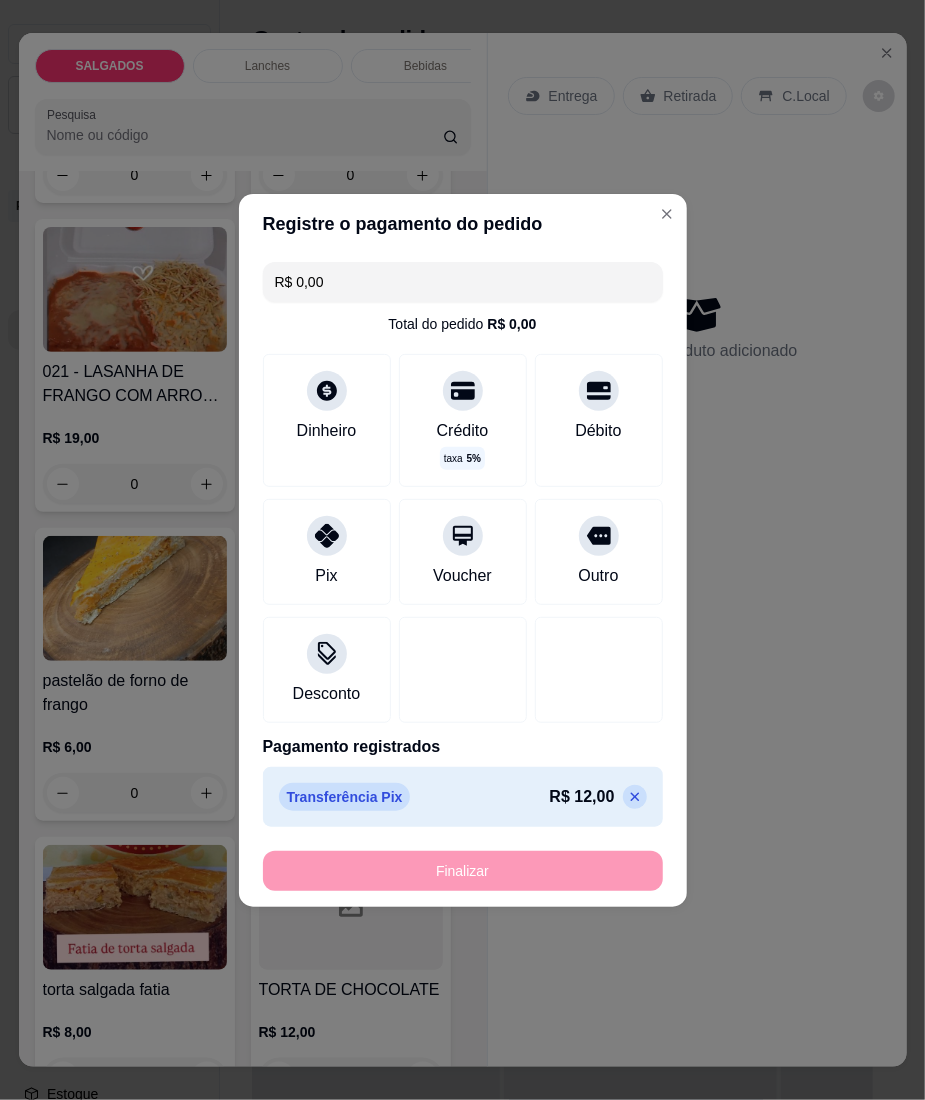 type on "-R$ 12,00" 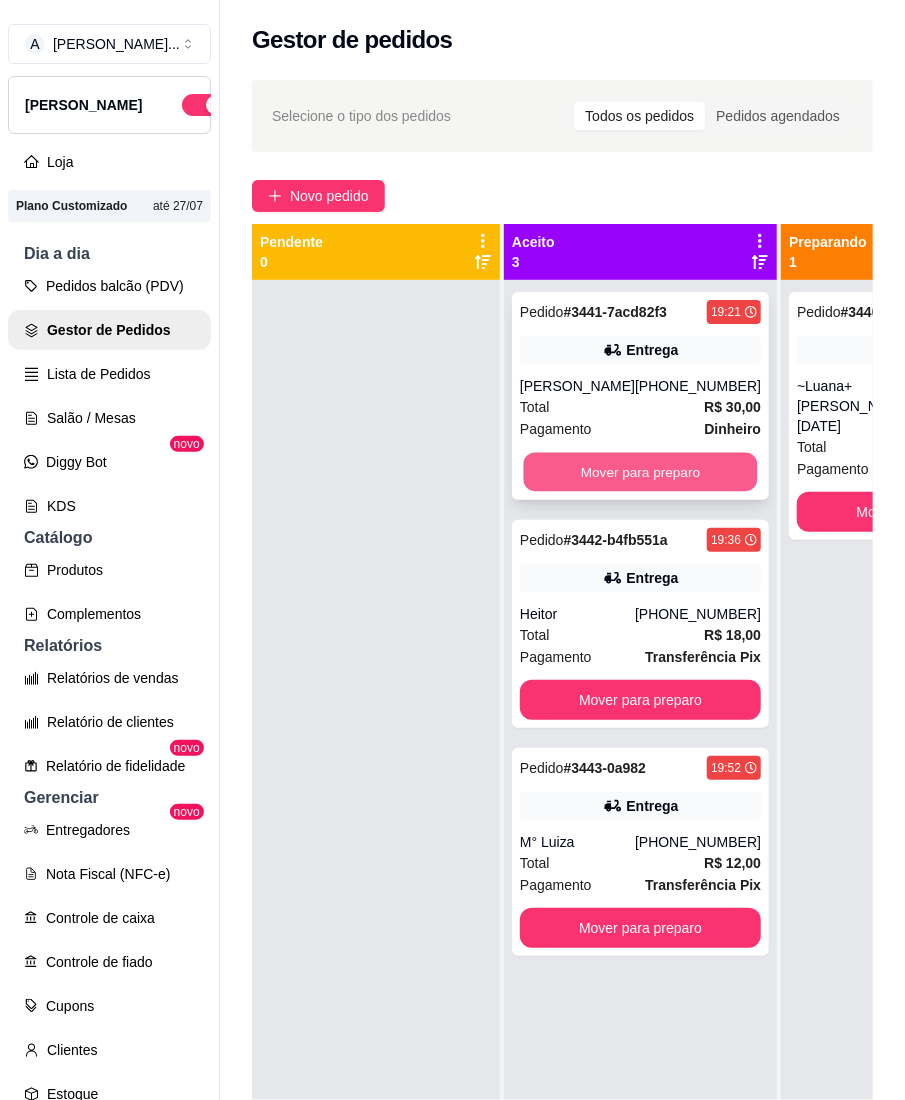 click on "Mover para preparo" at bounding box center (641, 472) 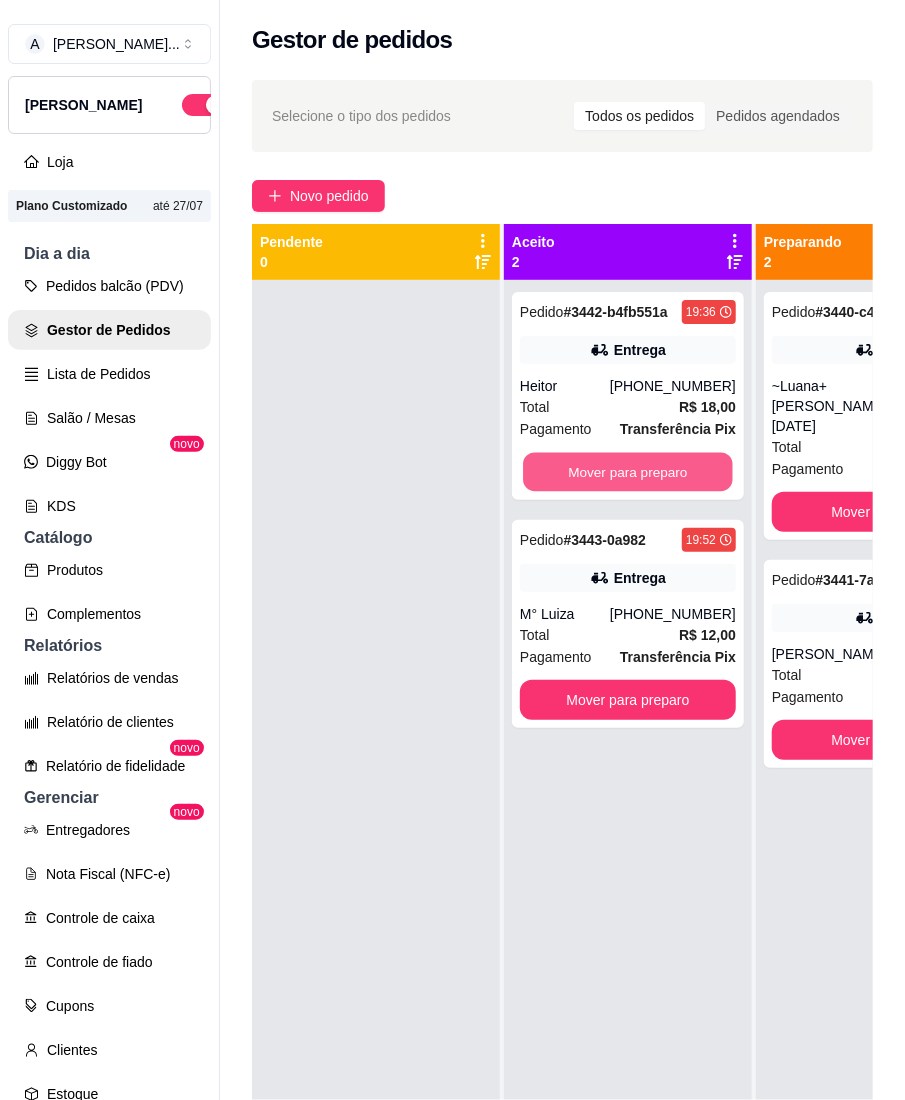 click on "Mover para preparo" at bounding box center [628, 472] 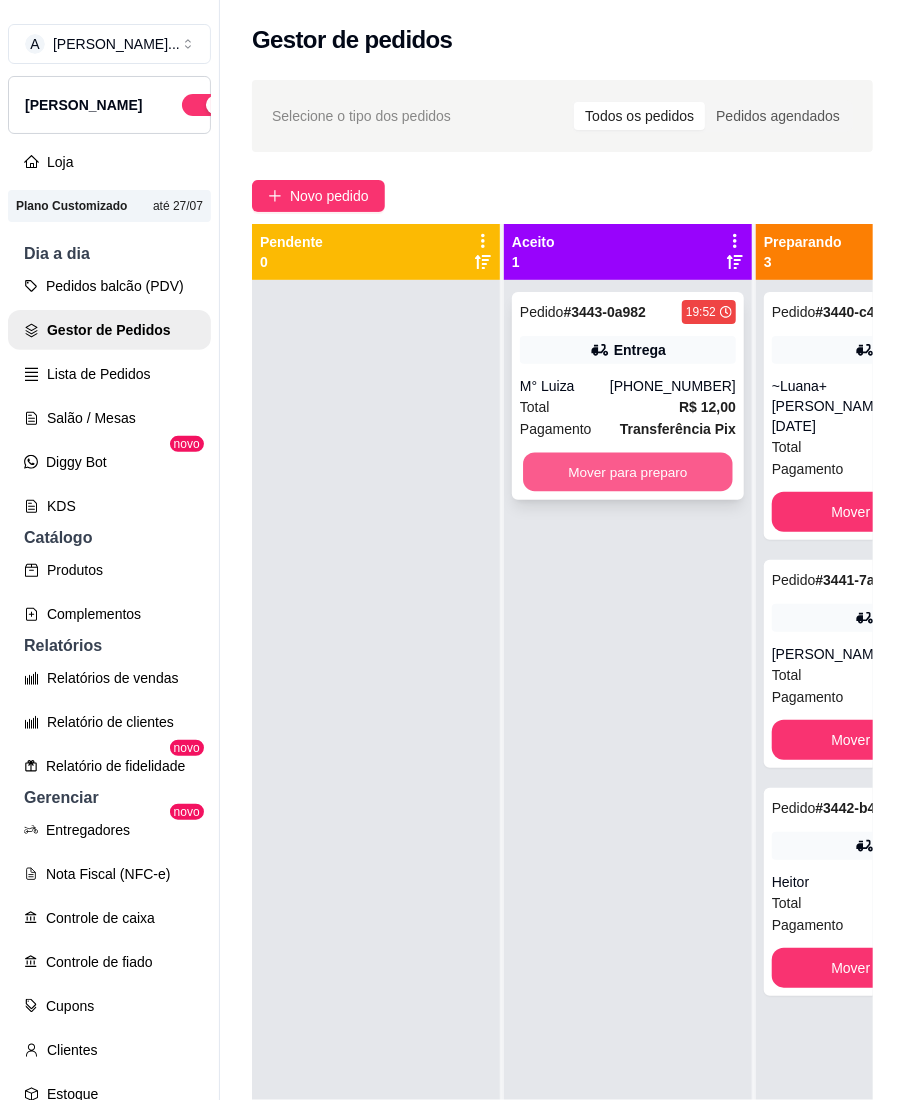 click on "Mover para preparo" at bounding box center (628, 472) 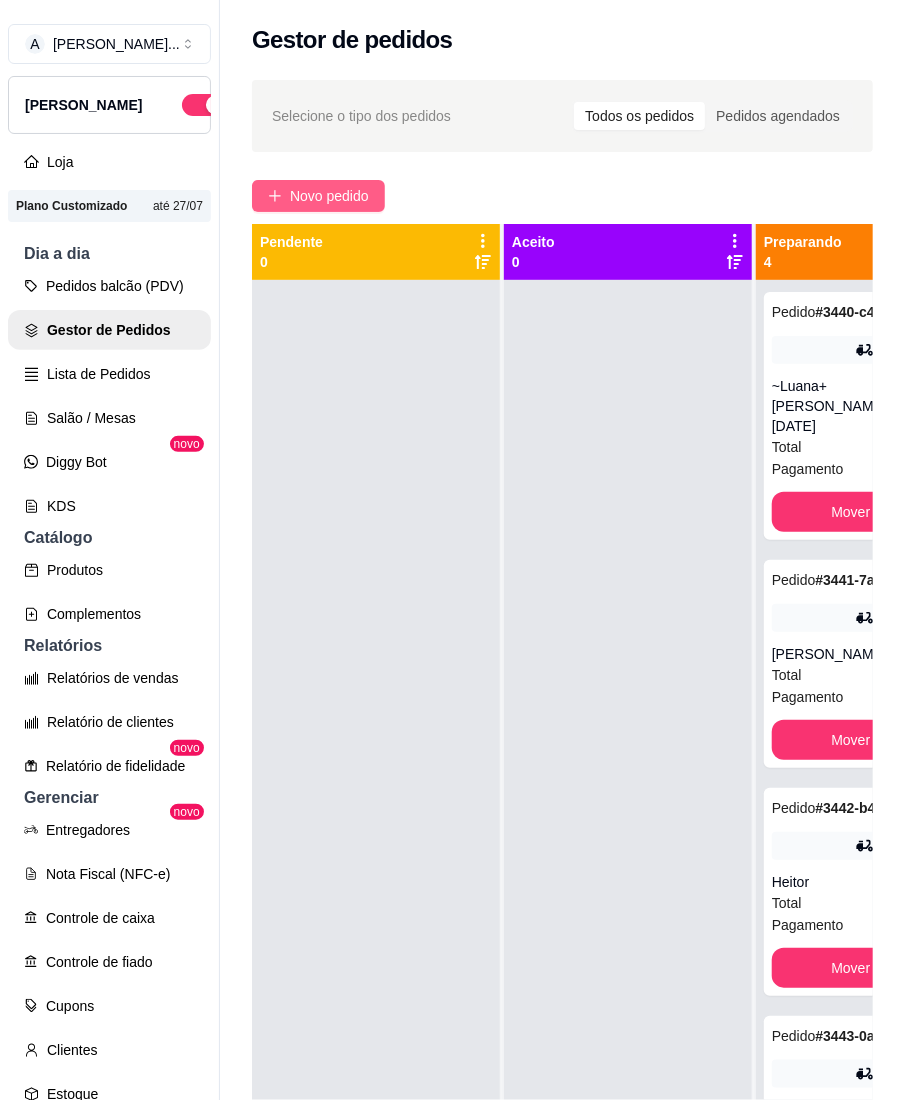 click on "Novo pedido" at bounding box center [329, 196] 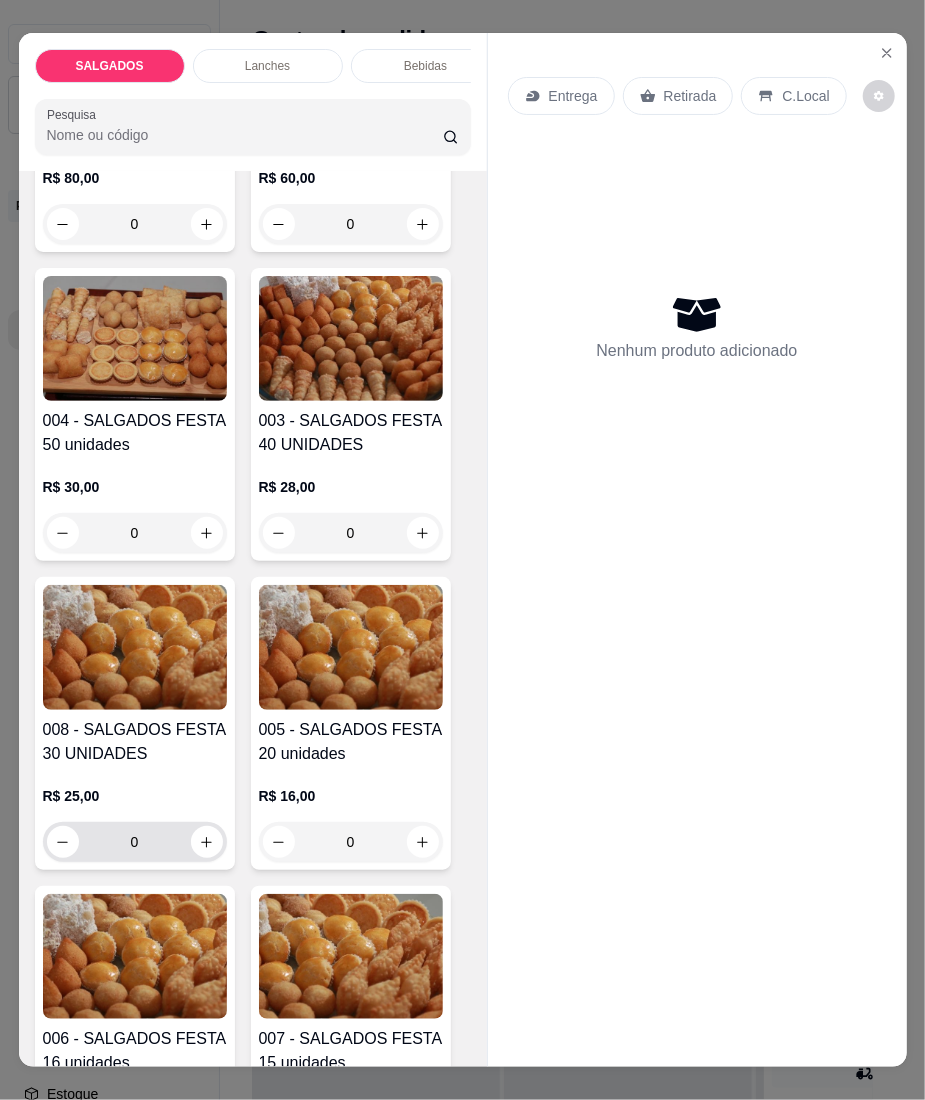 scroll, scrollTop: 400, scrollLeft: 0, axis: vertical 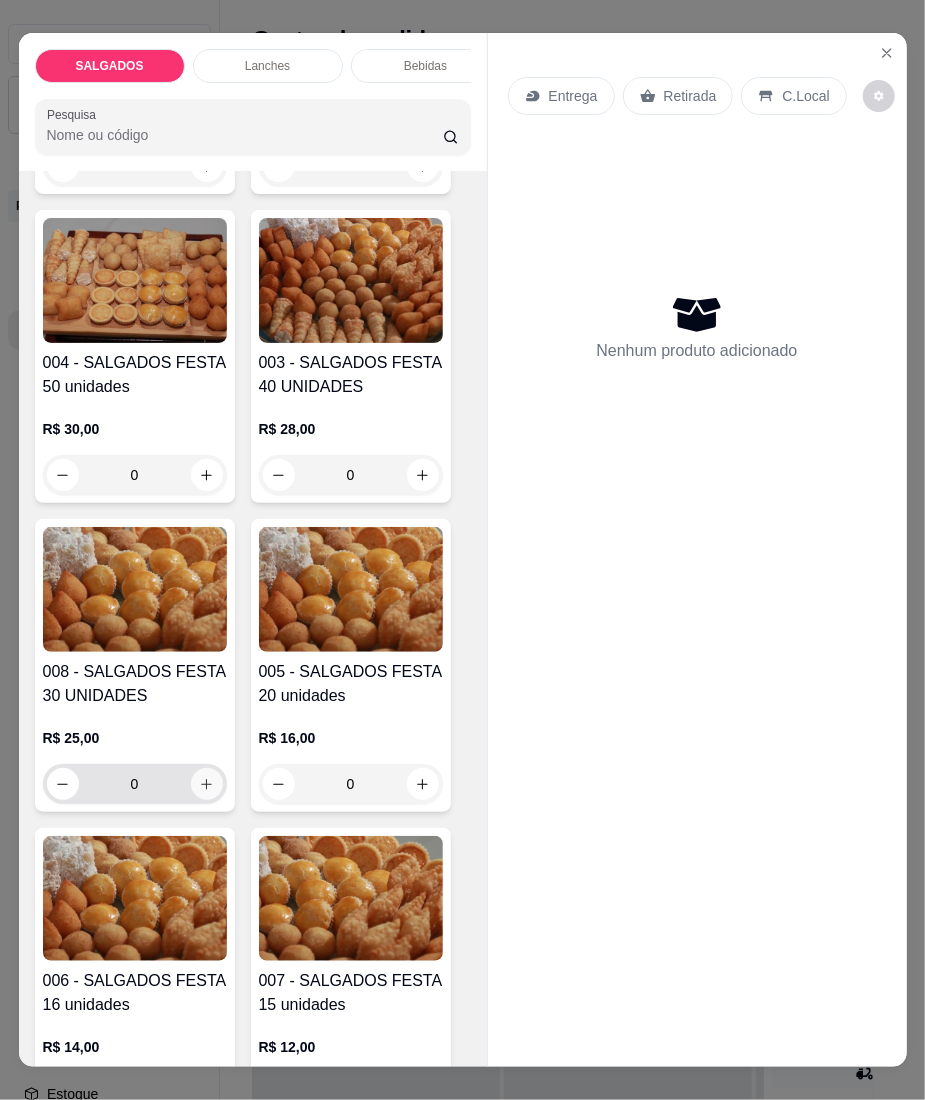 click 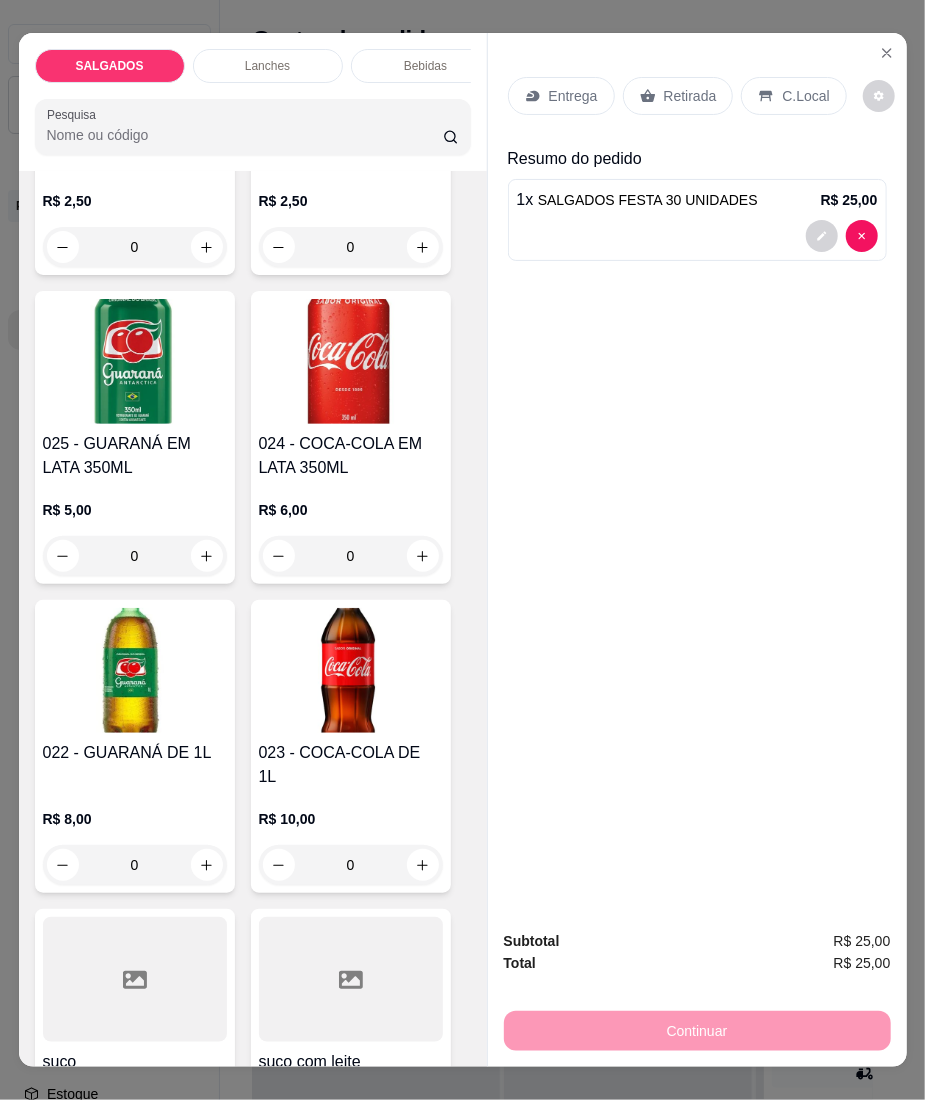 scroll, scrollTop: 7333, scrollLeft: 0, axis: vertical 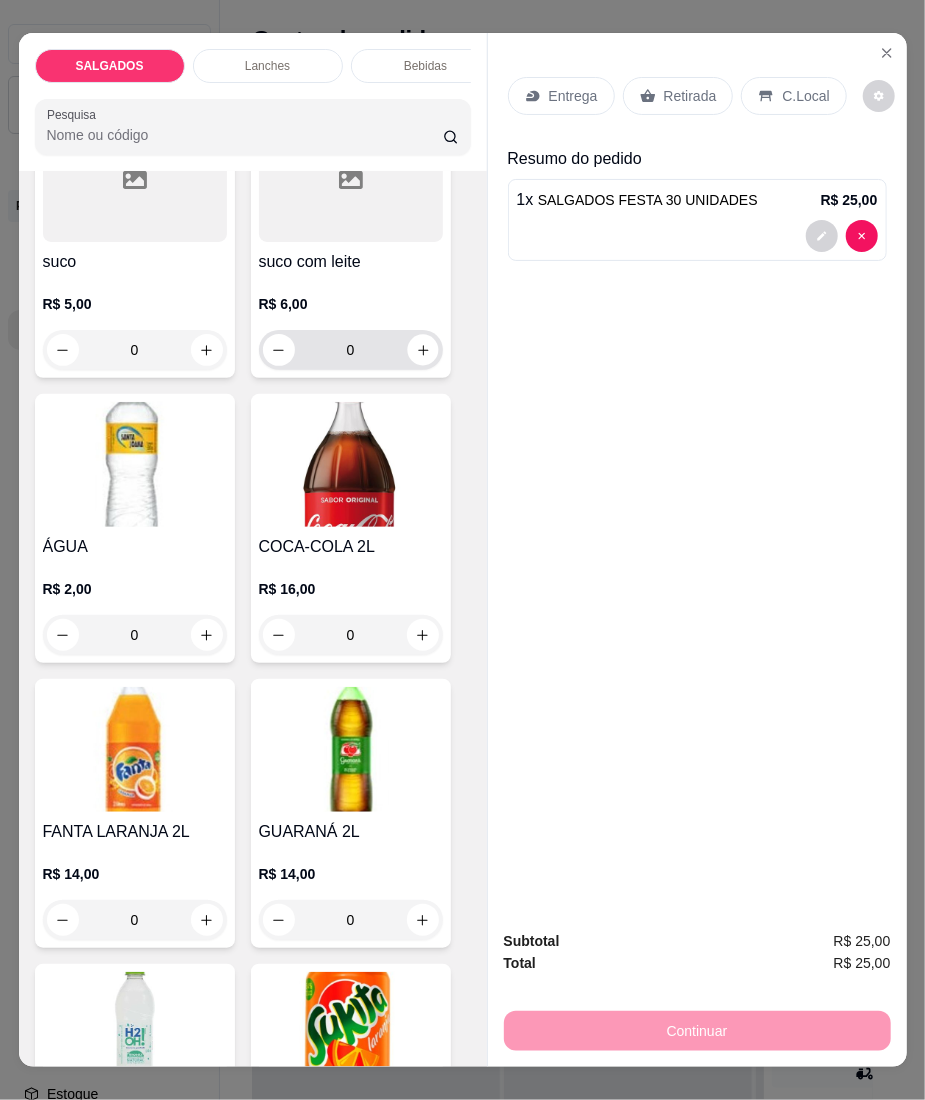 click on "0" at bounding box center (351, 350) 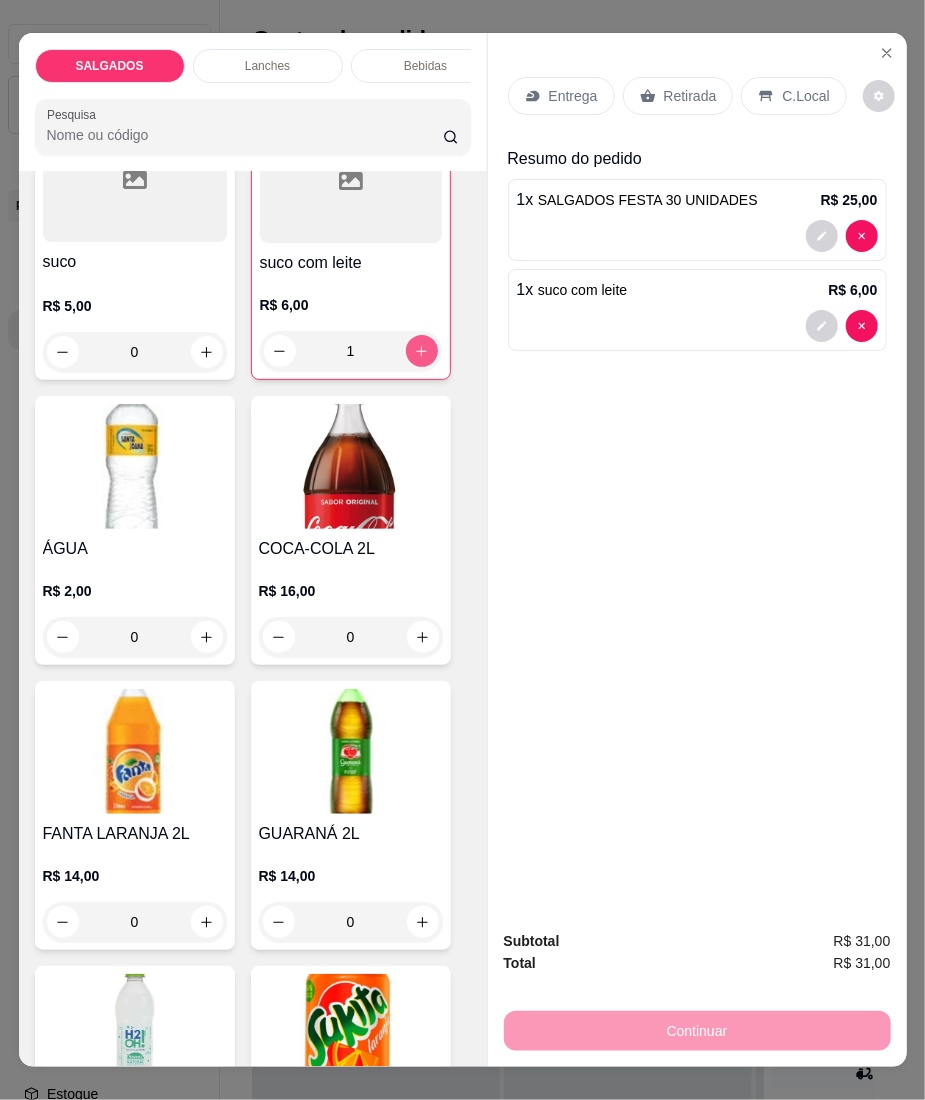 click at bounding box center [422, 351] 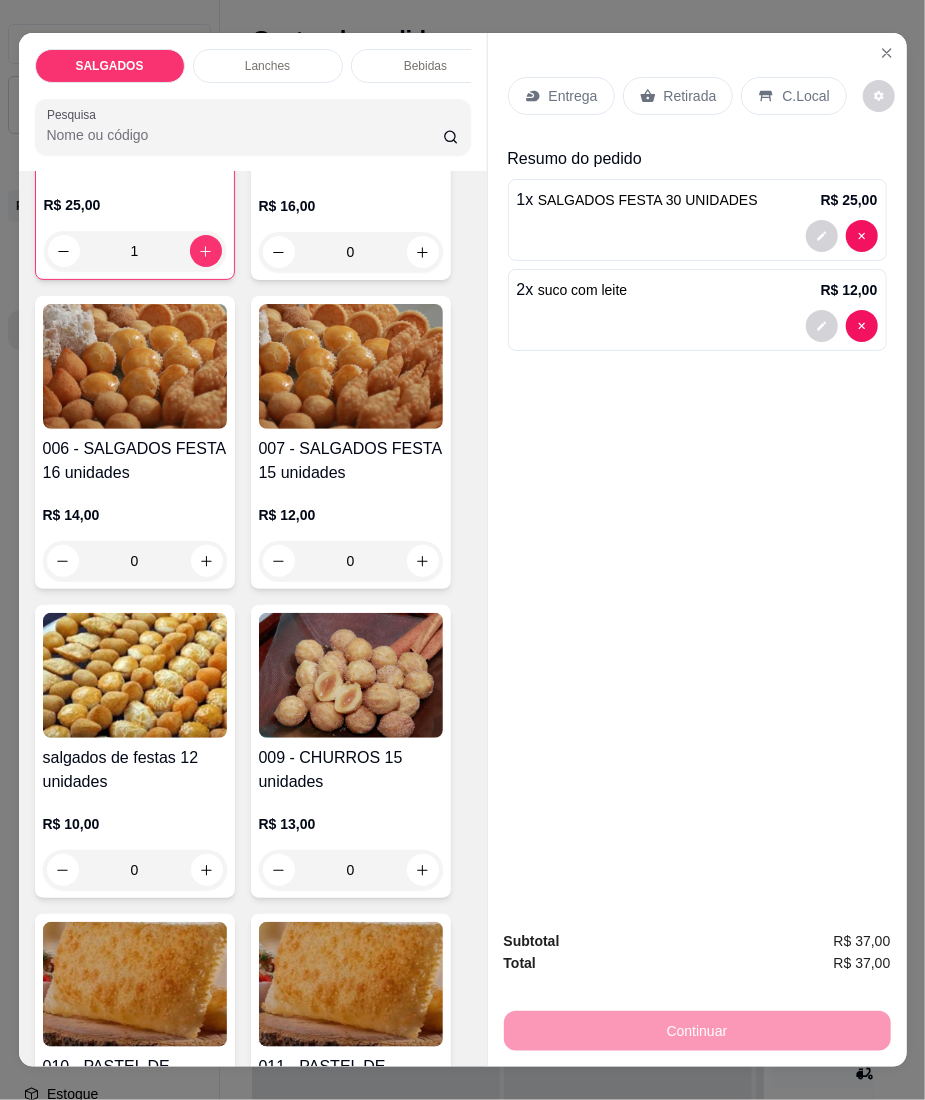 scroll, scrollTop: 933, scrollLeft: 0, axis: vertical 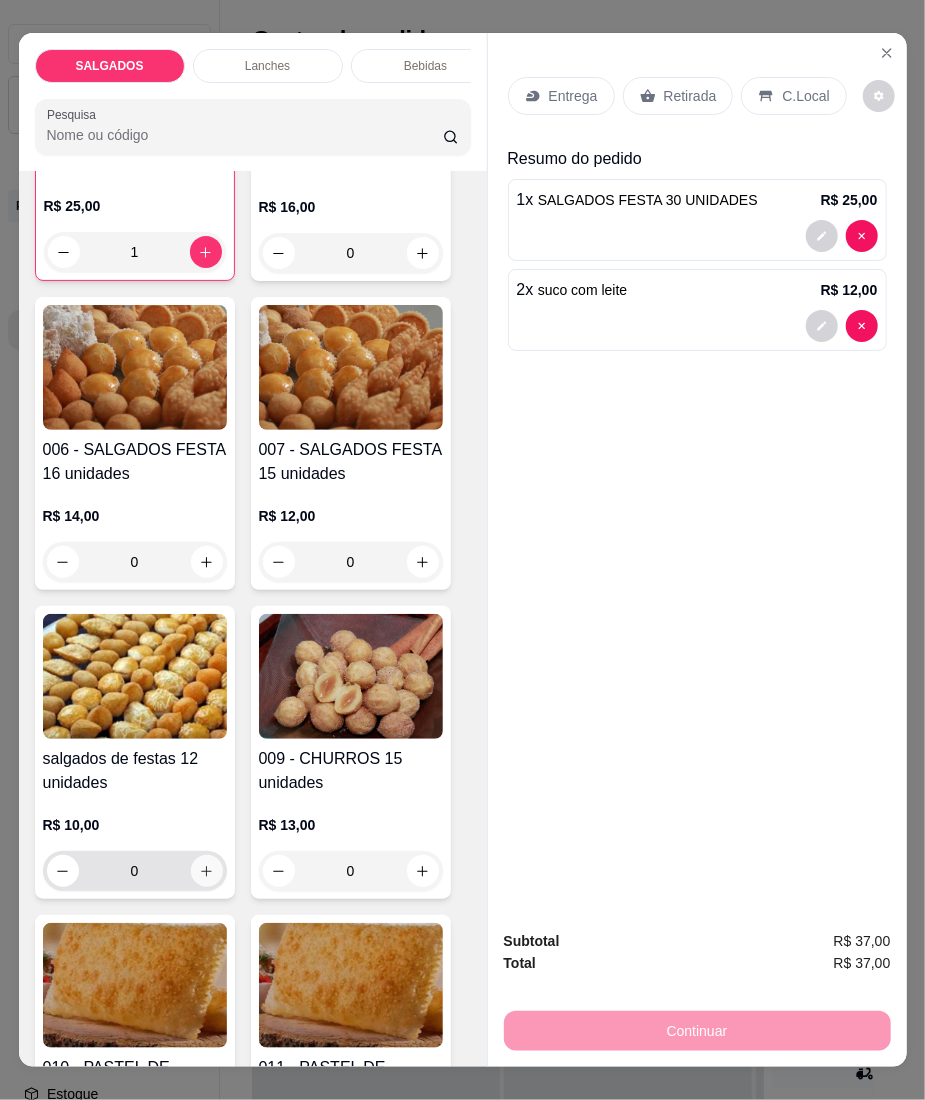 click 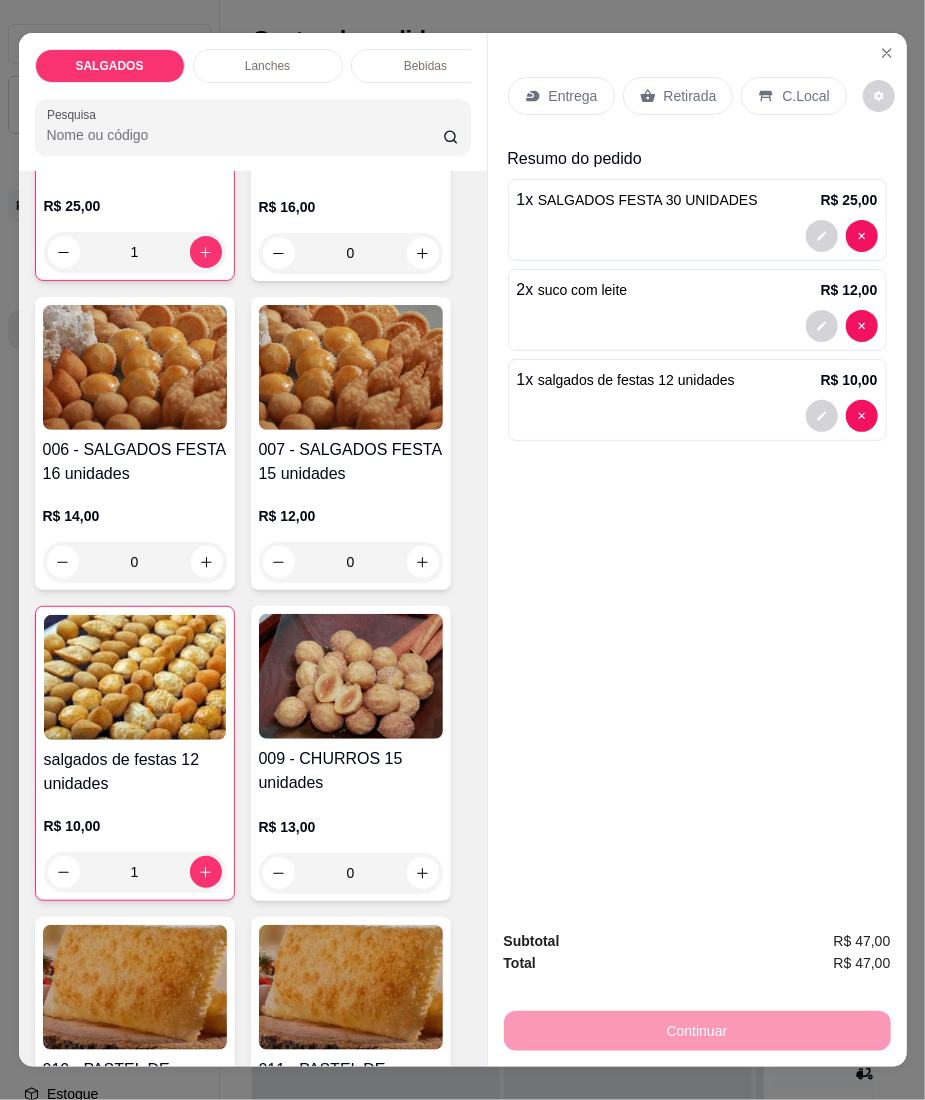 click on "C.Local" at bounding box center [805, 96] 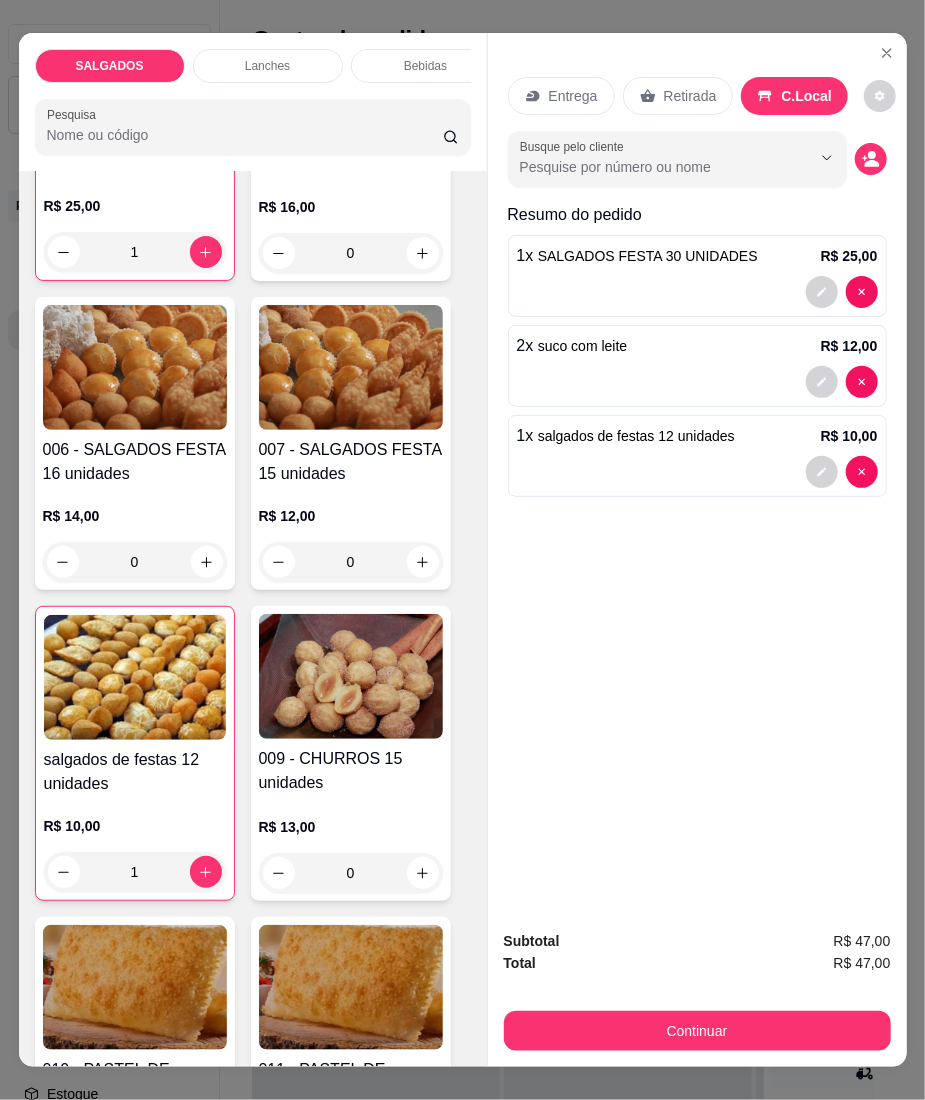 click on "006 - SALGADOS FESTA 16 unidades" at bounding box center [135, 462] 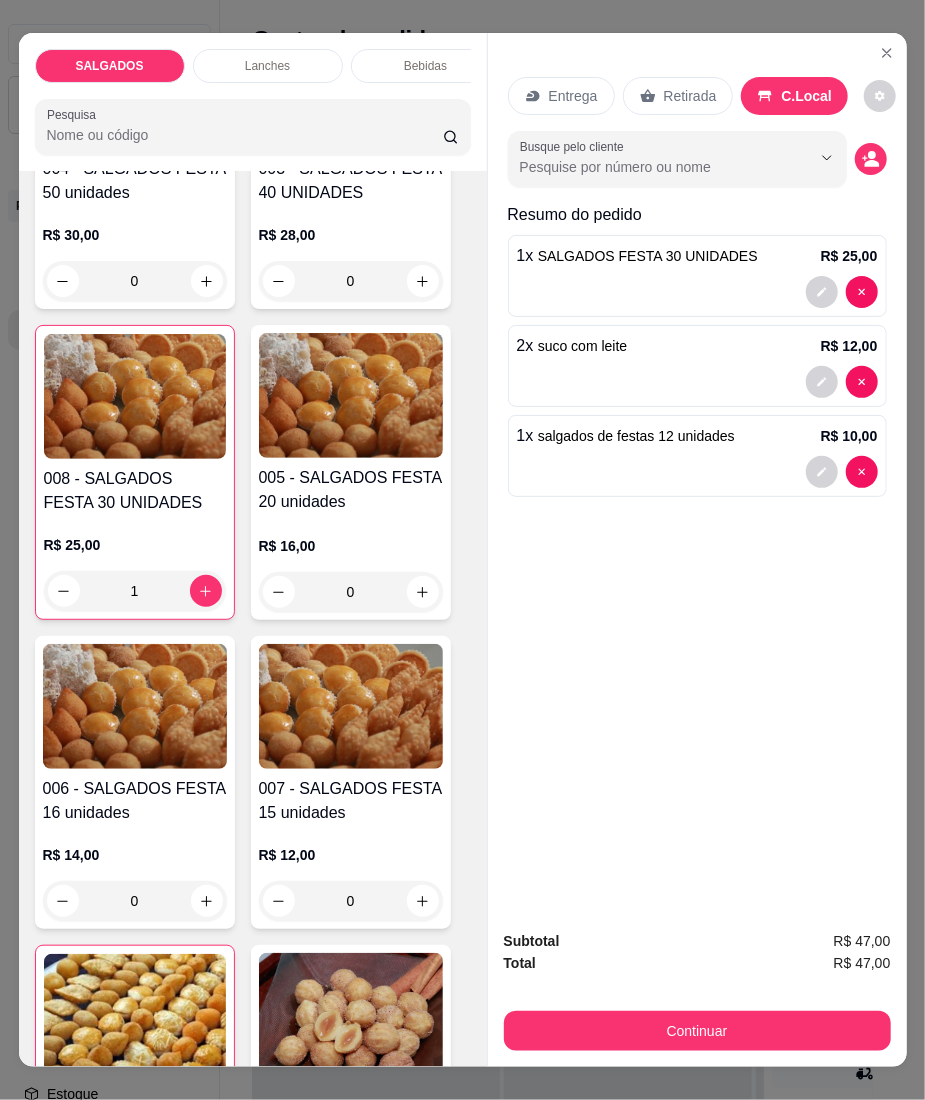 scroll, scrollTop: 533, scrollLeft: 0, axis: vertical 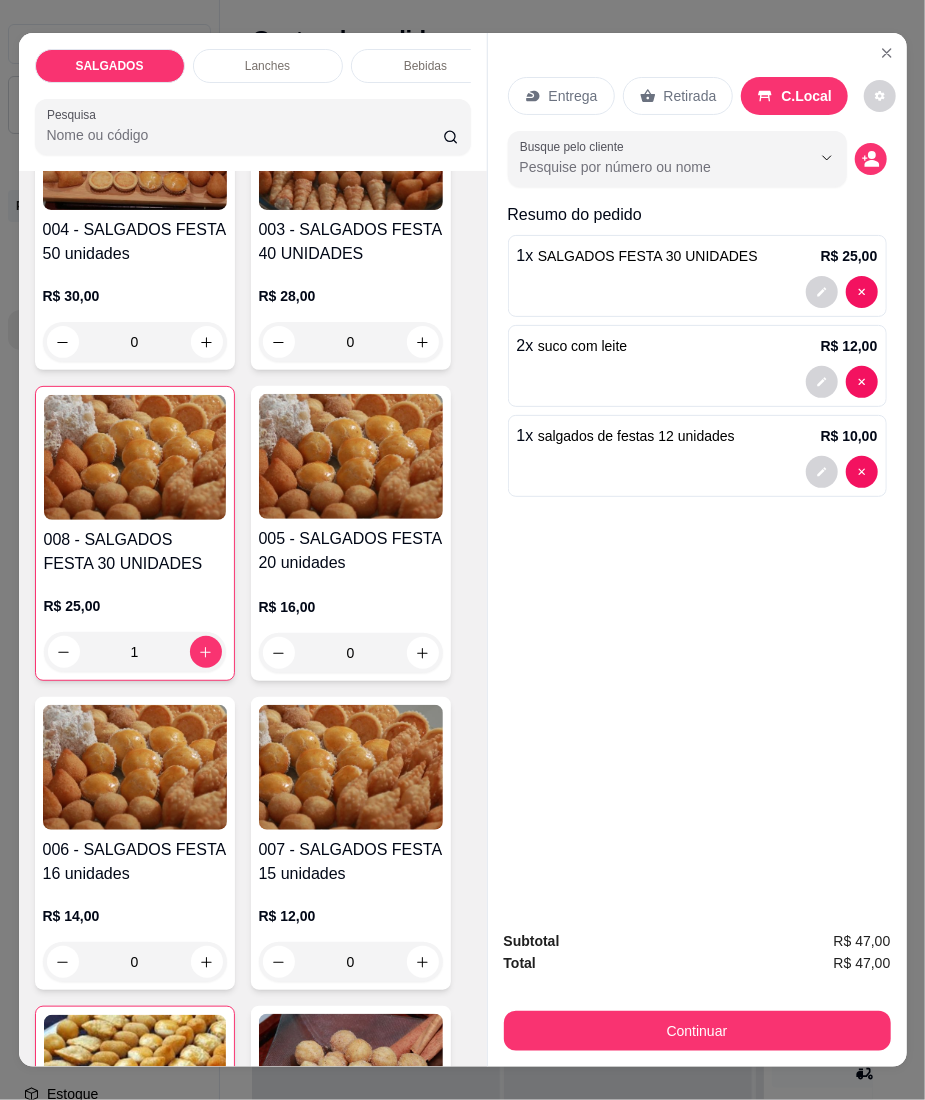 click at bounding box center [351, 456] 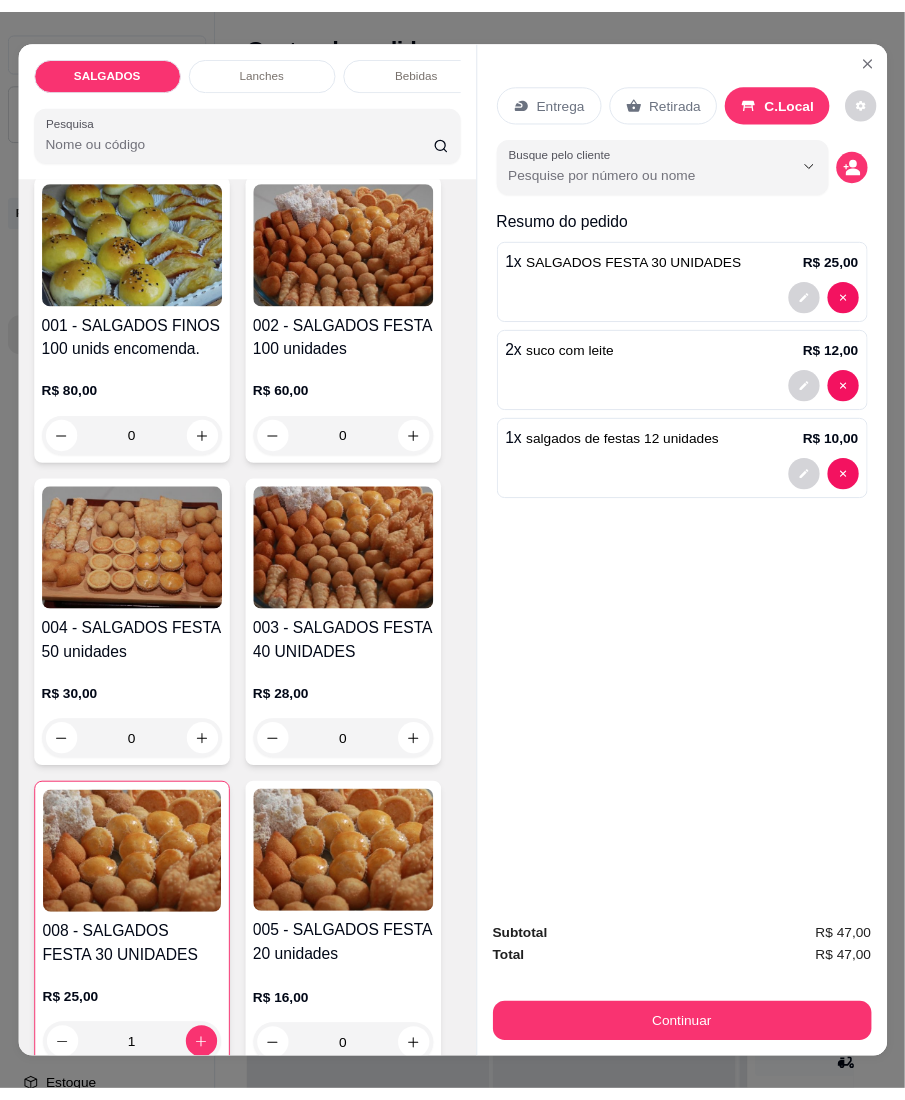 scroll, scrollTop: 266, scrollLeft: 0, axis: vertical 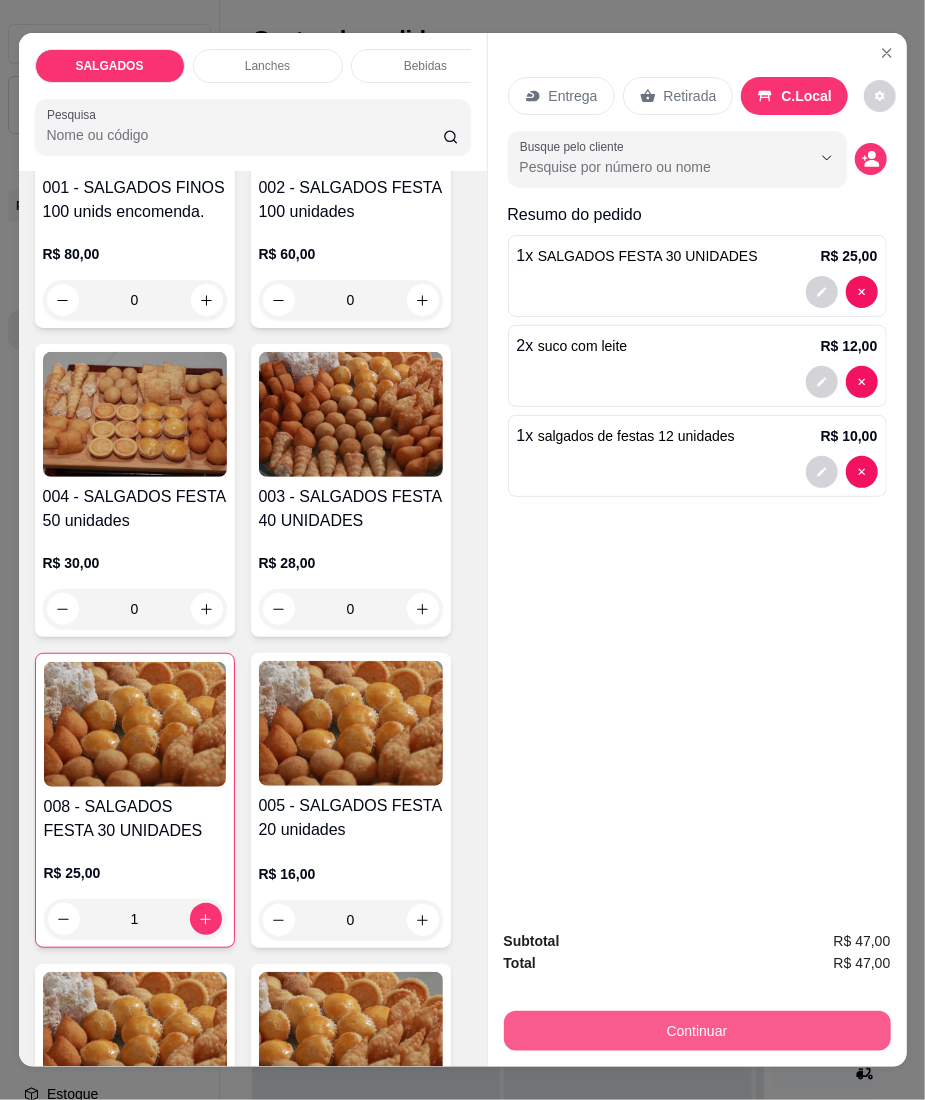 click on "Continuar" at bounding box center (697, 1031) 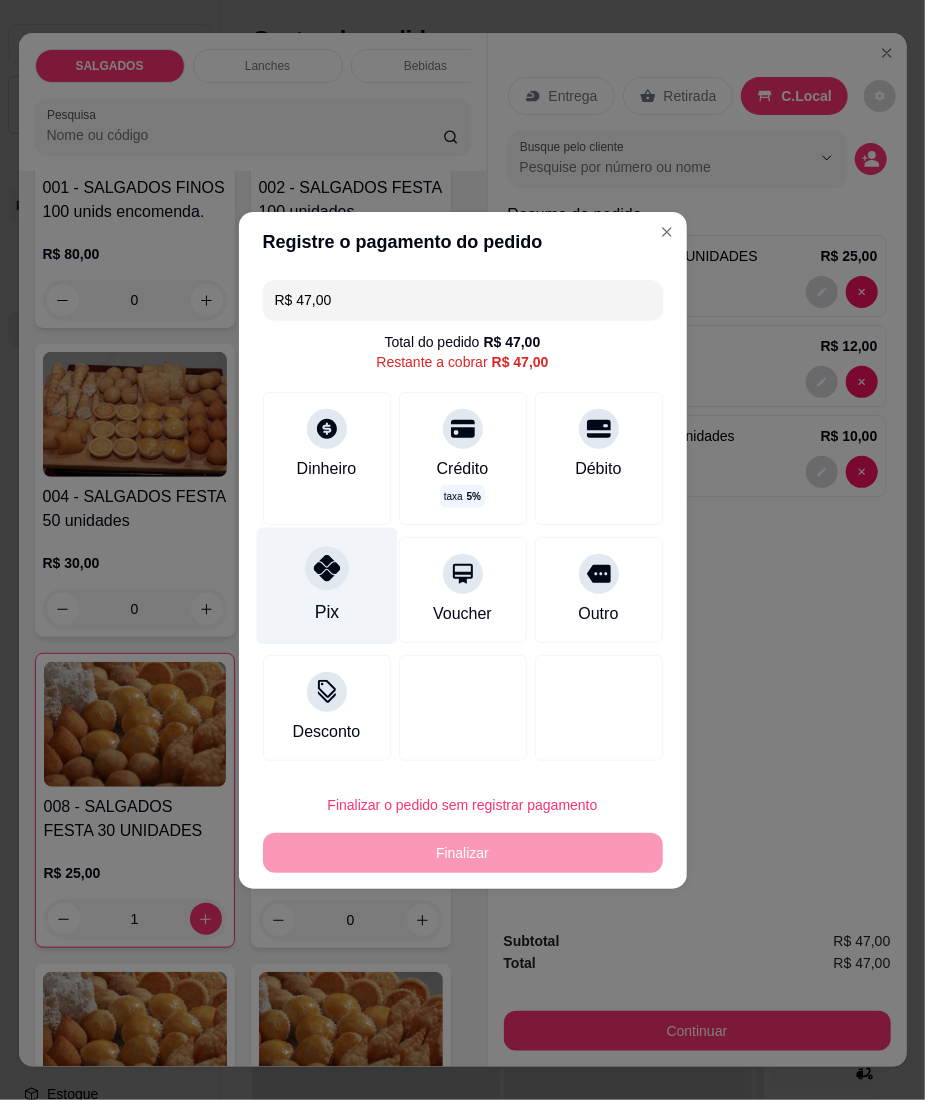 click at bounding box center (327, 568) 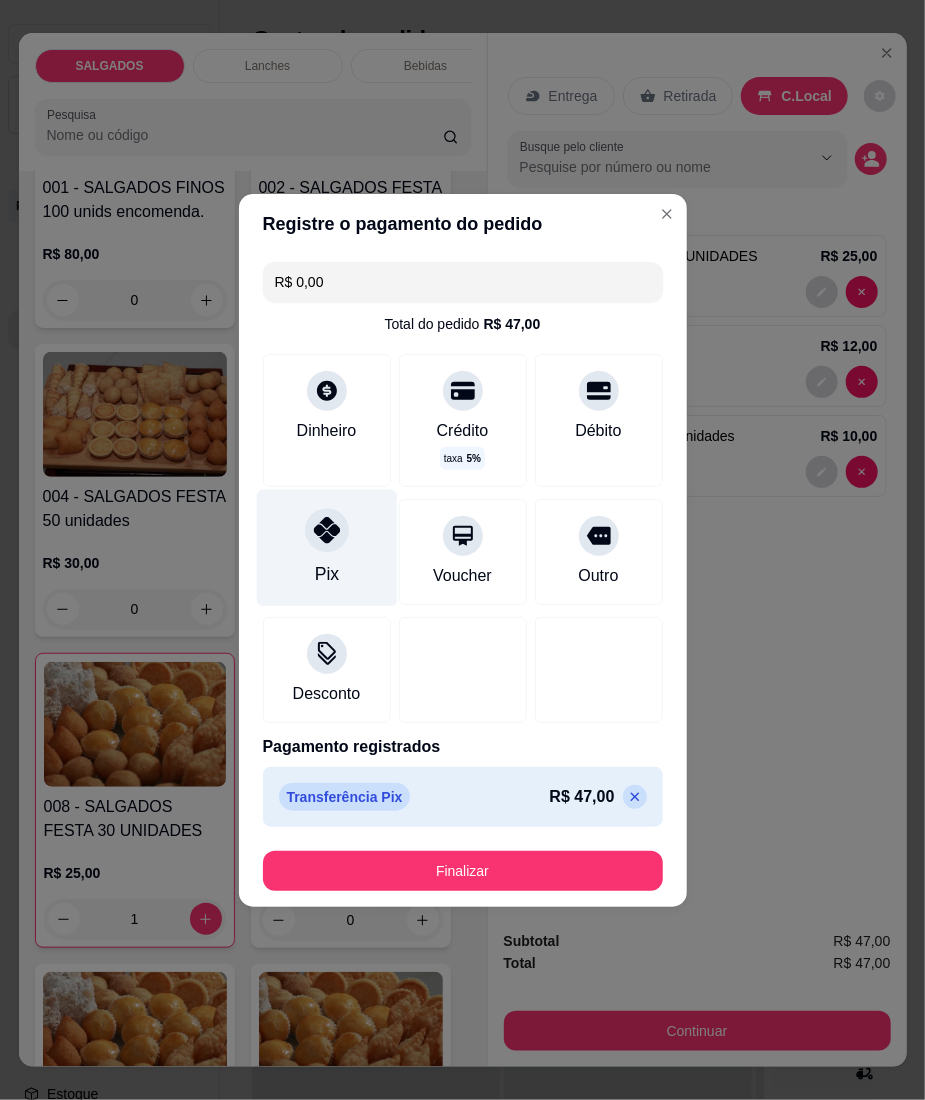 click on "Pix" at bounding box center [326, 547] 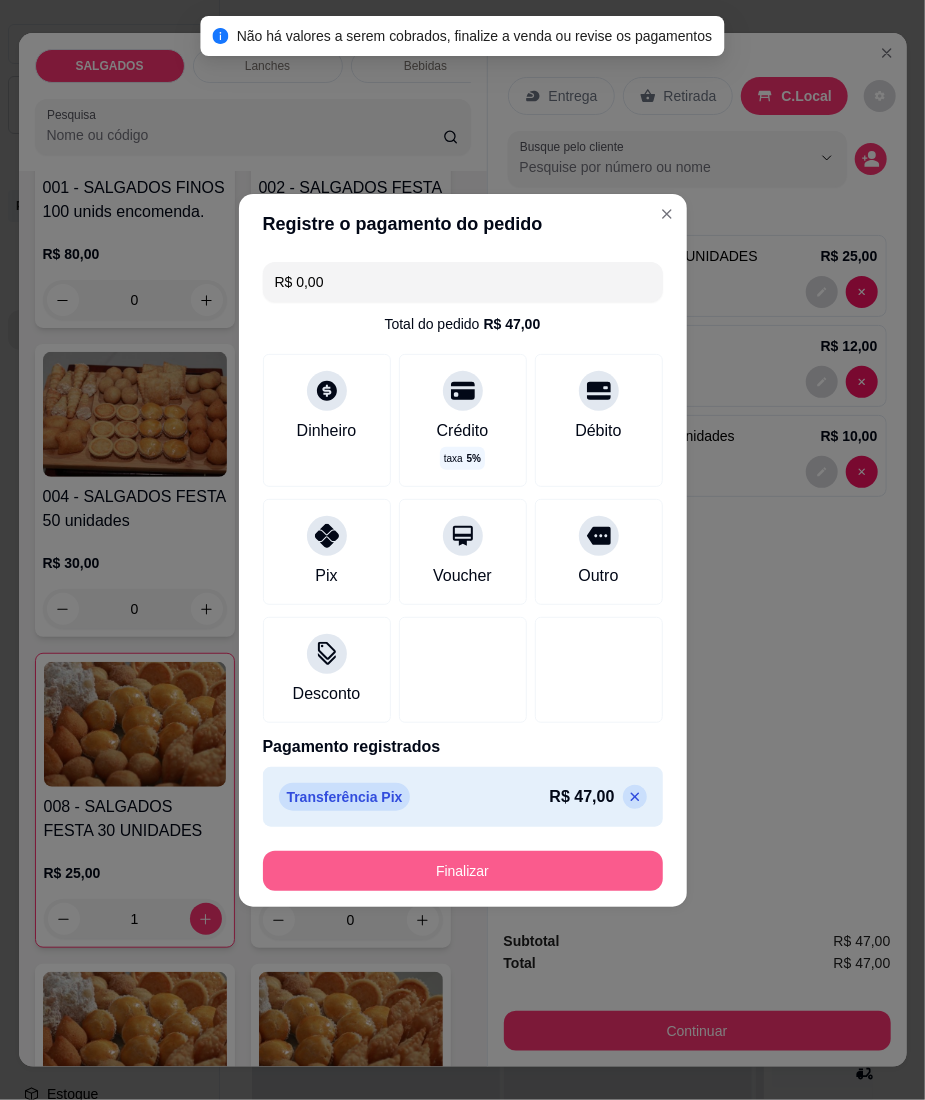 click on "Finalizar" at bounding box center [463, 871] 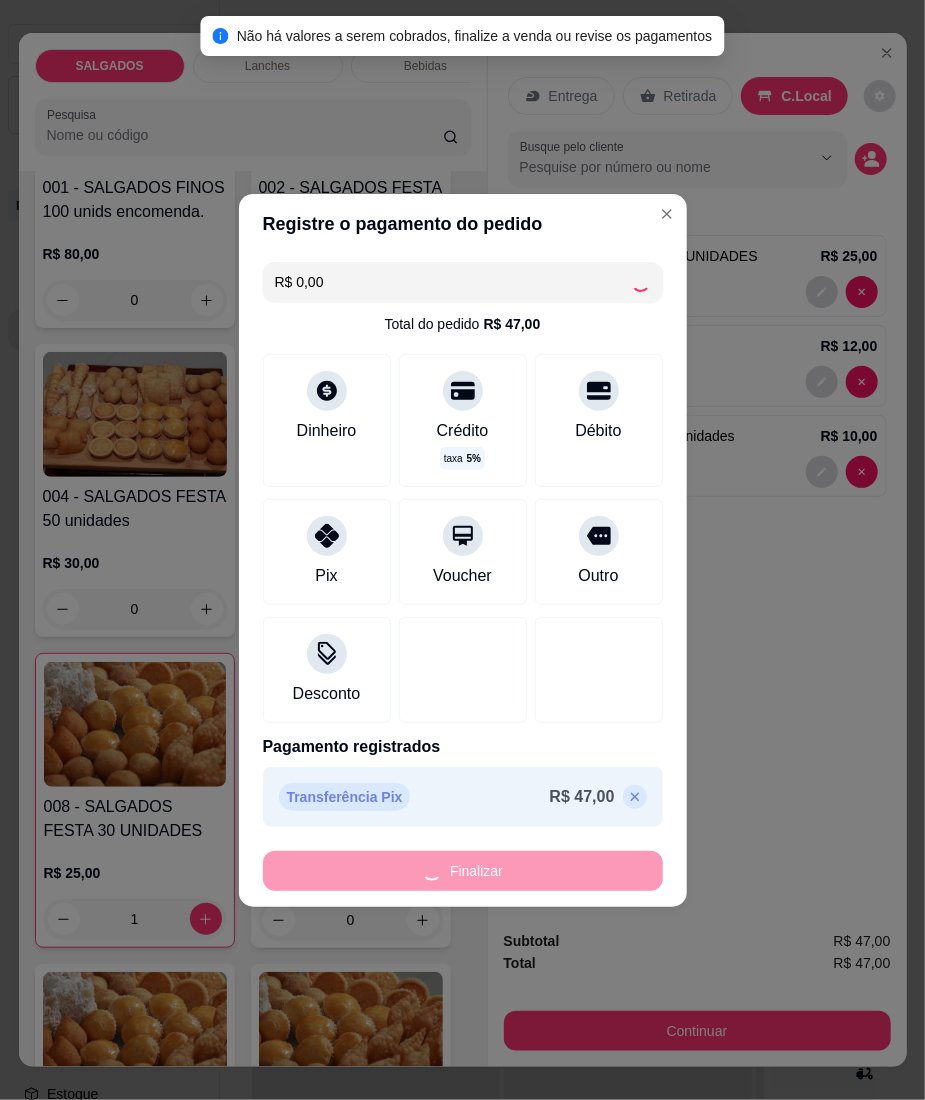 type on "0" 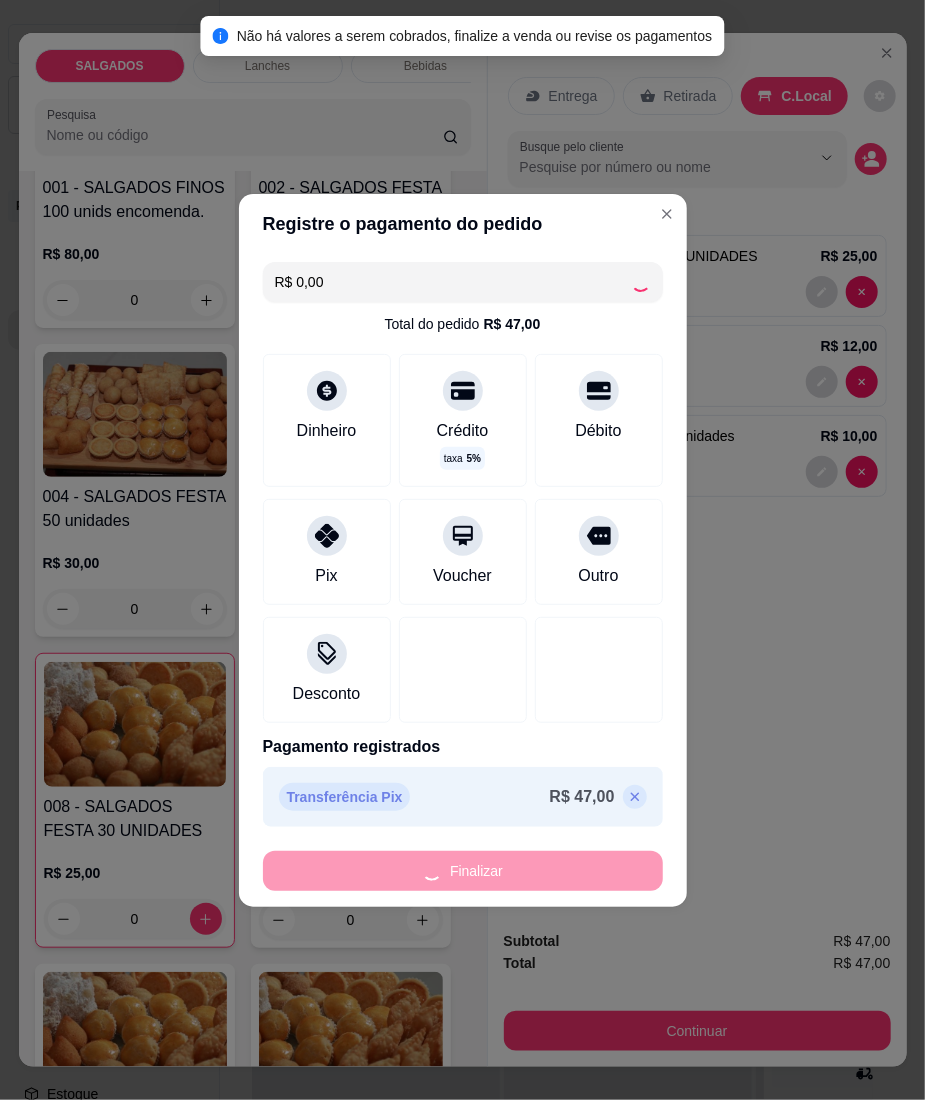 type on "-R$ 47,00" 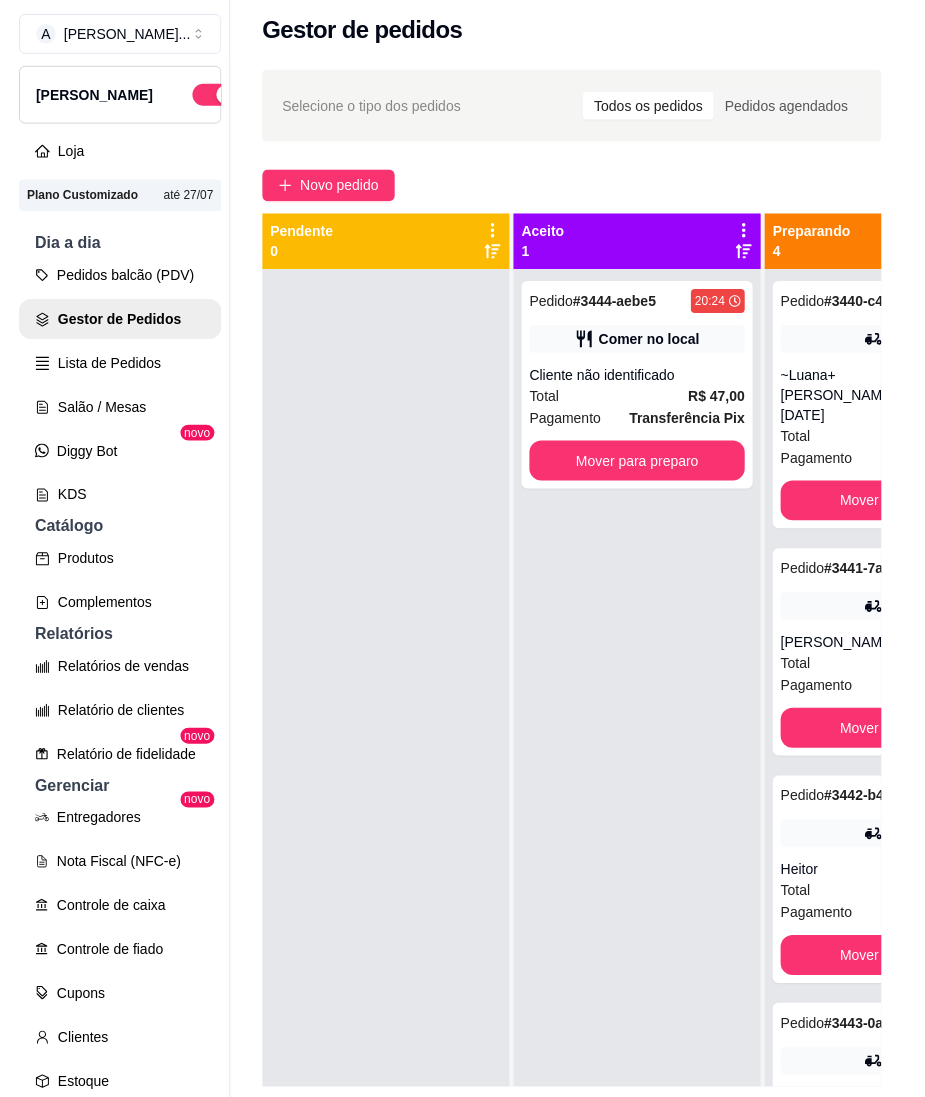 scroll, scrollTop: 0, scrollLeft: 0, axis: both 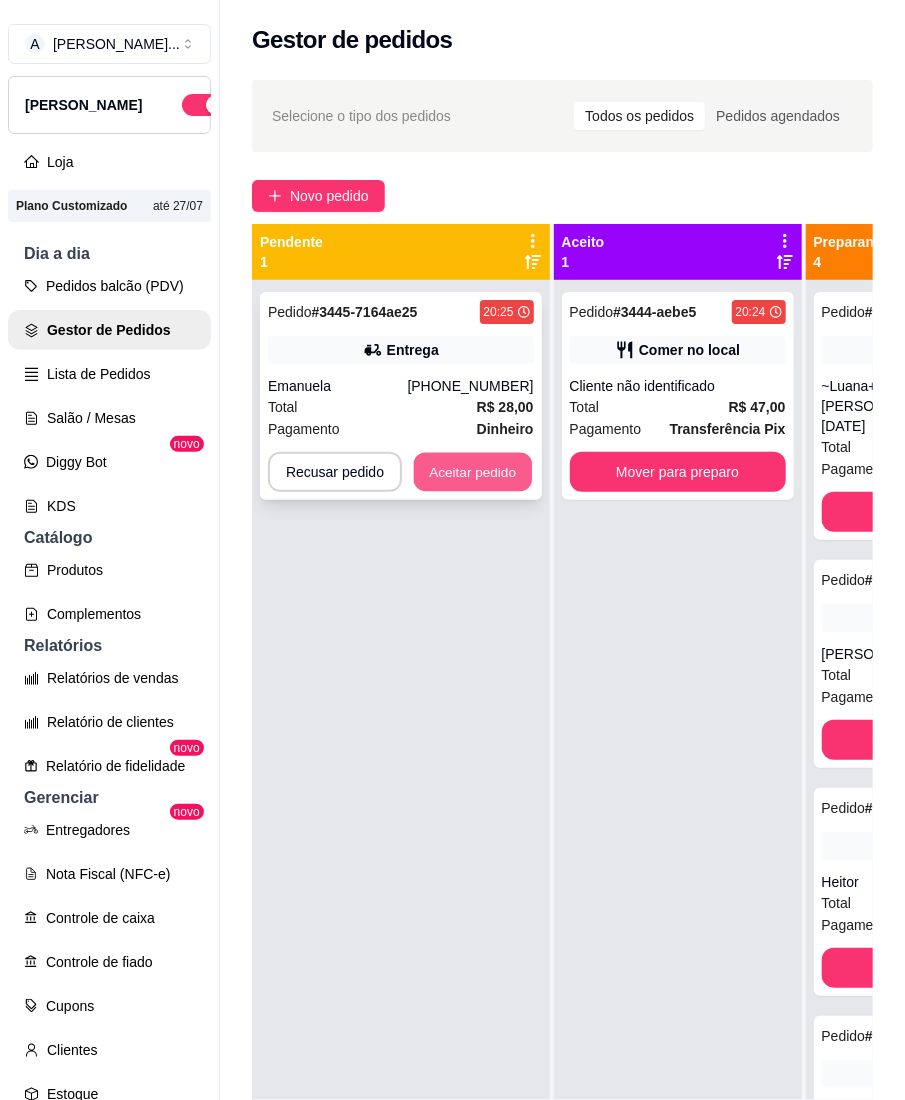 click on "Aceitar pedido" at bounding box center [473, 472] 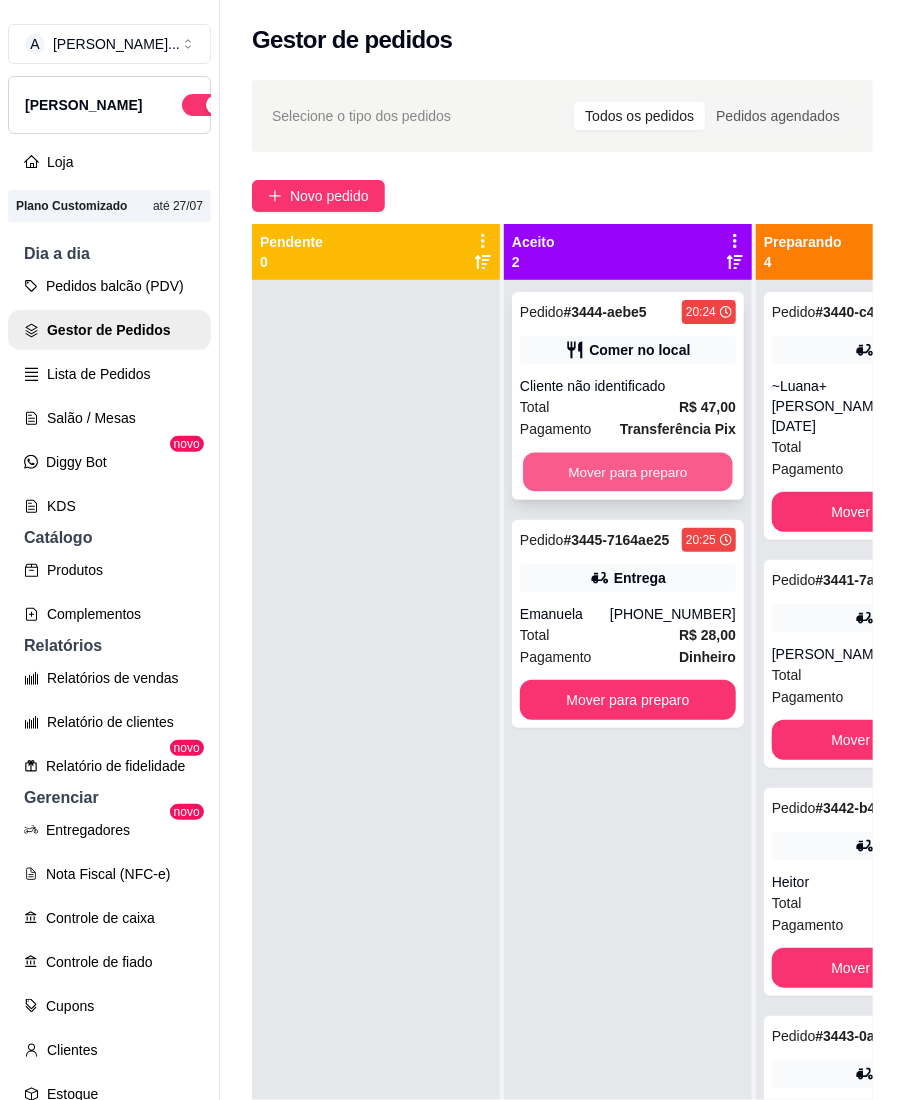 click on "Mover para preparo" at bounding box center [628, 472] 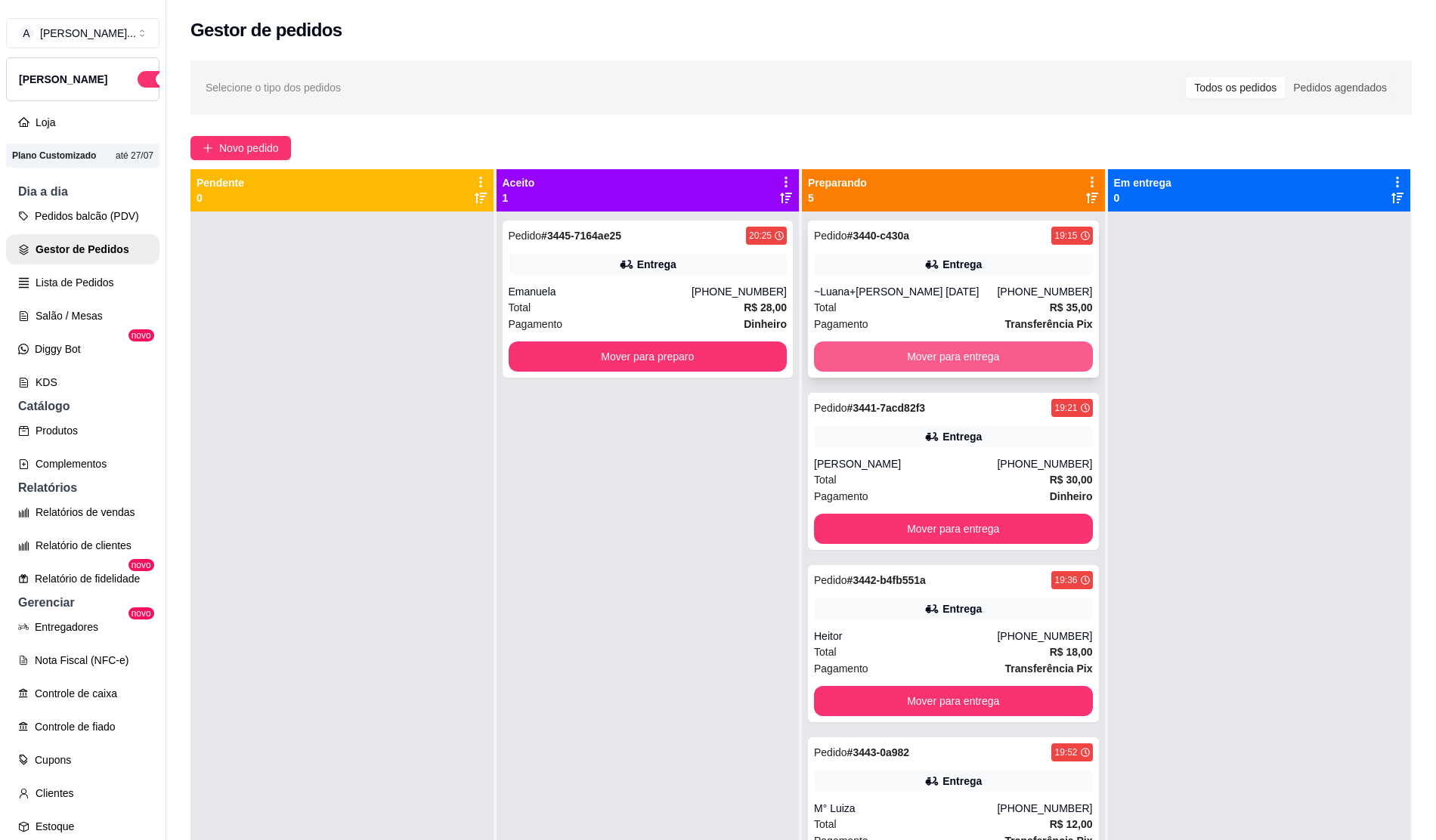 click on "Mover para entrega" at bounding box center [953, 357] 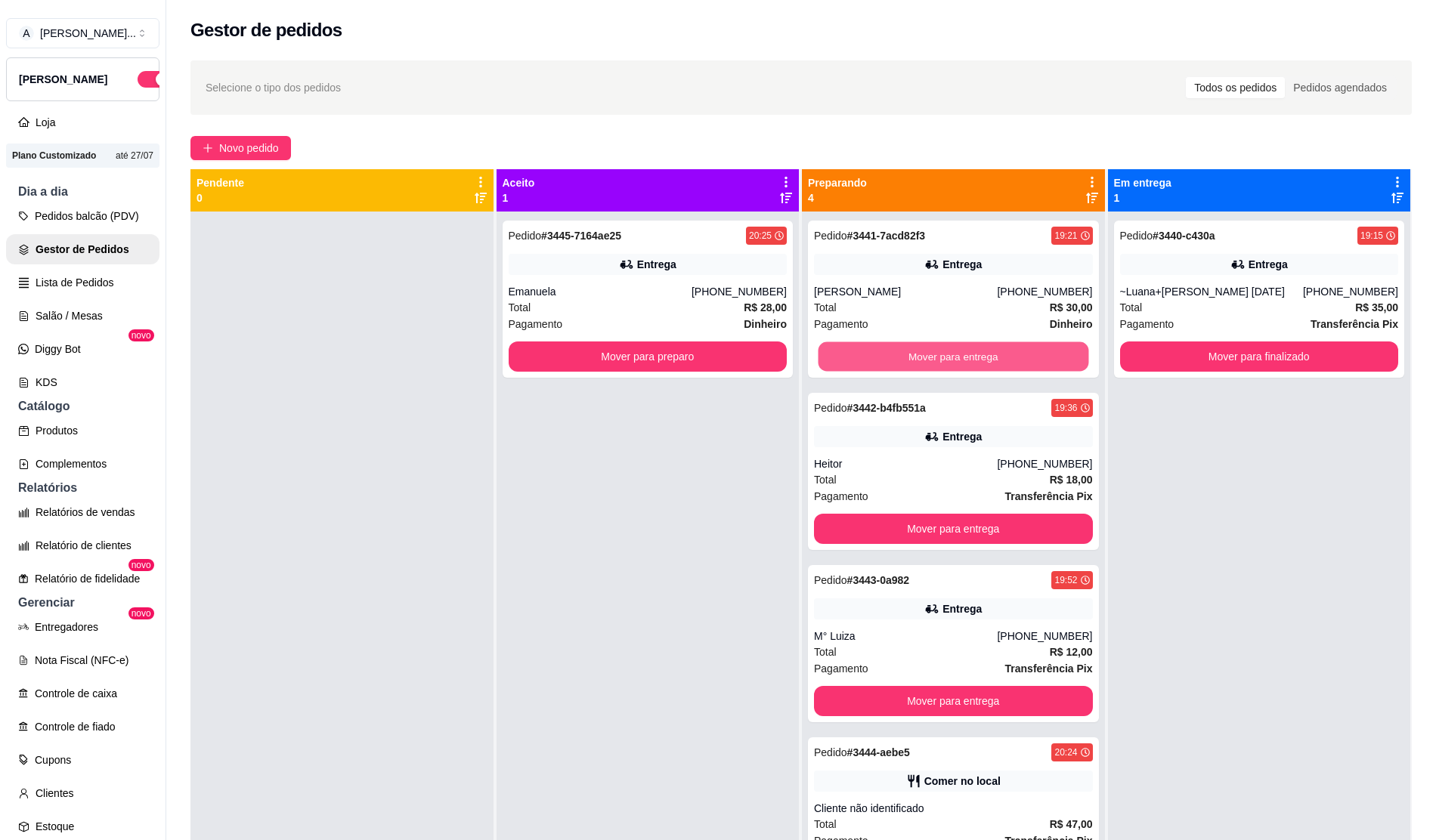 click on "Mover para entrega" at bounding box center [953, 357] 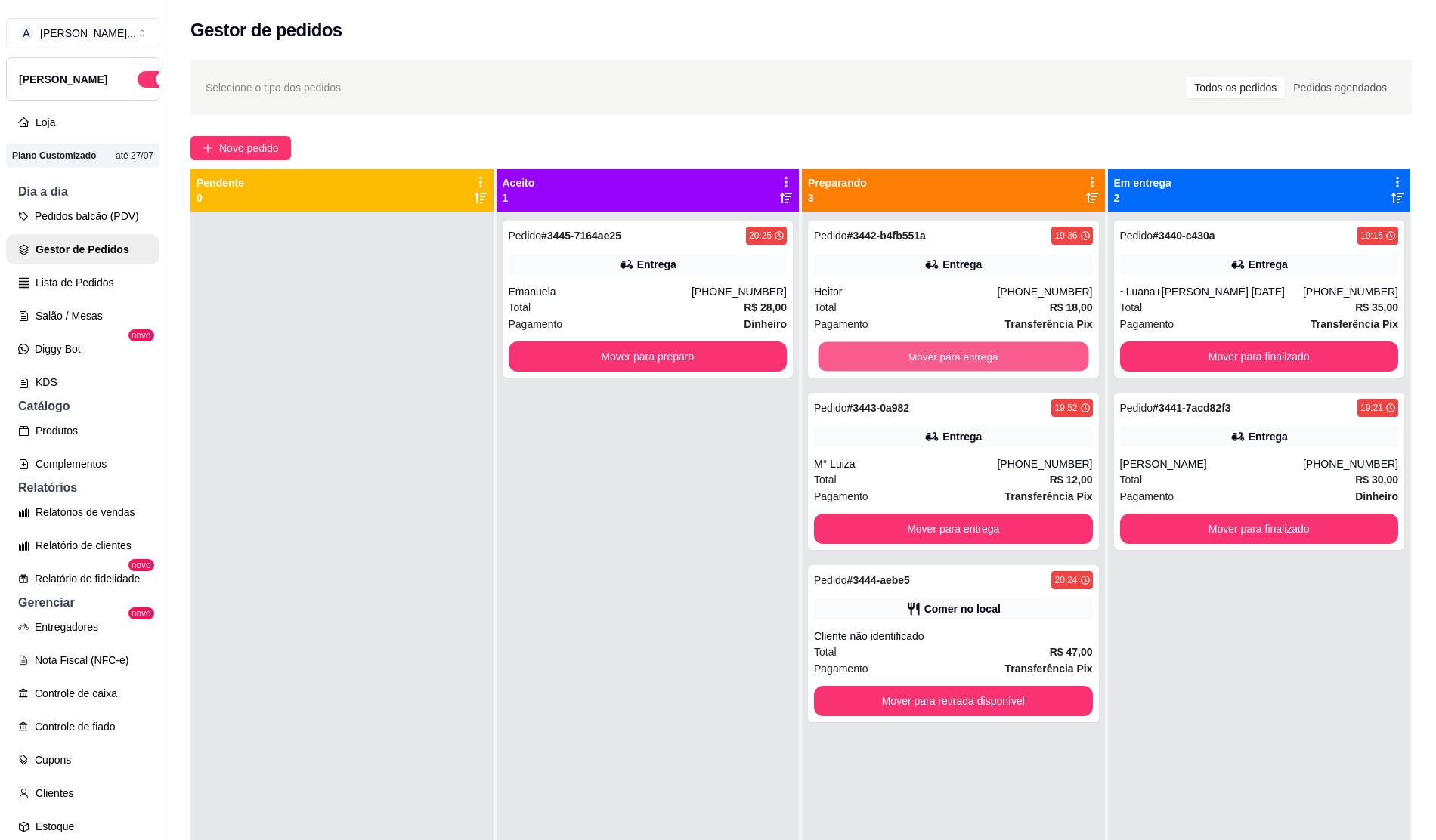 click on "Mover para entrega" at bounding box center [953, 357] 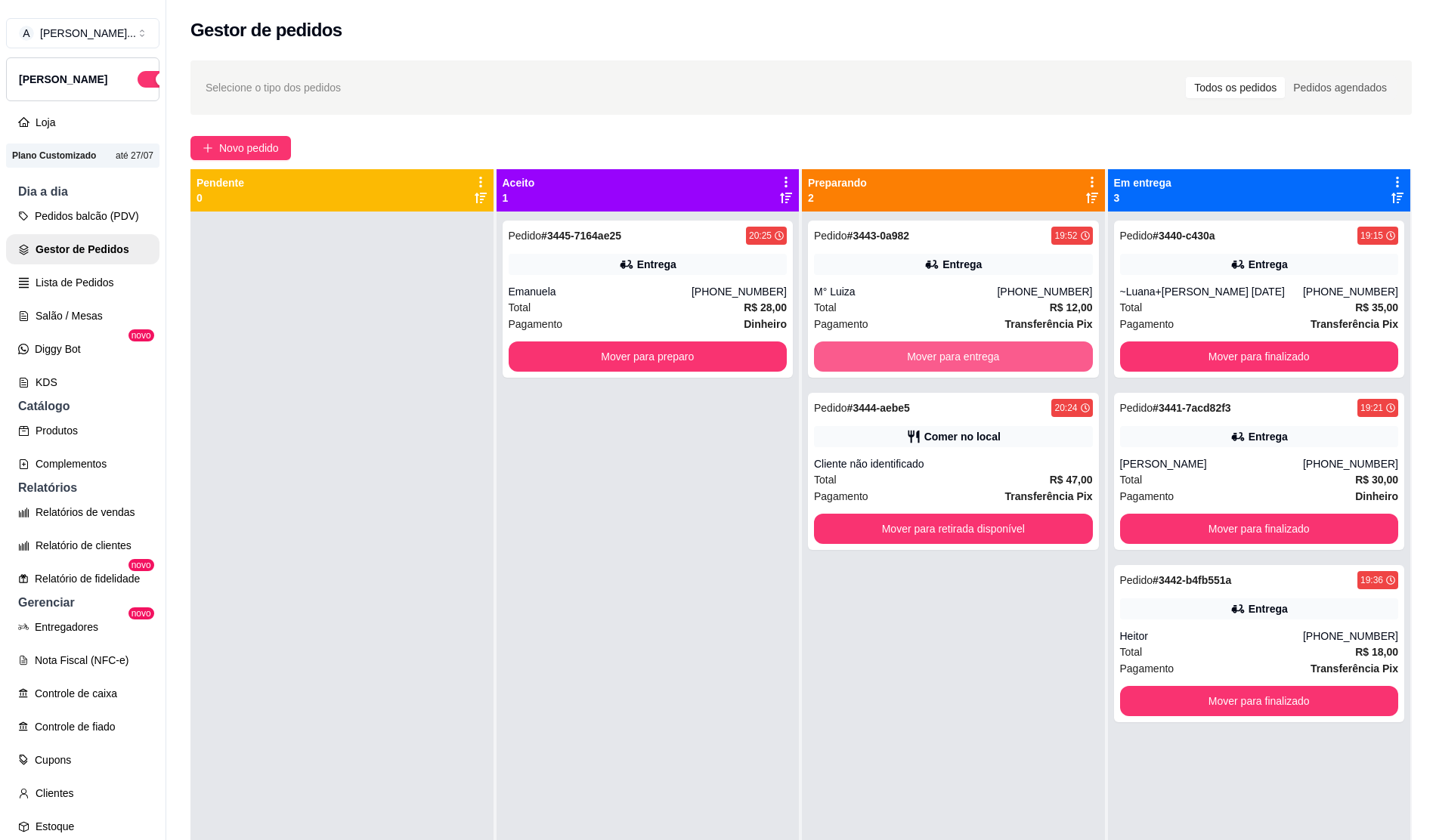 click on "Mover para entrega" at bounding box center [953, 357] 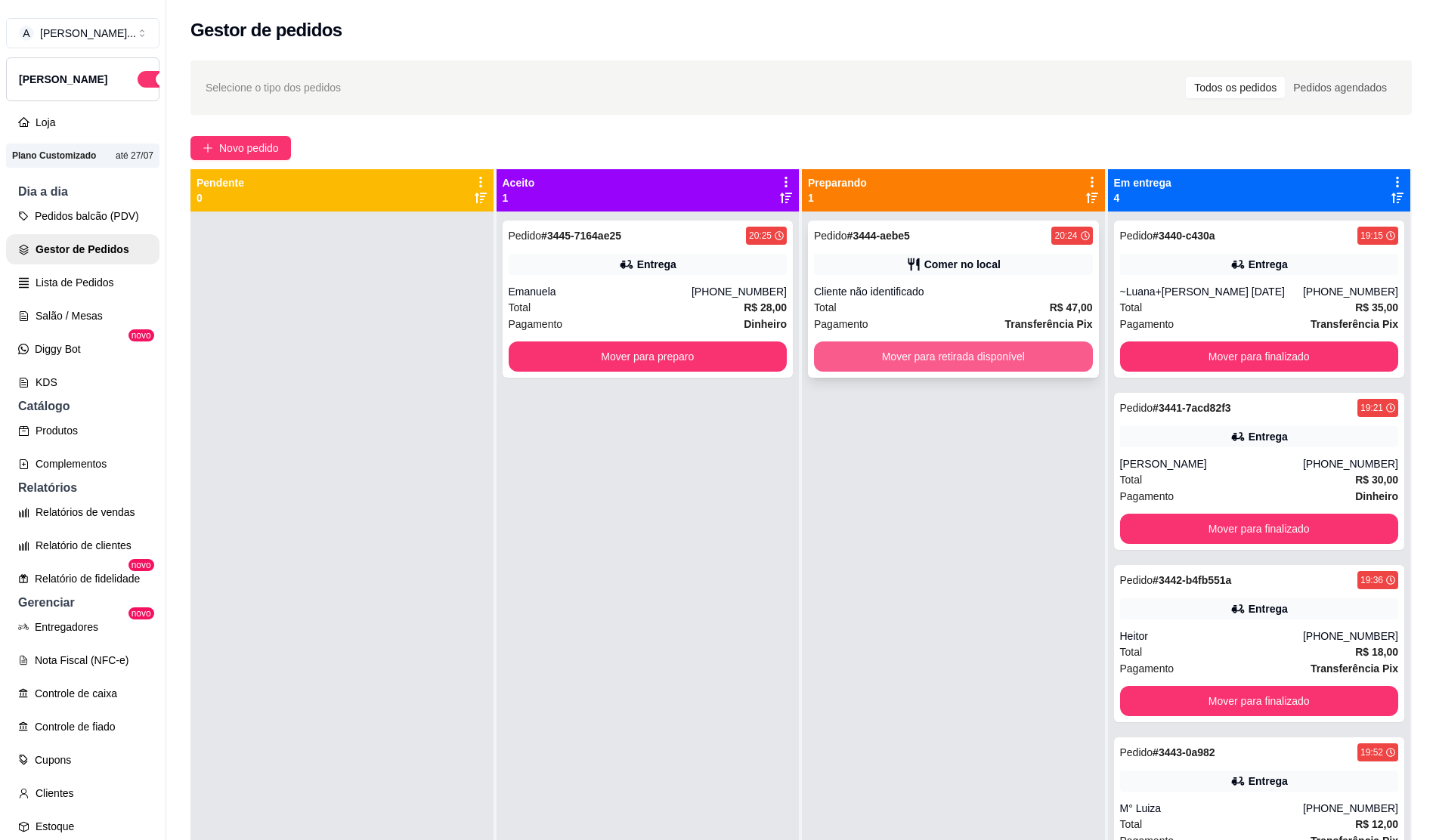 click on "Mover para retirada disponível" at bounding box center (953, 357) 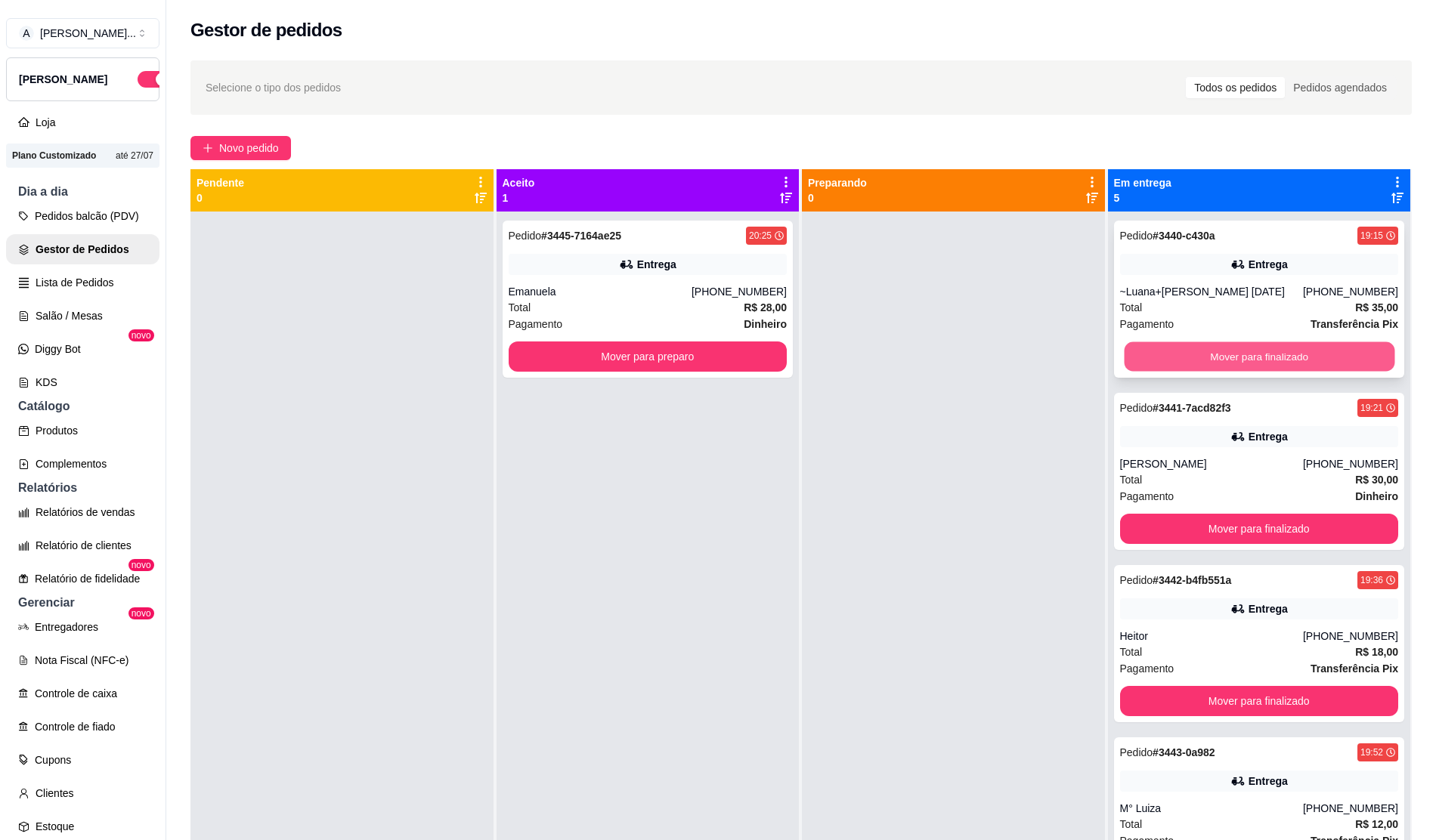 click on "Mover para finalizado" at bounding box center (1258, 357) 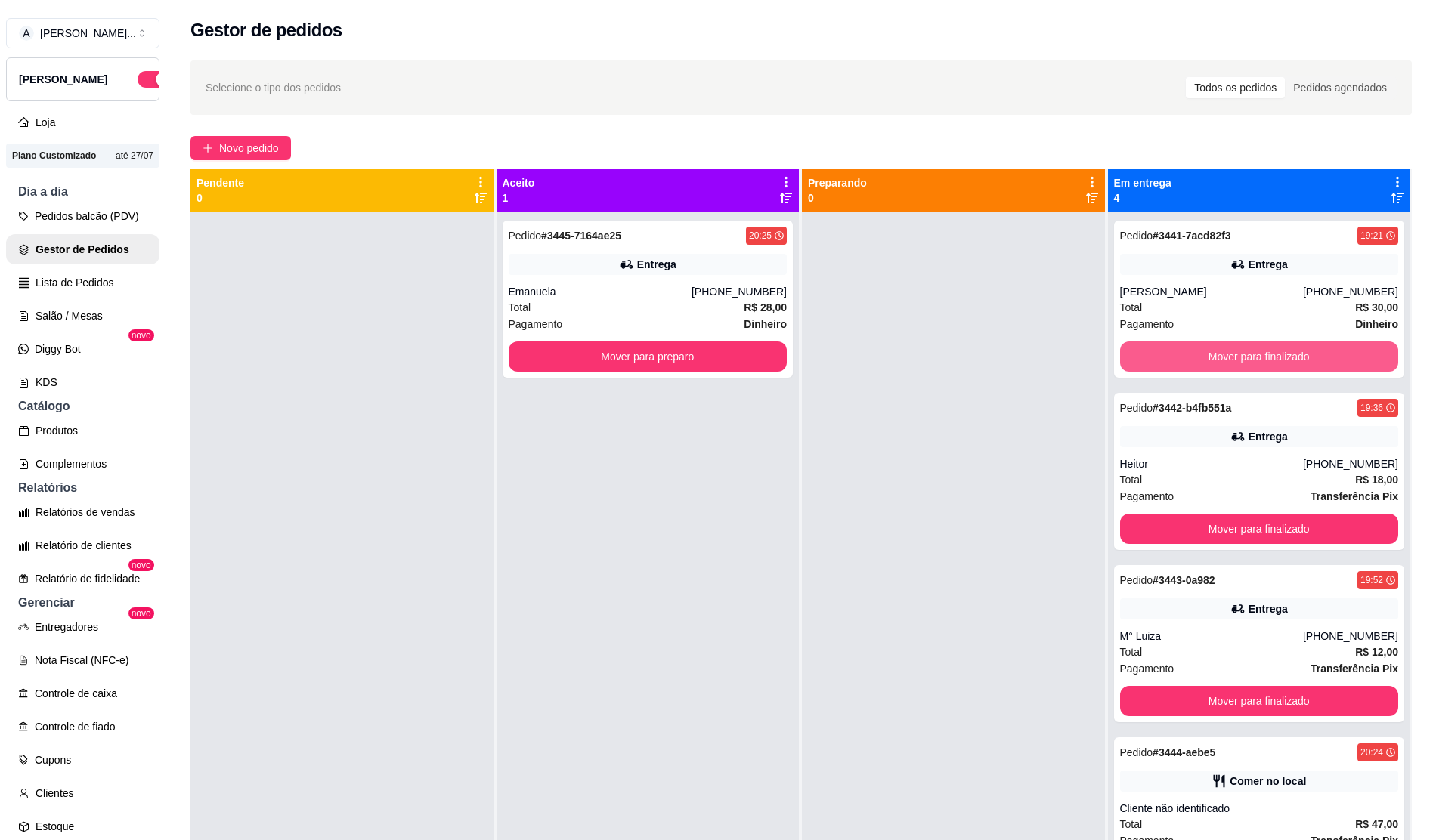 click on "Mover para finalizado" at bounding box center (1259, 357) 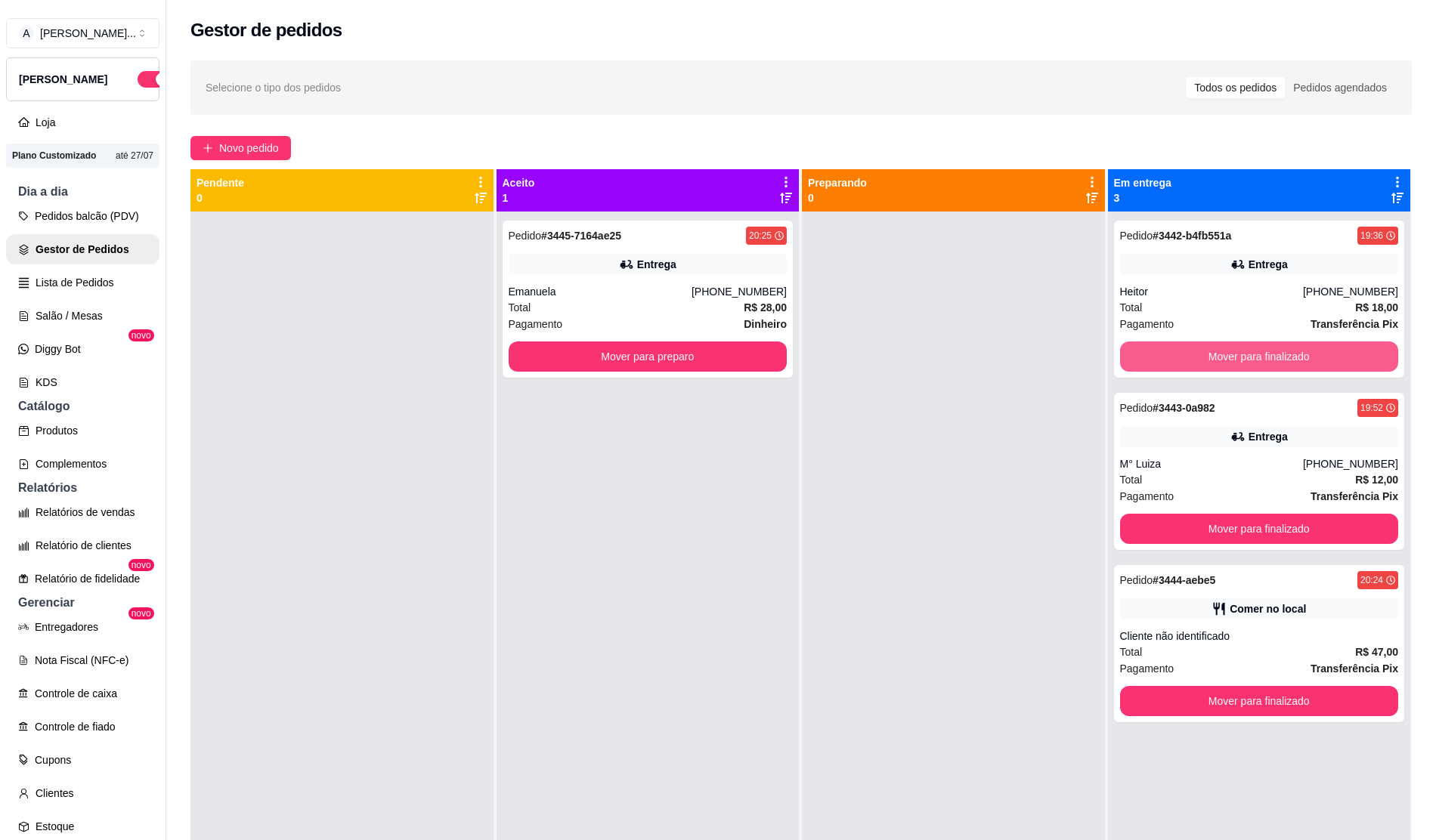 click on "Mover para finalizado" at bounding box center [1259, 357] 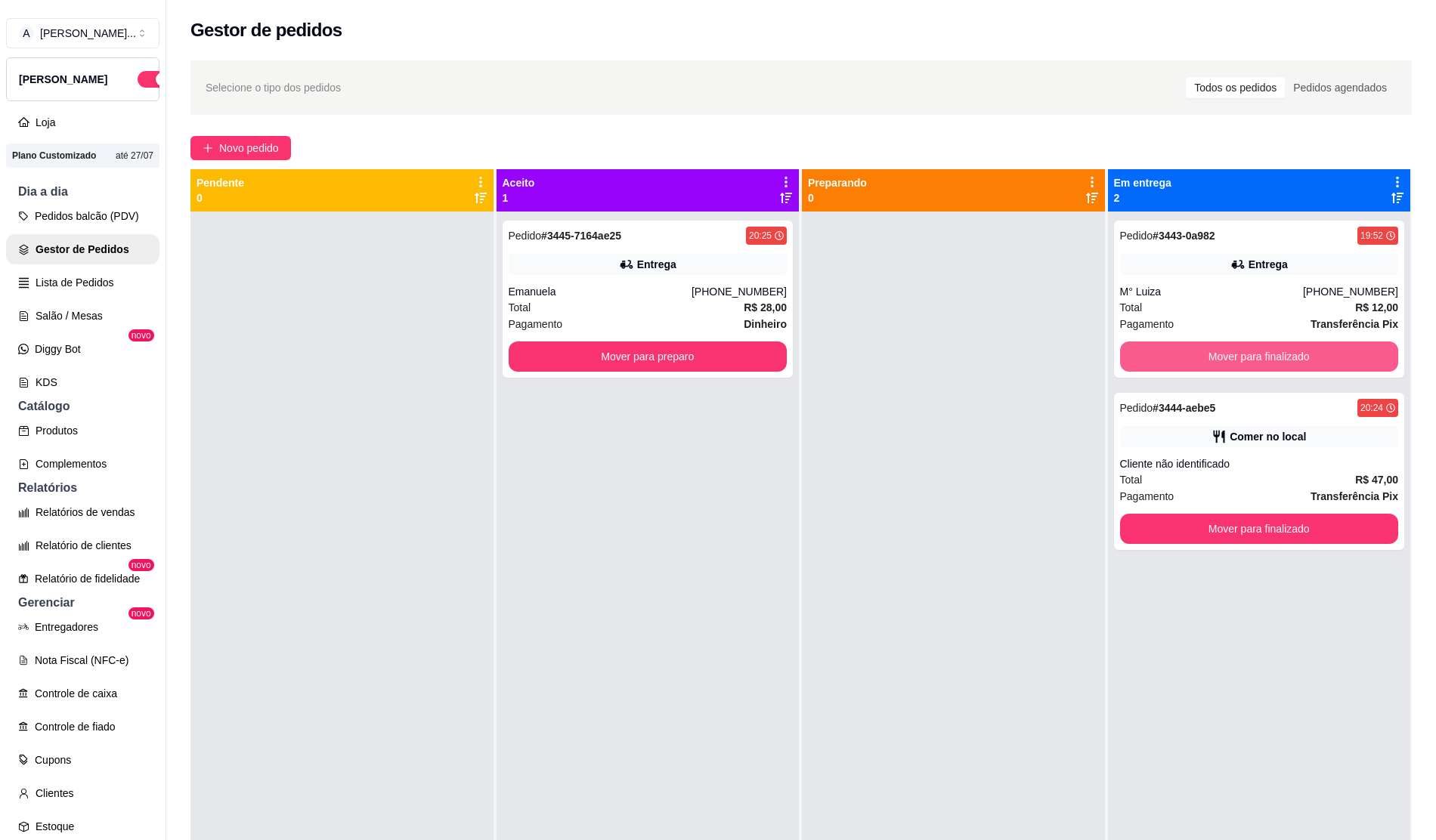 click on "Mover para finalizado" at bounding box center [1259, 357] 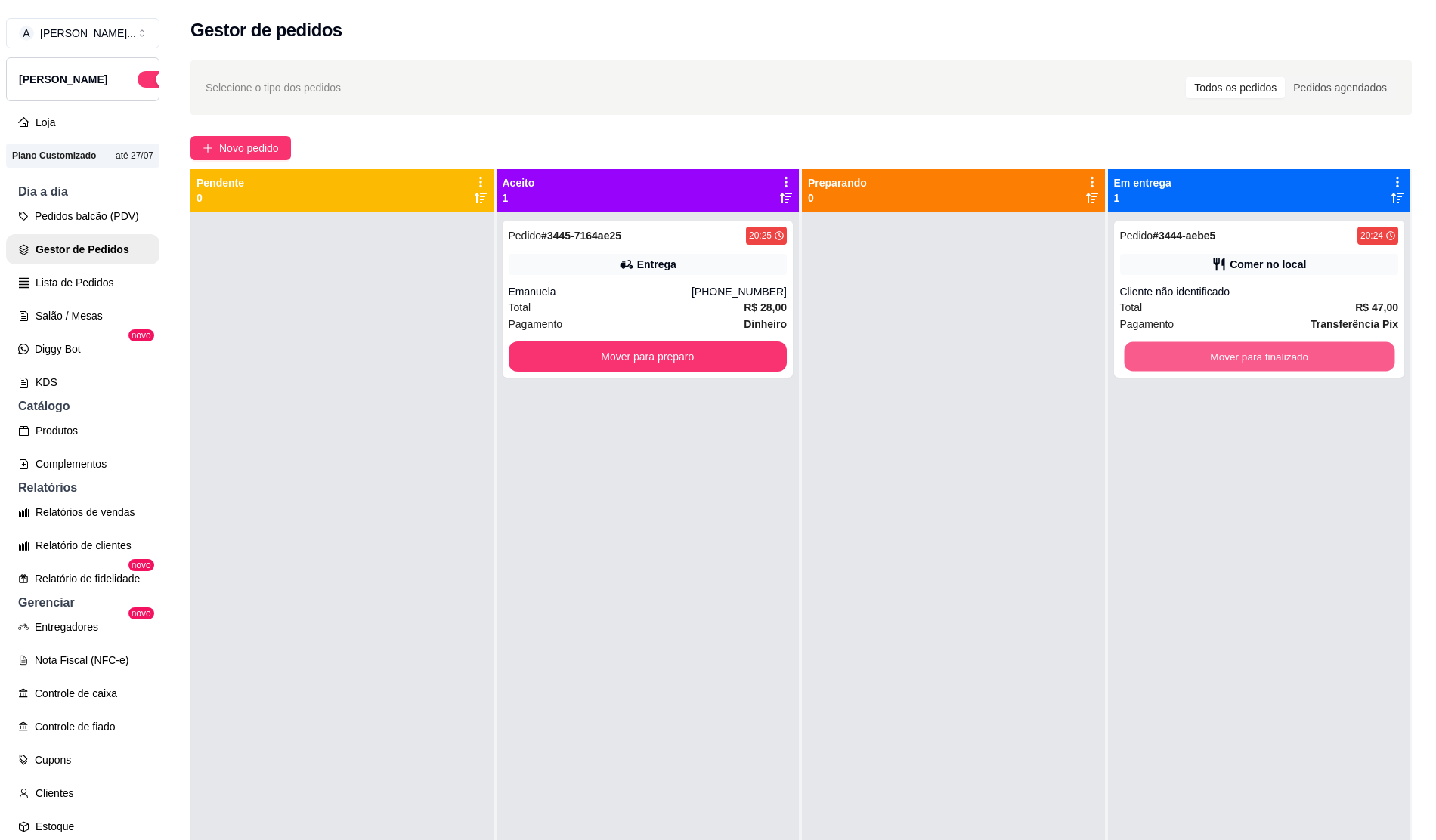click on "Mover para finalizado" at bounding box center (1258, 357) 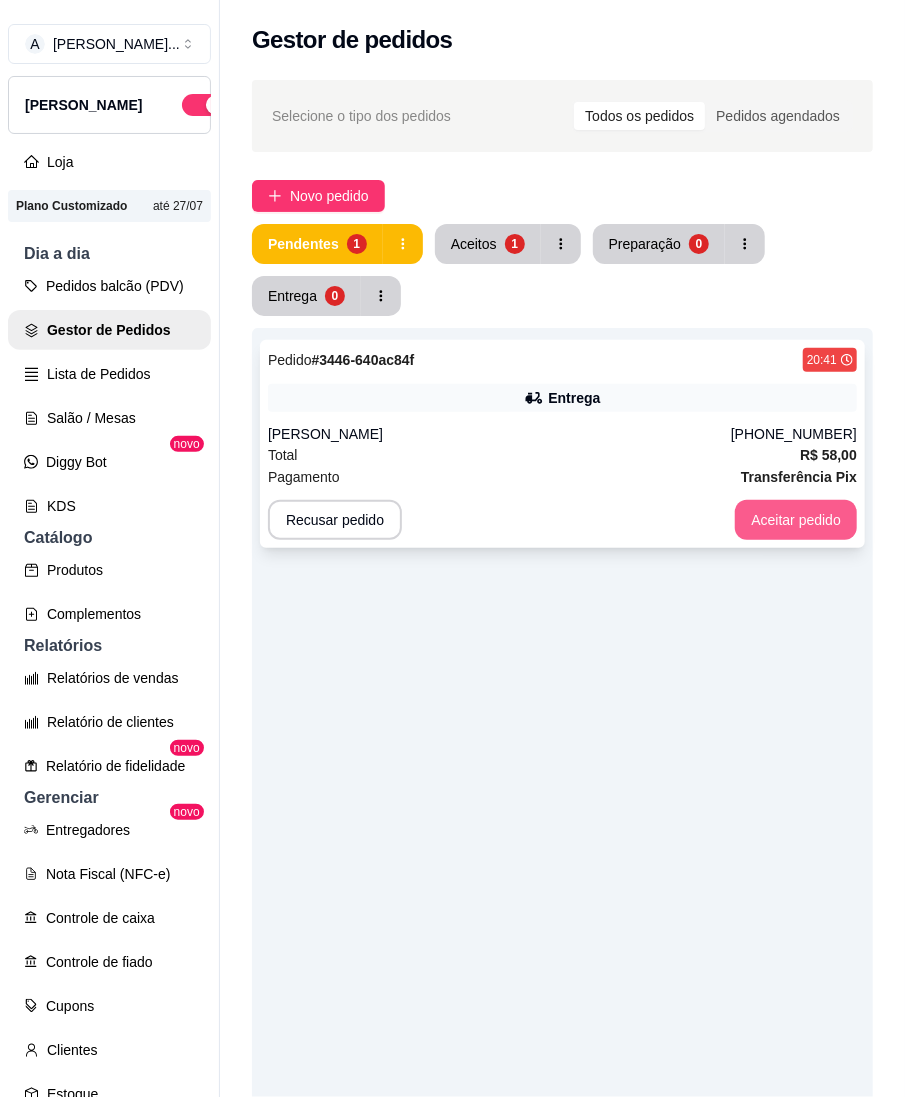 click on "Aceitar pedido" at bounding box center [796, 520] 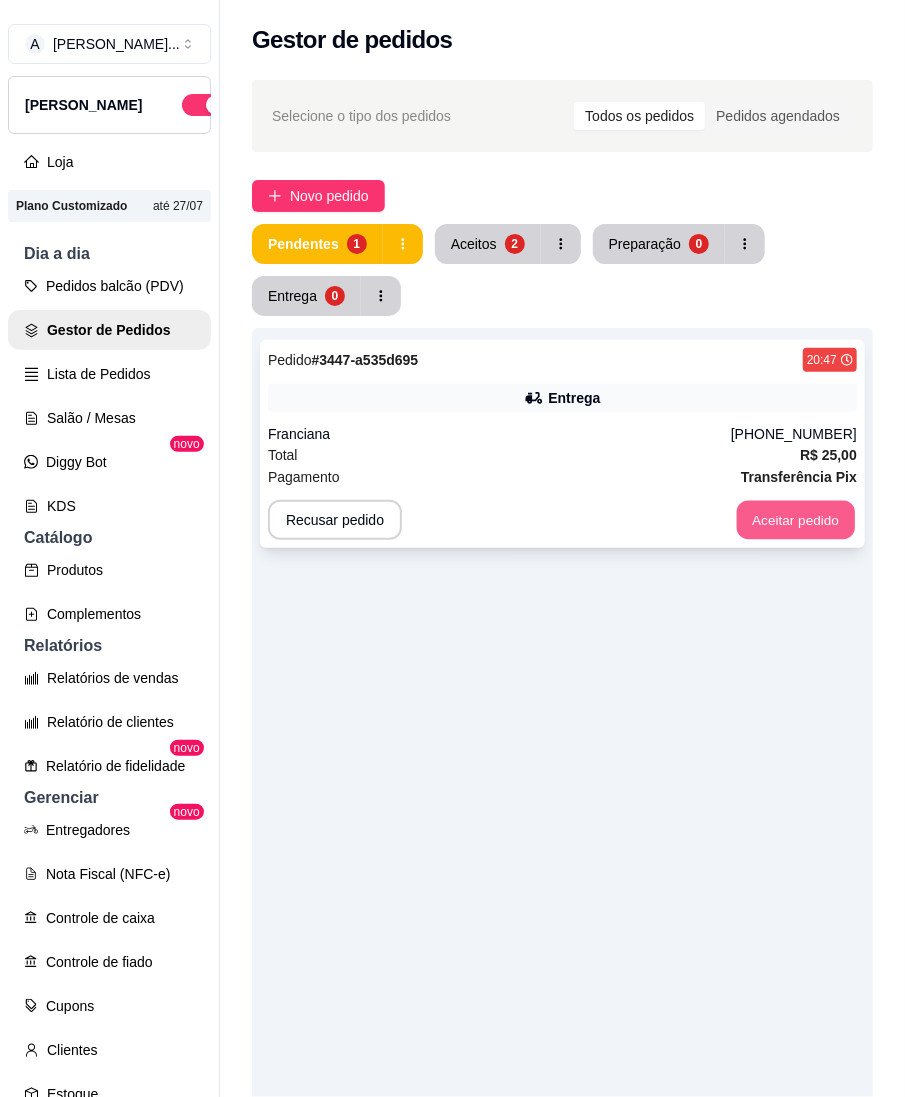 click on "Aceitar pedido" at bounding box center (796, 520) 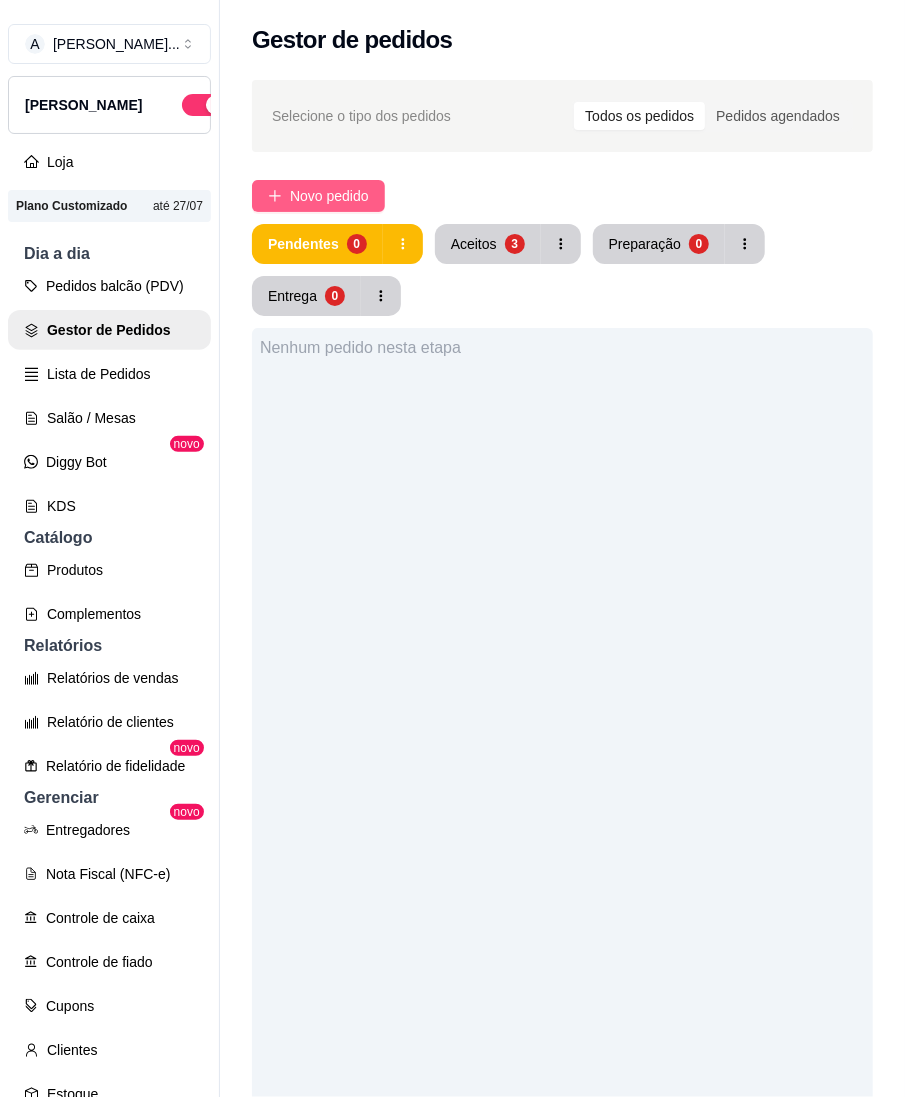 click on "Novo pedido" at bounding box center (329, 196) 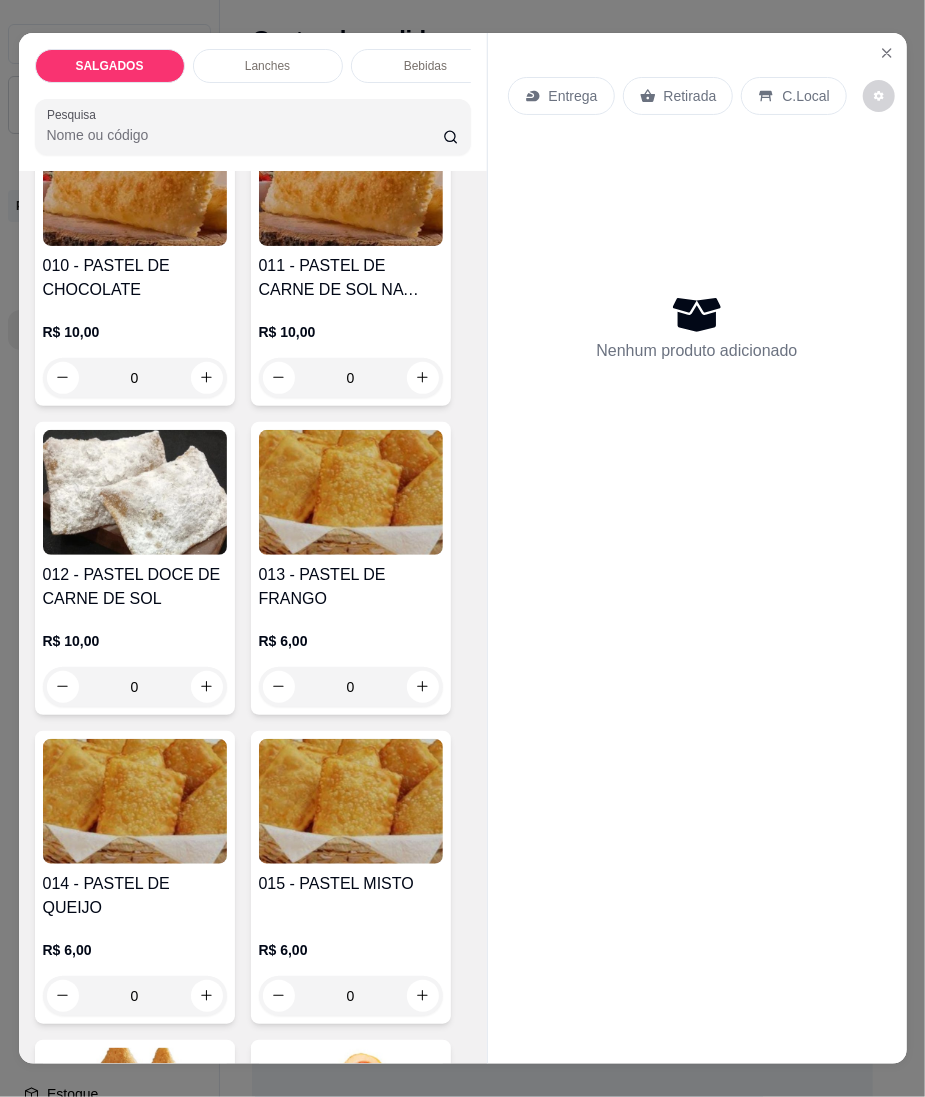 scroll, scrollTop: 2266, scrollLeft: 0, axis: vertical 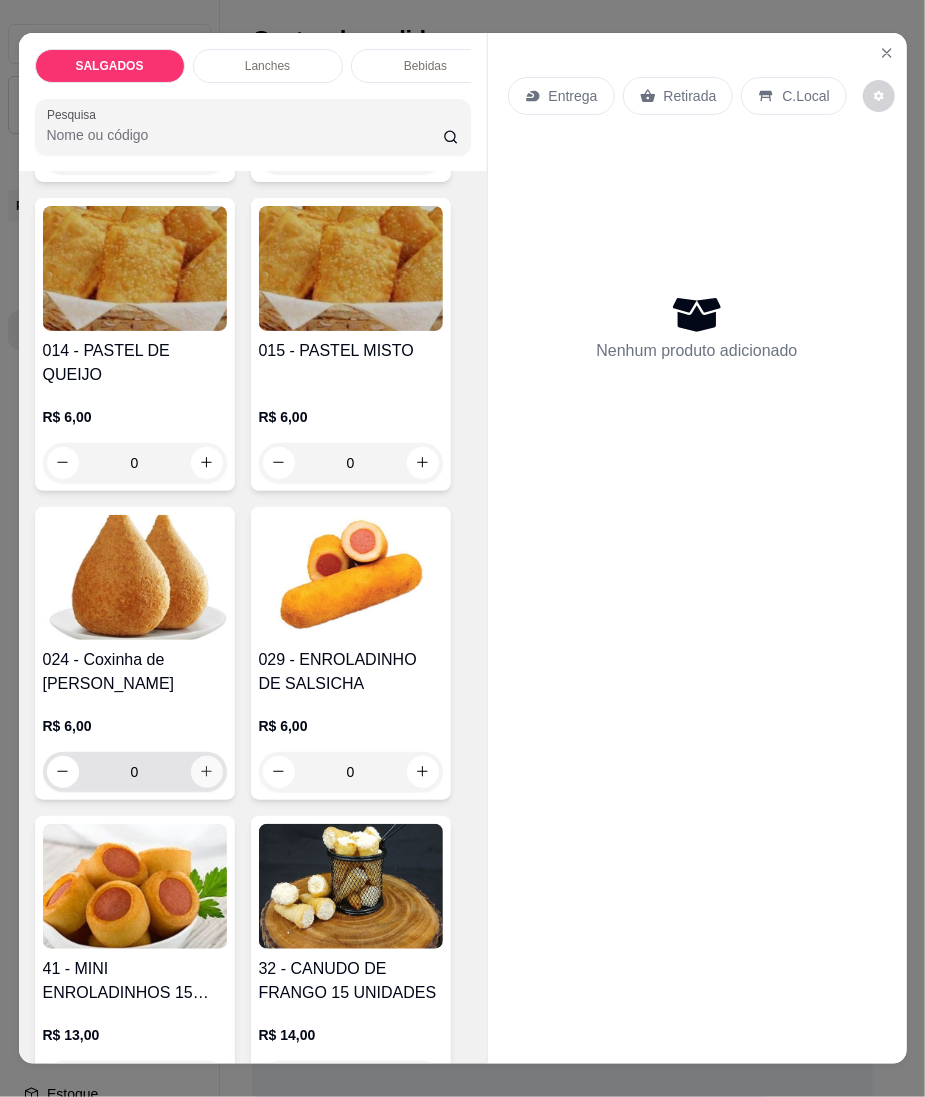 click at bounding box center [207, 772] 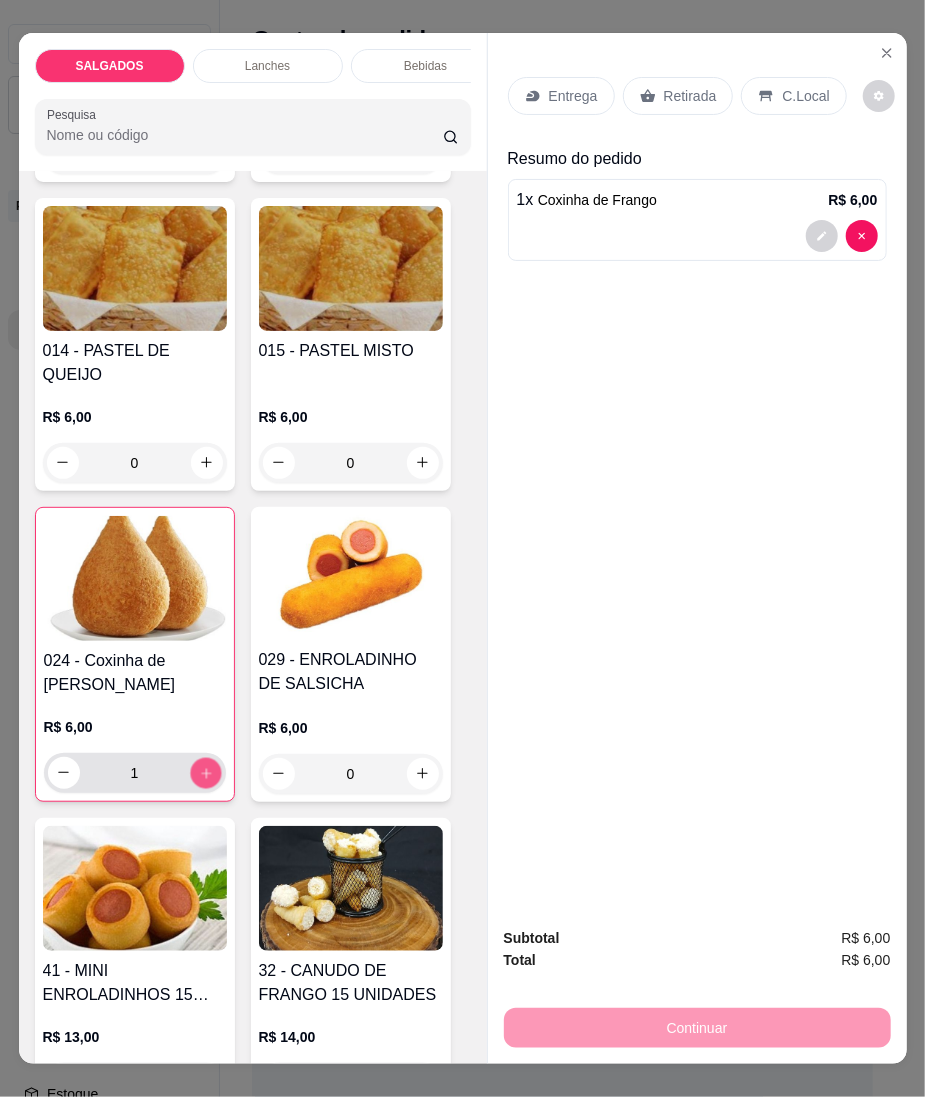 click at bounding box center (205, 772) 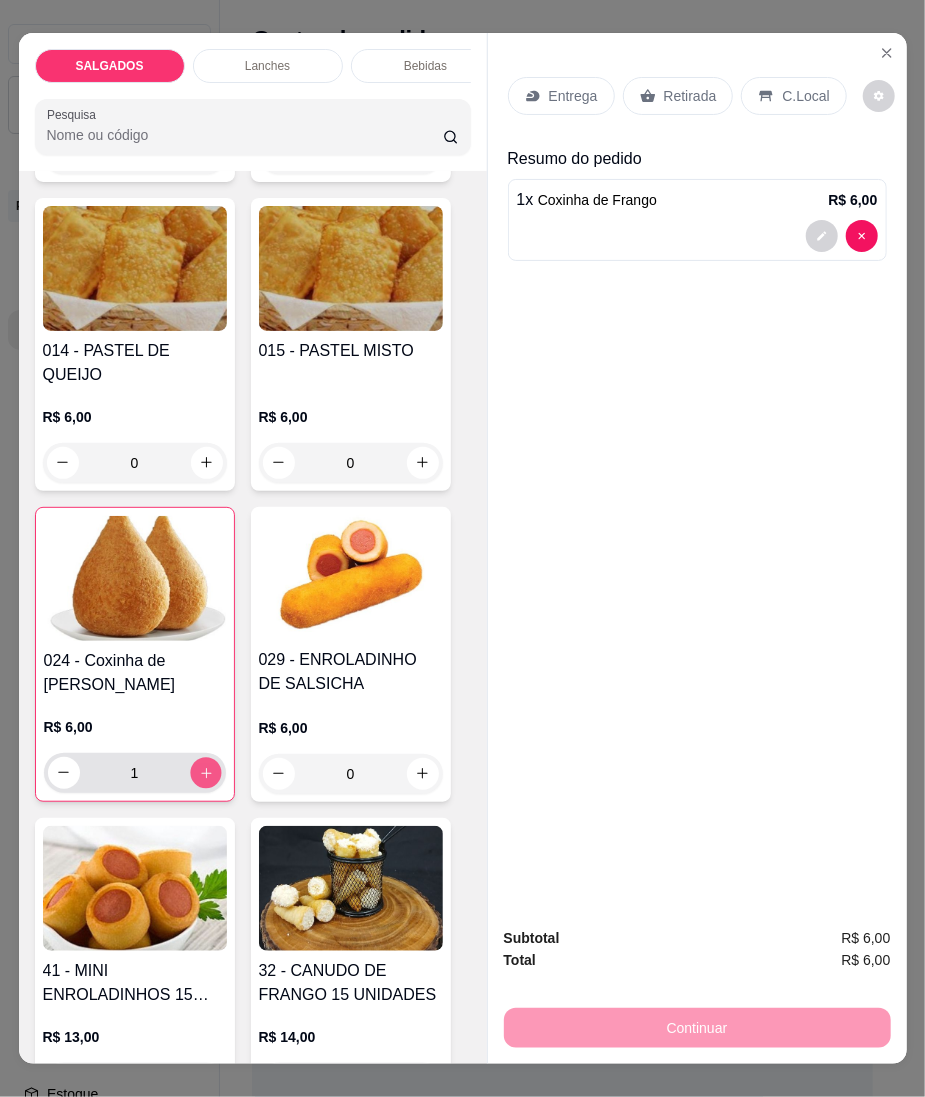 type on "2" 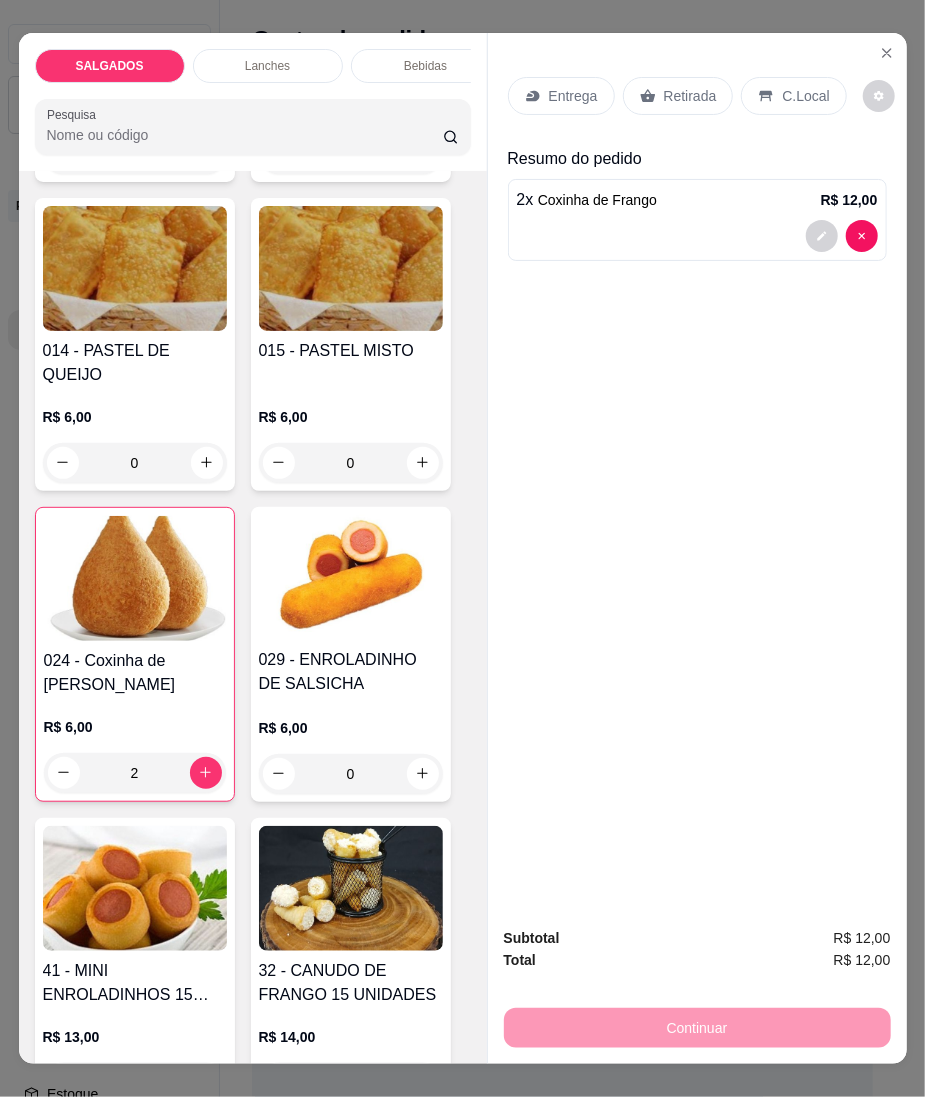 click on "Entrega" at bounding box center (573, 96) 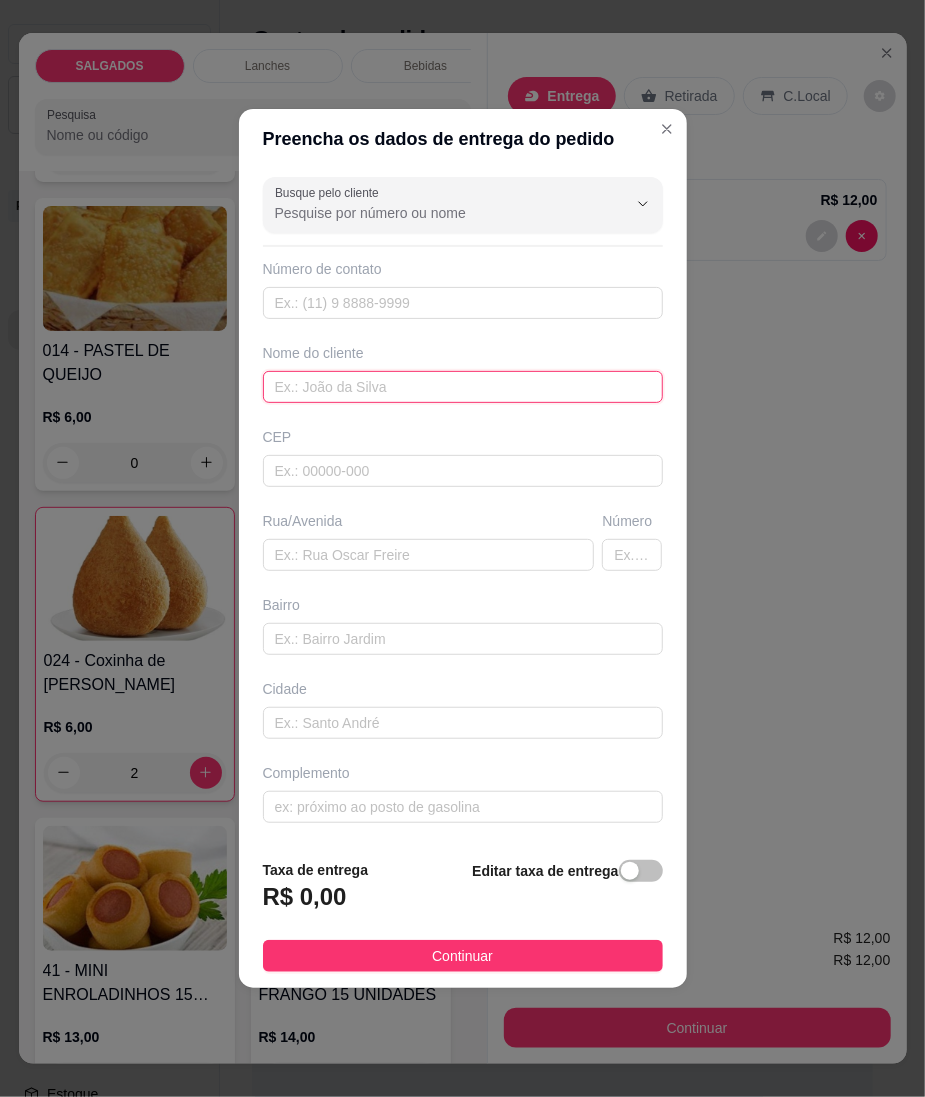 click at bounding box center (463, 387) 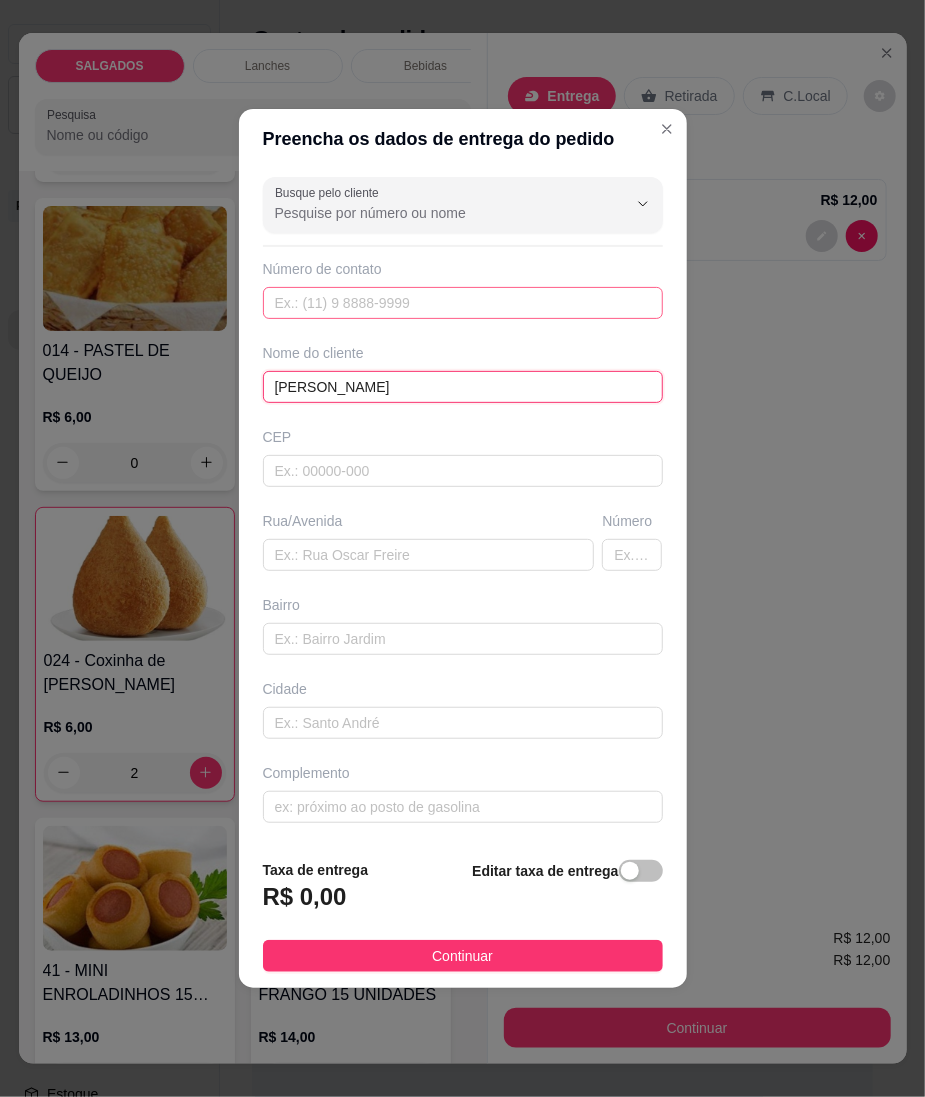 type on "[PERSON_NAME]" 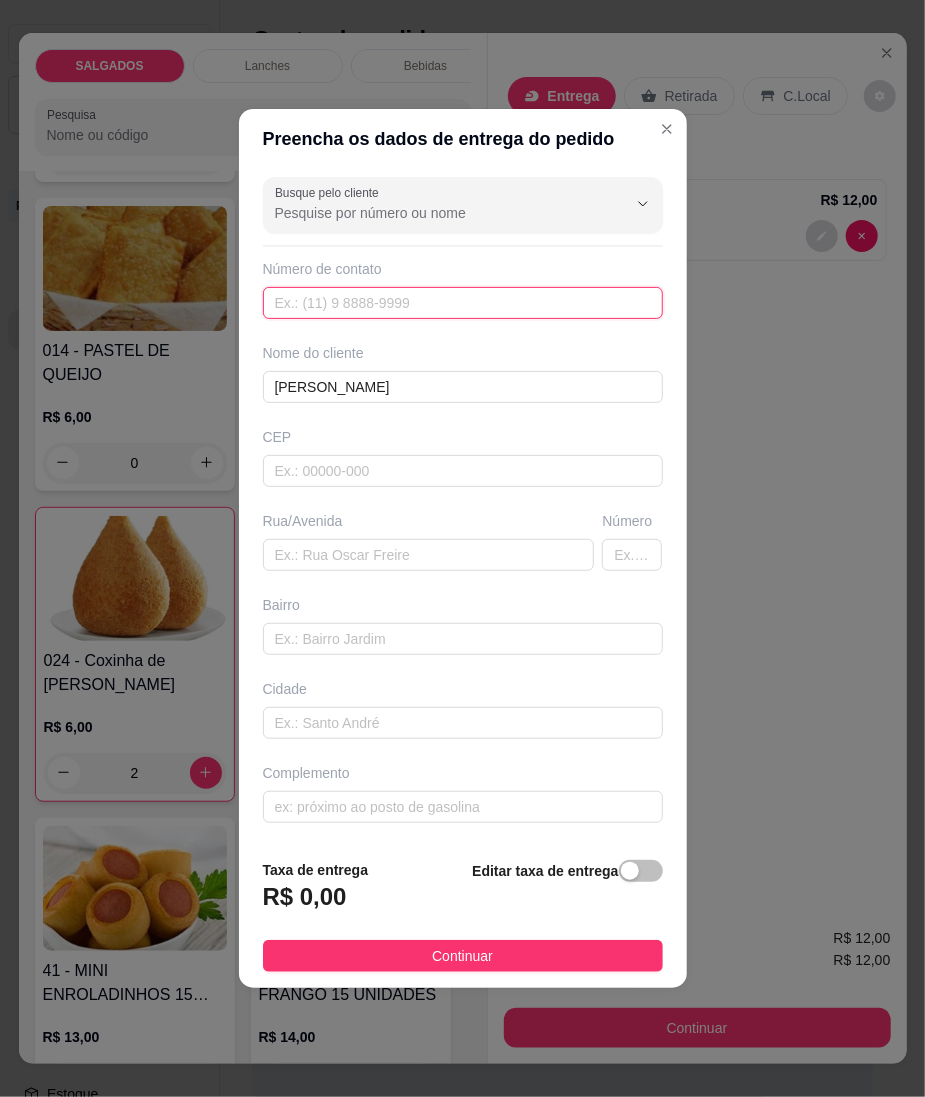 click at bounding box center [463, 303] 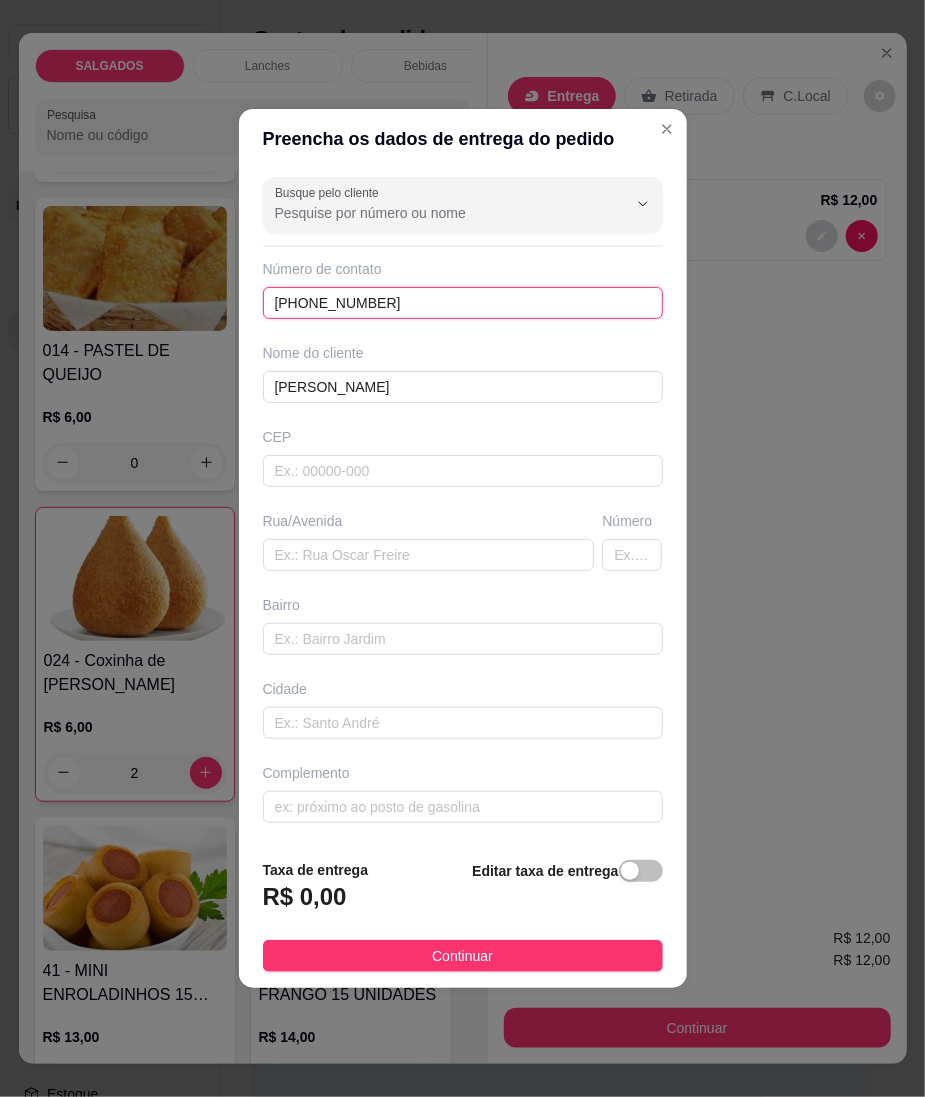 type on "[PHONE_NUMBER]" 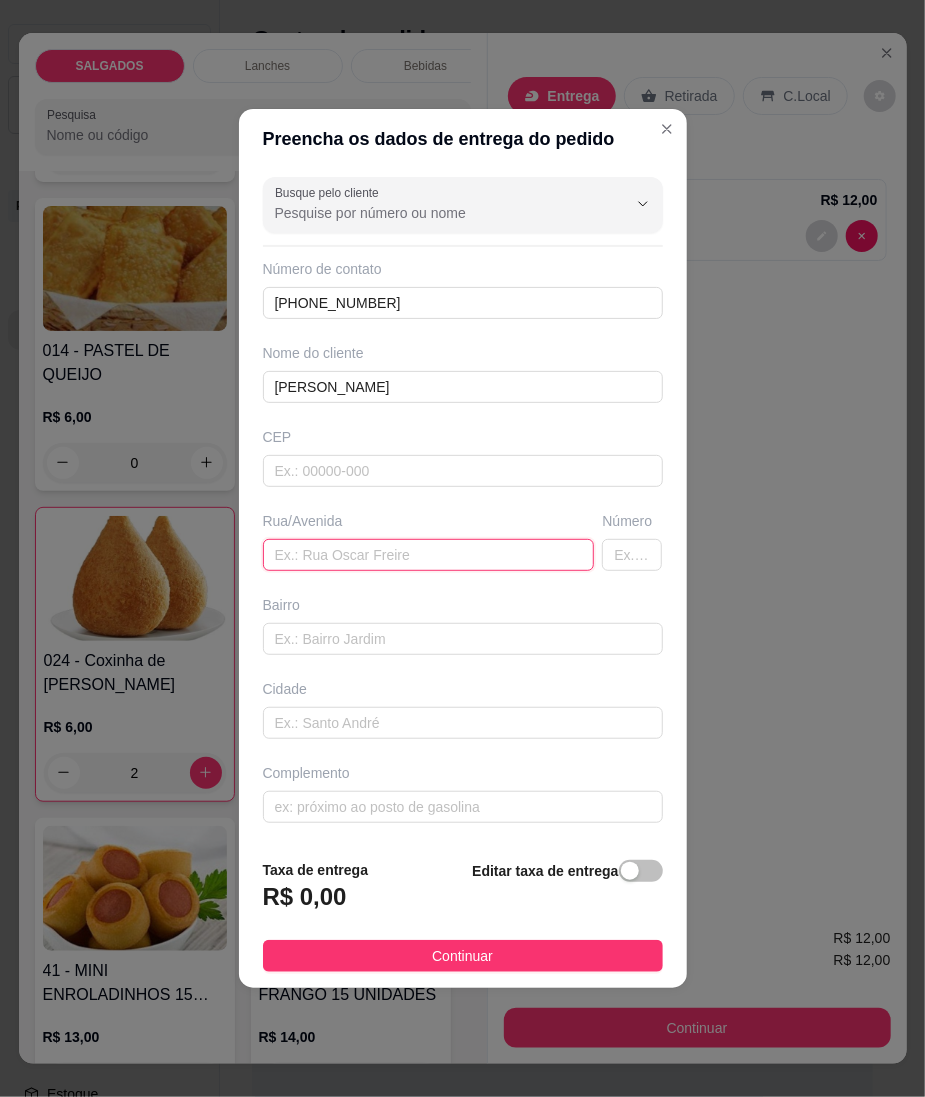 click at bounding box center [429, 555] 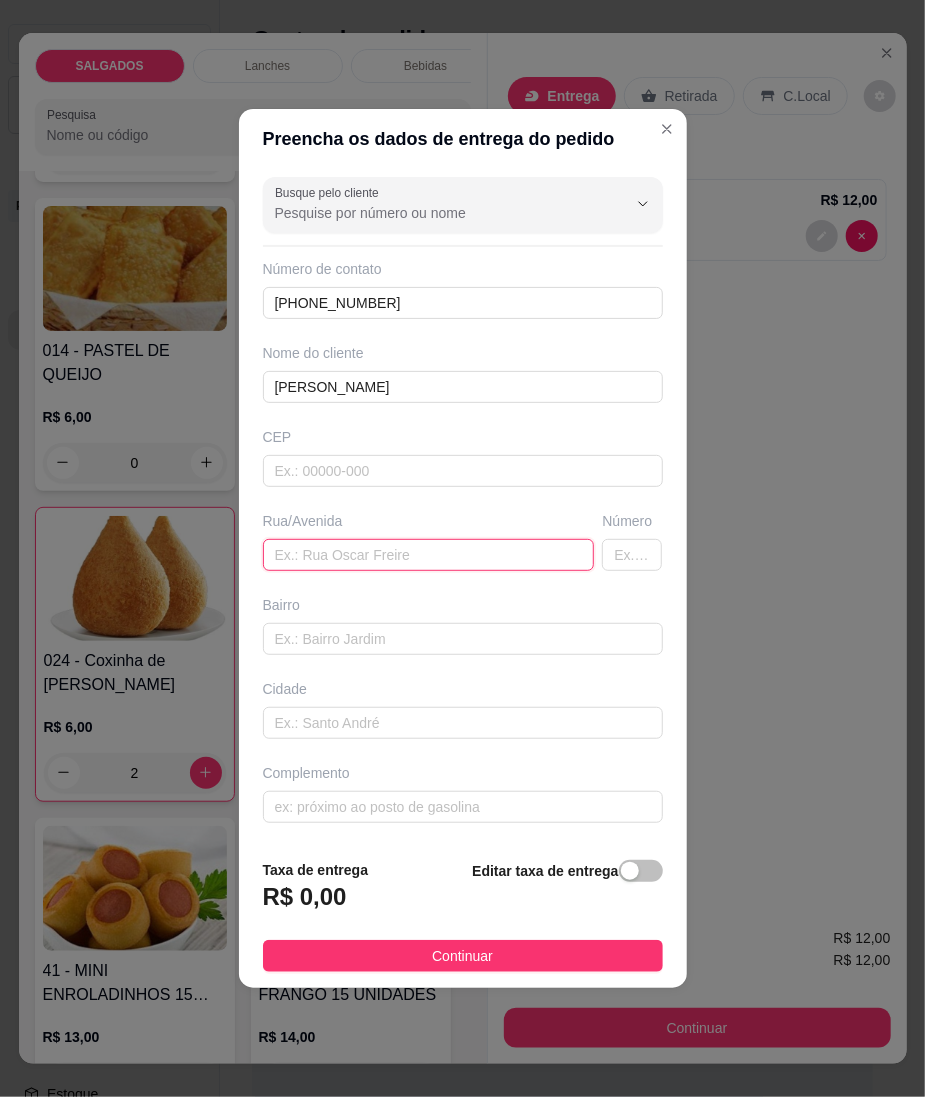 paste on "Pra entregar em cima da loja de [PERSON_NAME] que vende sacola" 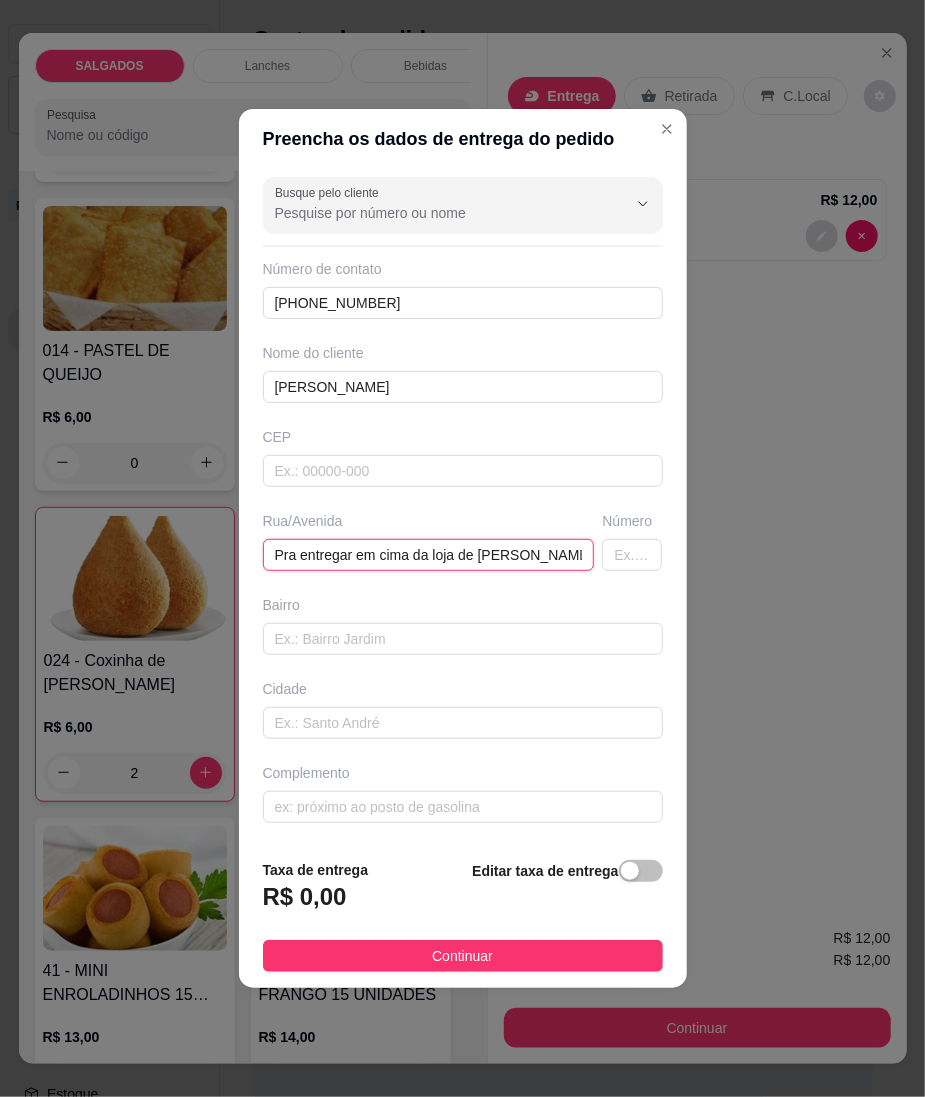 scroll, scrollTop: 0, scrollLeft: 73, axis: horizontal 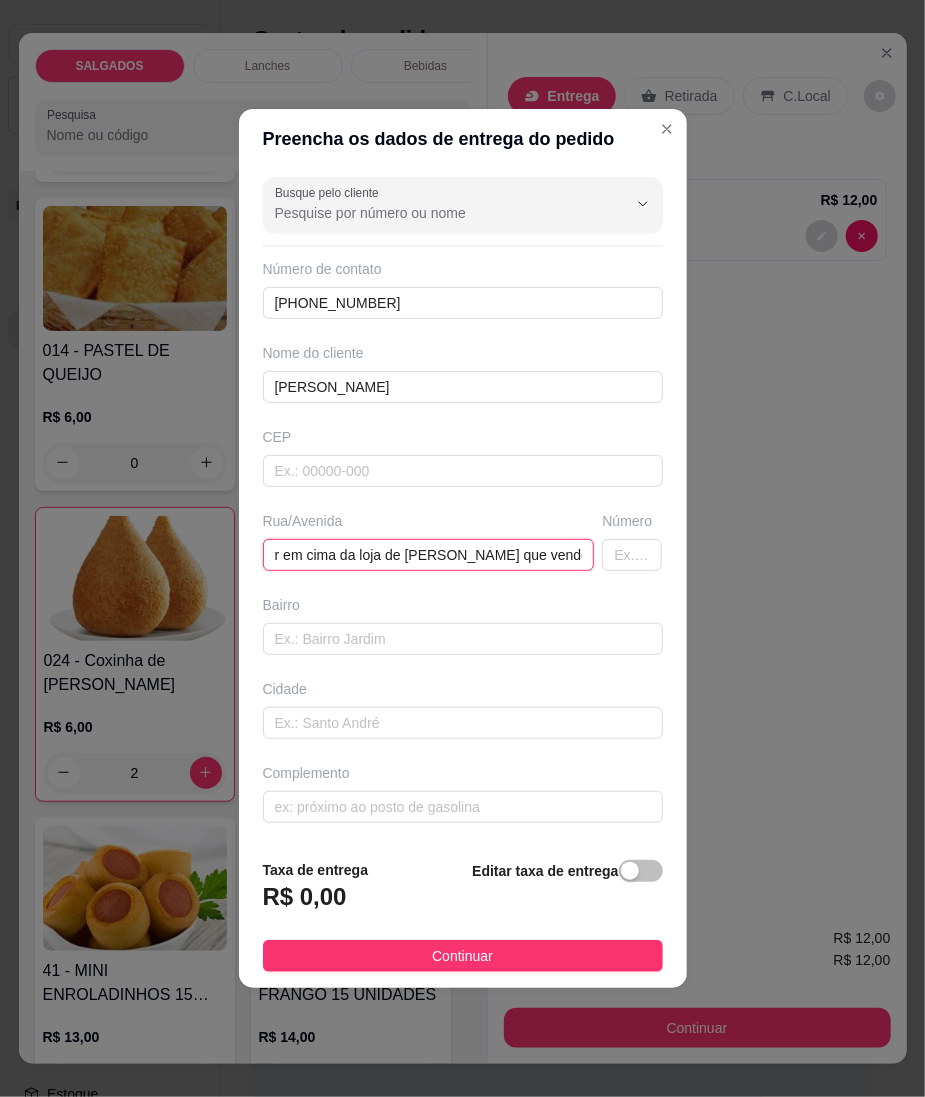 type on "Pra entregar em cima da loja de [PERSON_NAME] que vende sacola" 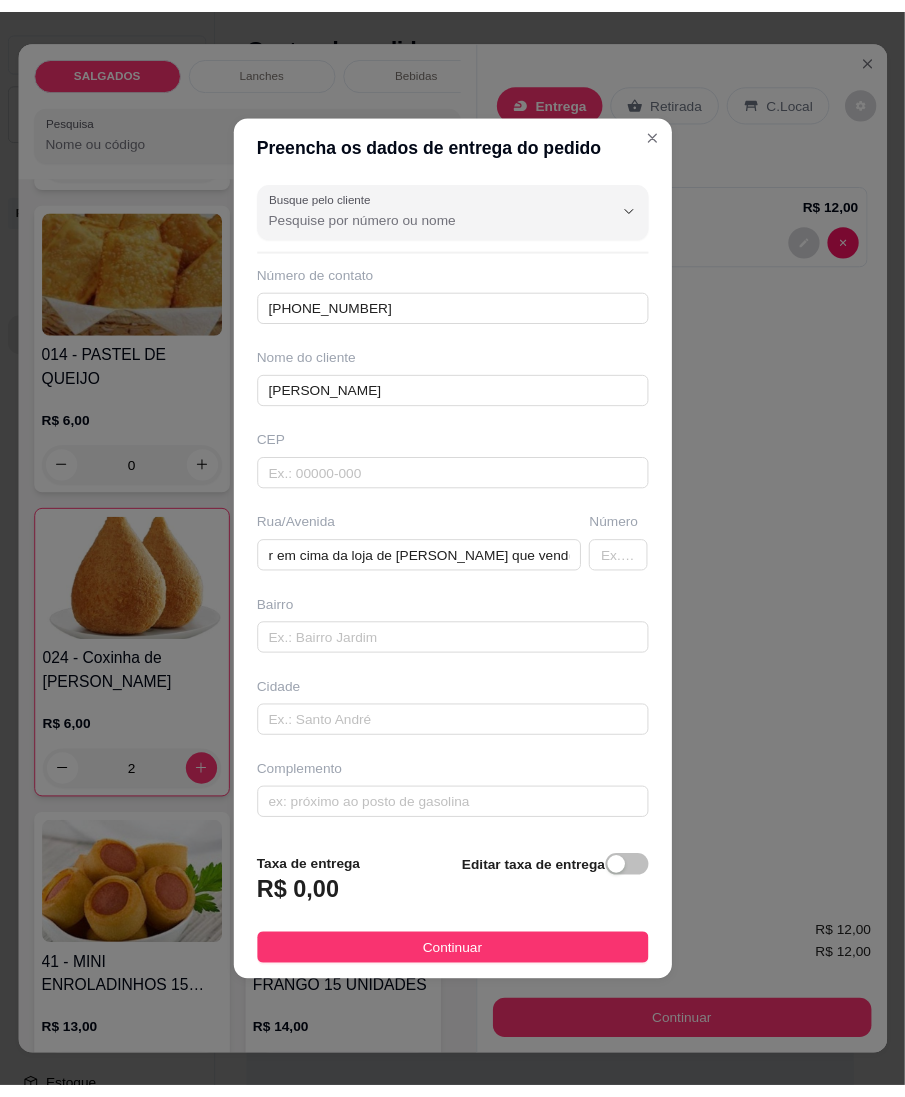 scroll, scrollTop: 0, scrollLeft: 0, axis: both 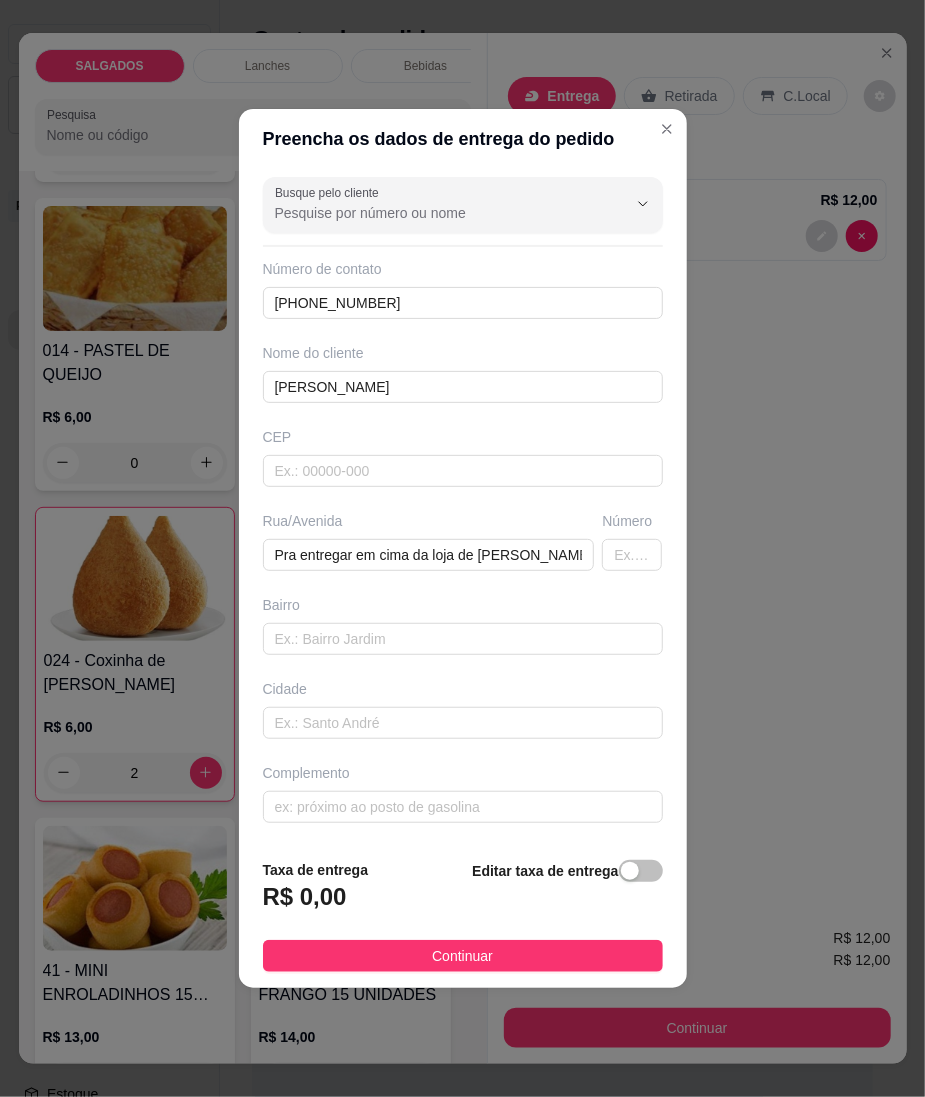click on "Taxa de entrega R$ 0,00 Editar taxa de entrega  Continuar" at bounding box center [463, 916] 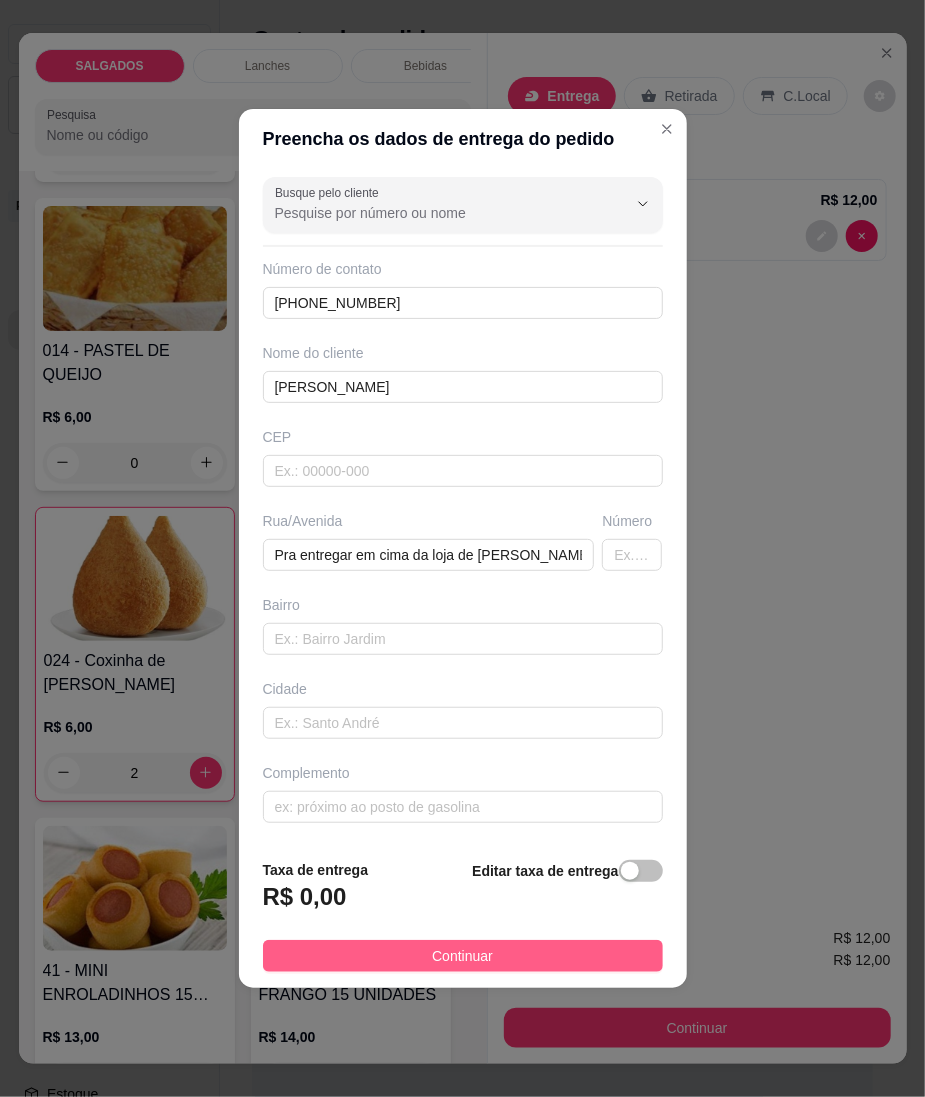 click on "Continuar" at bounding box center (463, 956) 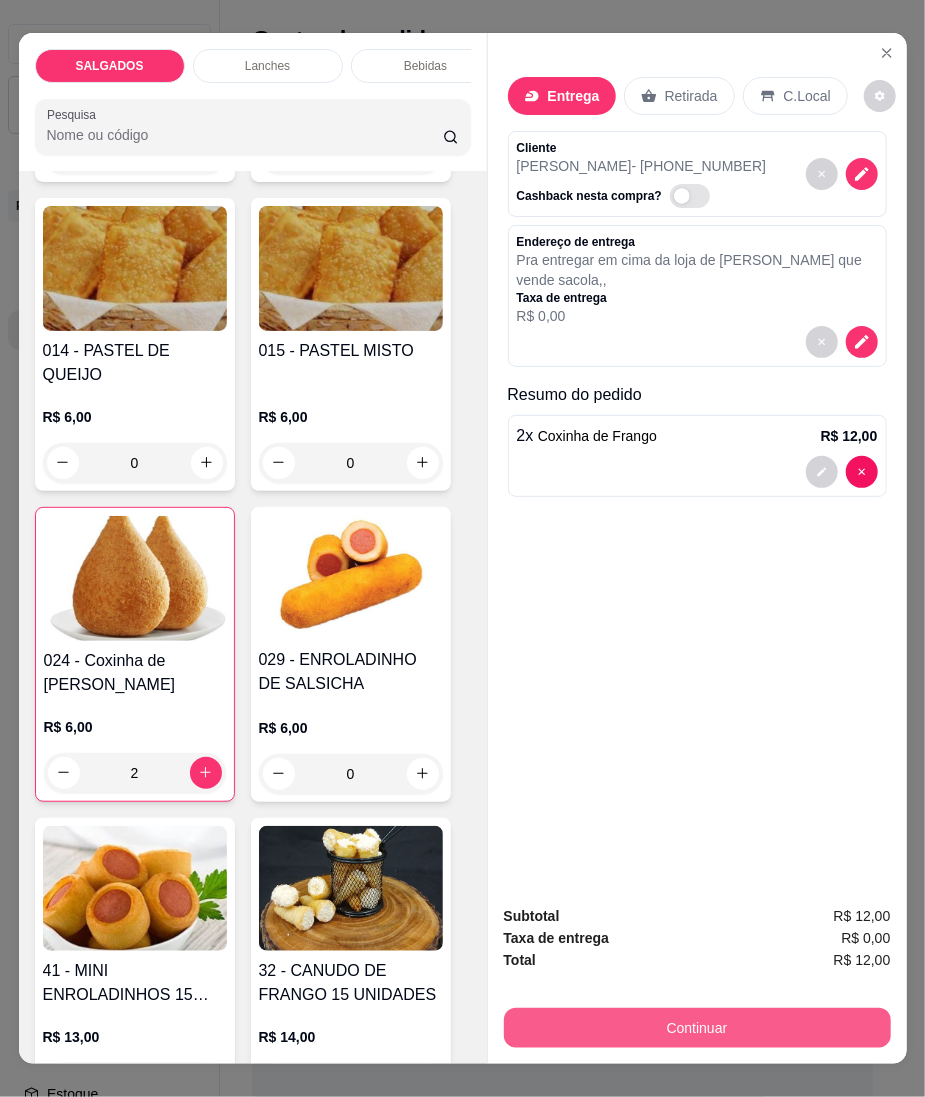 click on "Continuar" at bounding box center (697, 1028) 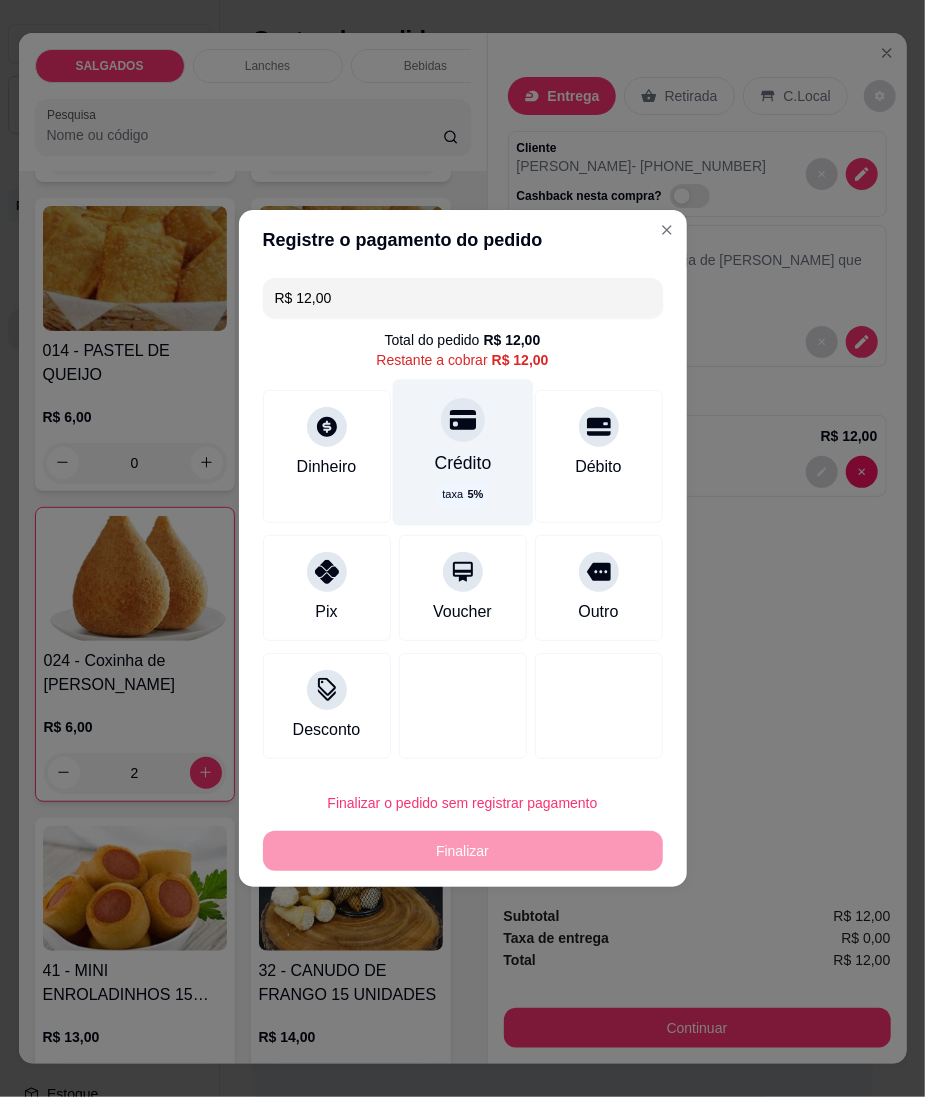 click on "Crédito" at bounding box center (462, 464) 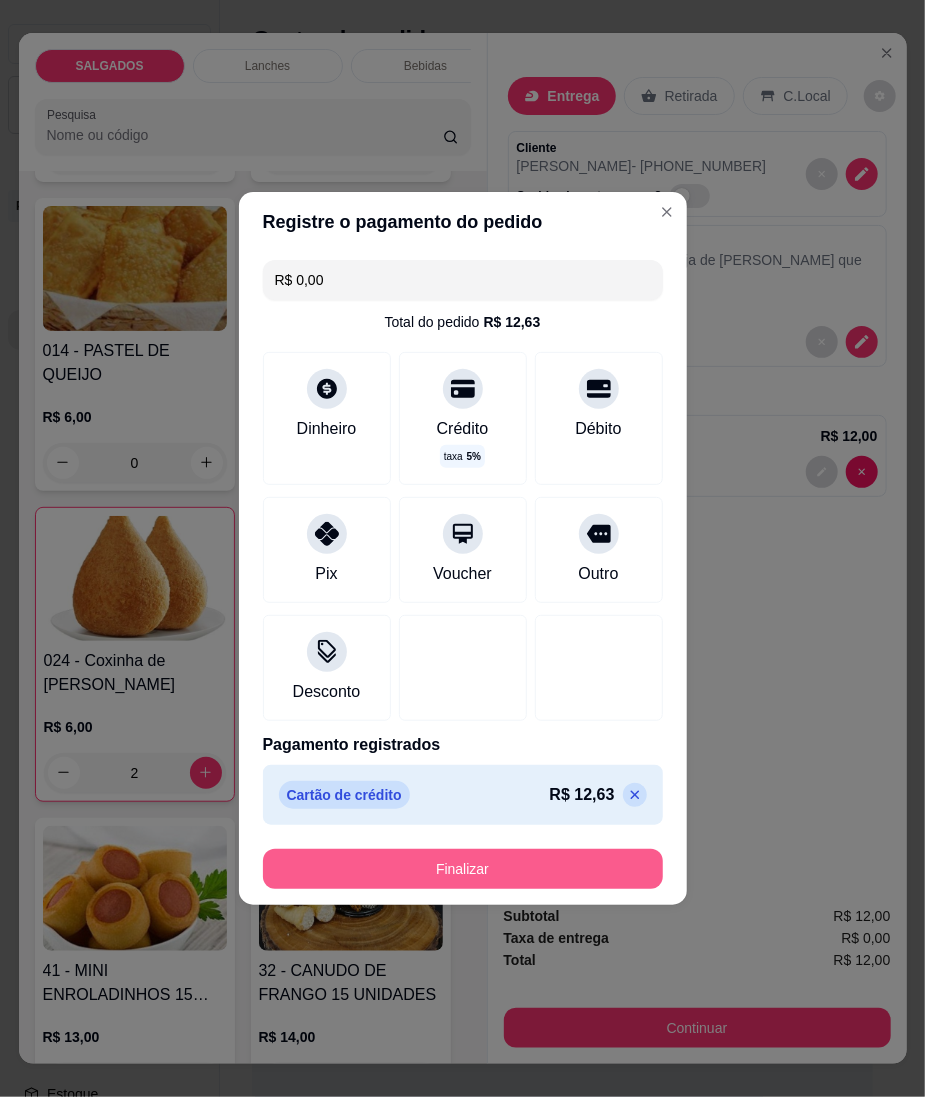 click on "Finalizar" at bounding box center [463, 869] 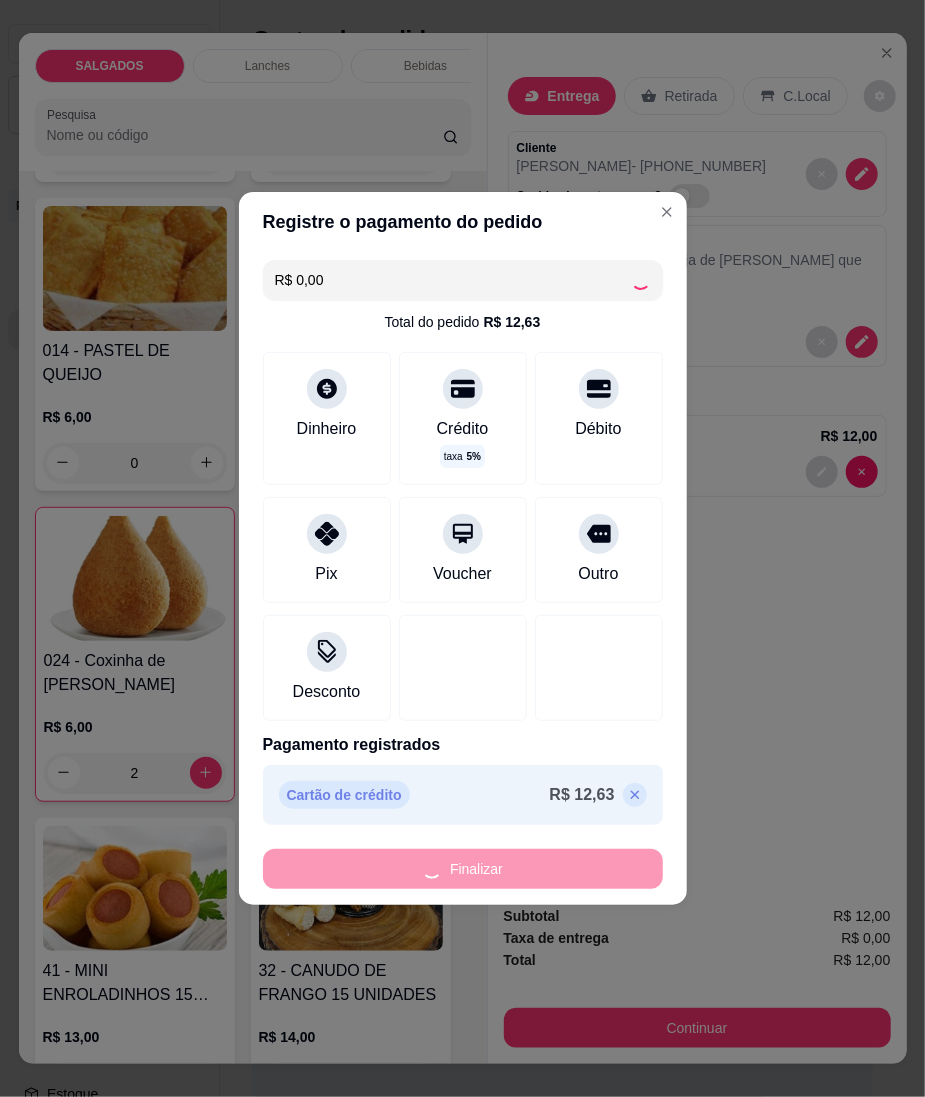 type on "0" 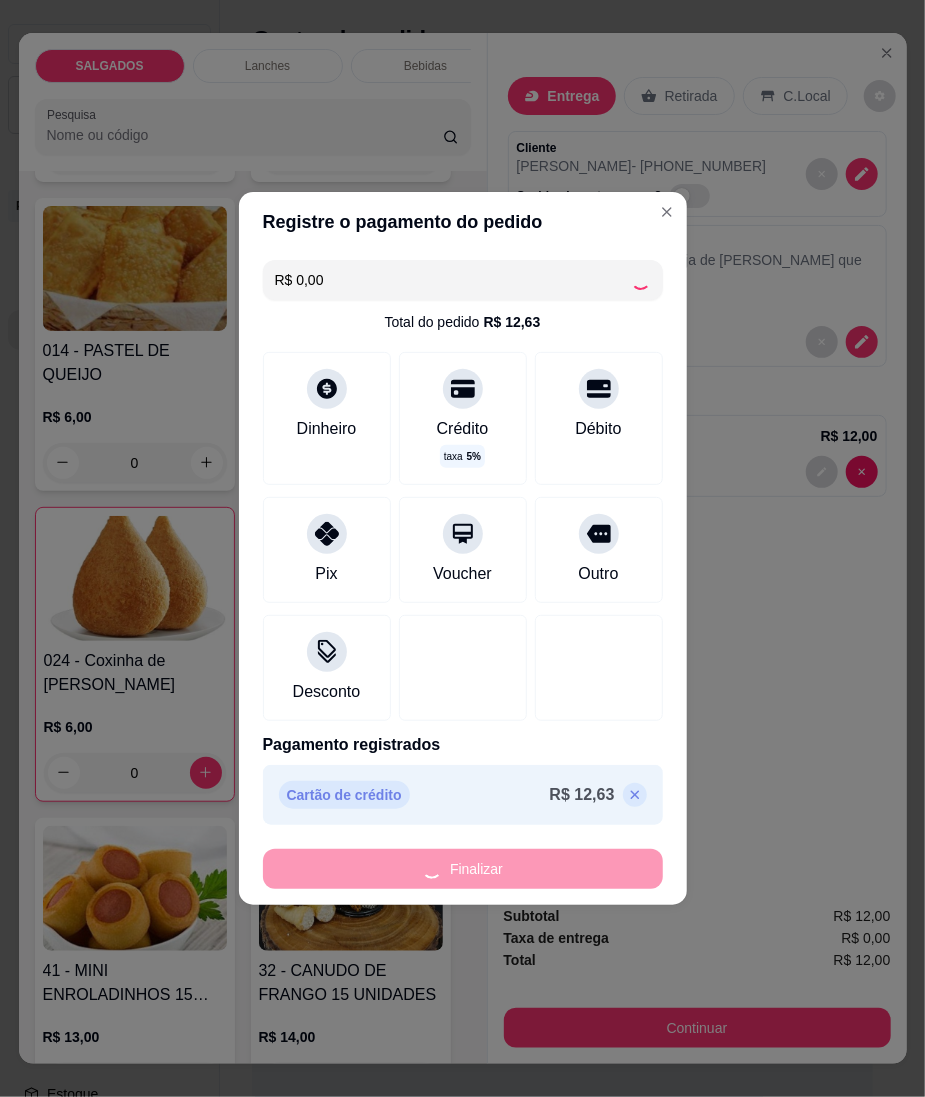 type on "-R$ 12,00" 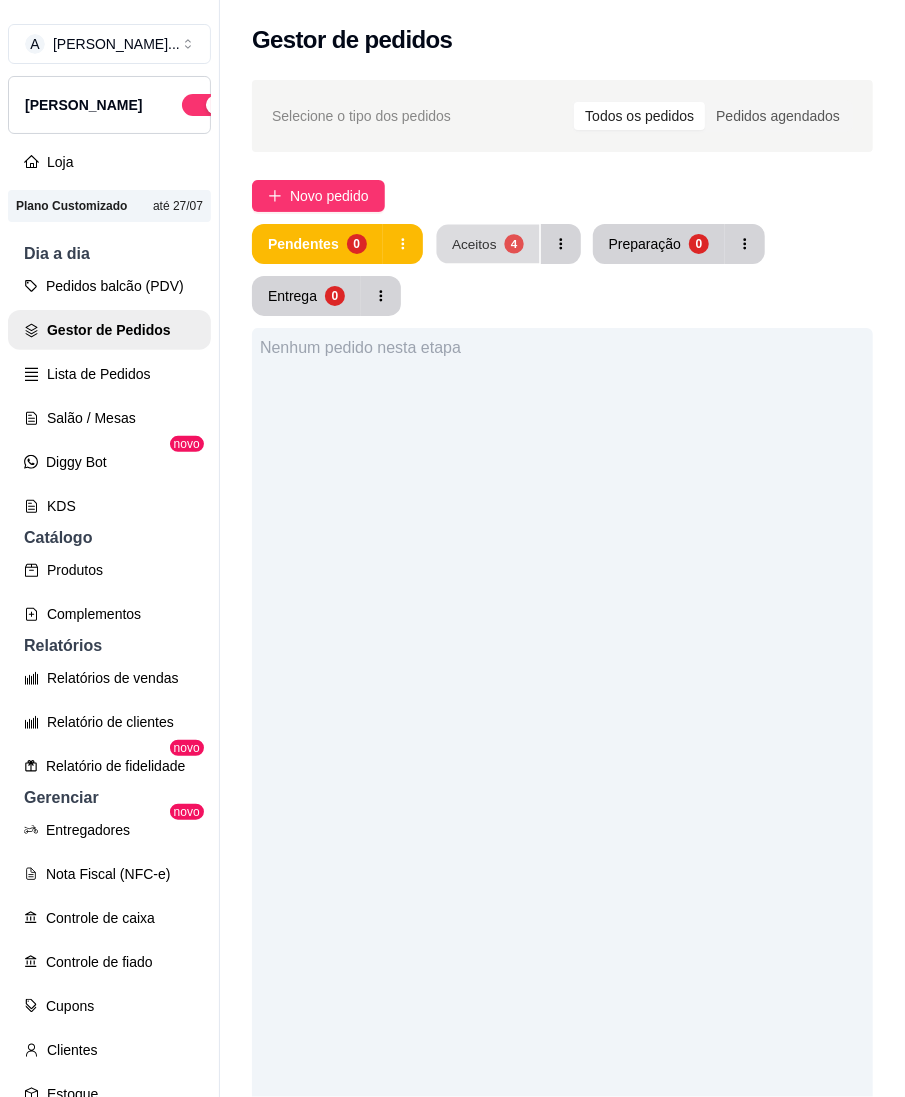 click on "Aceitos" at bounding box center [474, 243] 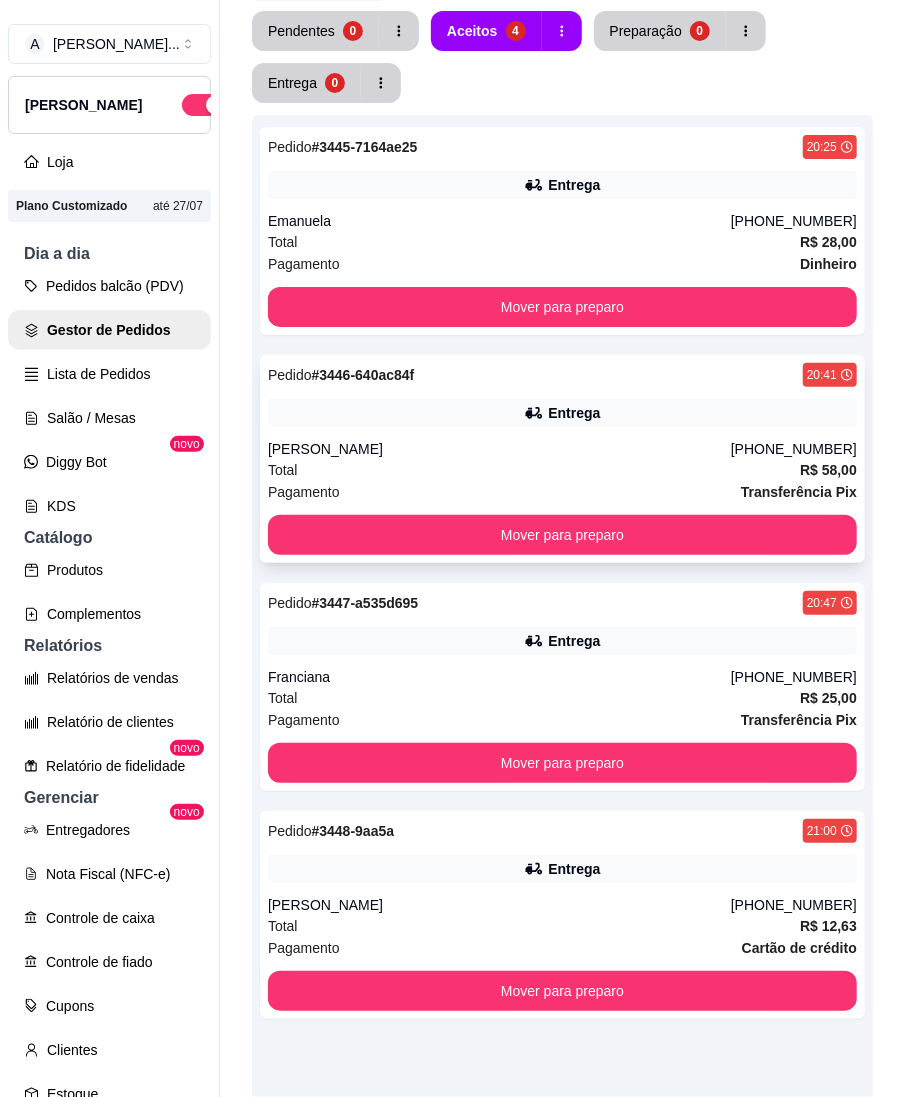 scroll, scrollTop: 428, scrollLeft: 0, axis: vertical 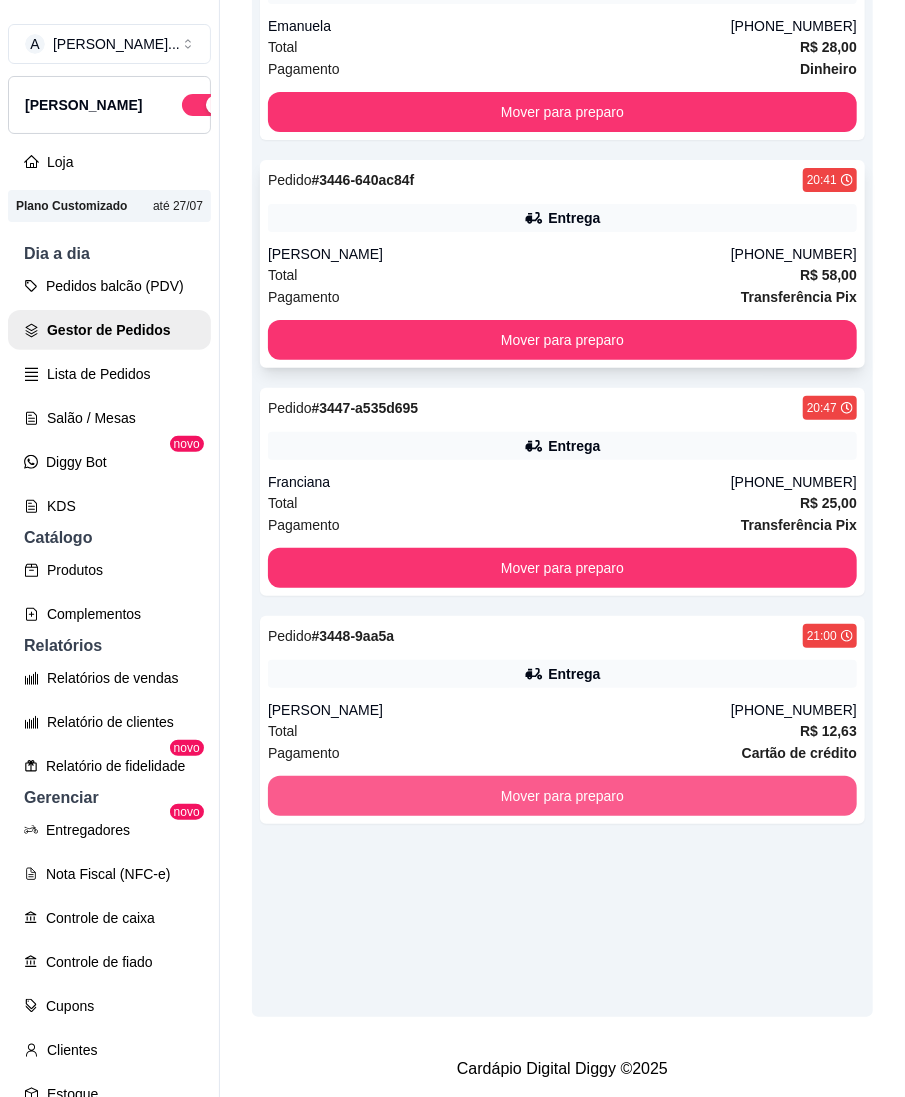 click on "Mover para preparo" at bounding box center (562, 796) 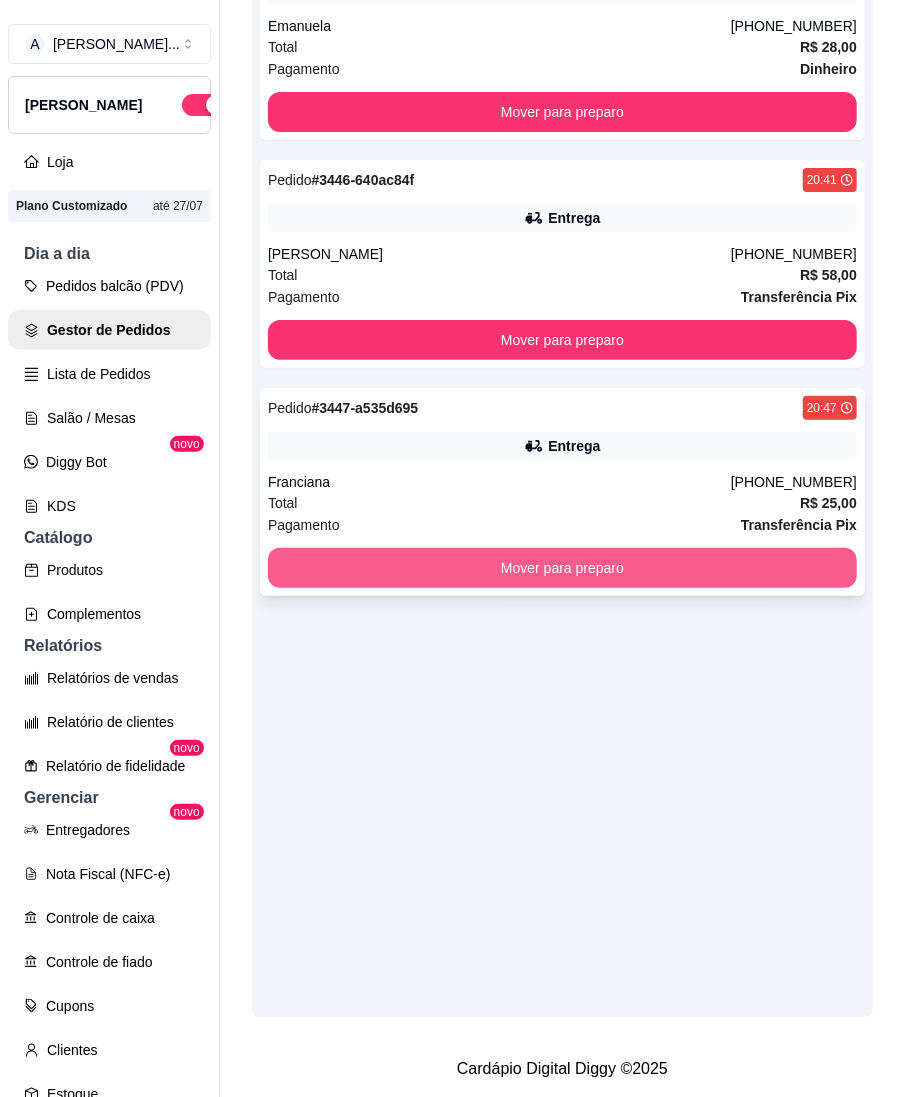 click on "Mover para preparo" at bounding box center [562, 568] 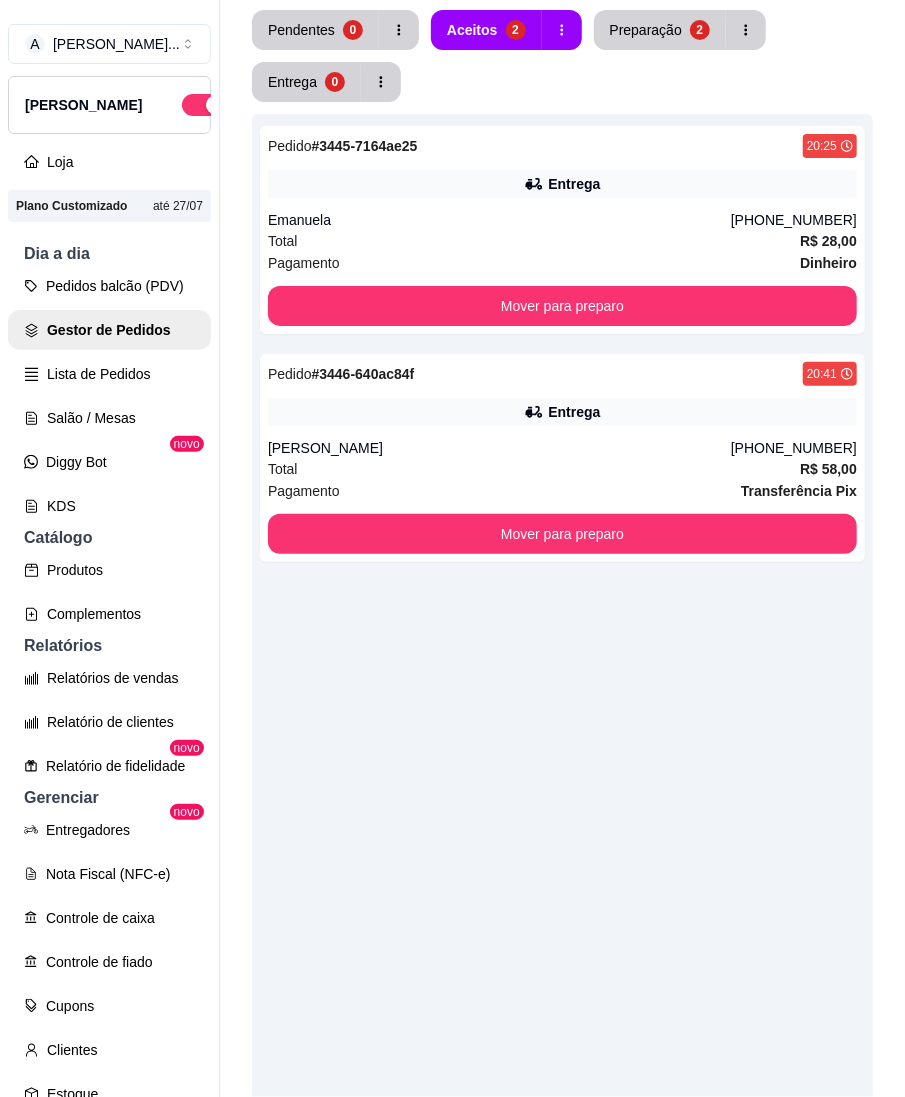 scroll, scrollTop: 161, scrollLeft: 0, axis: vertical 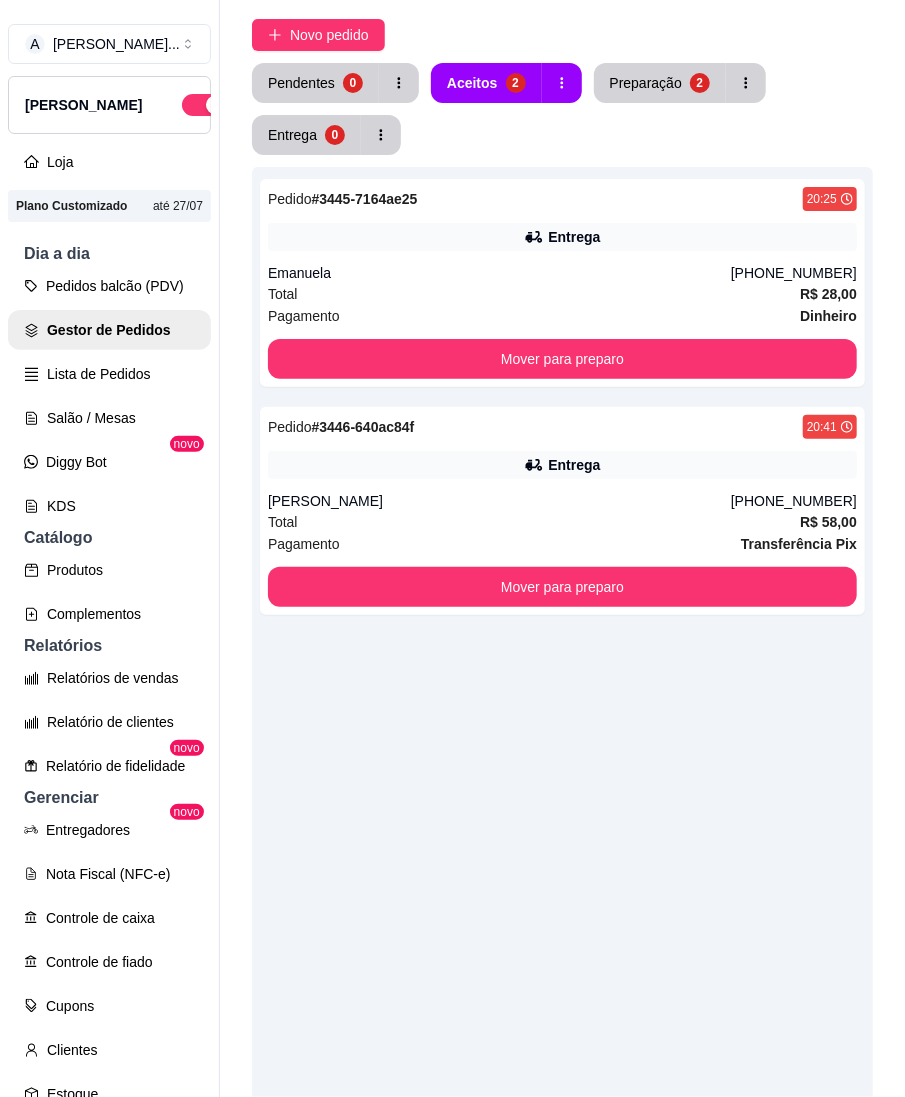 click on "Pedido  # 3446-640ac84f 20:41 Entrega Josymara [PHONE_NUMBER] Total R$ 58,00 Pagamento Transferência Pix Mover para preparo" at bounding box center (562, 511) 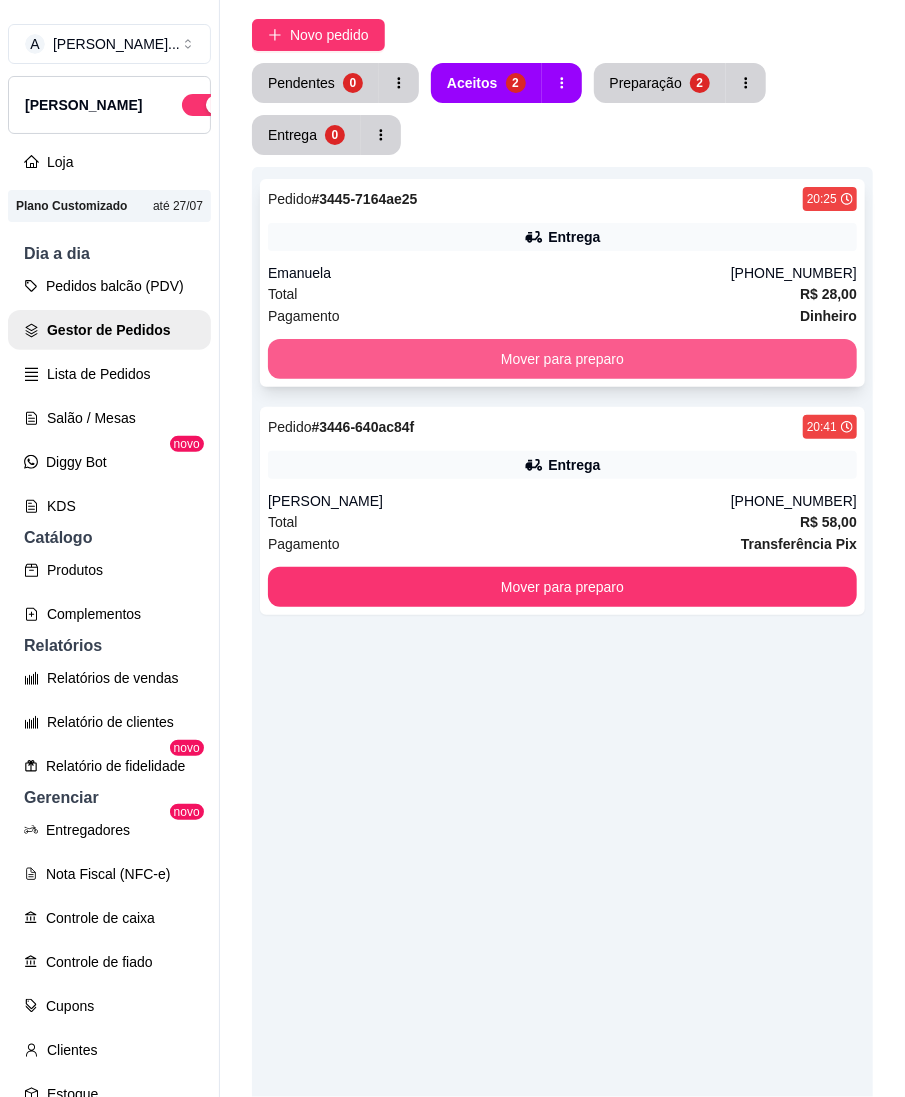 click on "Mover para preparo" at bounding box center [562, 359] 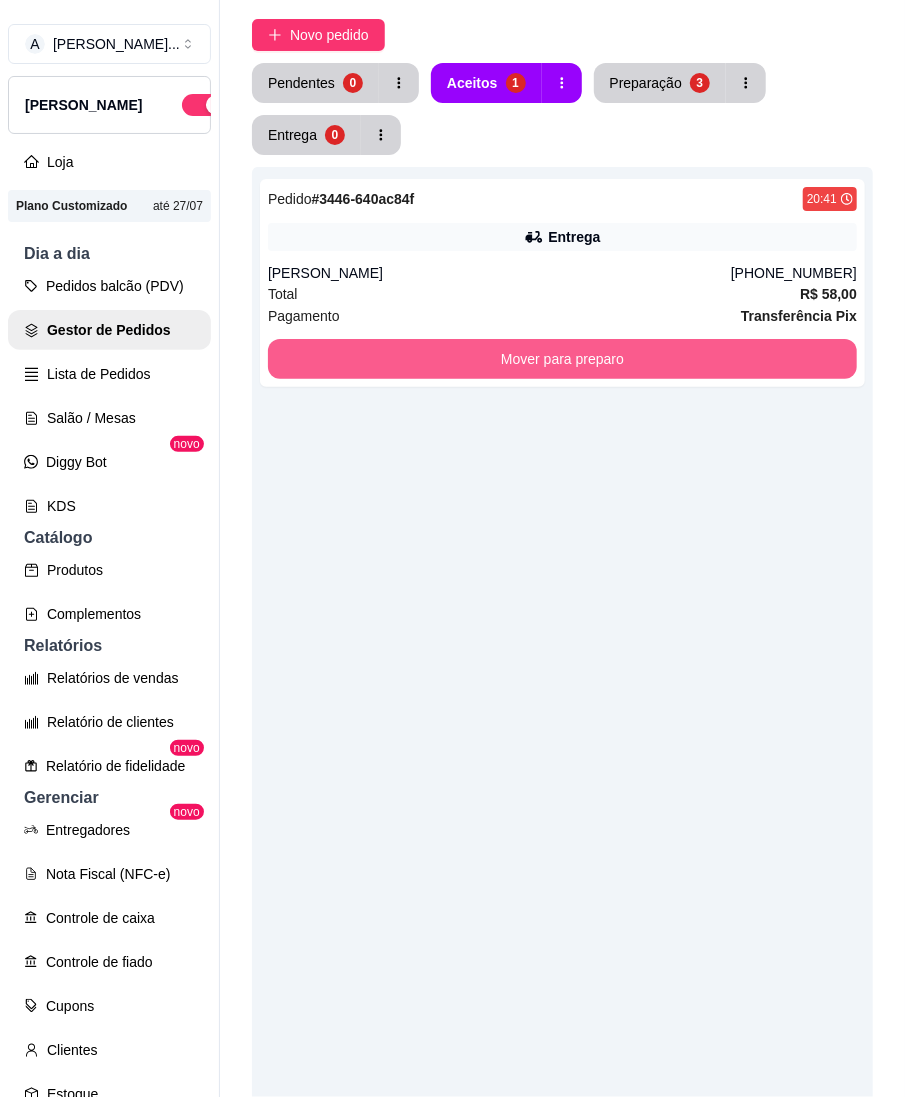 click on "Mover para preparo" at bounding box center [562, 359] 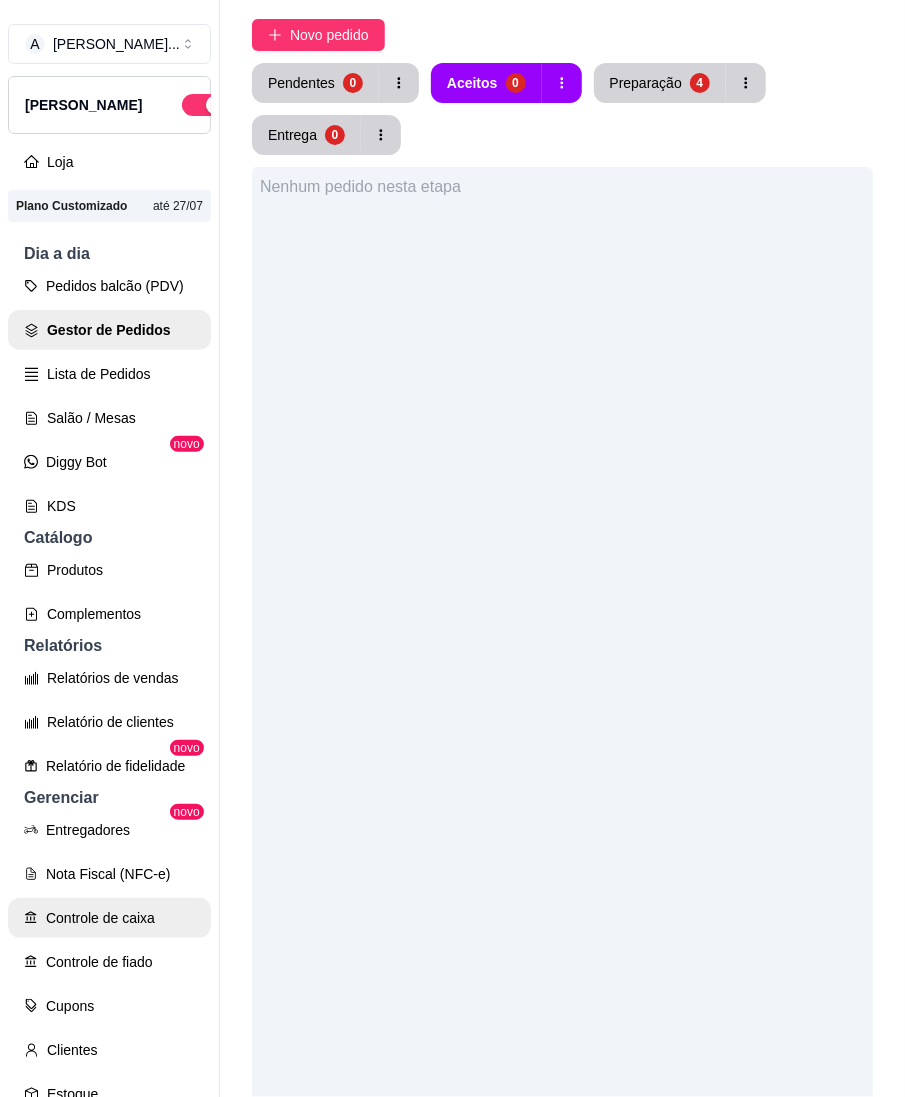 click on "Controle de caixa" at bounding box center (109, 918) 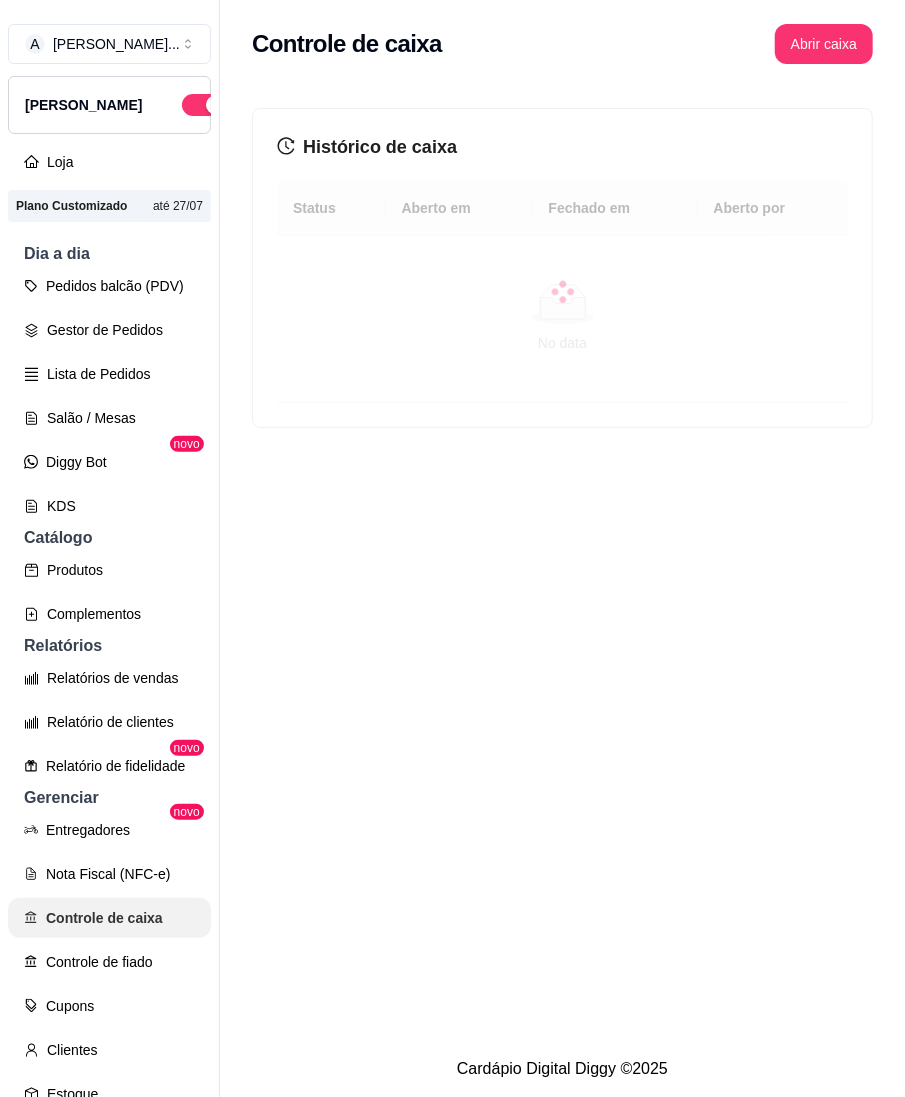 scroll, scrollTop: 0, scrollLeft: 0, axis: both 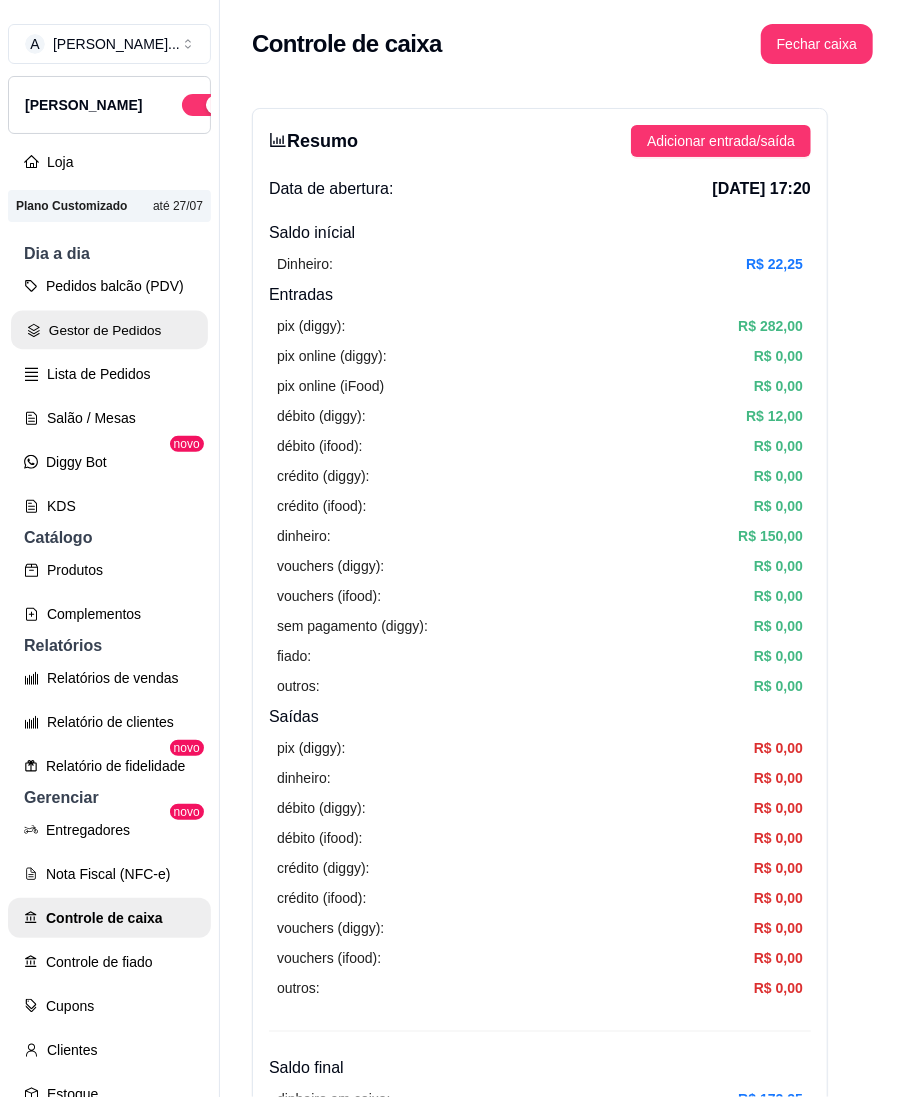 click on "Gestor de Pedidos" at bounding box center [109, 330] 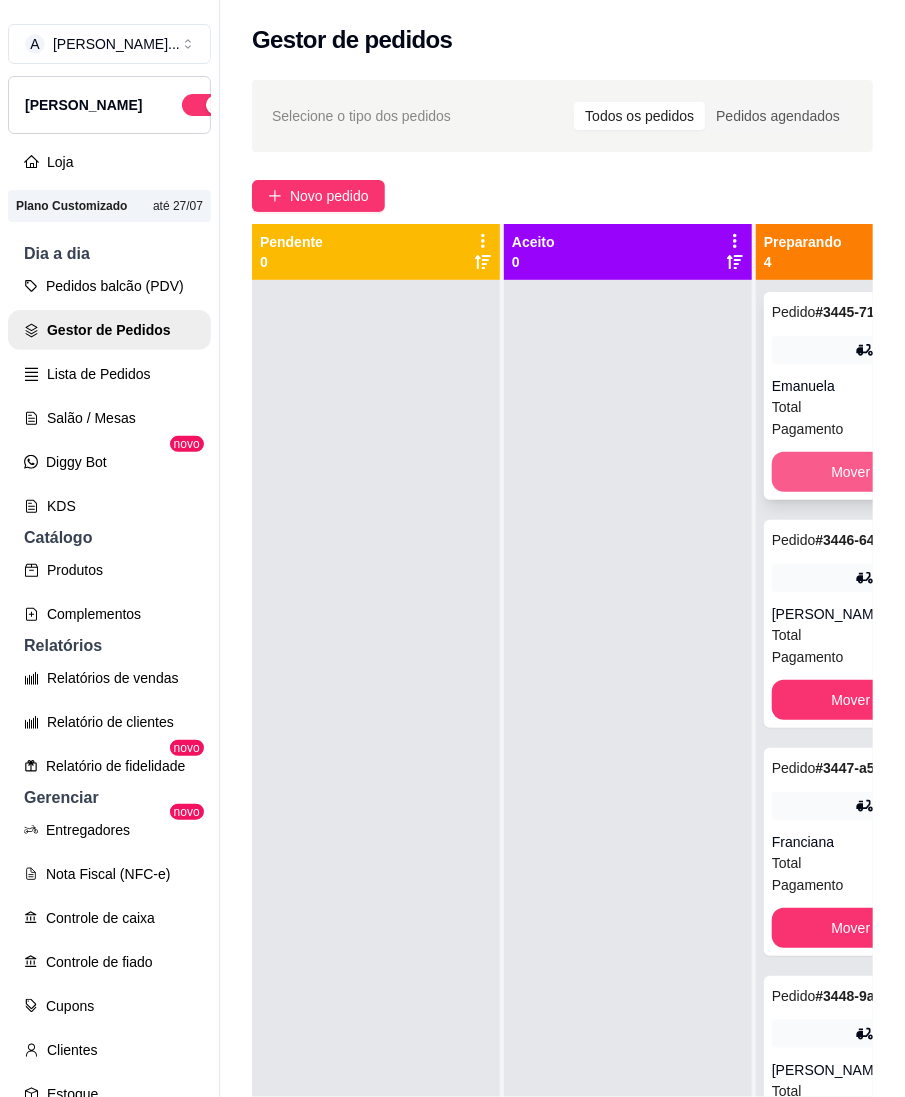 click on "Mover para entrega" at bounding box center [892, 472] 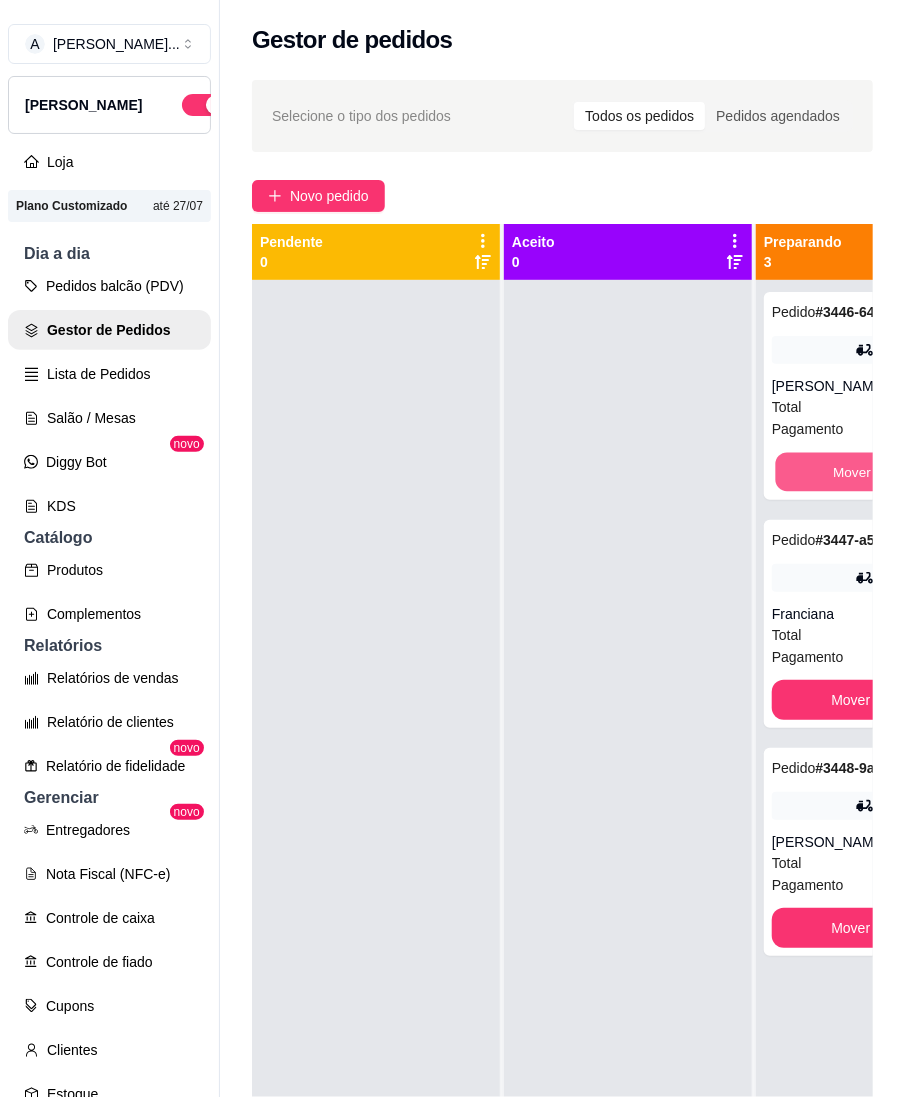 click on "Mover para entrega" at bounding box center (893, 472) 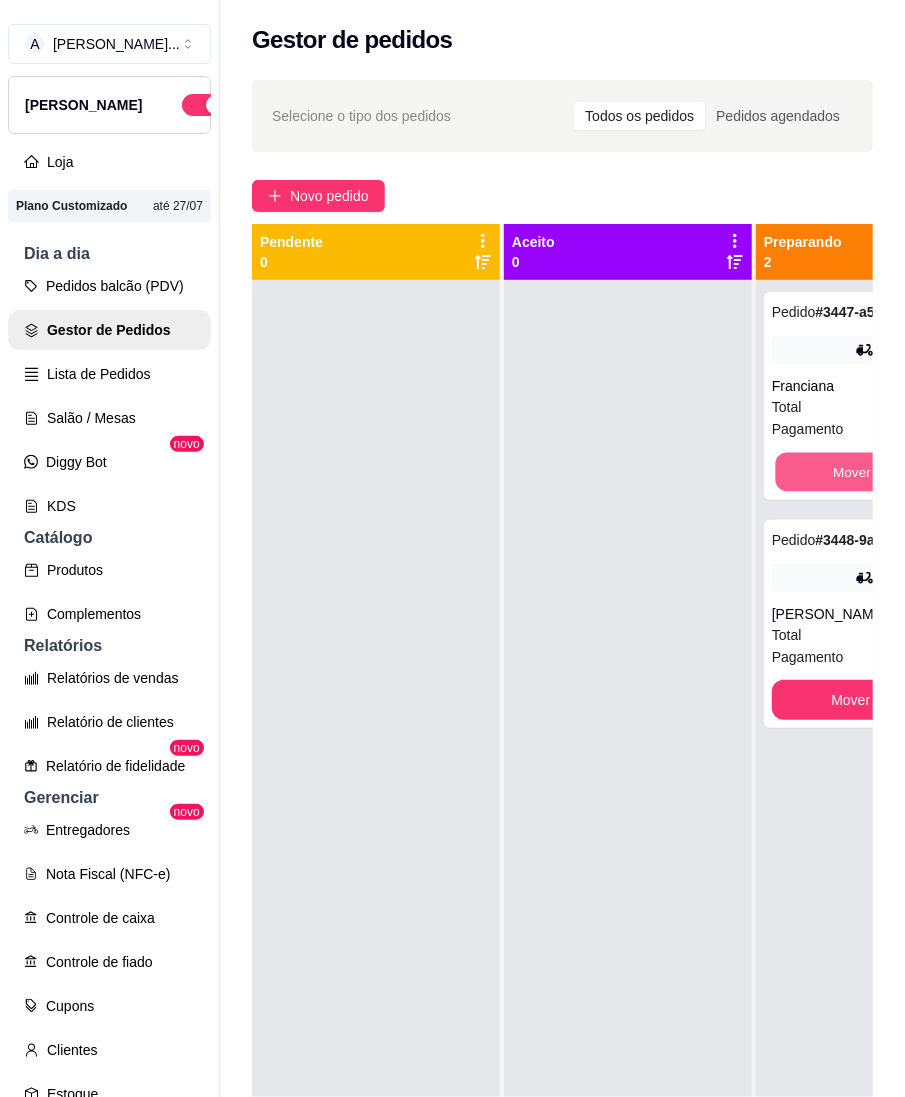 click on "Mover para entrega" at bounding box center [893, 472] 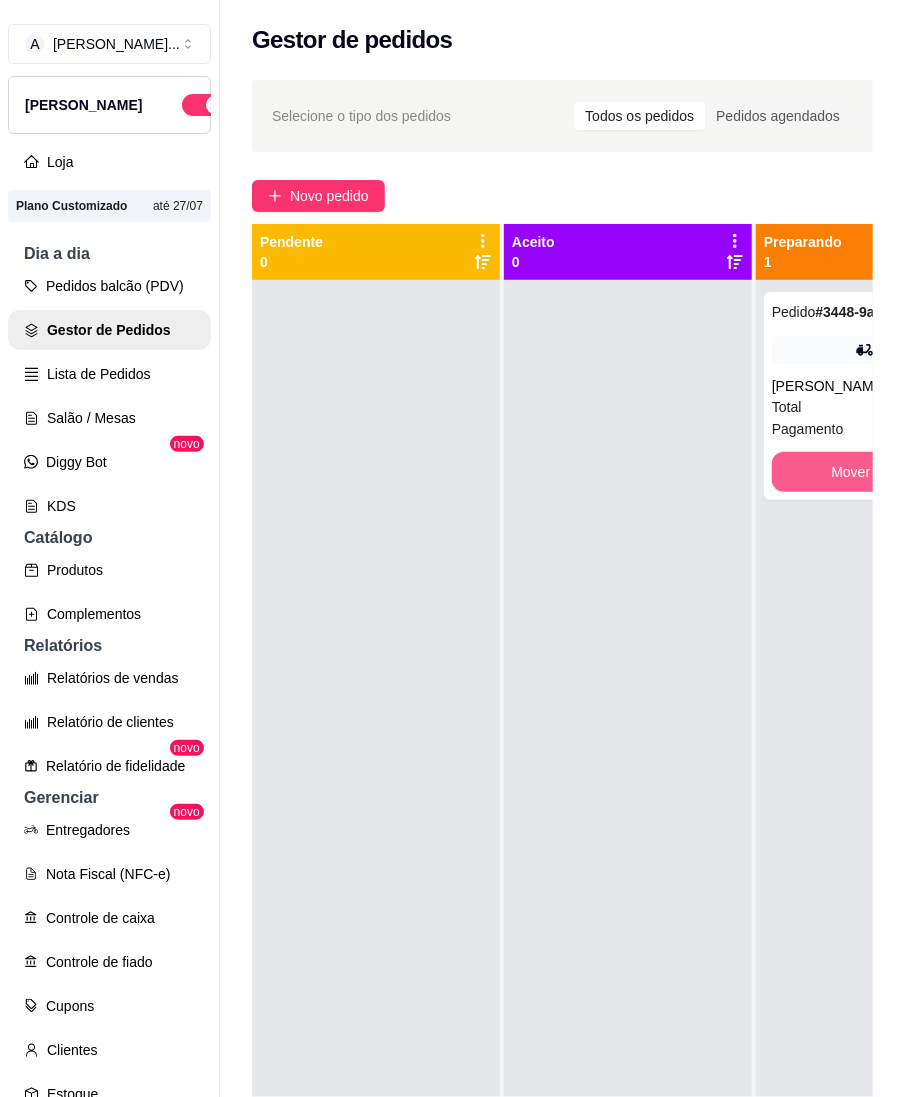 click on "Mover para entrega" at bounding box center (892, 472) 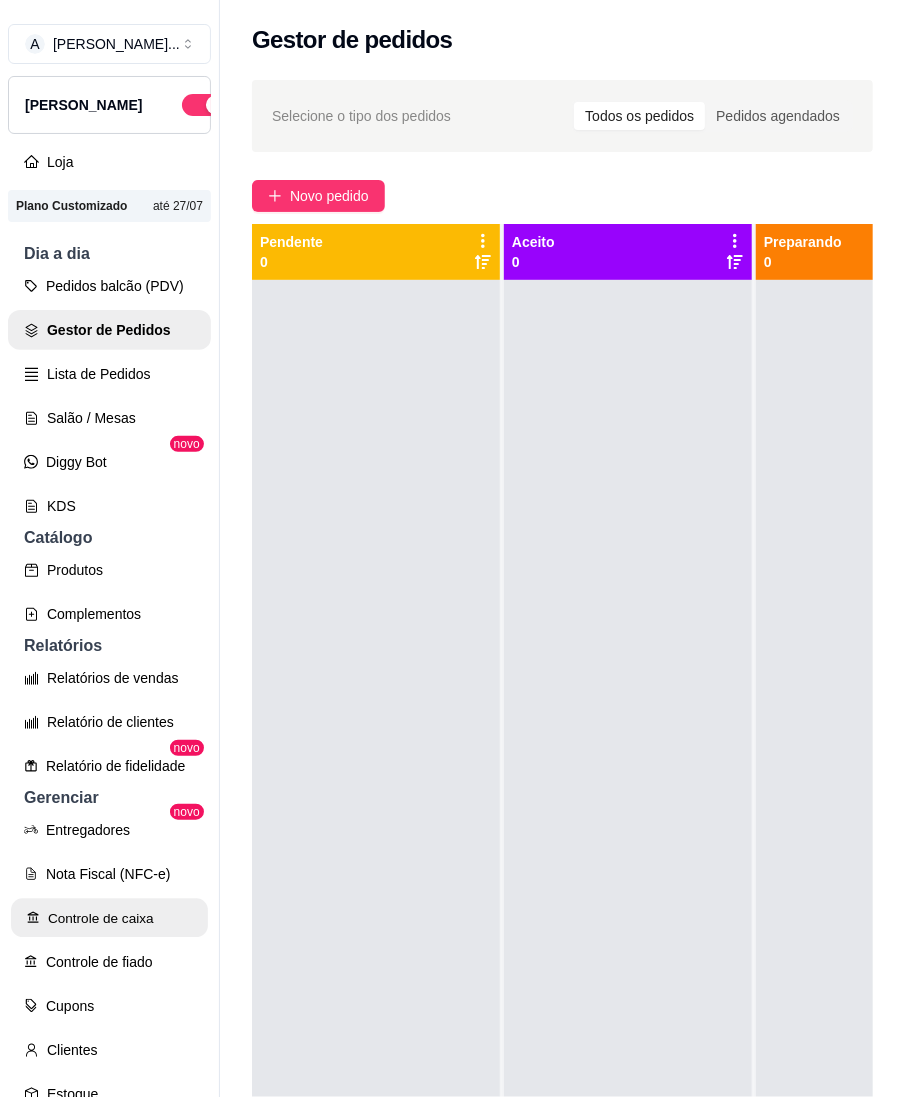 click on "Controle de caixa" at bounding box center [109, 918] 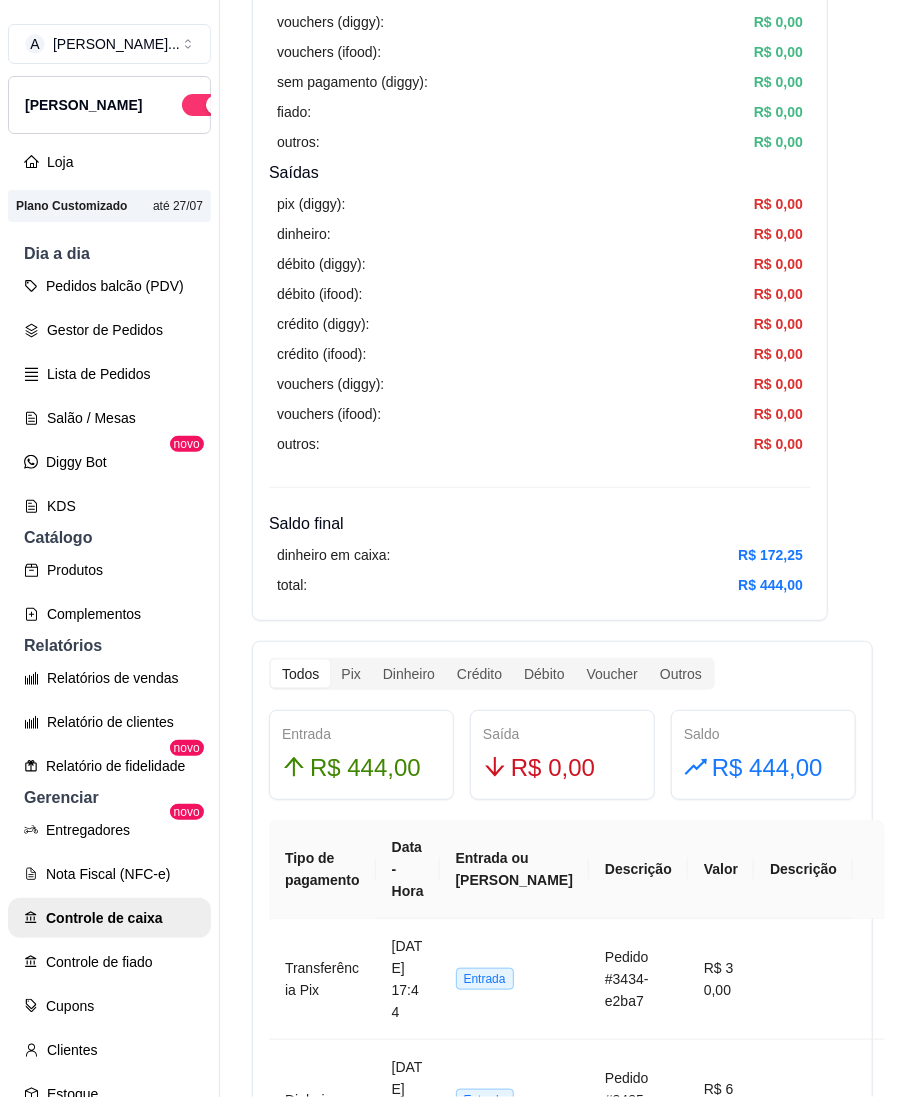 scroll, scrollTop: 533, scrollLeft: 0, axis: vertical 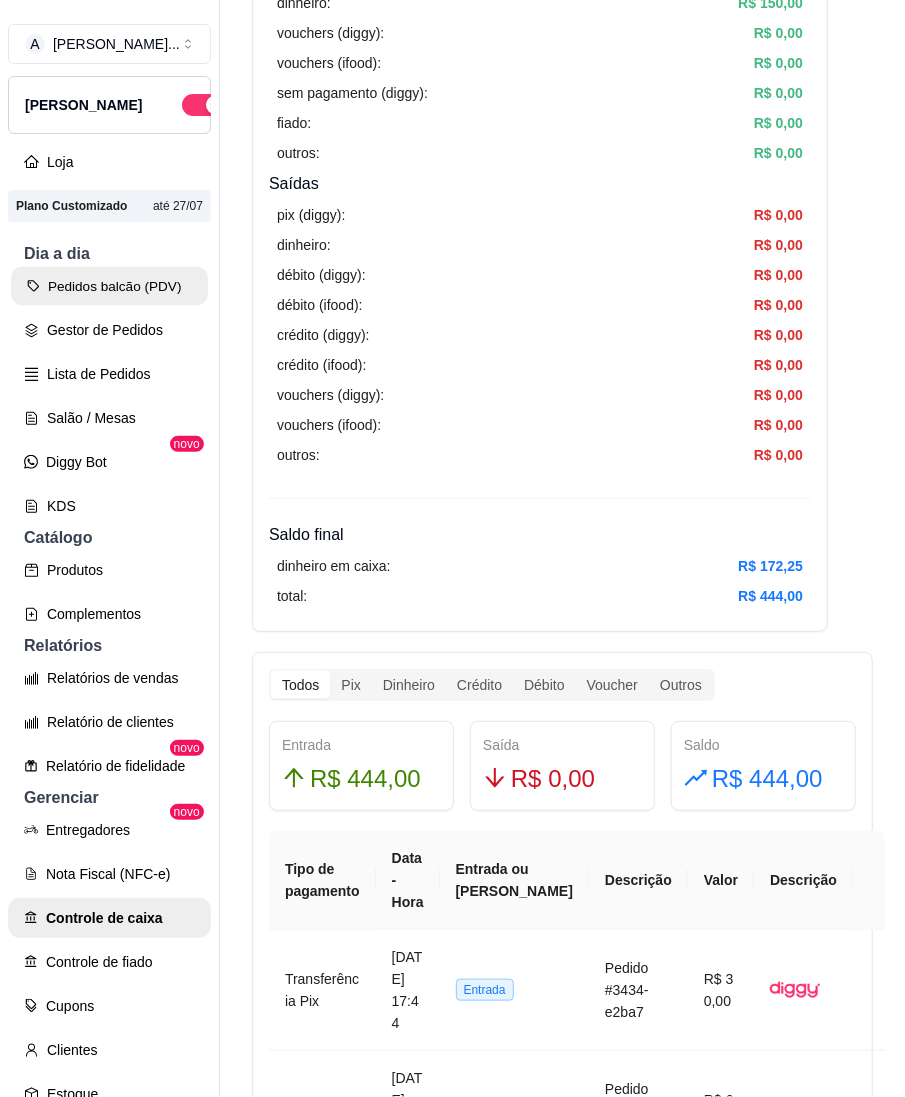 click on "Pedidos balcão (PDV)" at bounding box center (109, 286) 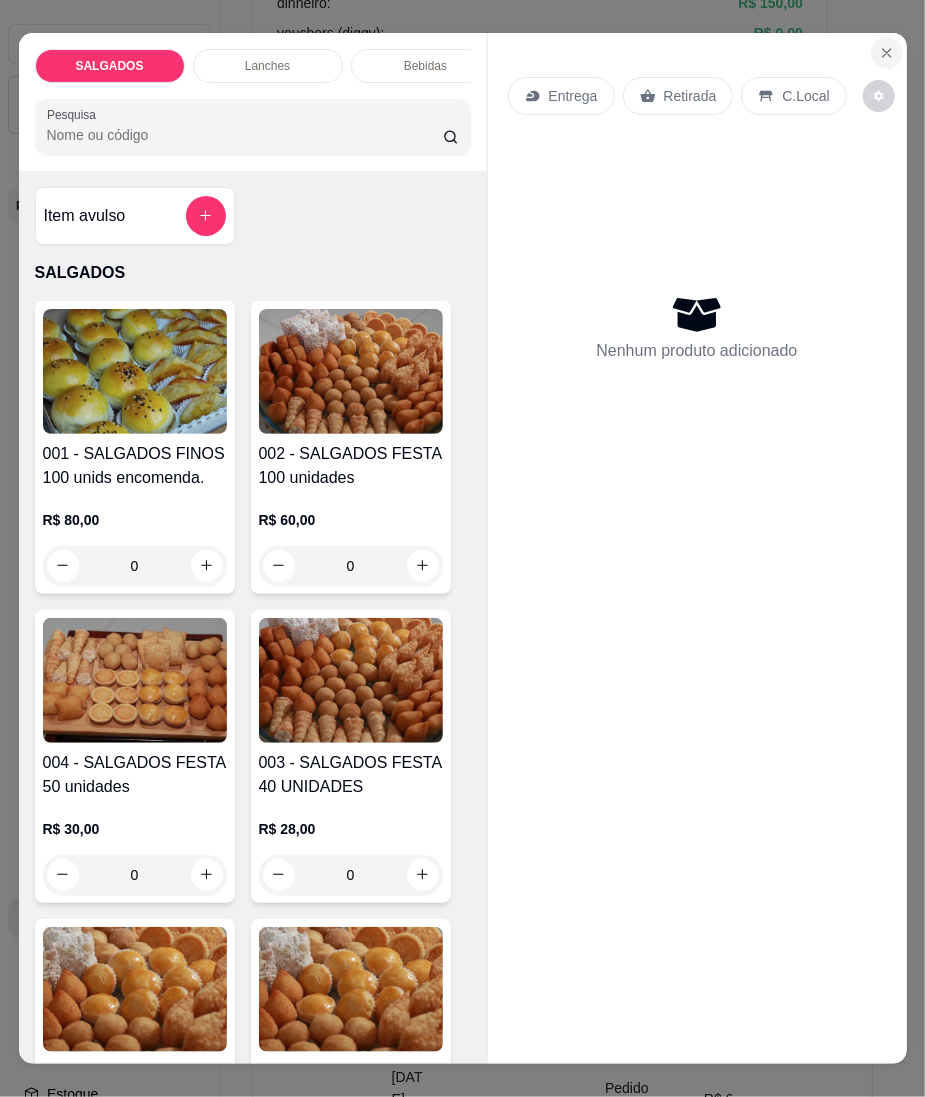 click 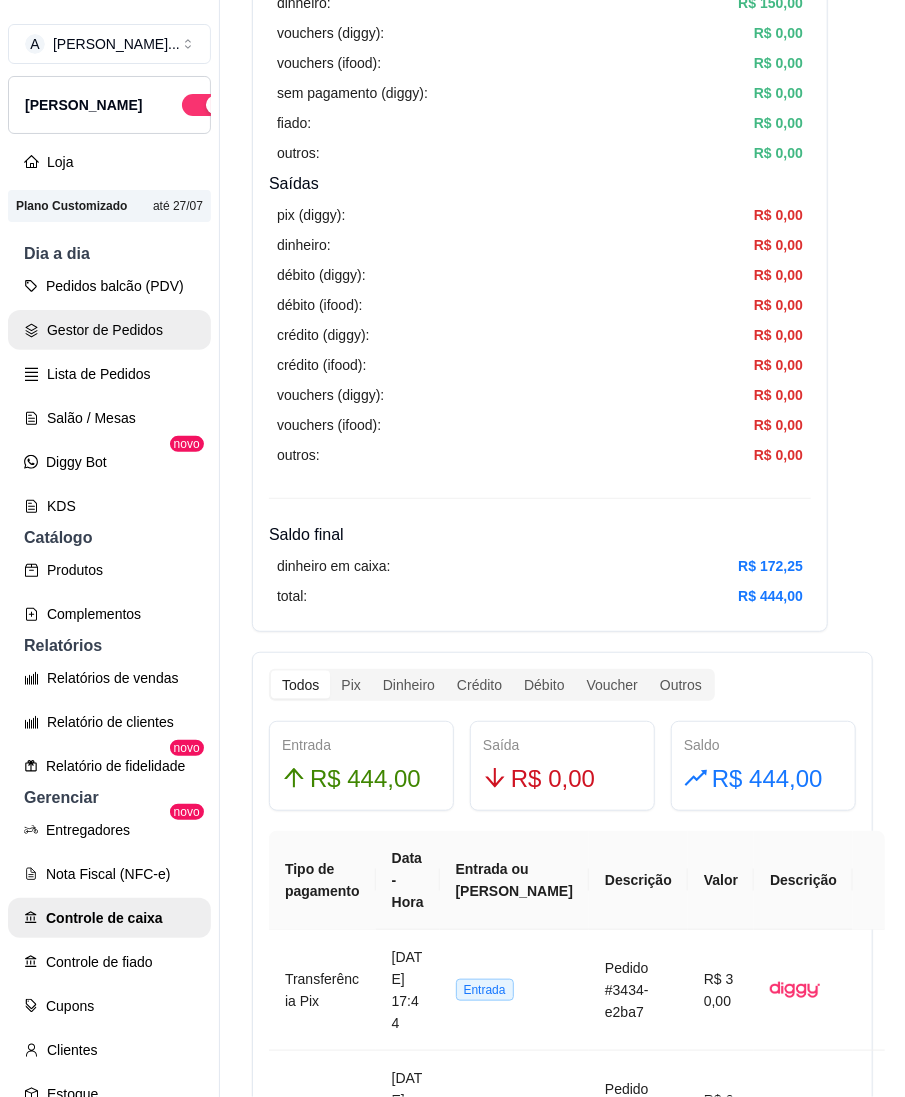 click on "Gestor de Pedidos" at bounding box center [109, 330] 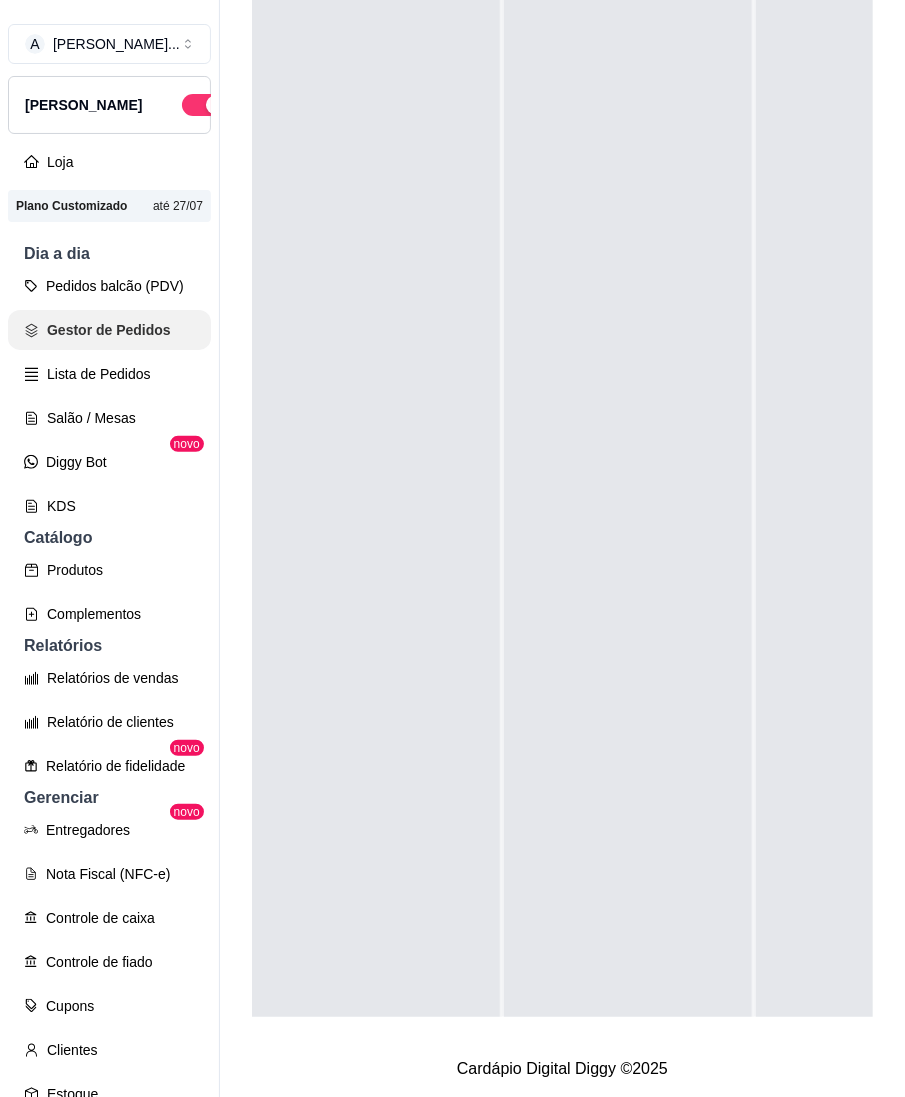 scroll, scrollTop: 0, scrollLeft: 0, axis: both 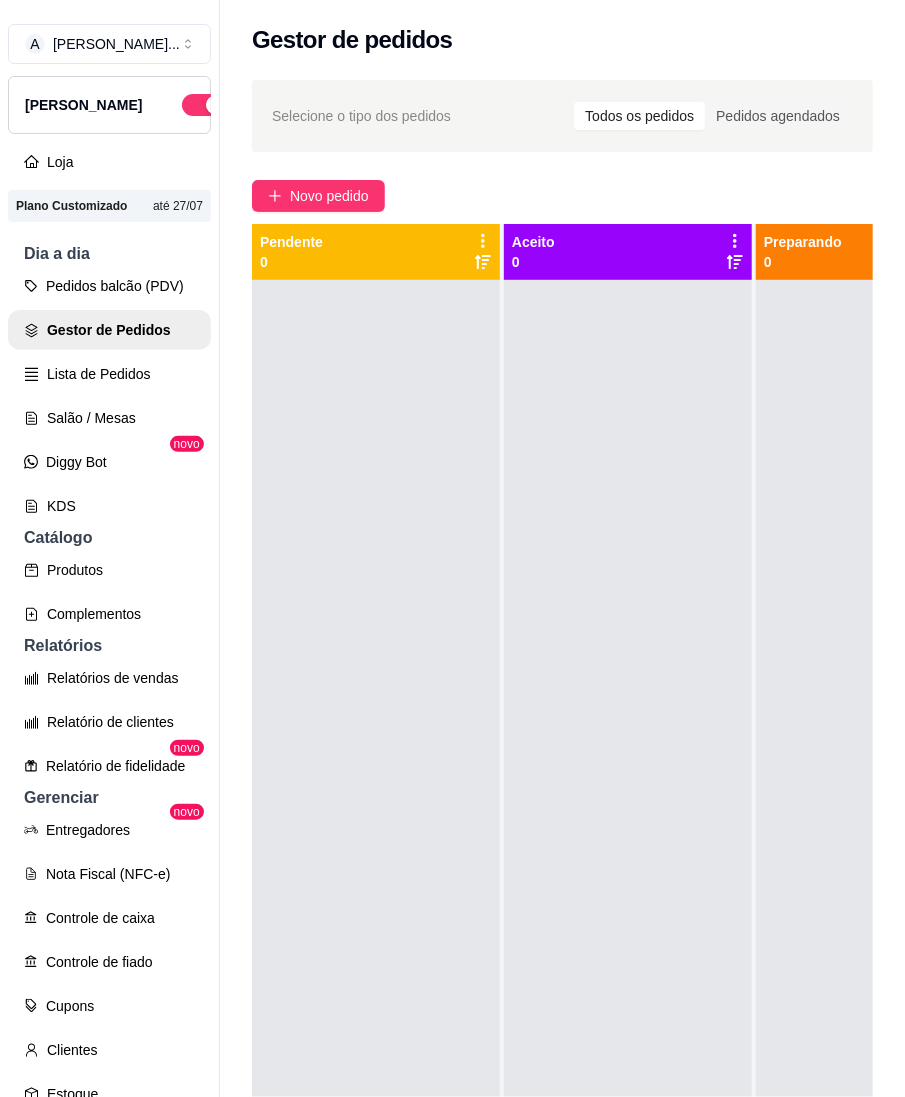 click at bounding box center (376, 828) 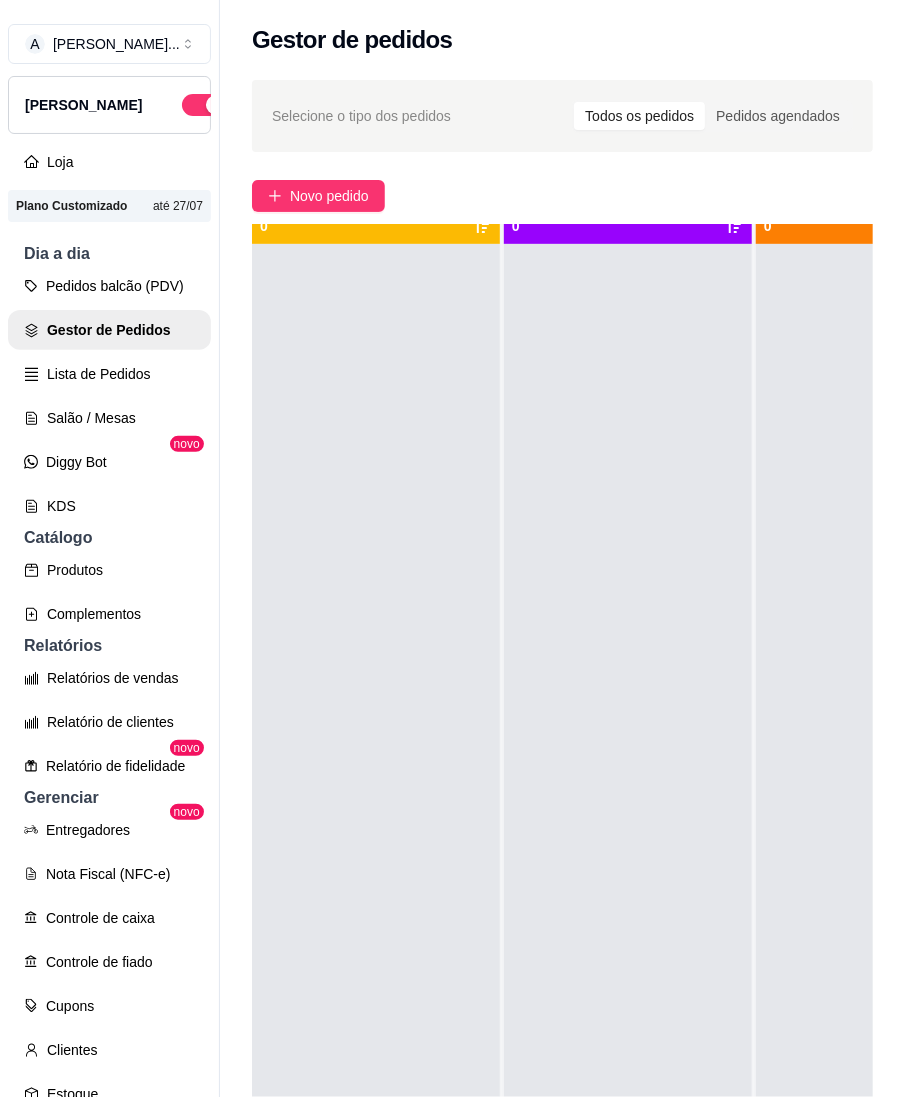 scroll, scrollTop: 76, scrollLeft: 0, axis: vertical 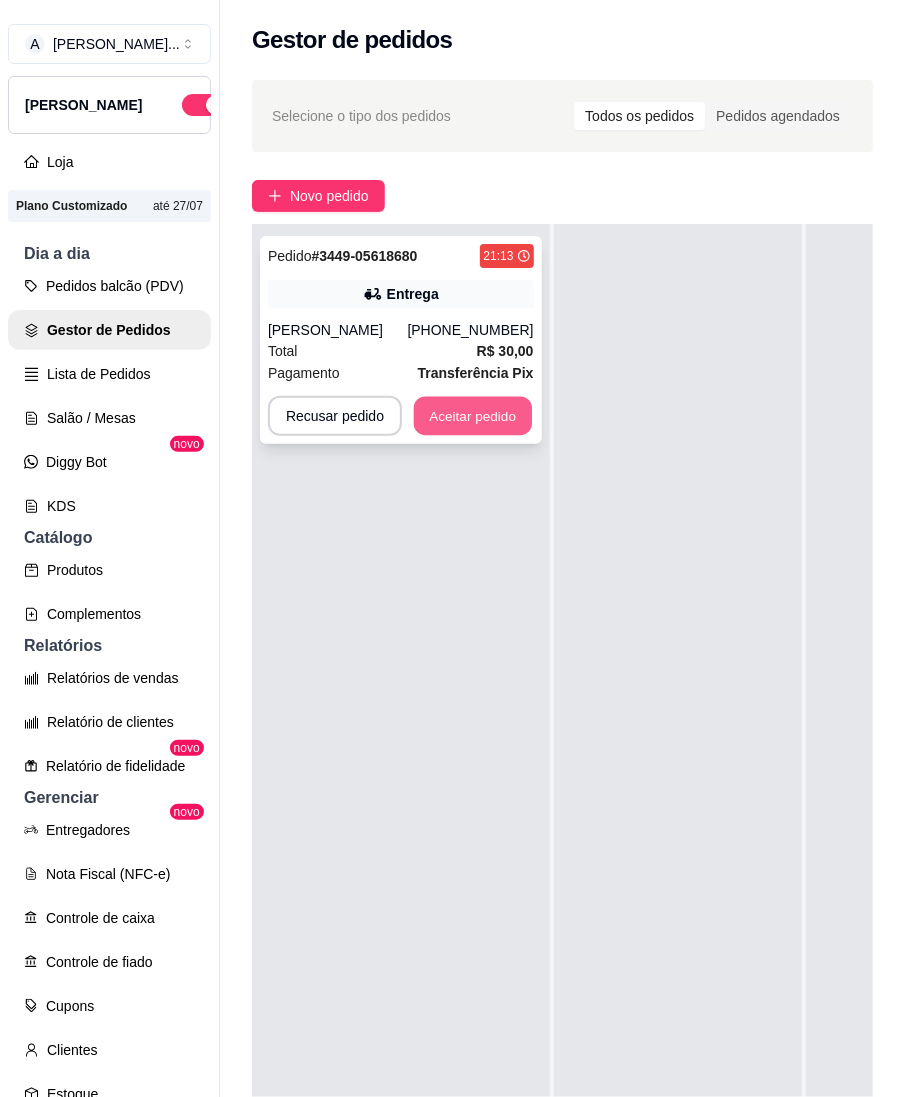 click on "Aceitar pedido" at bounding box center [473, 416] 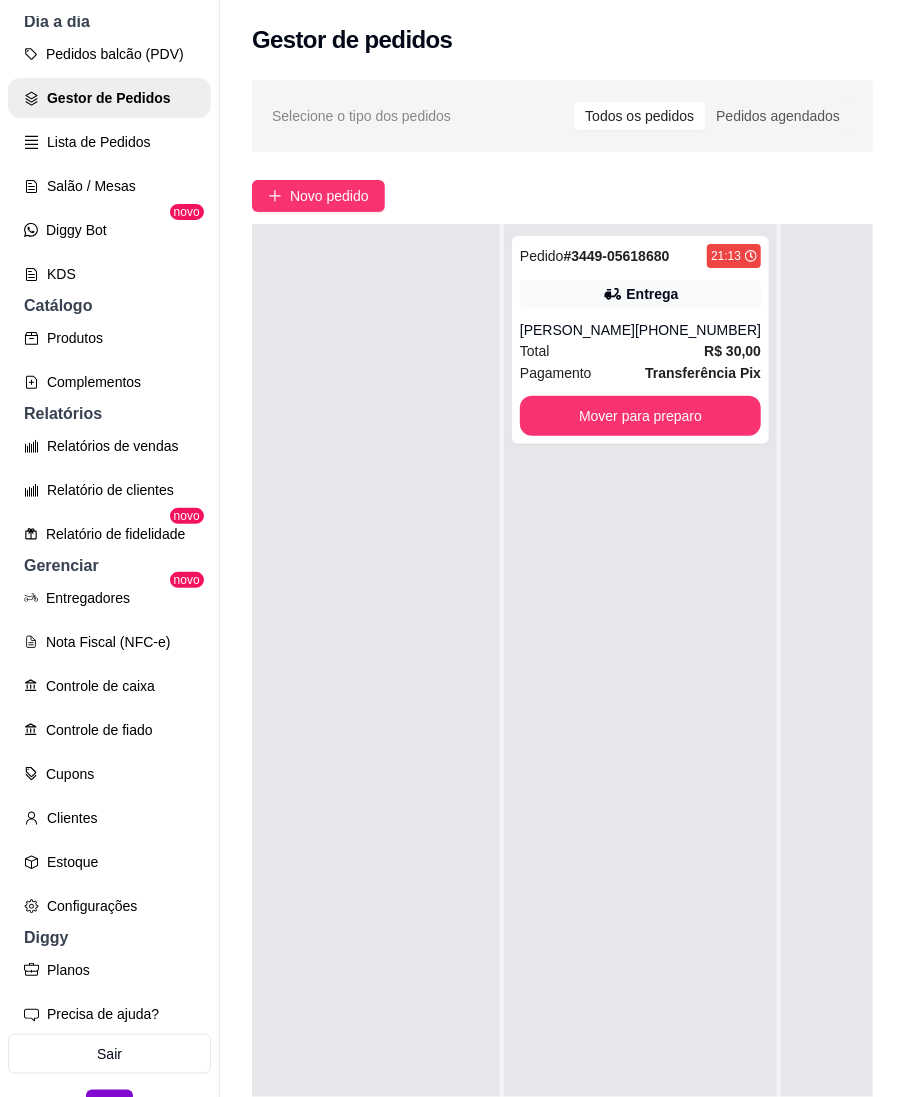 scroll, scrollTop: 273, scrollLeft: 0, axis: vertical 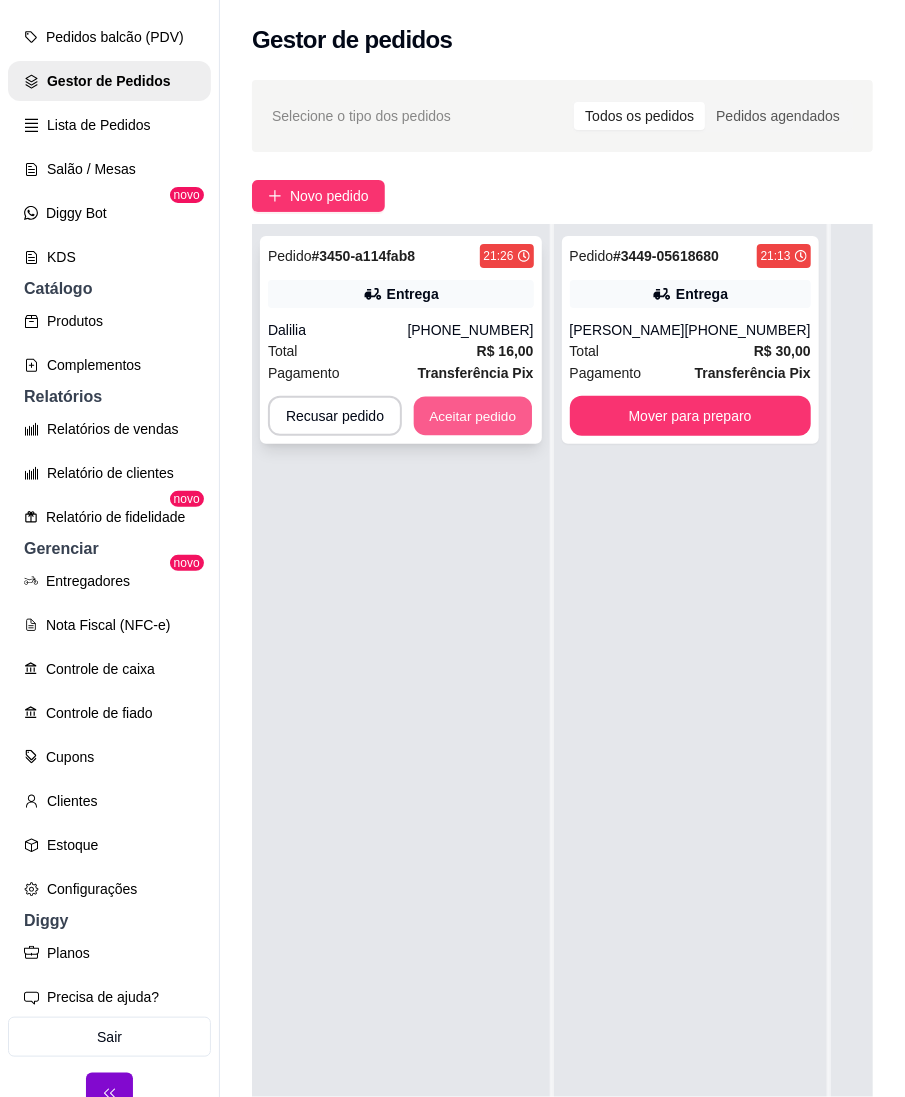 click on "Aceitar pedido" at bounding box center [473, 416] 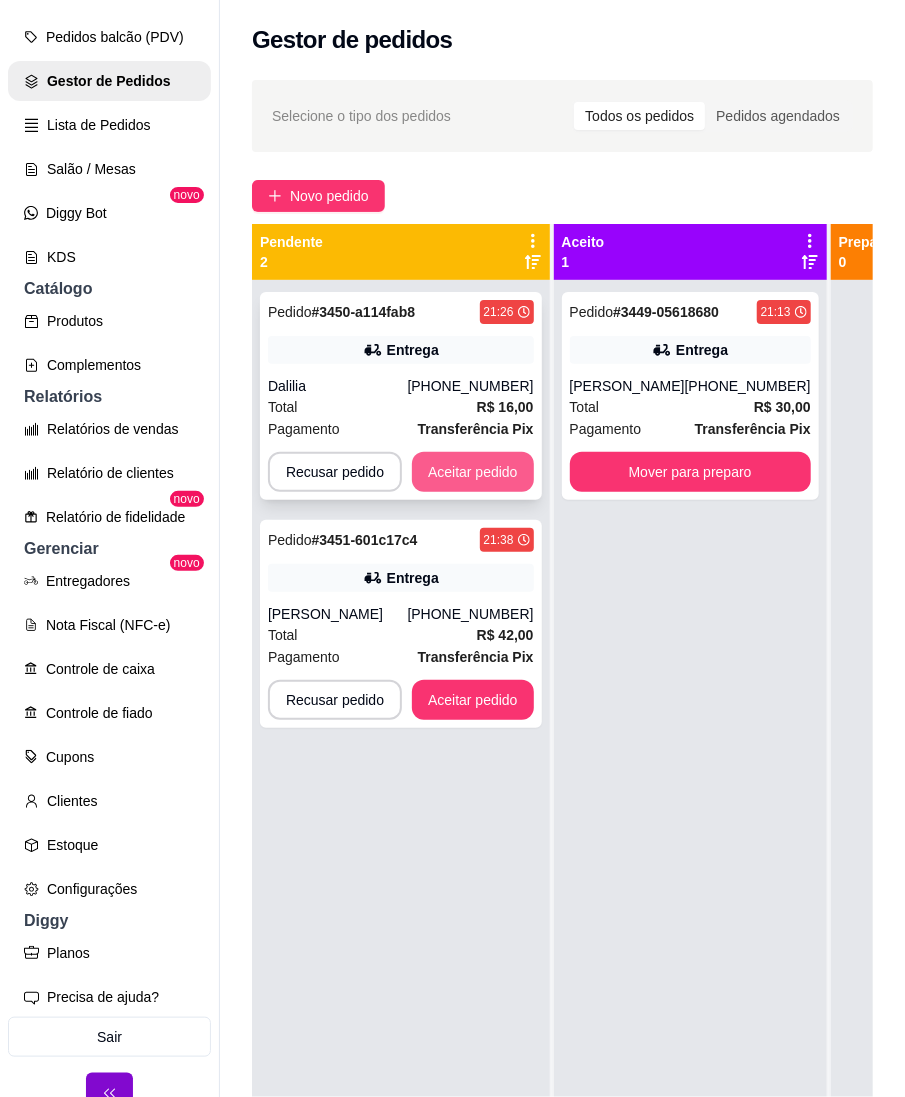 click on "Aceitar pedido" at bounding box center (473, 472) 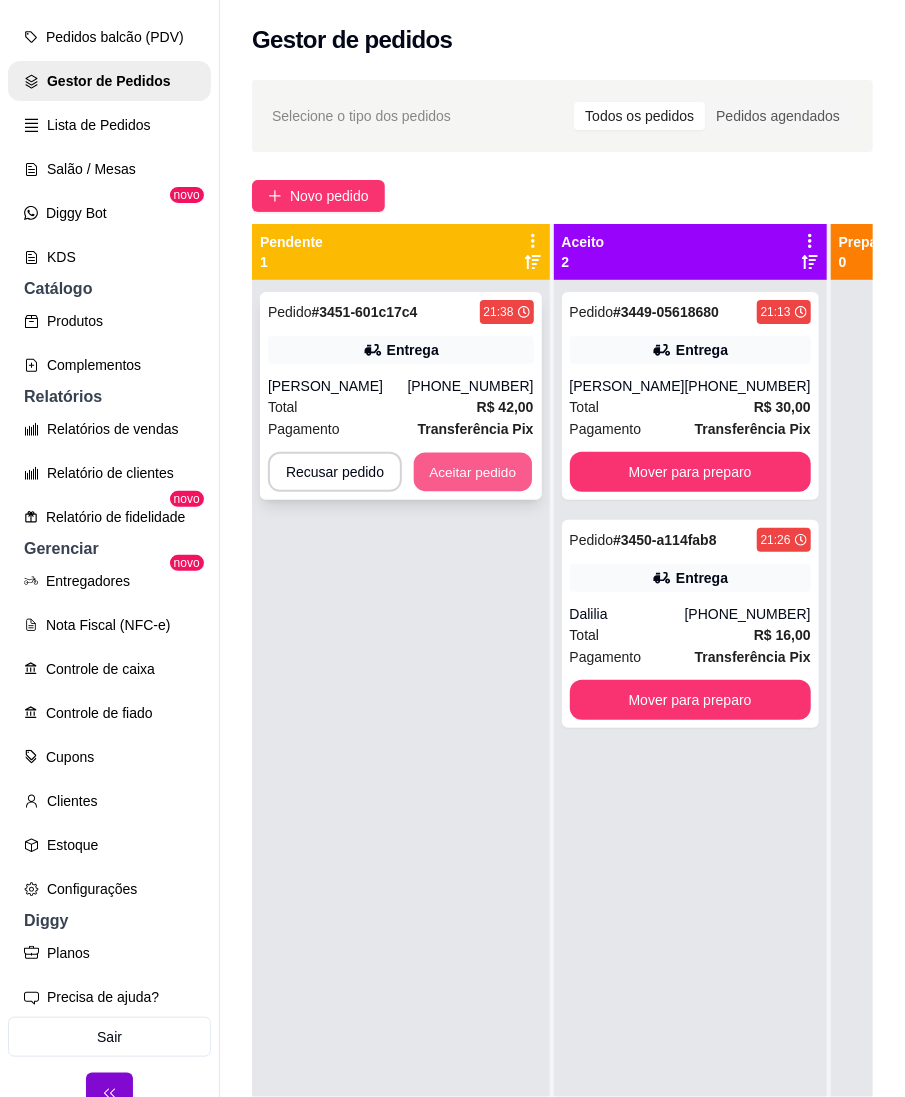 click on "Aceitar pedido" at bounding box center (473, 472) 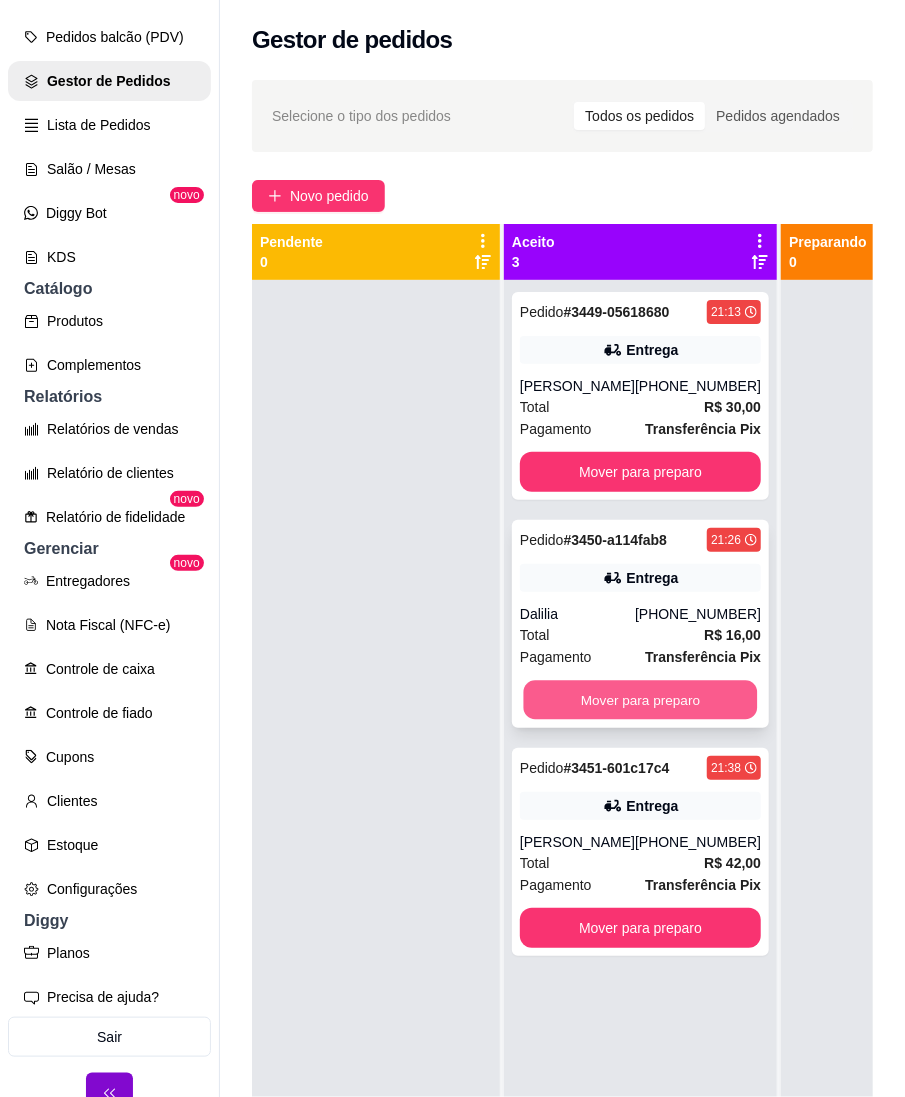 click on "Mover para preparo" at bounding box center (641, 700) 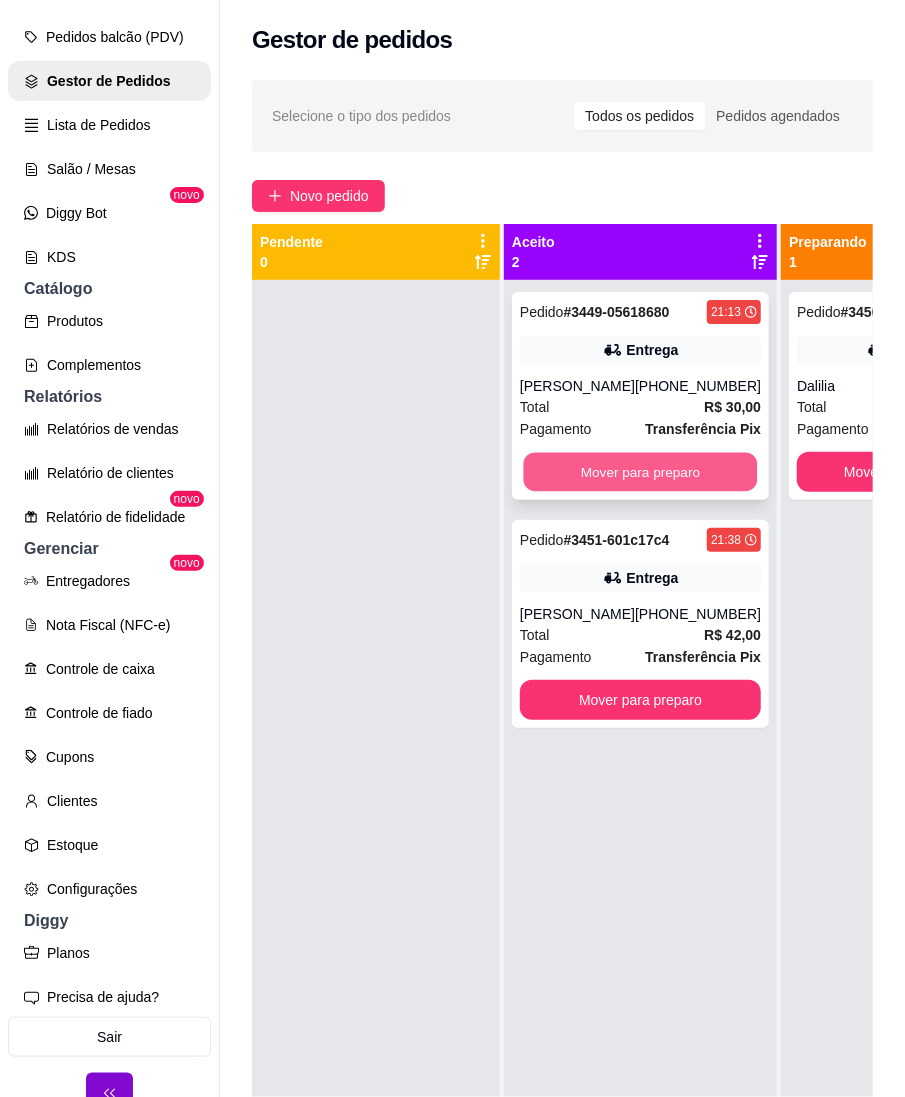 click on "Mover para preparo" at bounding box center (641, 472) 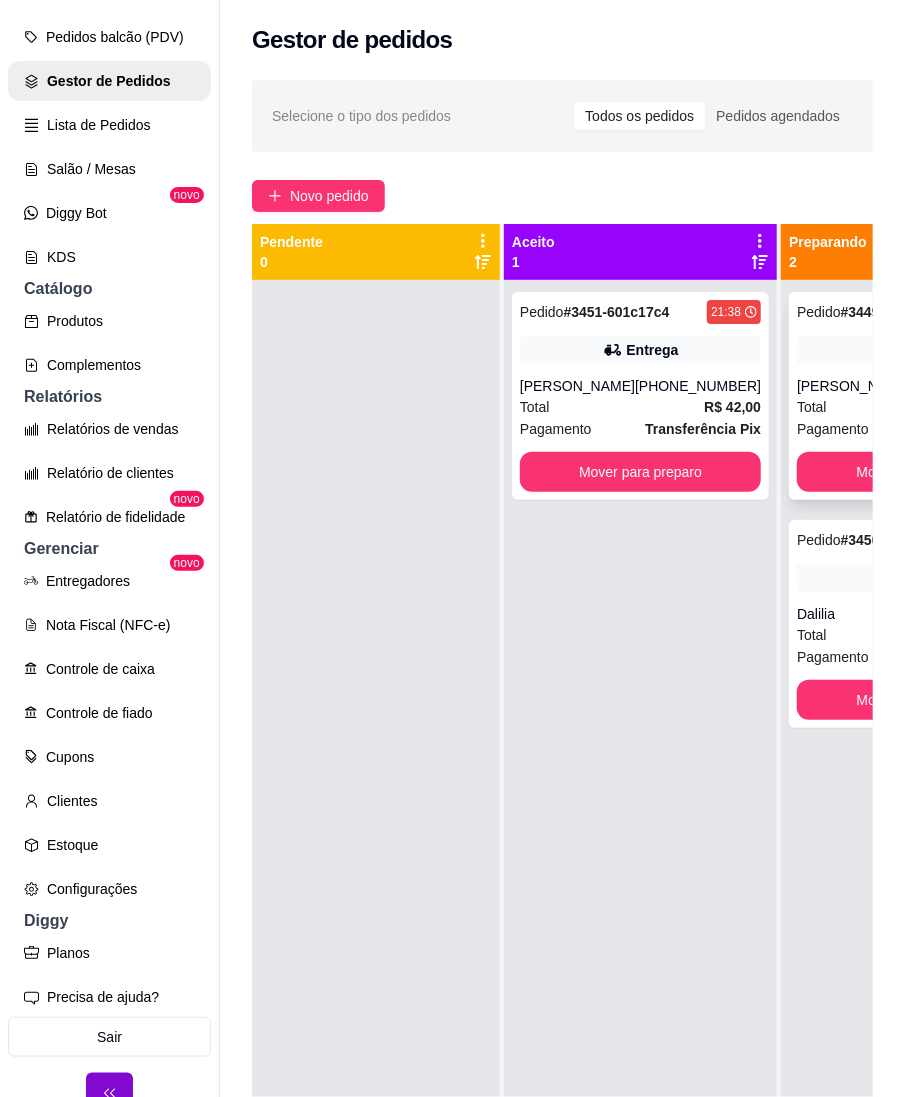 click on "Pedido  # 3449-05618680 21:13 Entrega [PERSON_NAME]  [PHONE_NUMBER] Total R$ 30,00 Pagamento Transferência Pix Mover para entrega" at bounding box center [917, 396] 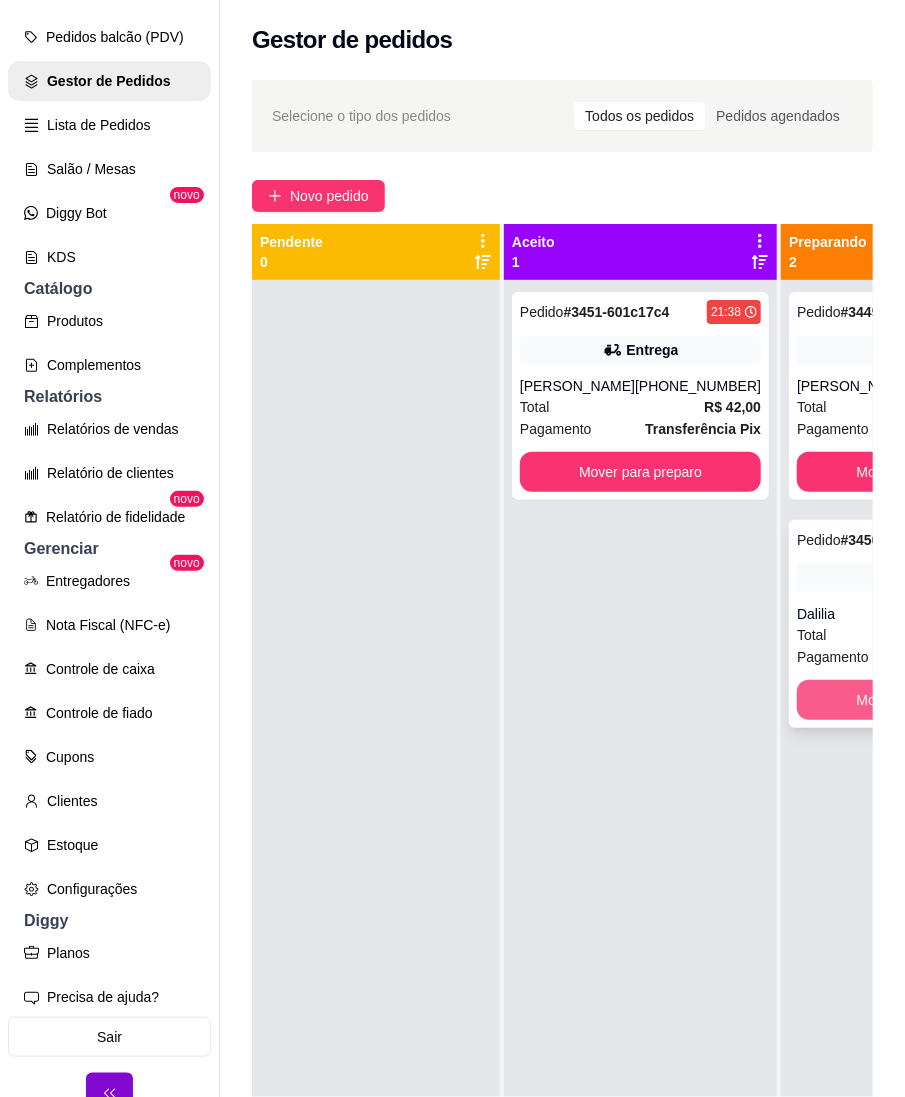 click on "Mover para entrega" at bounding box center (917, 700) 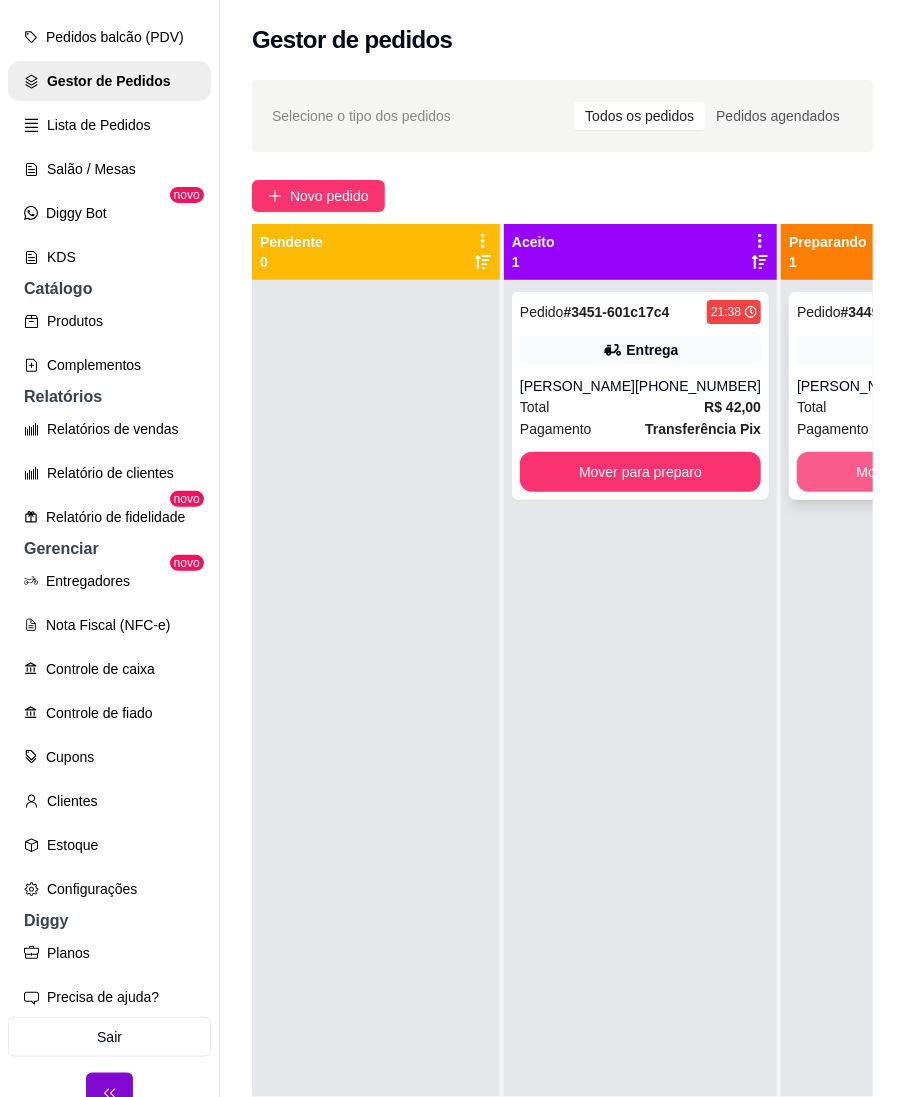 click on "Mover para entrega" at bounding box center [917, 472] 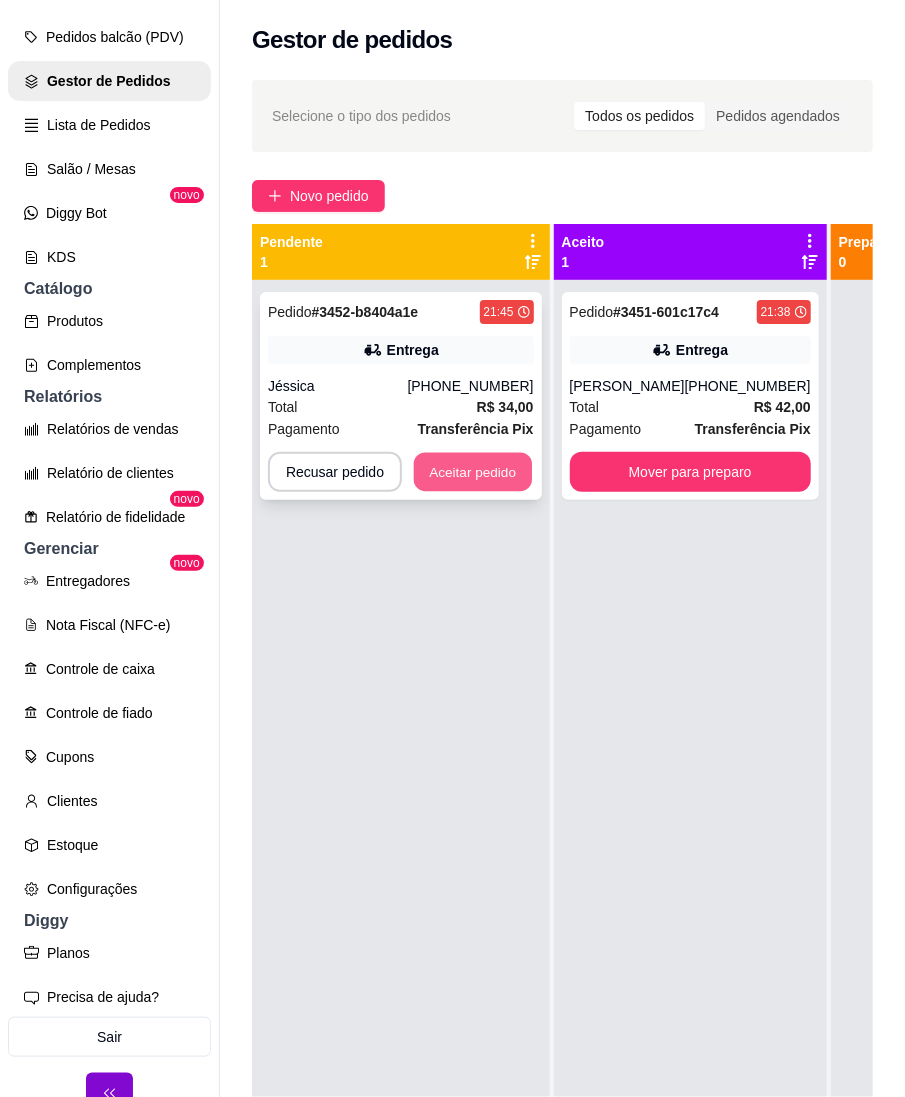 click on "Aceitar pedido" at bounding box center (473, 472) 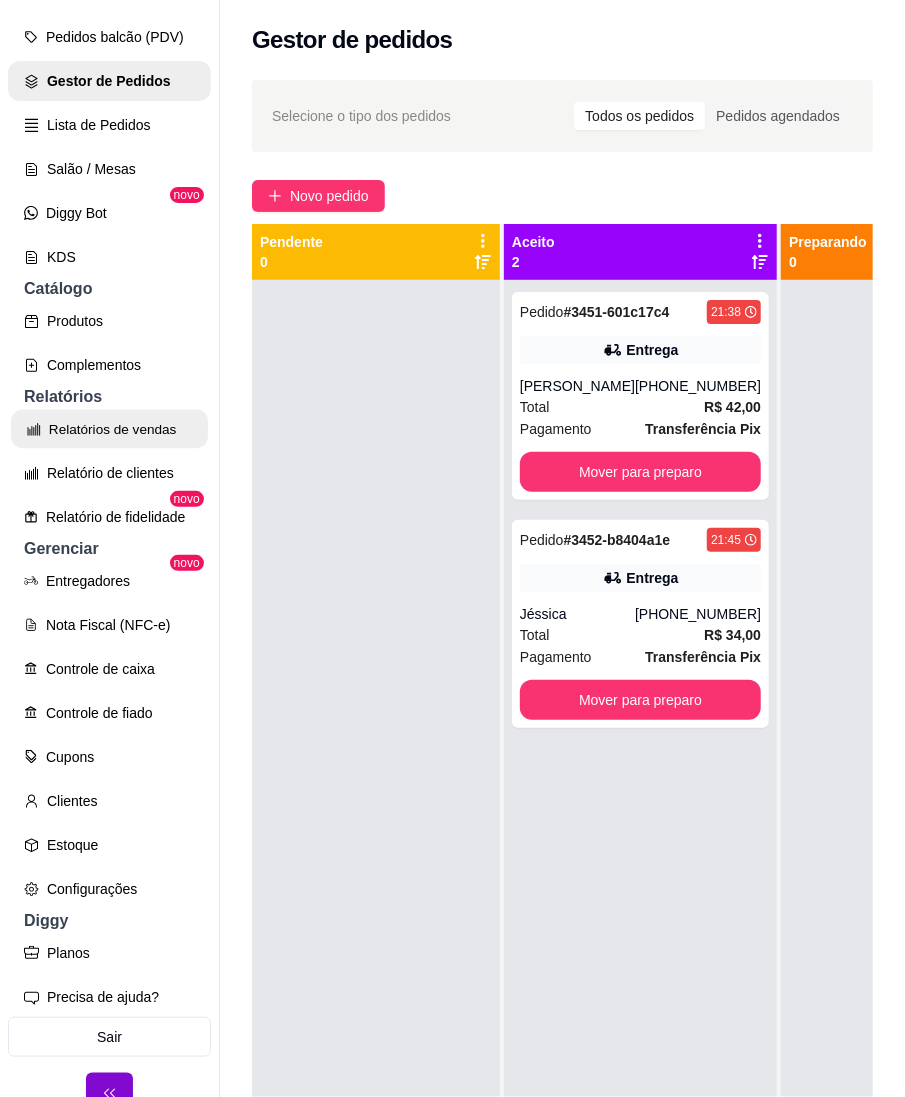 click on "Relatórios de vendas" at bounding box center [109, 429] 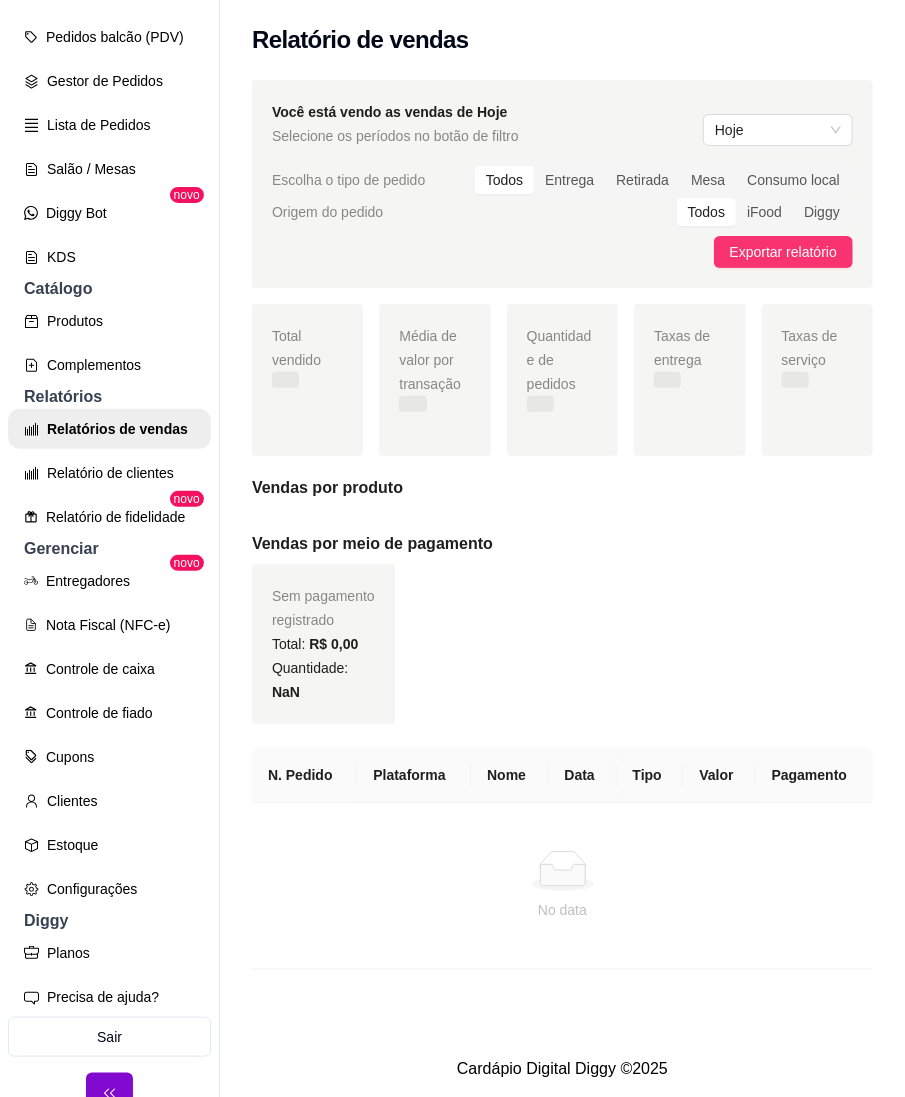 scroll, scrollTop: 5, scrollLeft: 0, axis: vertical 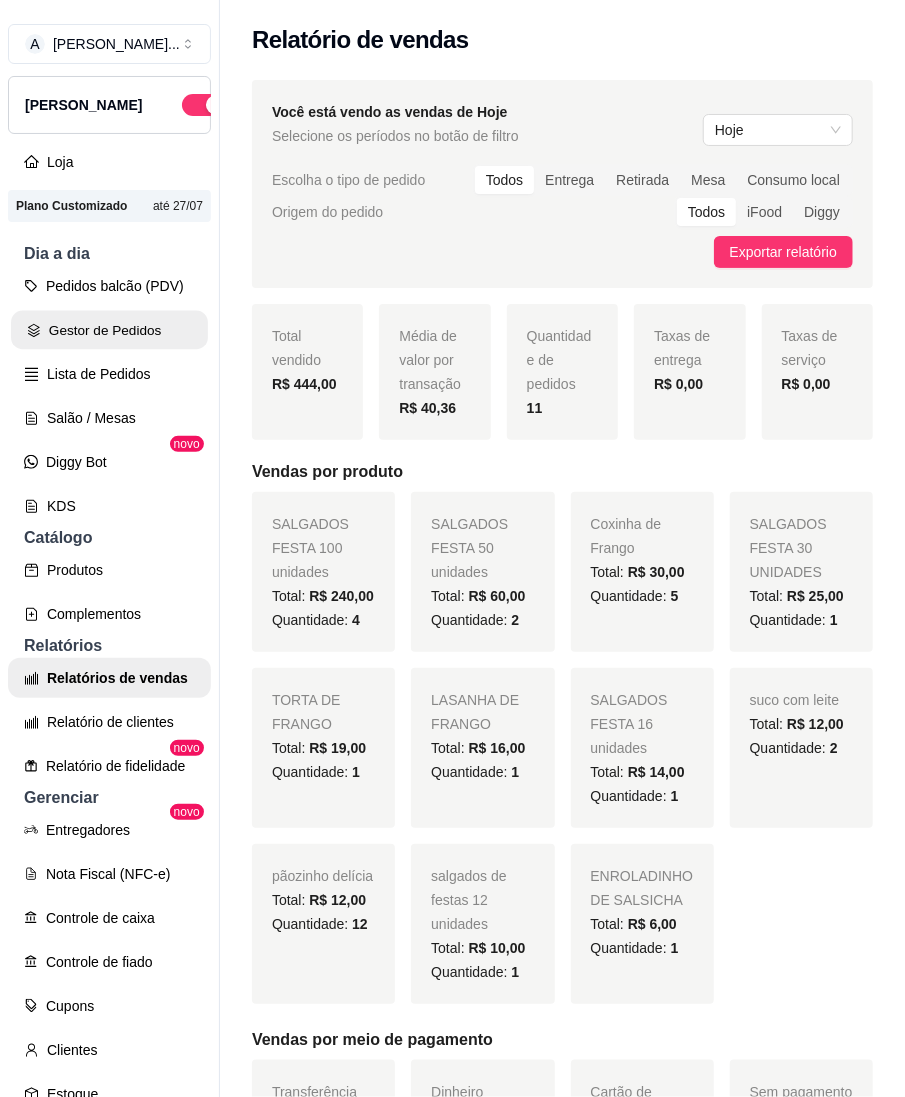 click on "Gestor de Pedidos" at bounding box center (109, 330) 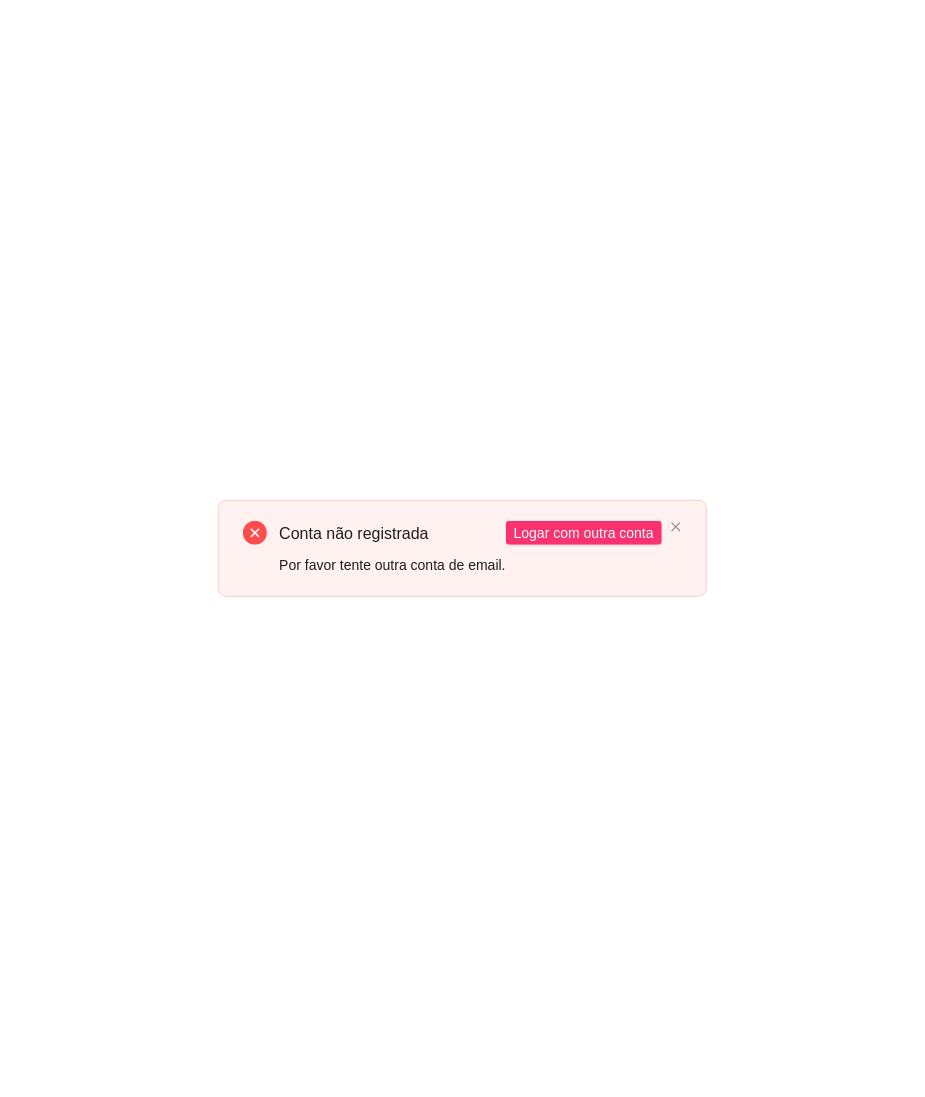 click on "Conta não registrada Por favor tente outra conta de email. Logar com outra conta" at bounding box center [462, 548] 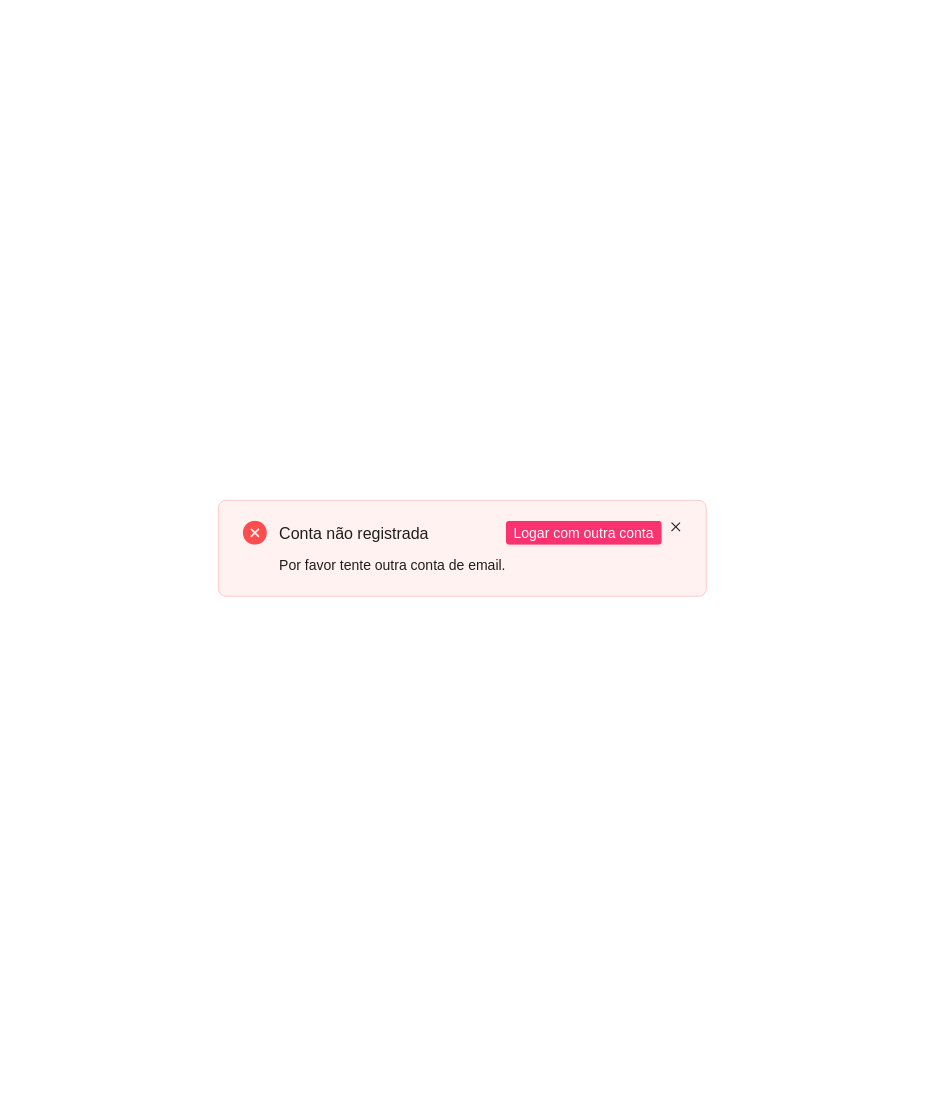 click 